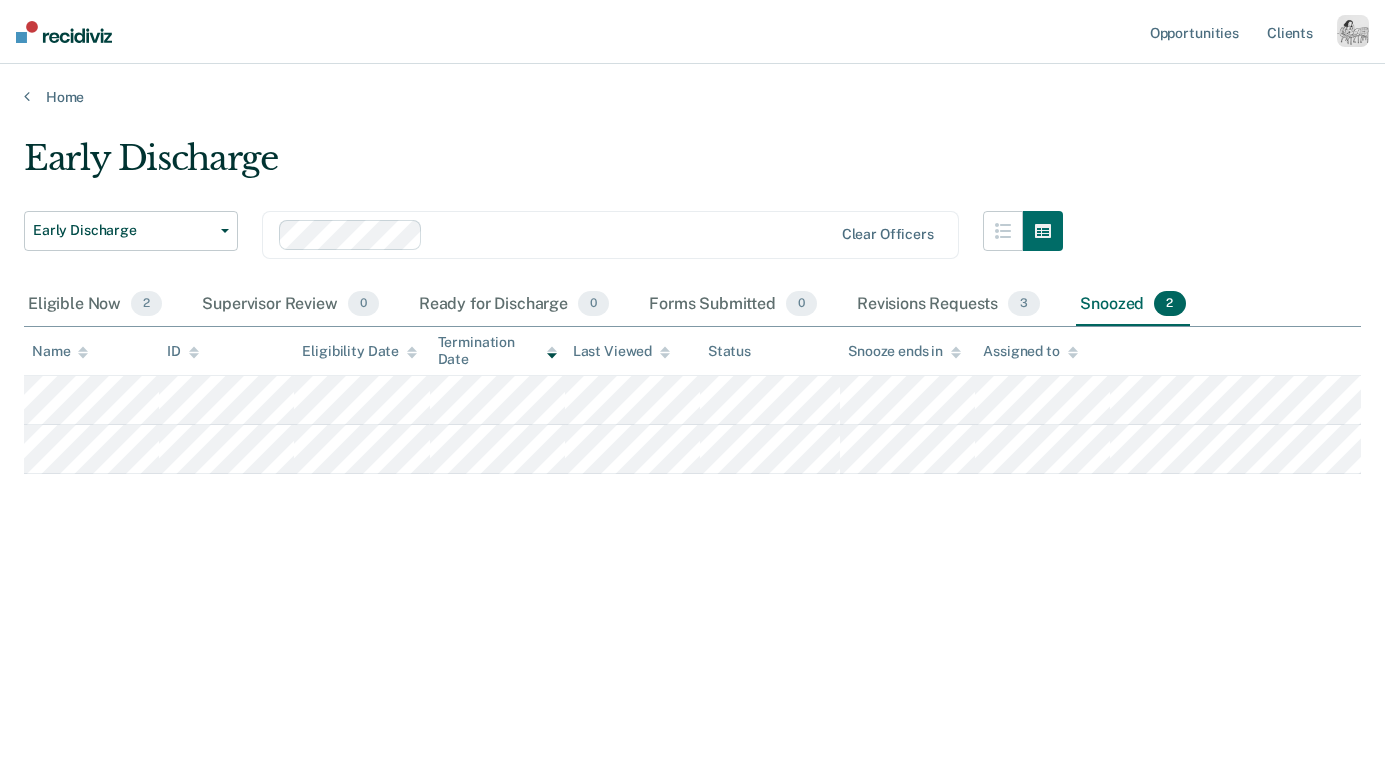 scroll, scrollTop: 0, scrollLeft: 0, axis: both 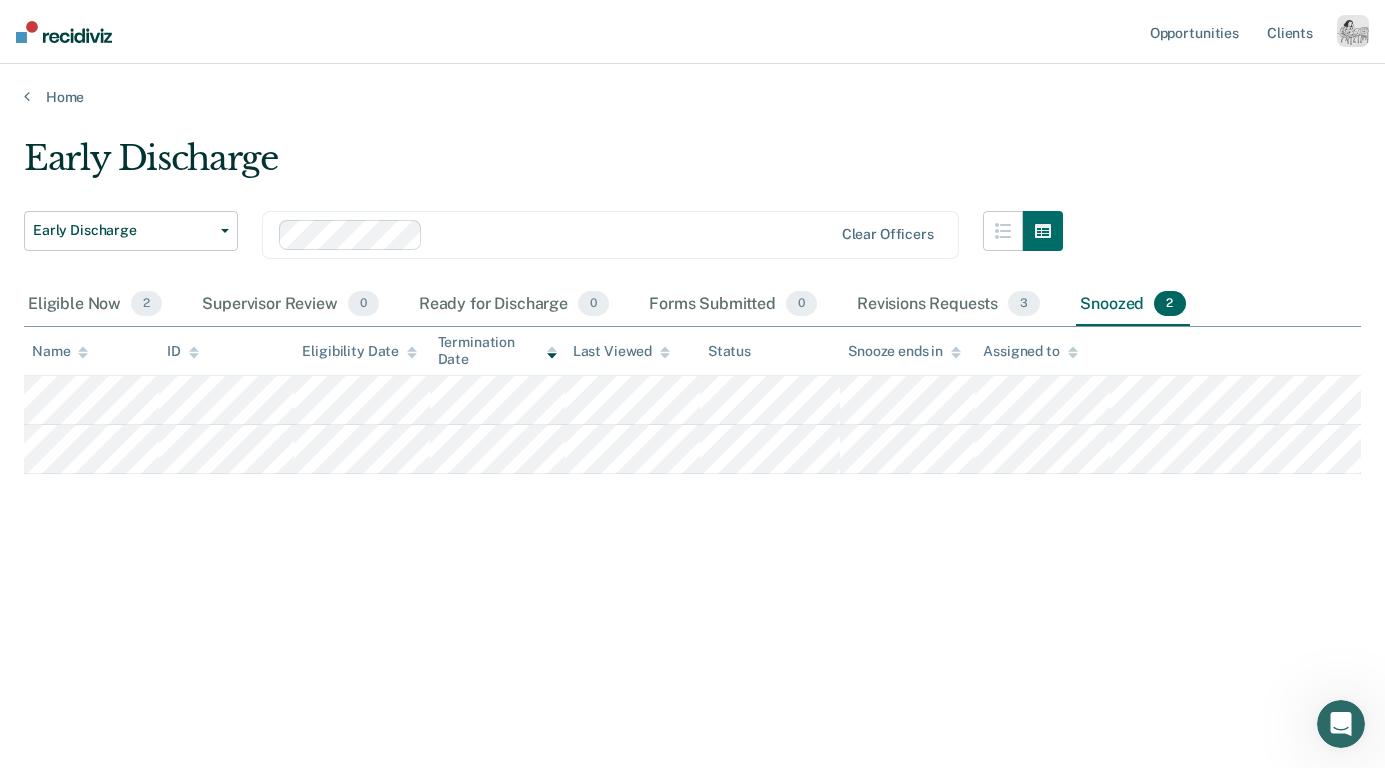 click at bounding box center (1353, 31) 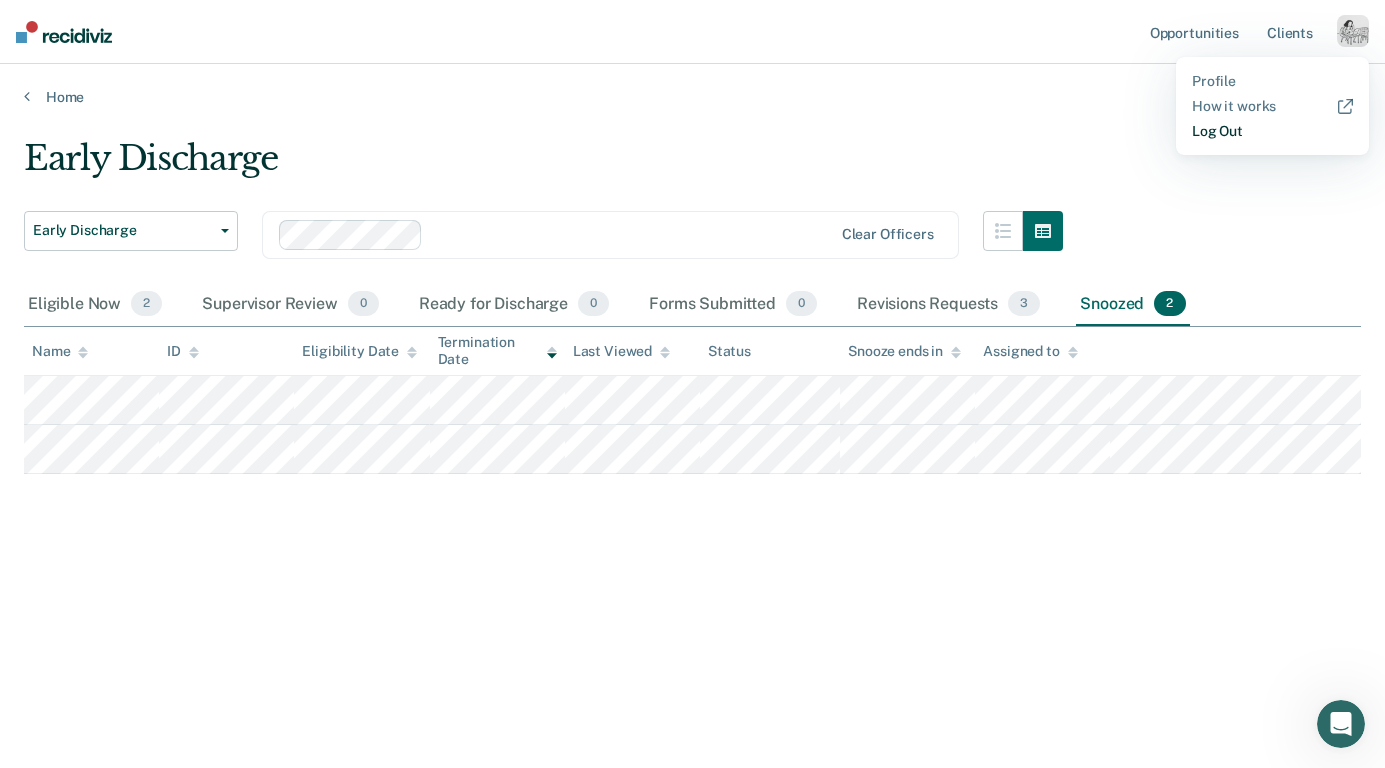 click on "Log Out" at bounding box center (1272, 131) 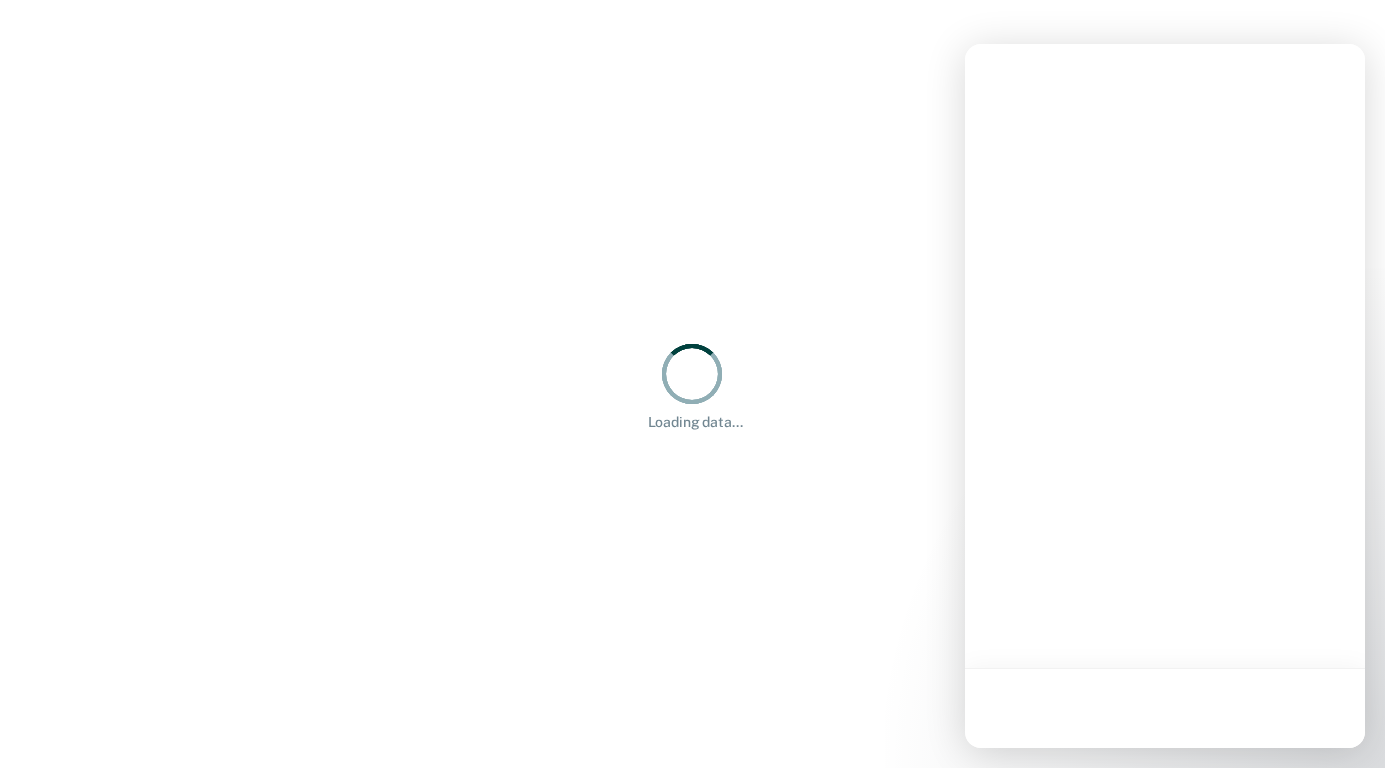 scroll, scrollTop: 0, scrollLeft: 0, axis: both 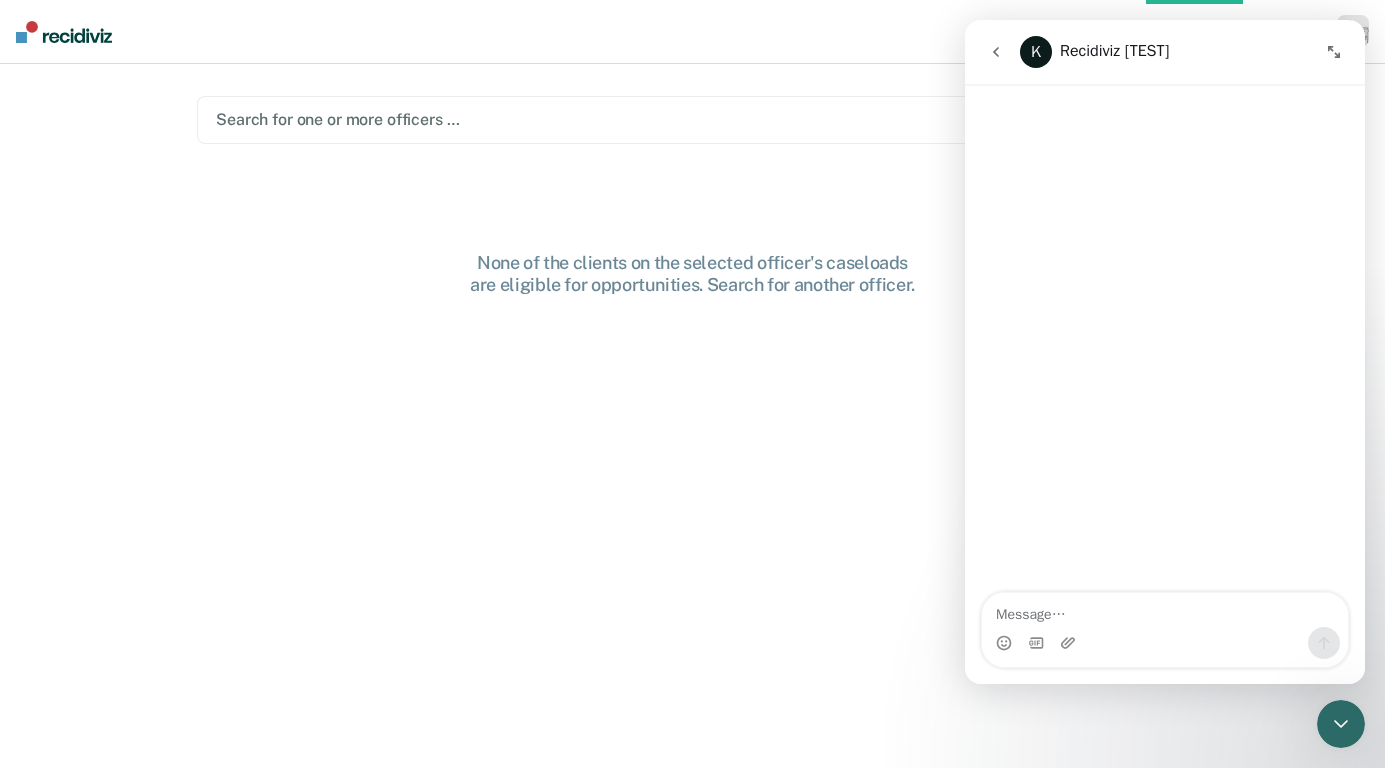 click 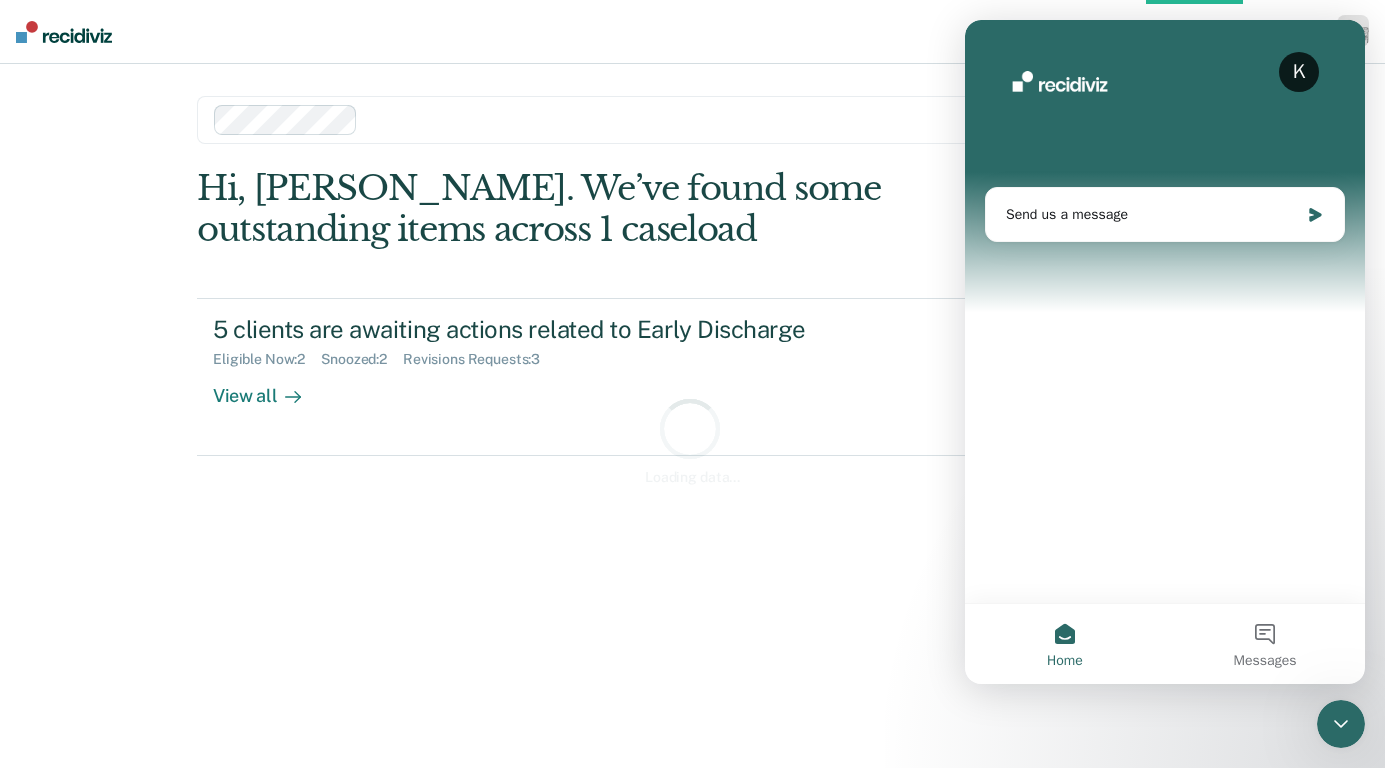 click 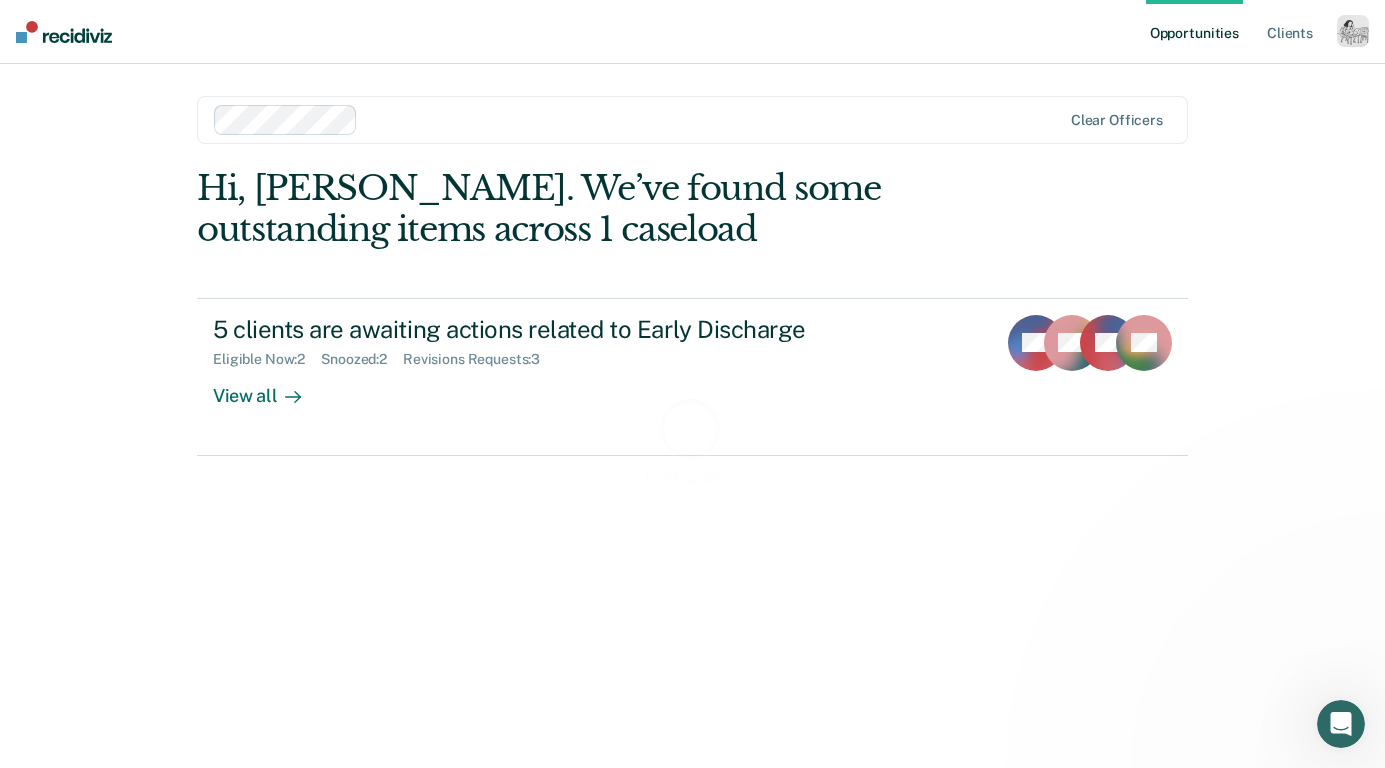 scroll, scrollTop: 0, scrollLeft: 0, axis: both 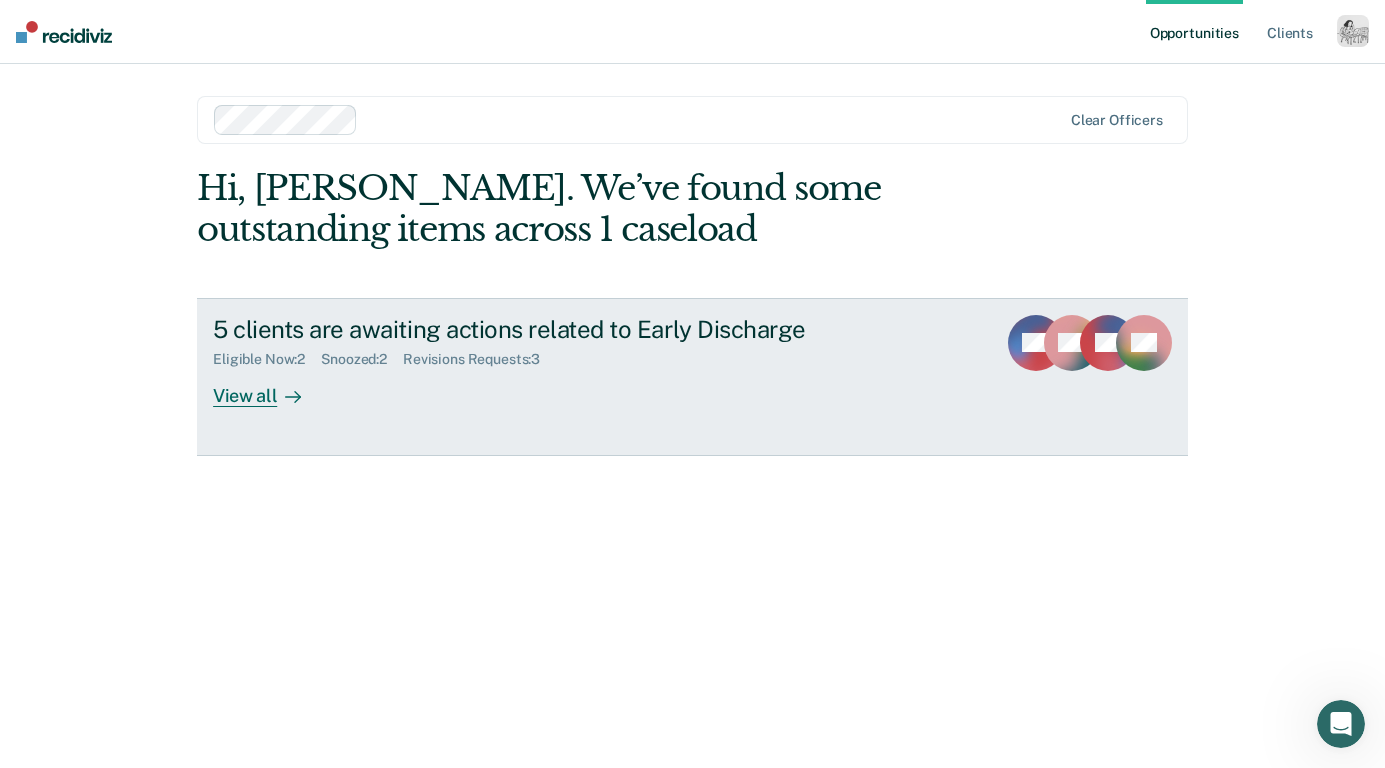 click on "5 clients are awaiting actions related to Early Discharge Eligible Now :  2 Snoozed :  2 Revisions Requests :  3 View all   GK TM DB + 2" at bounding box center [692, 377] 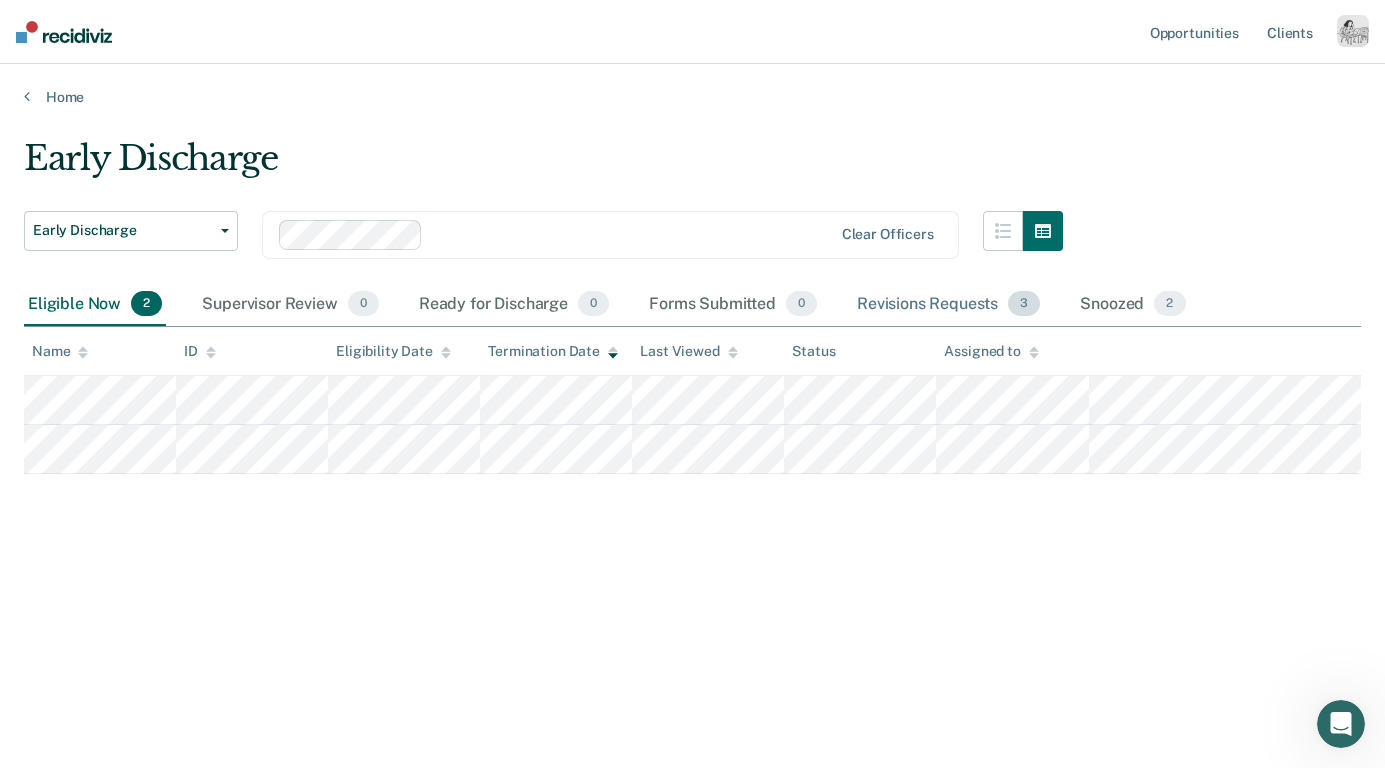 click on "Revisions Requests 3" at bounding box center [948, 305] 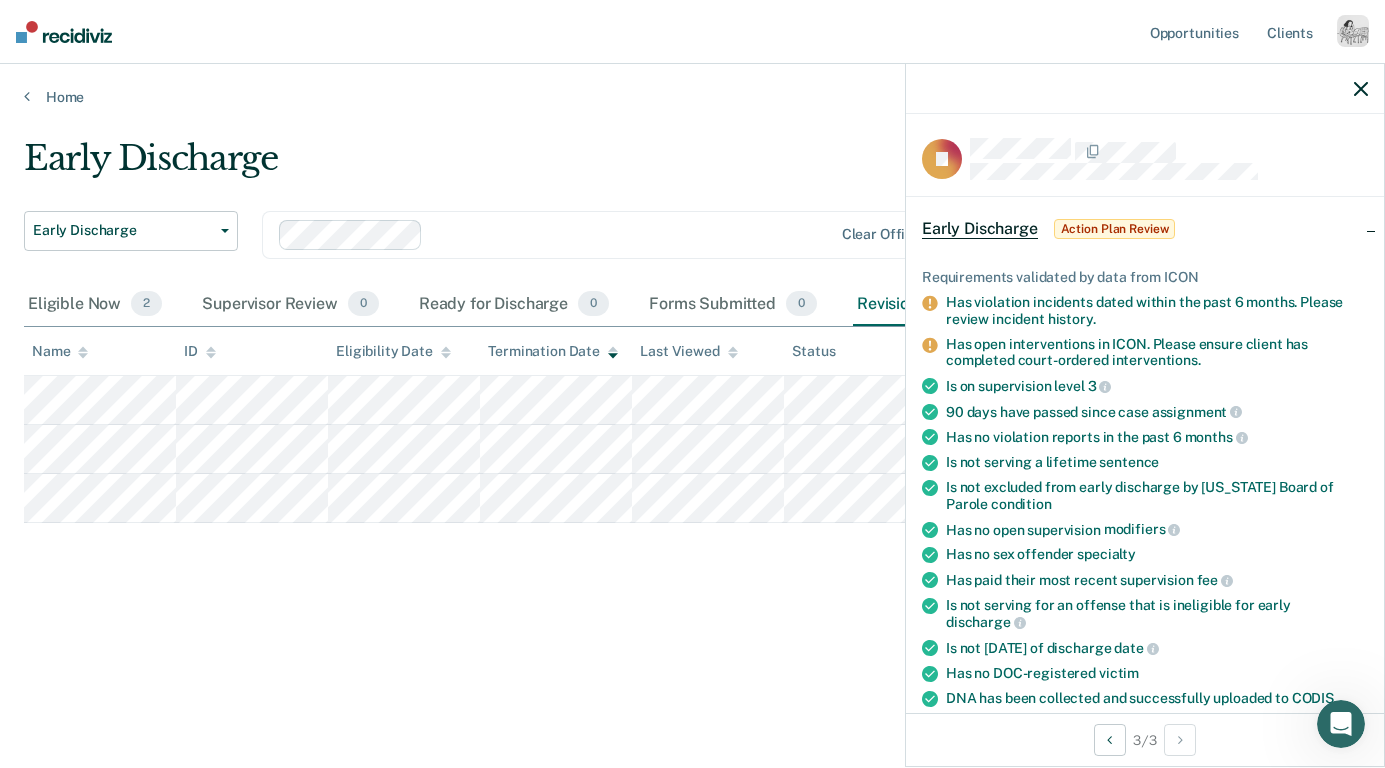 scroll, scrollTop: 619, scrollLeft: 0, axis: vertical 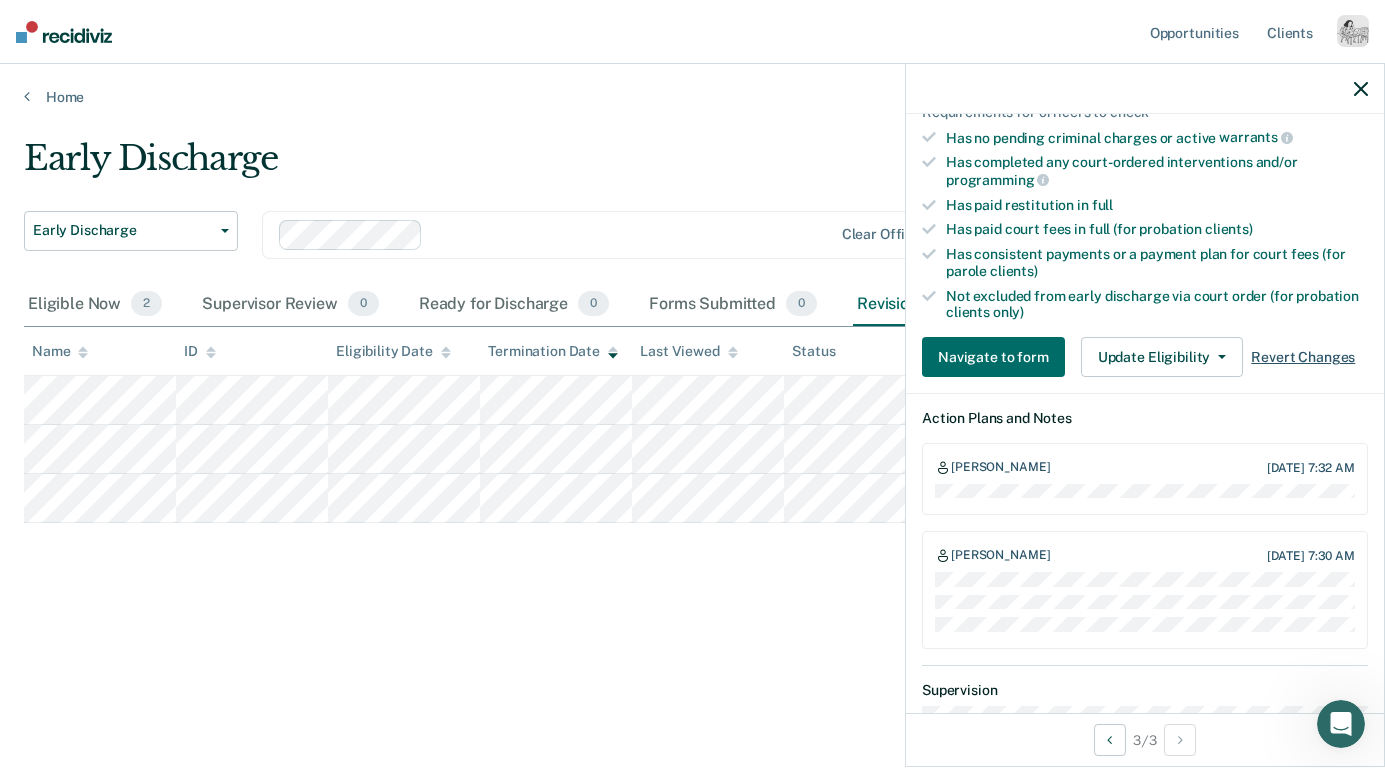 click on "Revert Changes" at bounding box center (1303, 357) 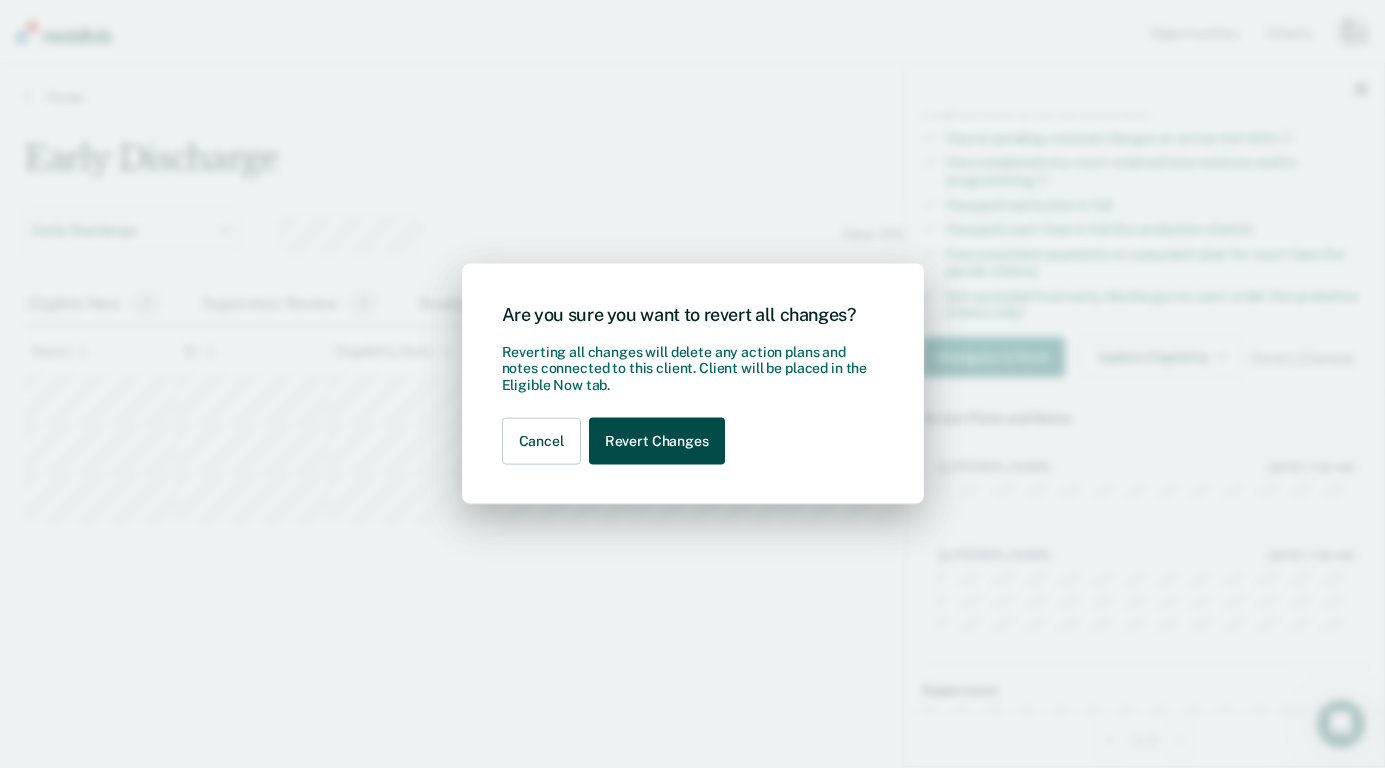 click on "Revert Changes" at bounding box center [657, 441] 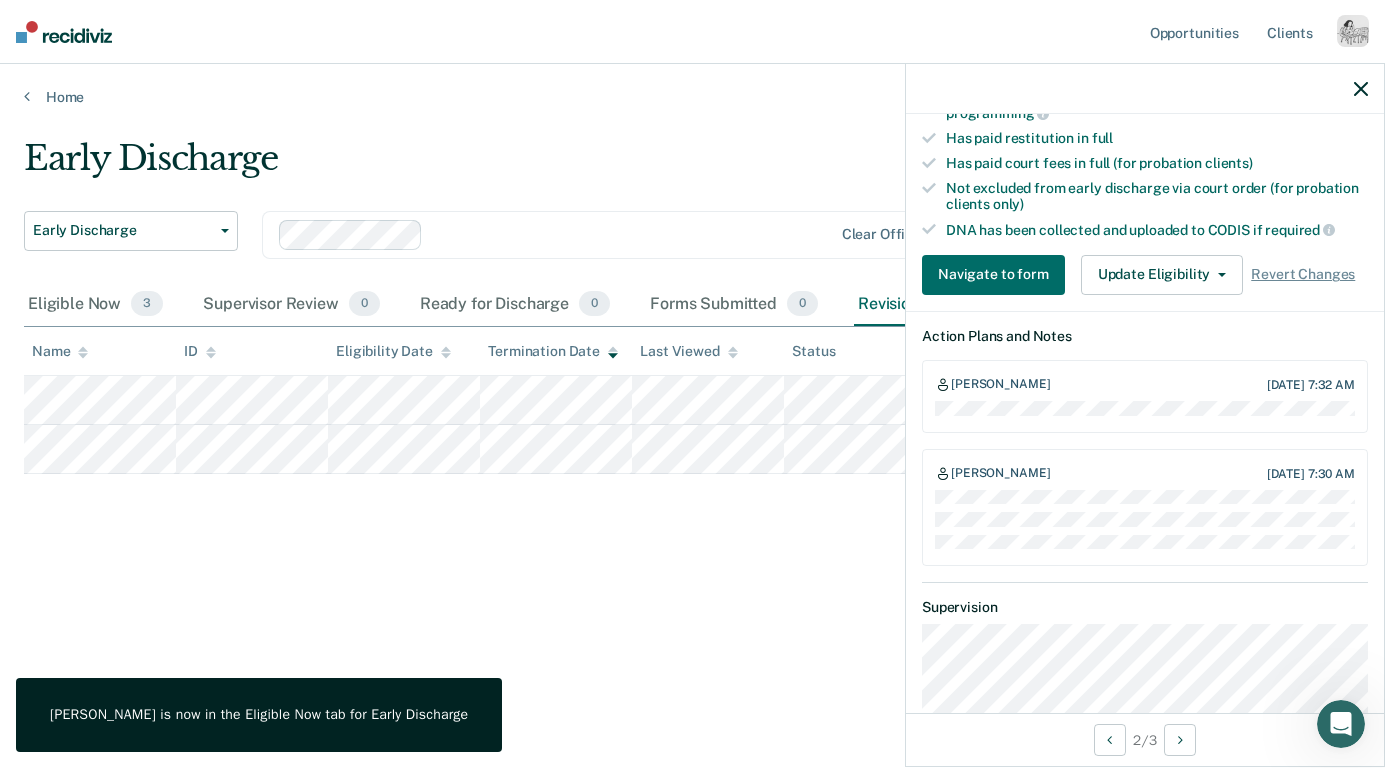 scroll, scrollTop: 552, scrollLeft: 0, axis: vertical 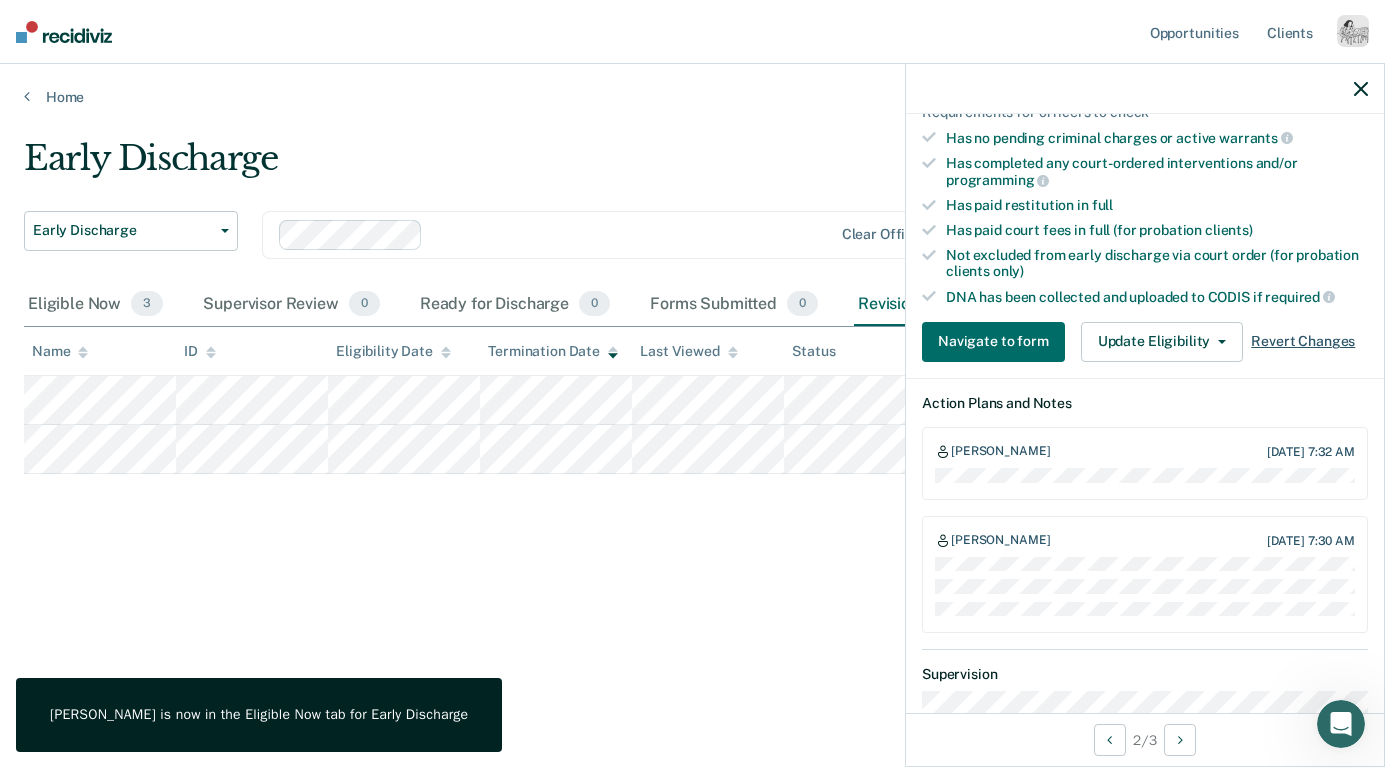 click on "Revert Changes" at bounding box center [1303, 341] 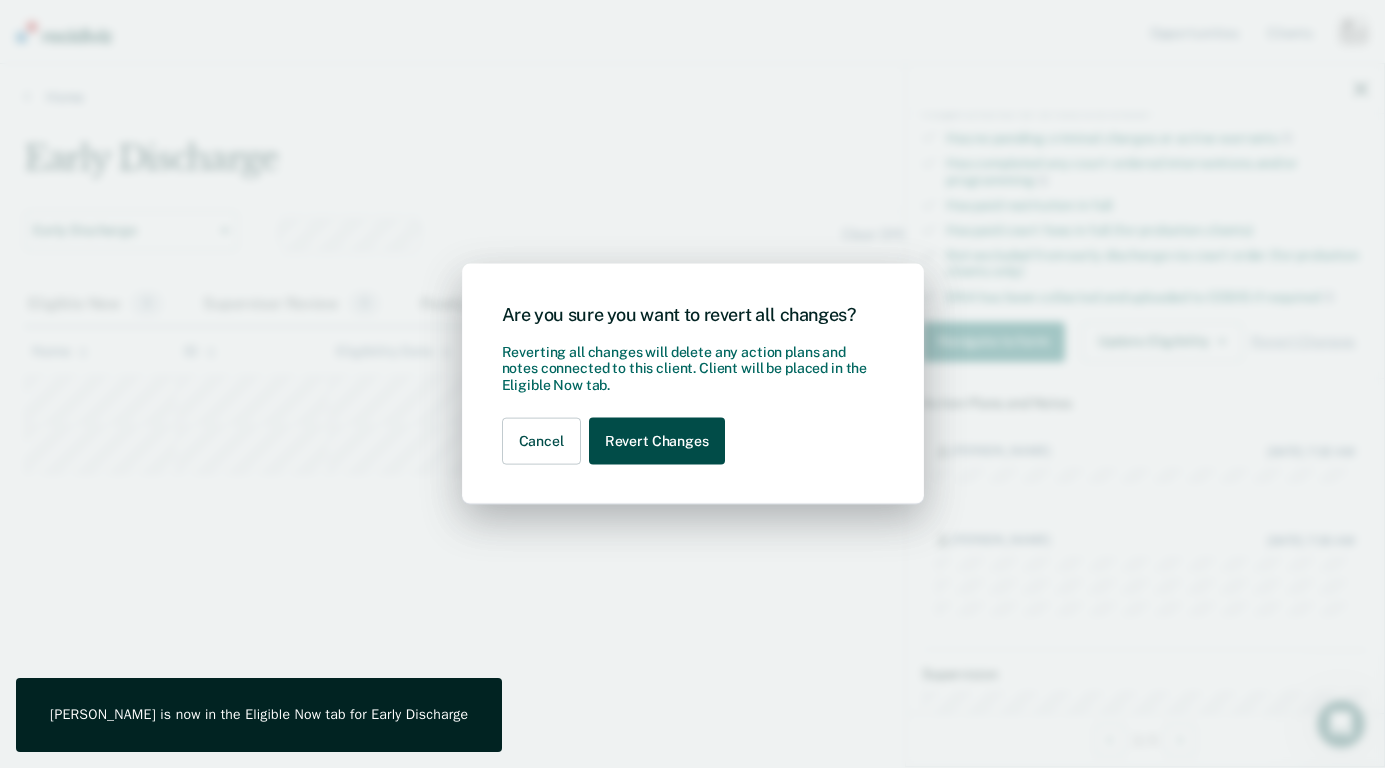 click on "Revert Changes" at bounding box center [657, 441] 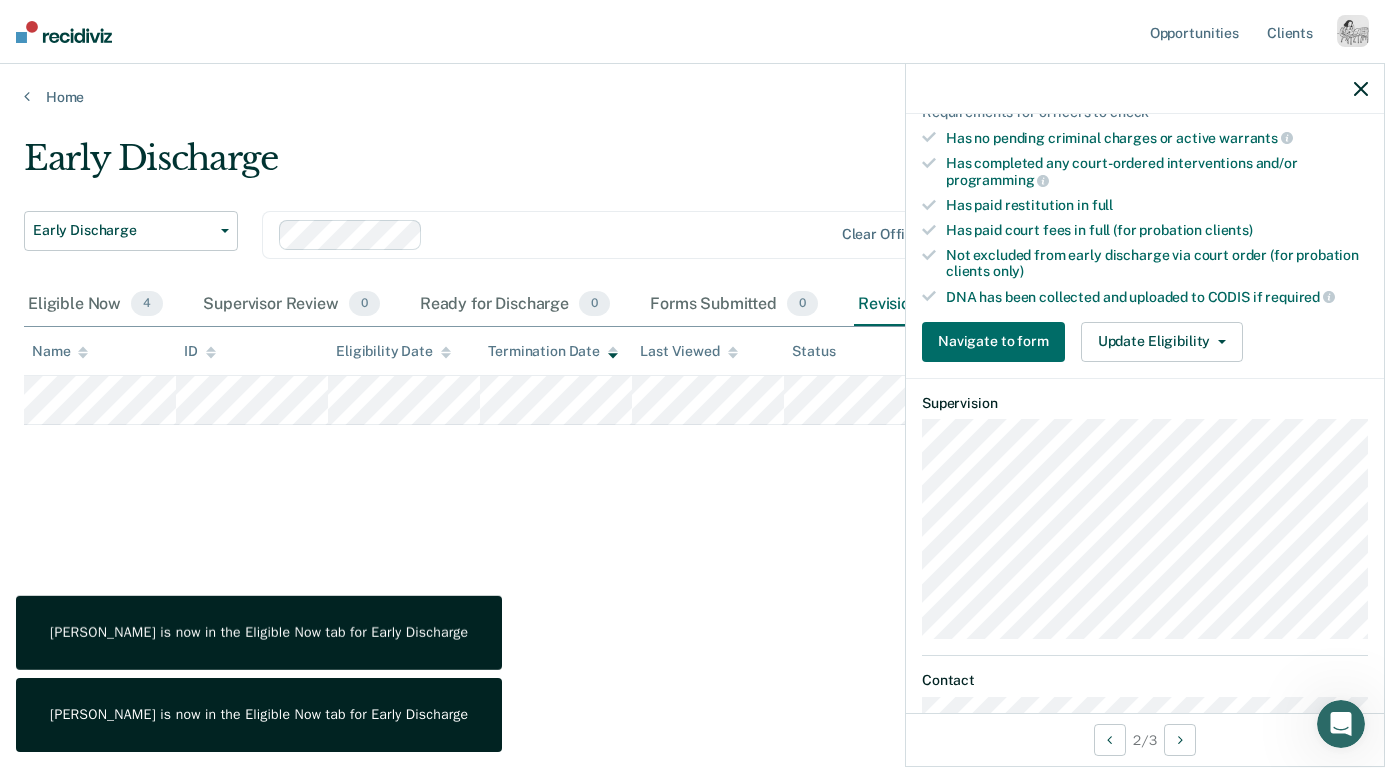 click at bounding box center [1145, 89] 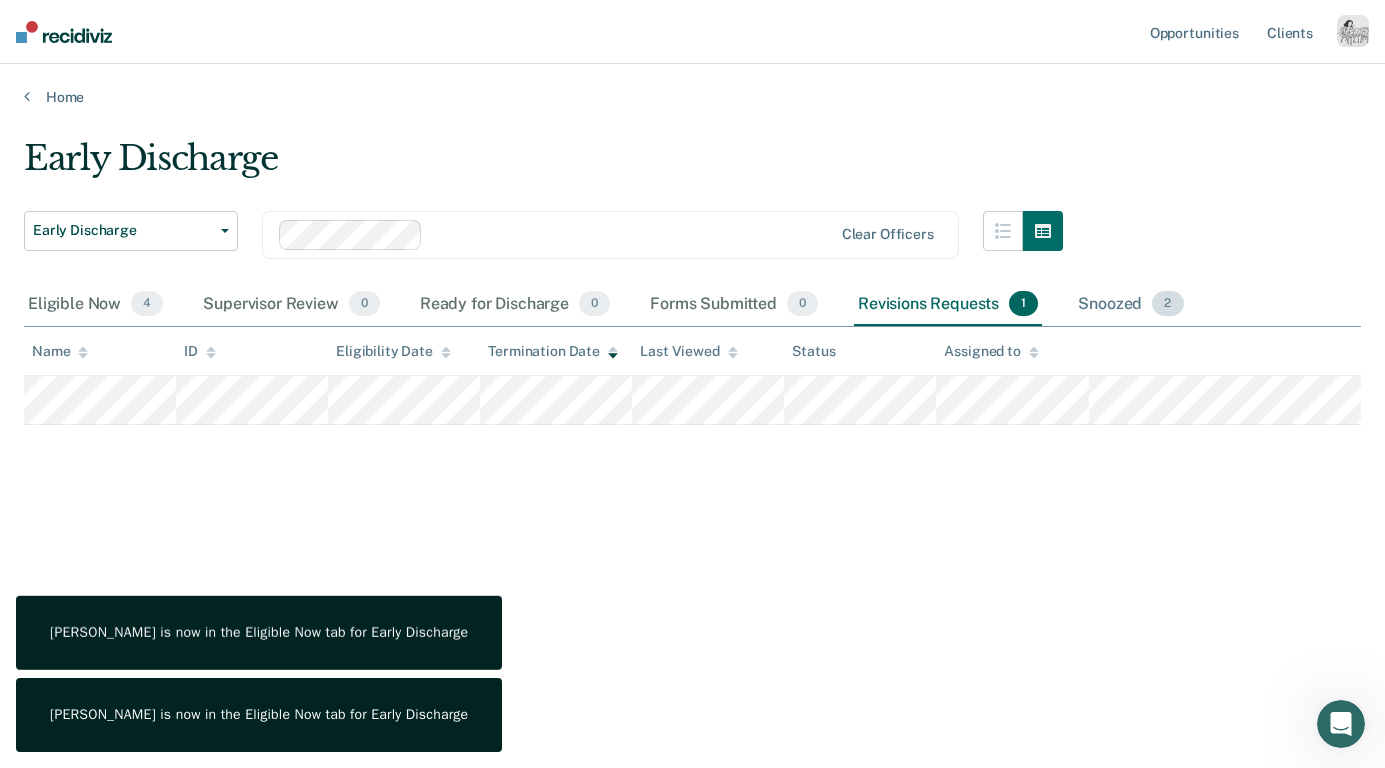 click on "Snoozed 2" at bounding box center (1130, 305) 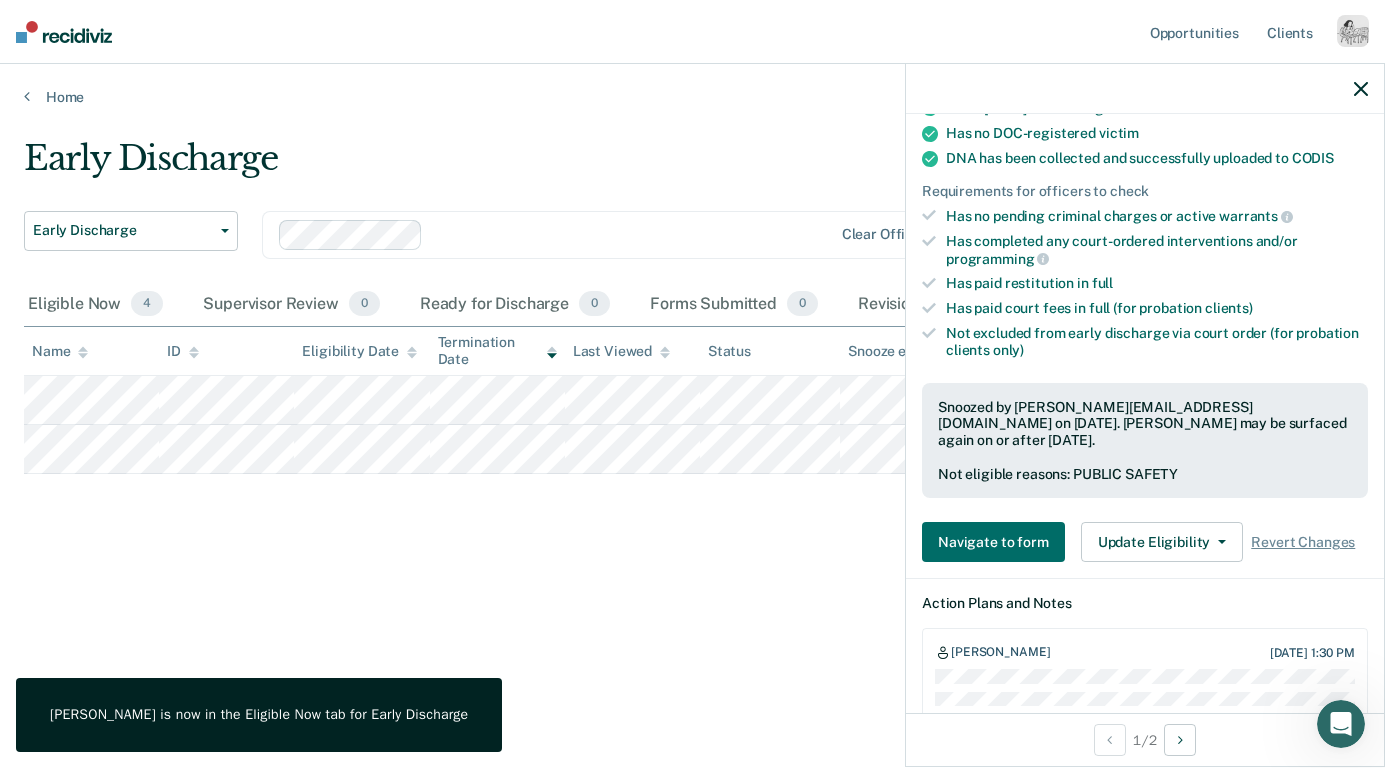 scroll, scrollTop: 469, scrollLeft: 0, axis: vertical 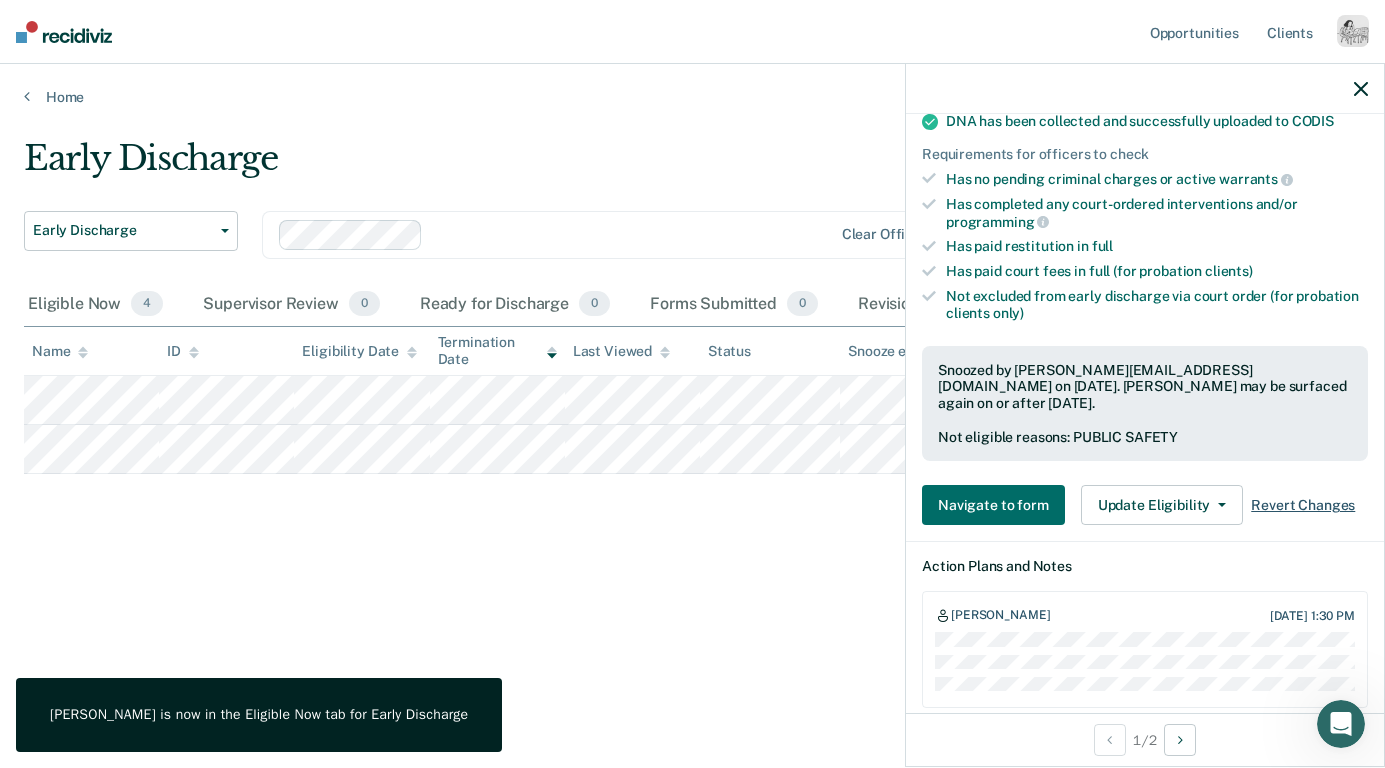 click on "Revert Changes" at bounding box center [1303, 505] 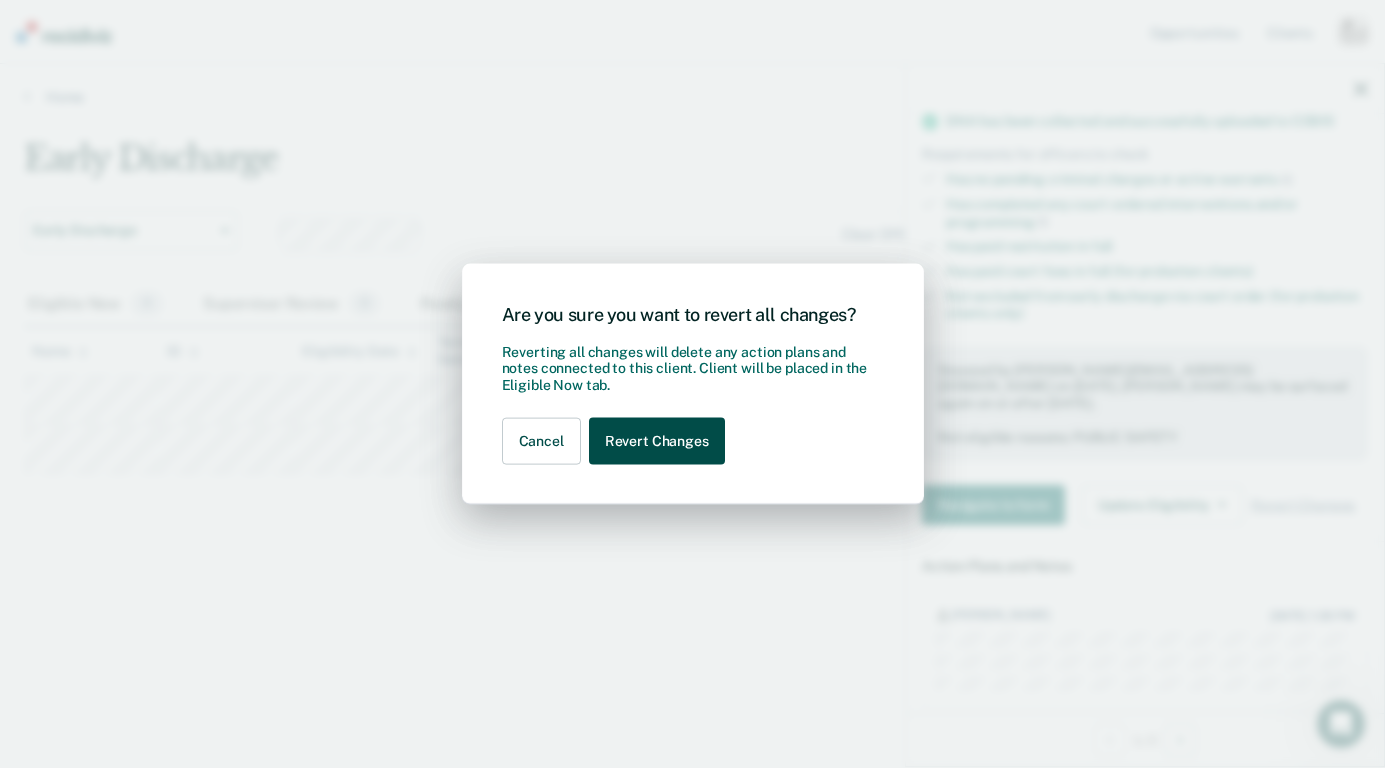 click on "Revert Changes" at bounding box center (657, 441) 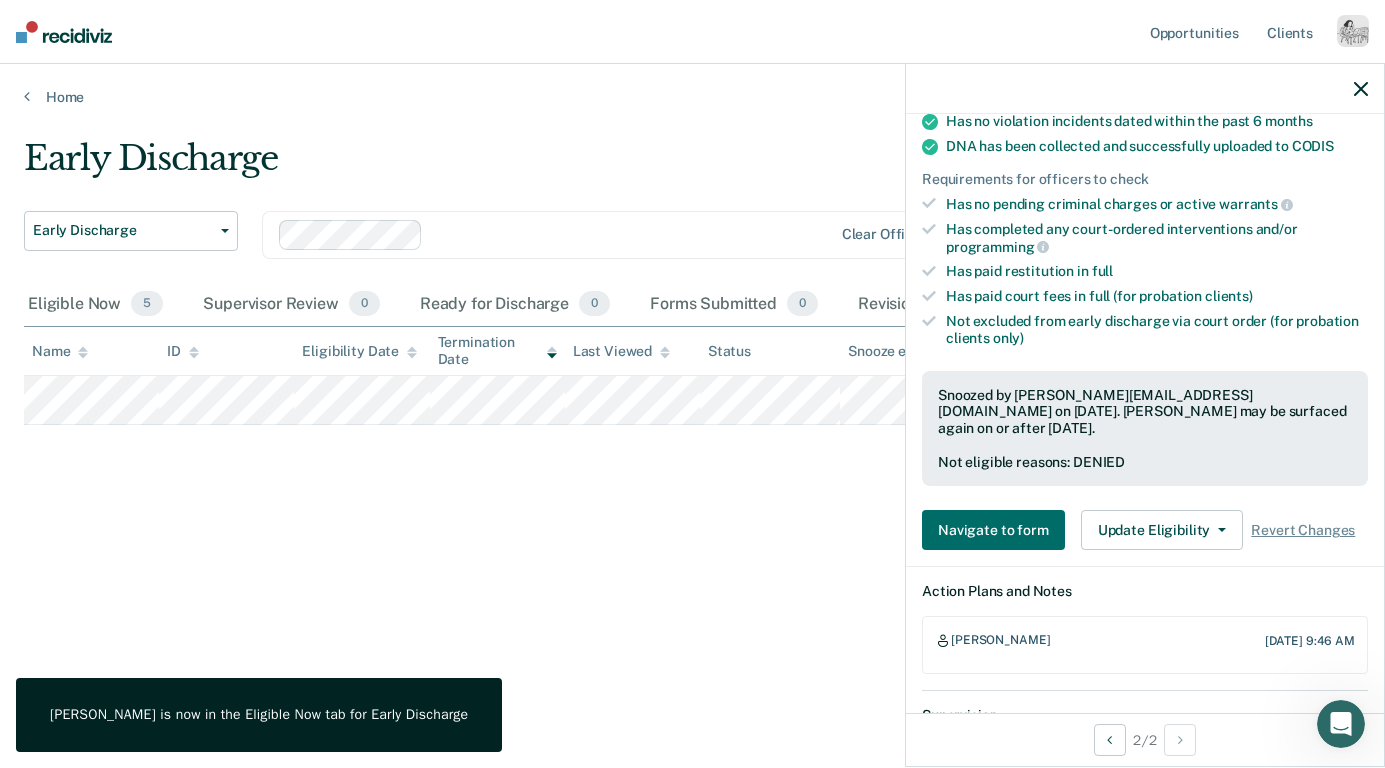 scroll, scrollTop: 494, scrollLeft: 0, axis: vertical 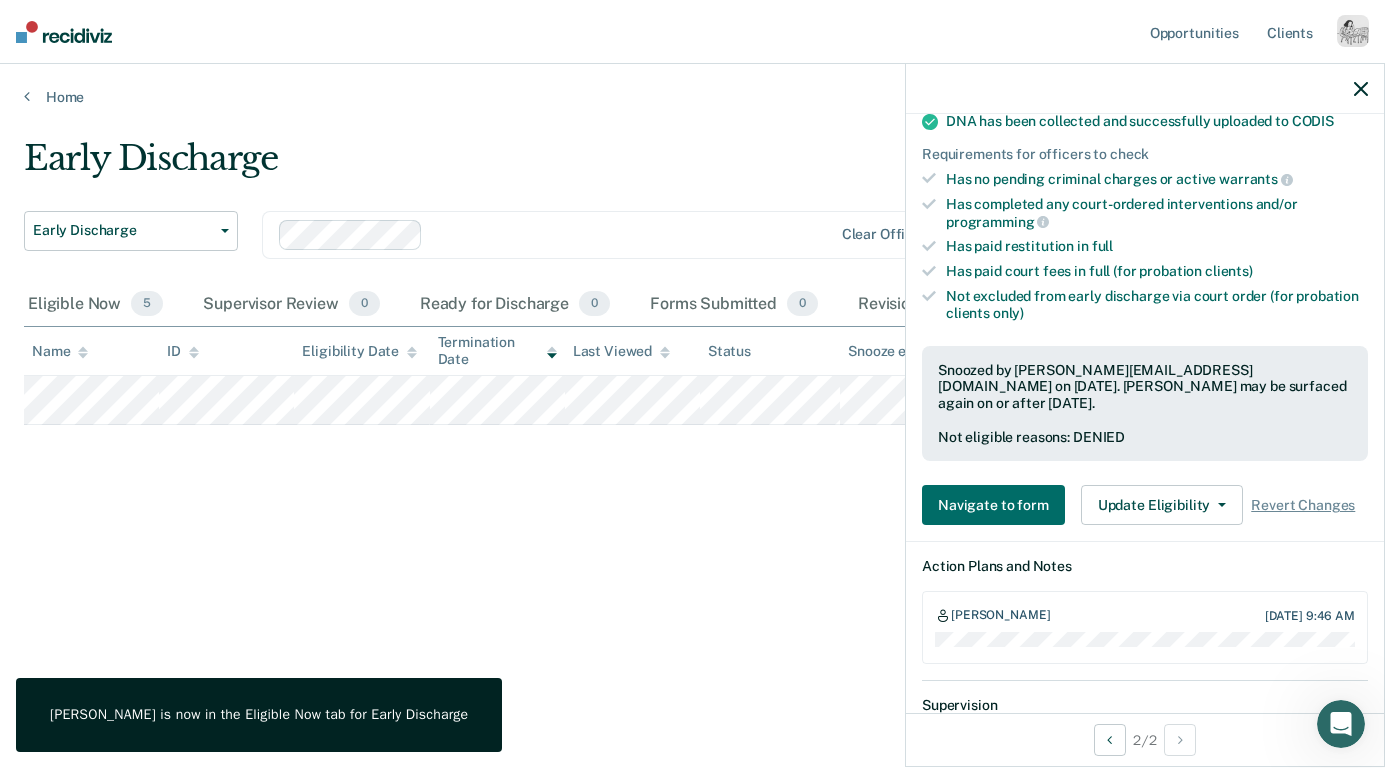 click on "Navigate to form Update Eligibility Change Snooze/Denial Reason Revert Changes" at bounding box center (1145, 505) 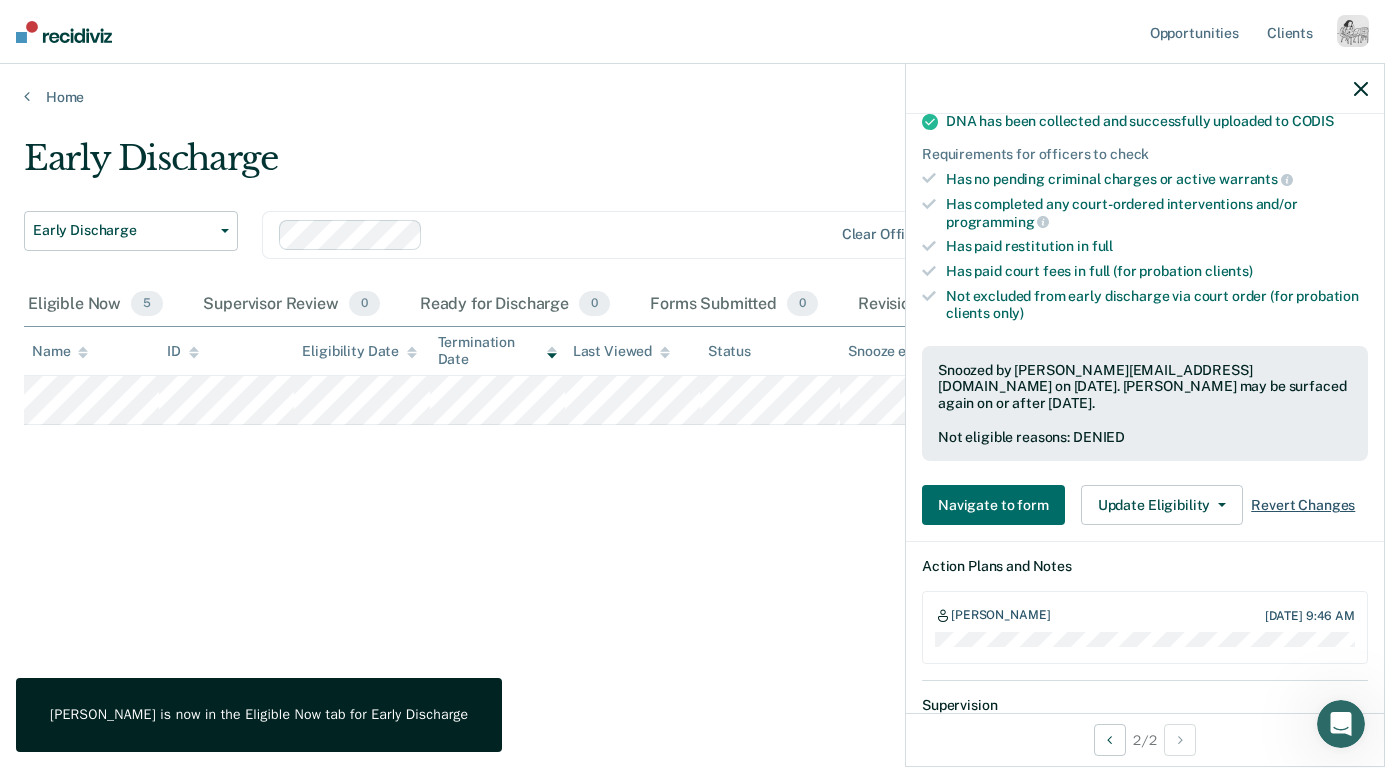 click on "Revert Changes" at bounding box center [1303, 505] 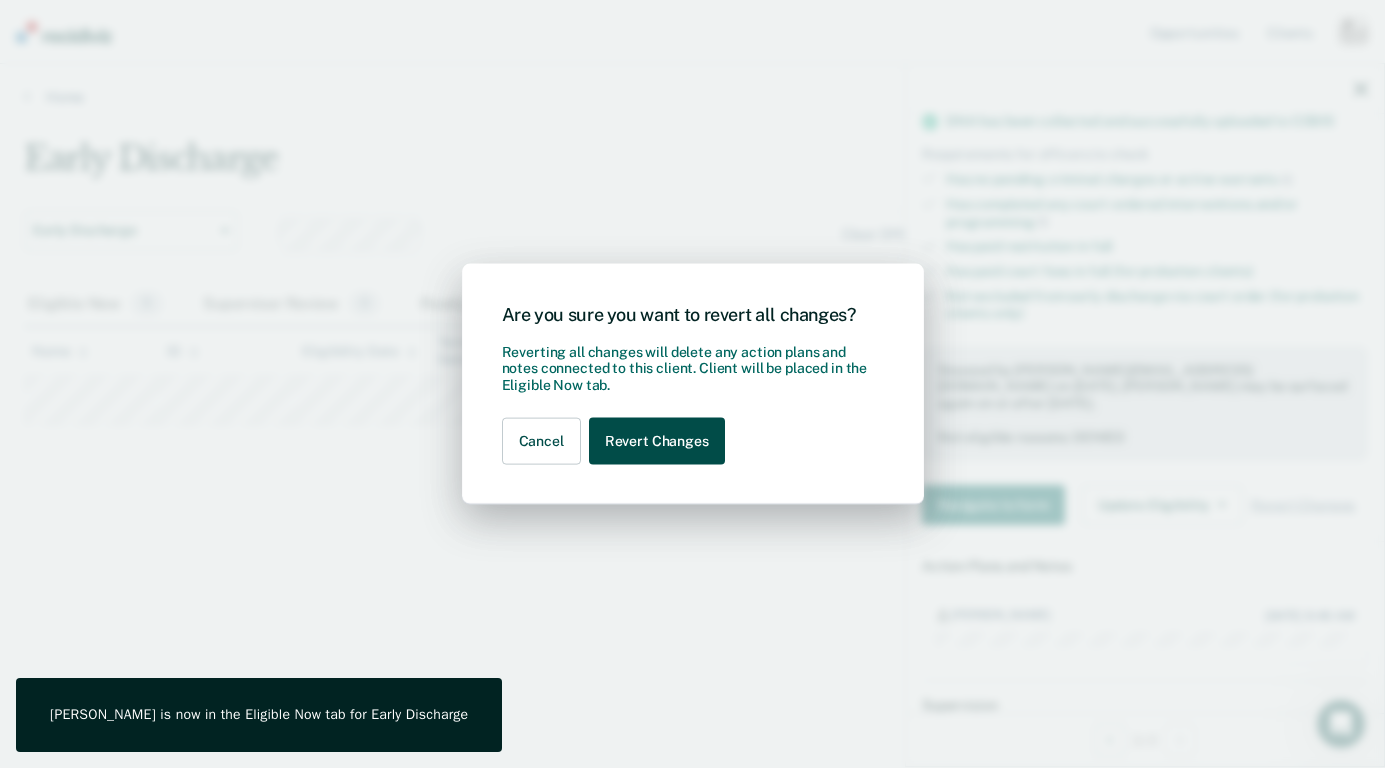 click on "Revert Changes" at bounding box center (657, 441) 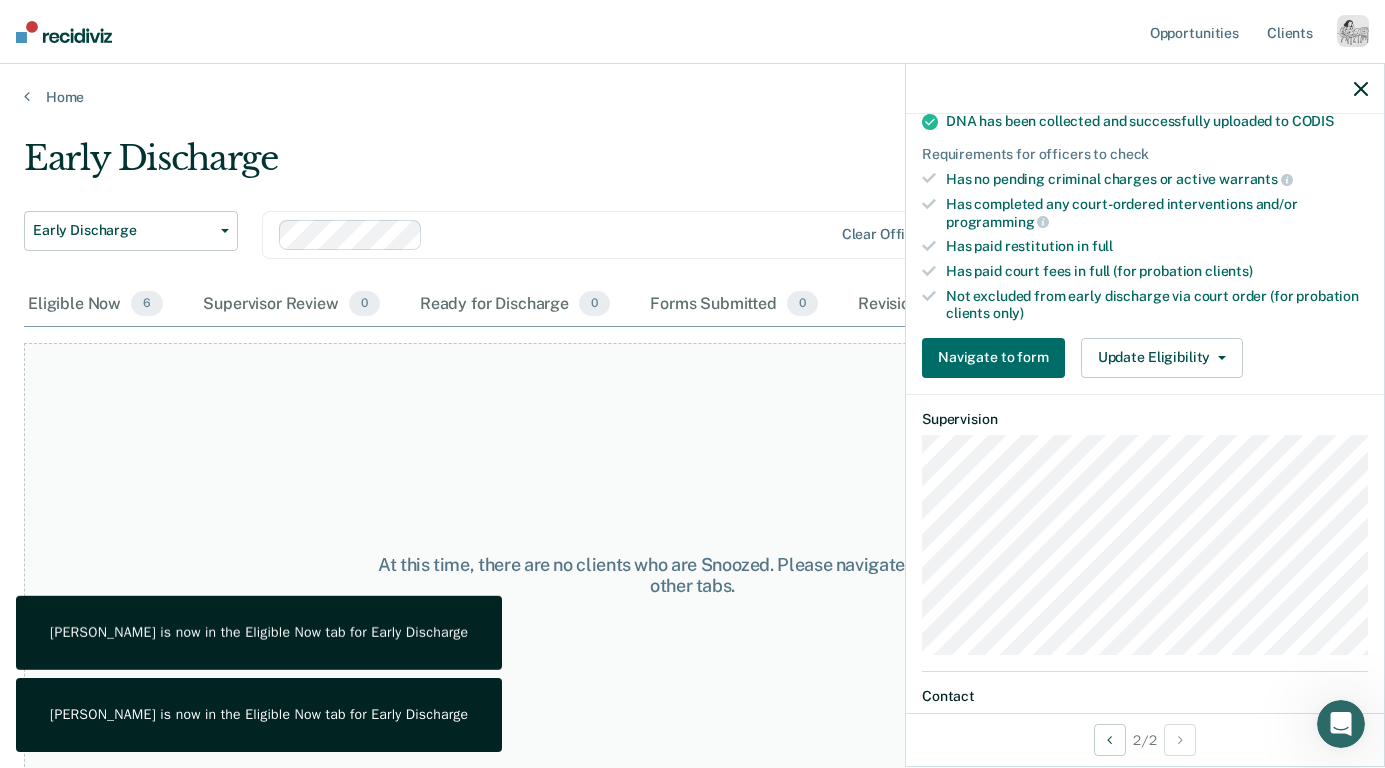 click at bounding box center [1145, 89] 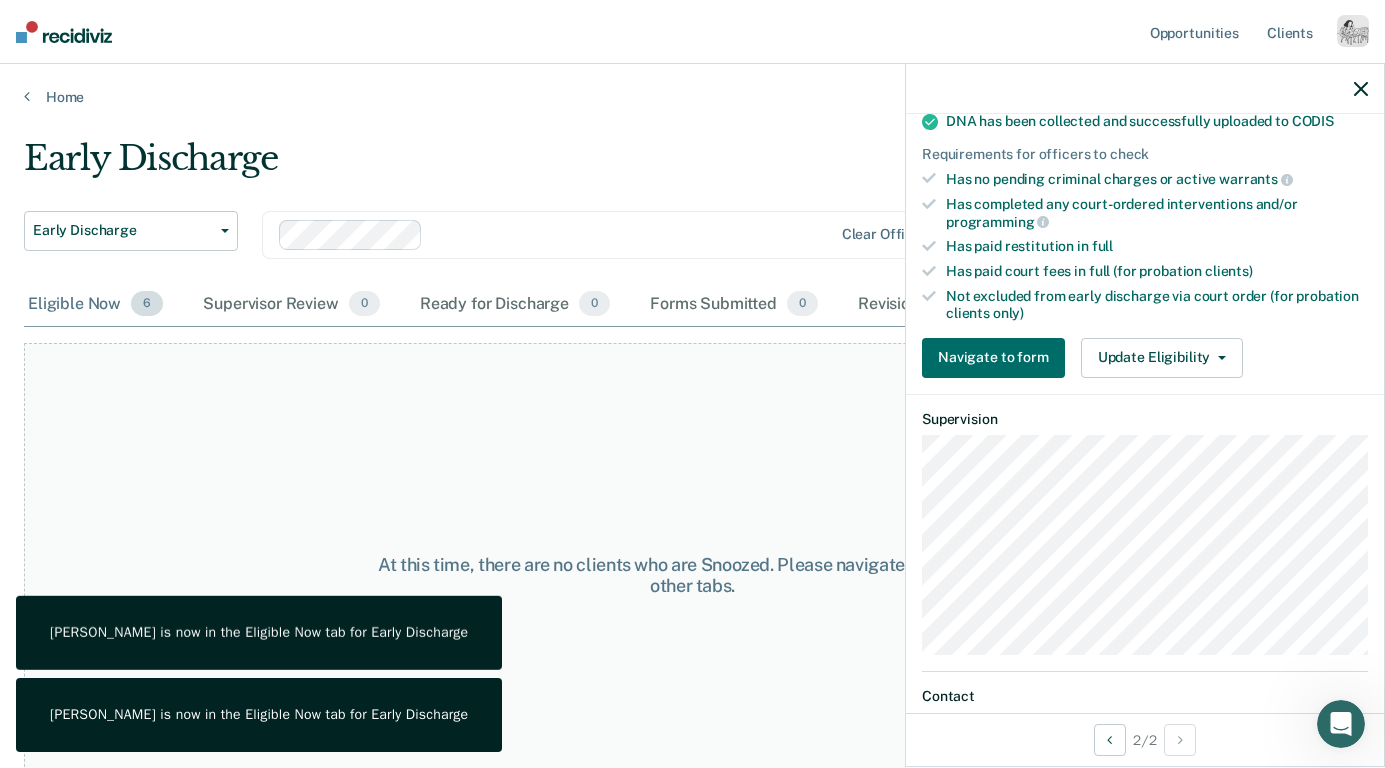 click on "Eligible Now 6" at bounding box center [95, 305] 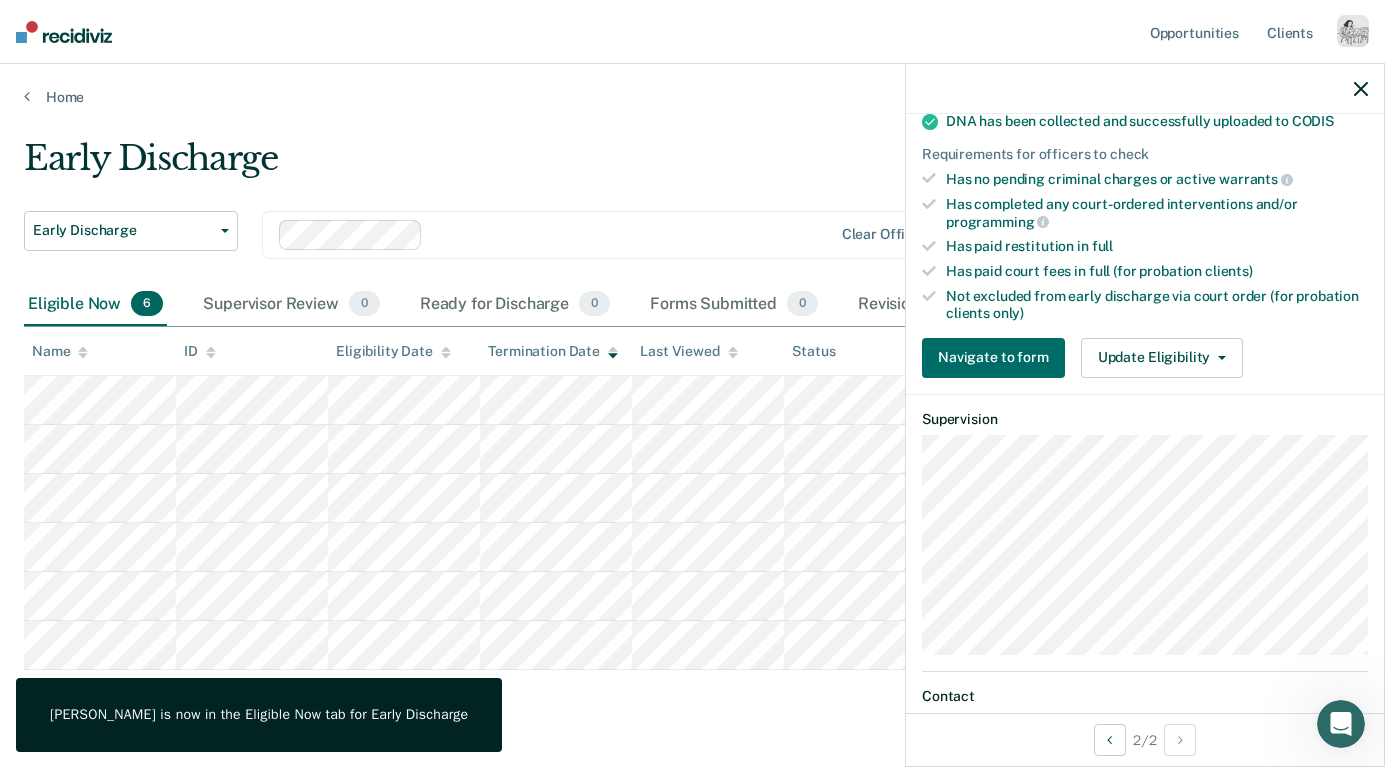 click 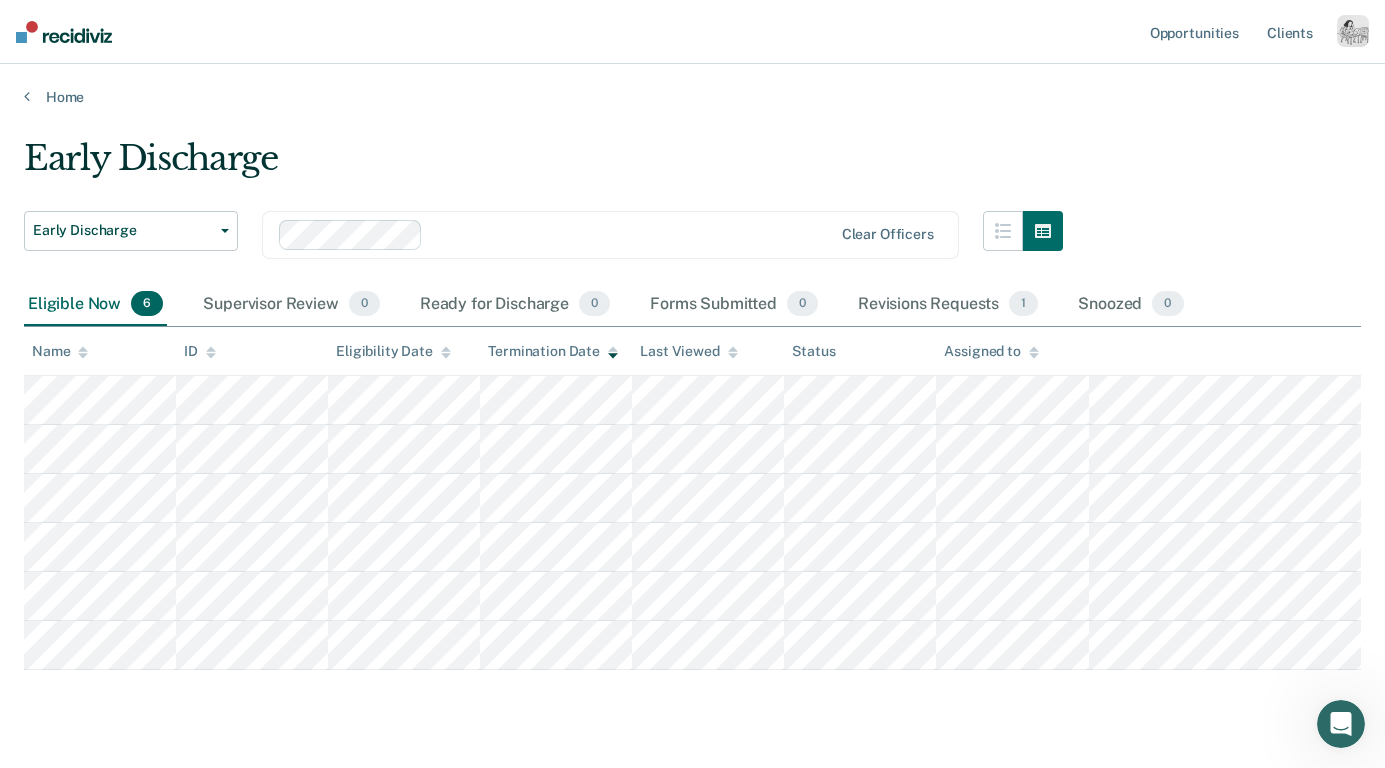 click at bounding box center [1353, 31] 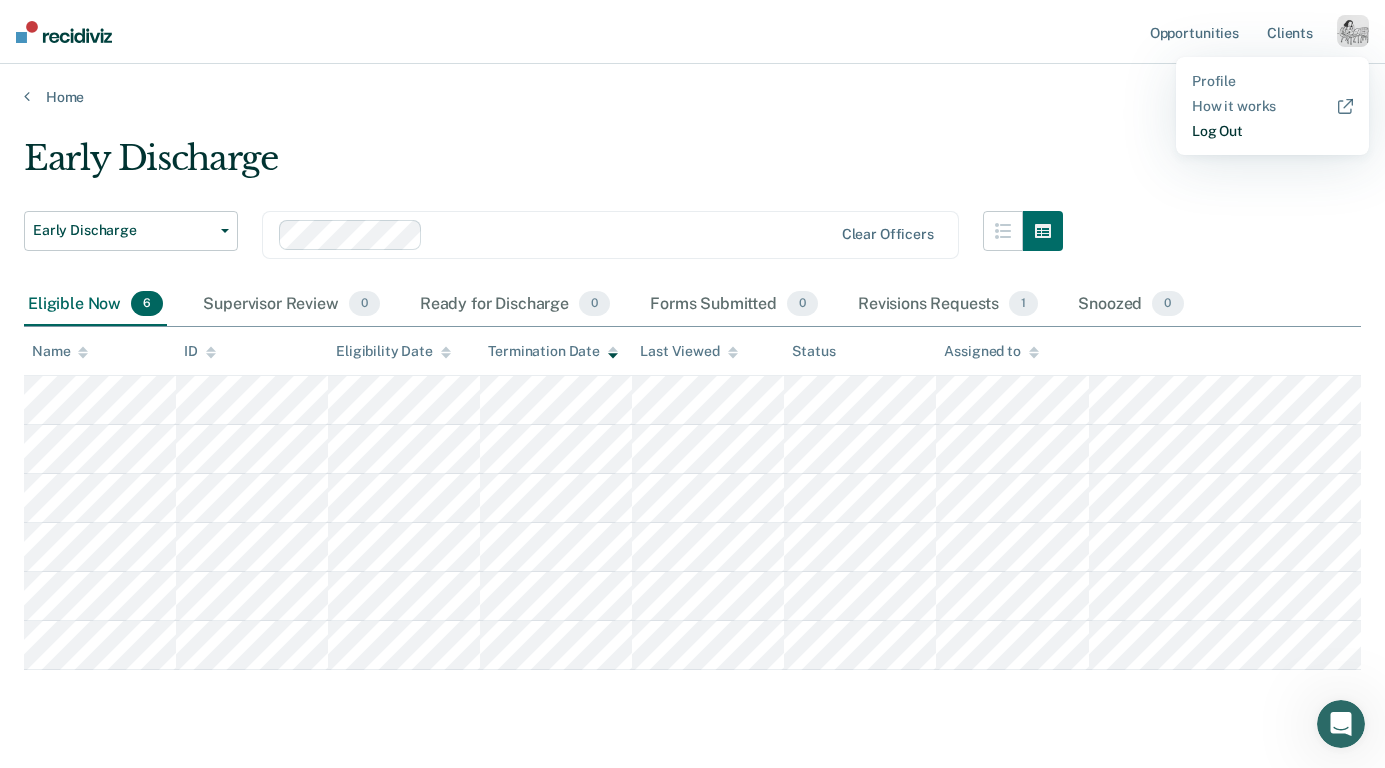 click on "Log Out" at bounding box center (1272, 131) 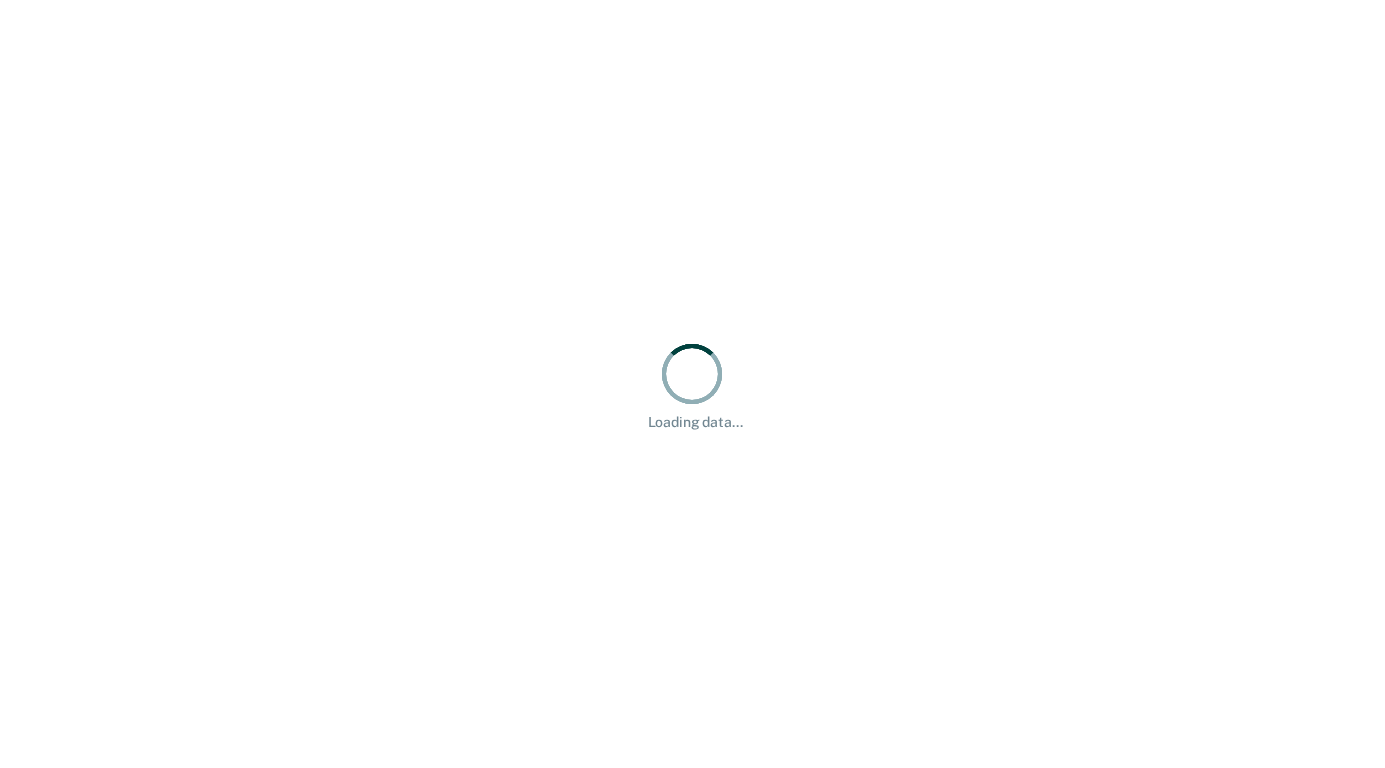 scroll, scrollTop: 0, scrollLeft: 0, axis: both 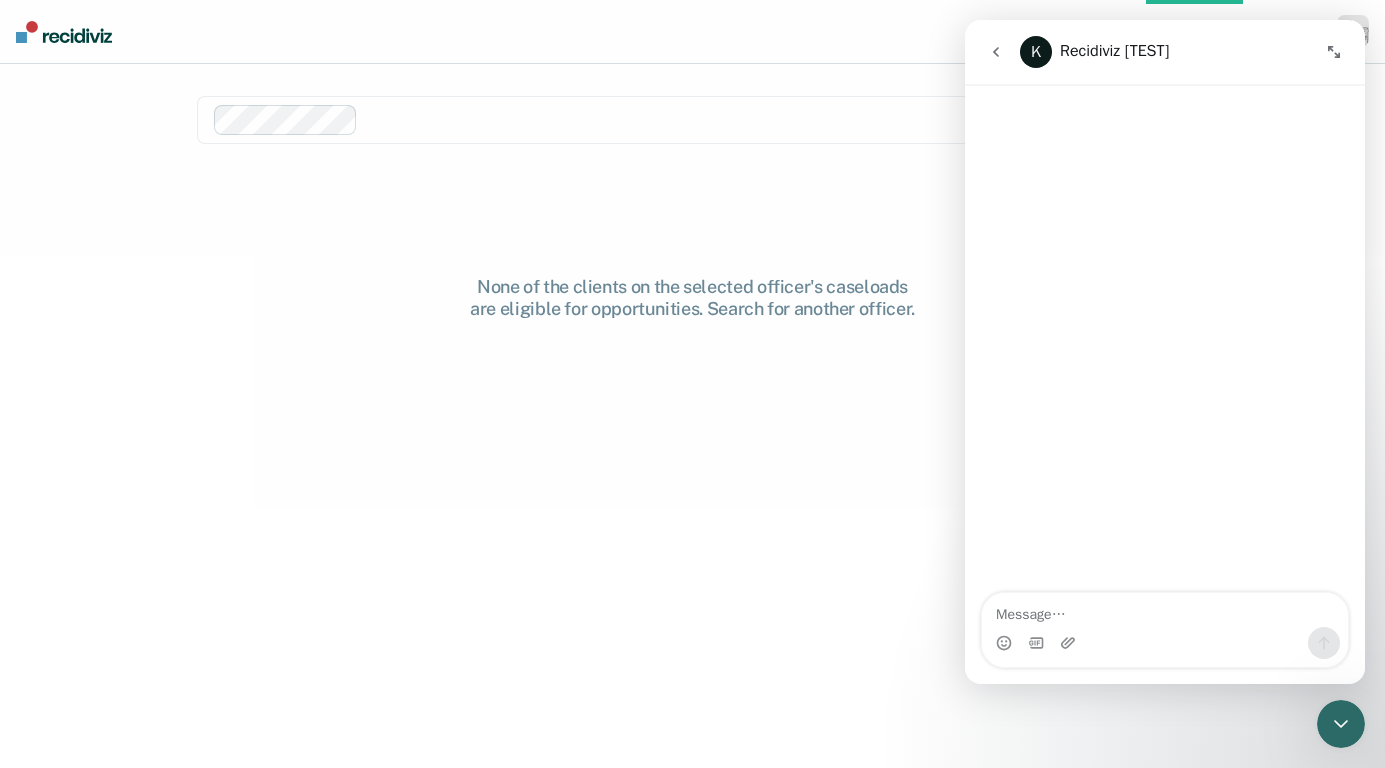 click 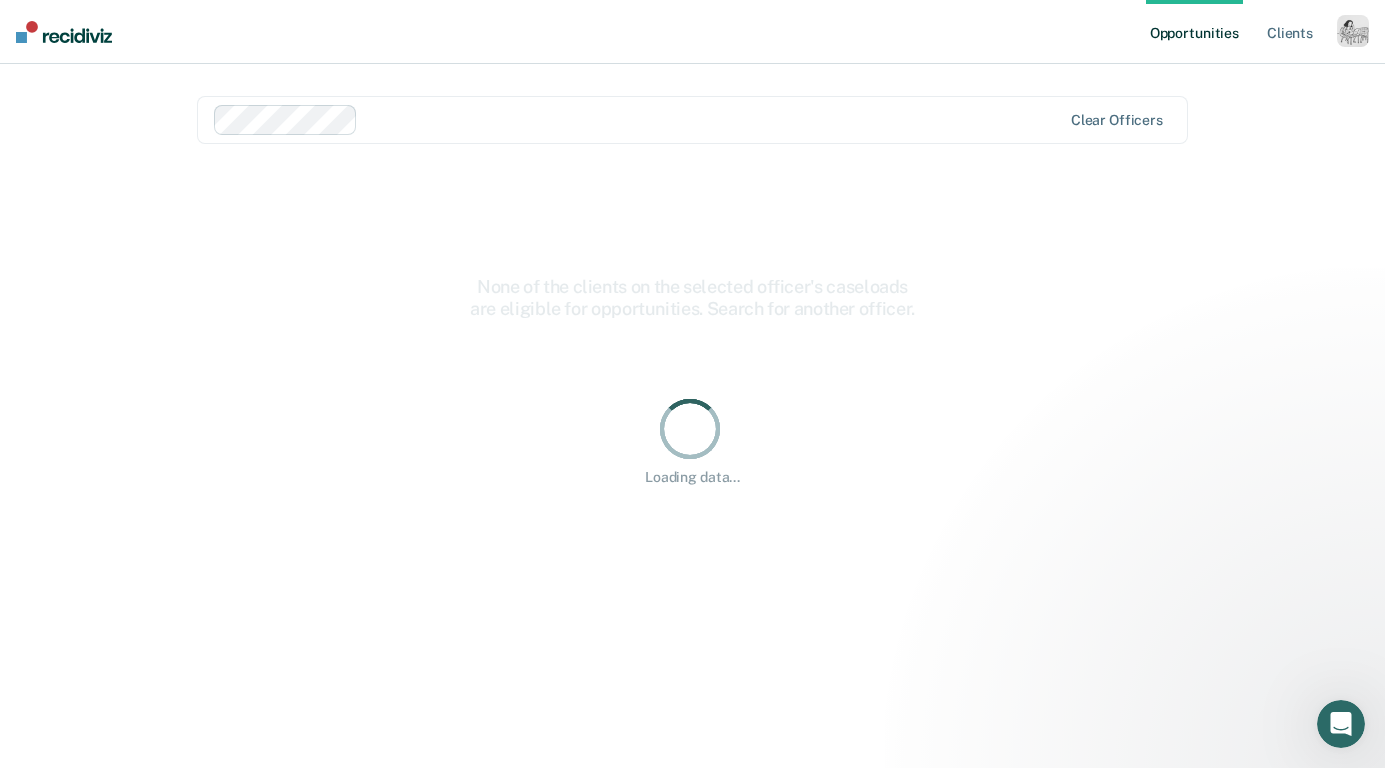 scroll, scrollTop: 0, scrollLeft: 0, axis: both 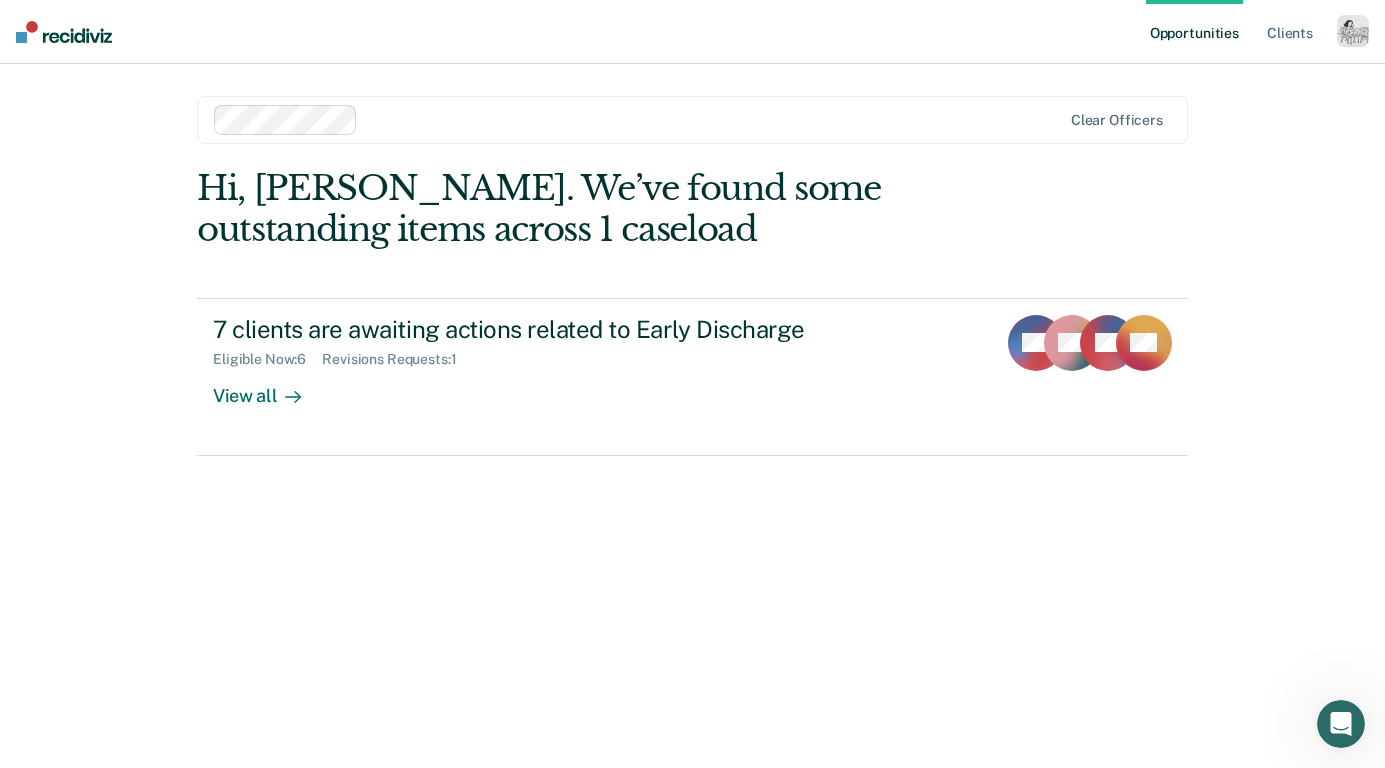 click at bounding box center (713, 119) 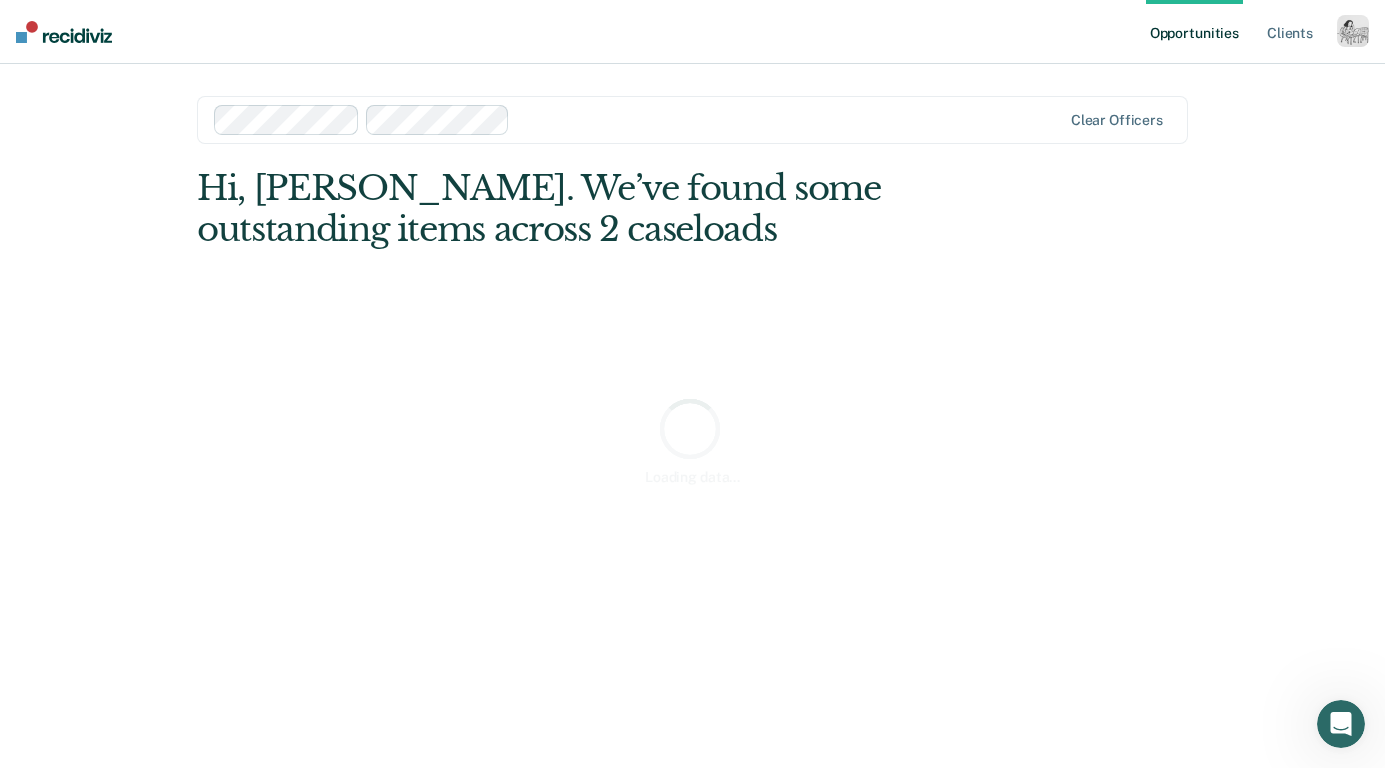 click at bounding box center (789, 119) 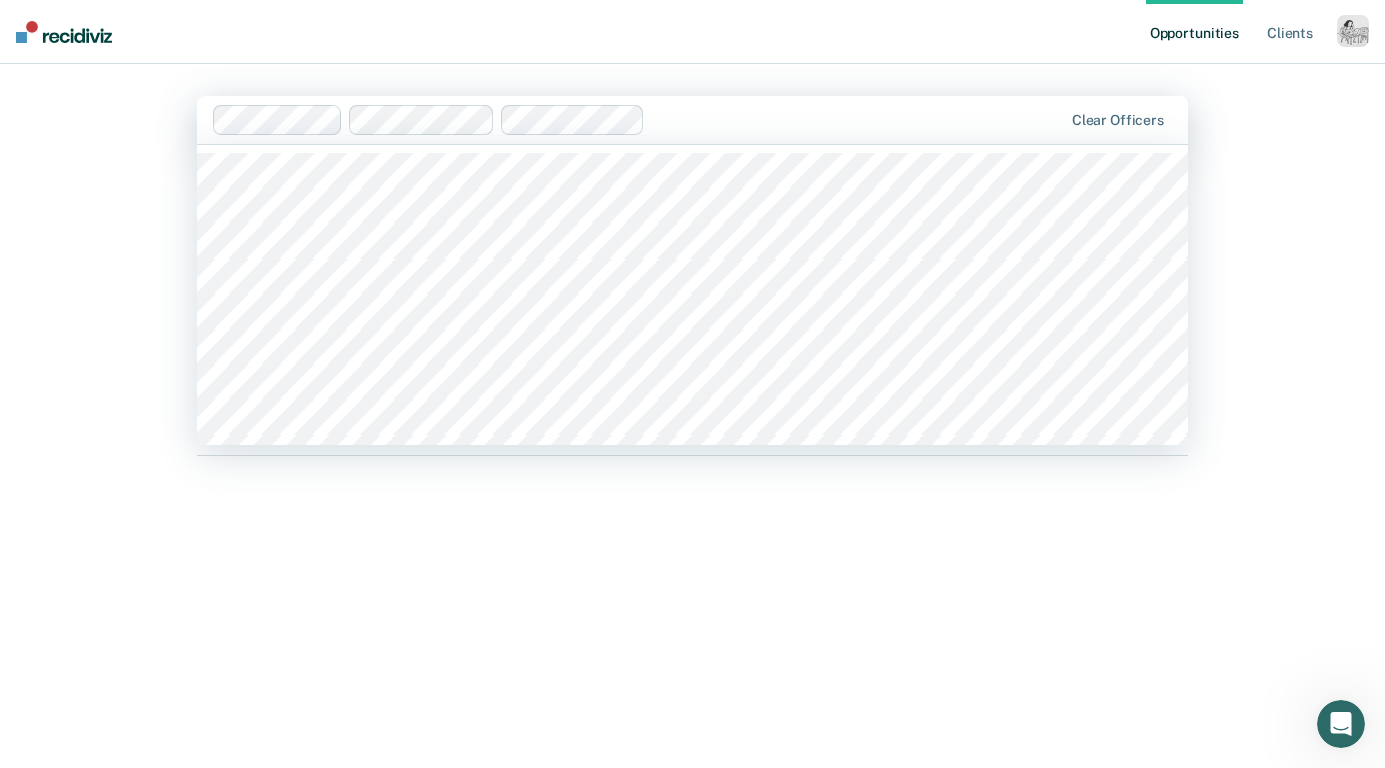 click at bounding box center [857, 119] 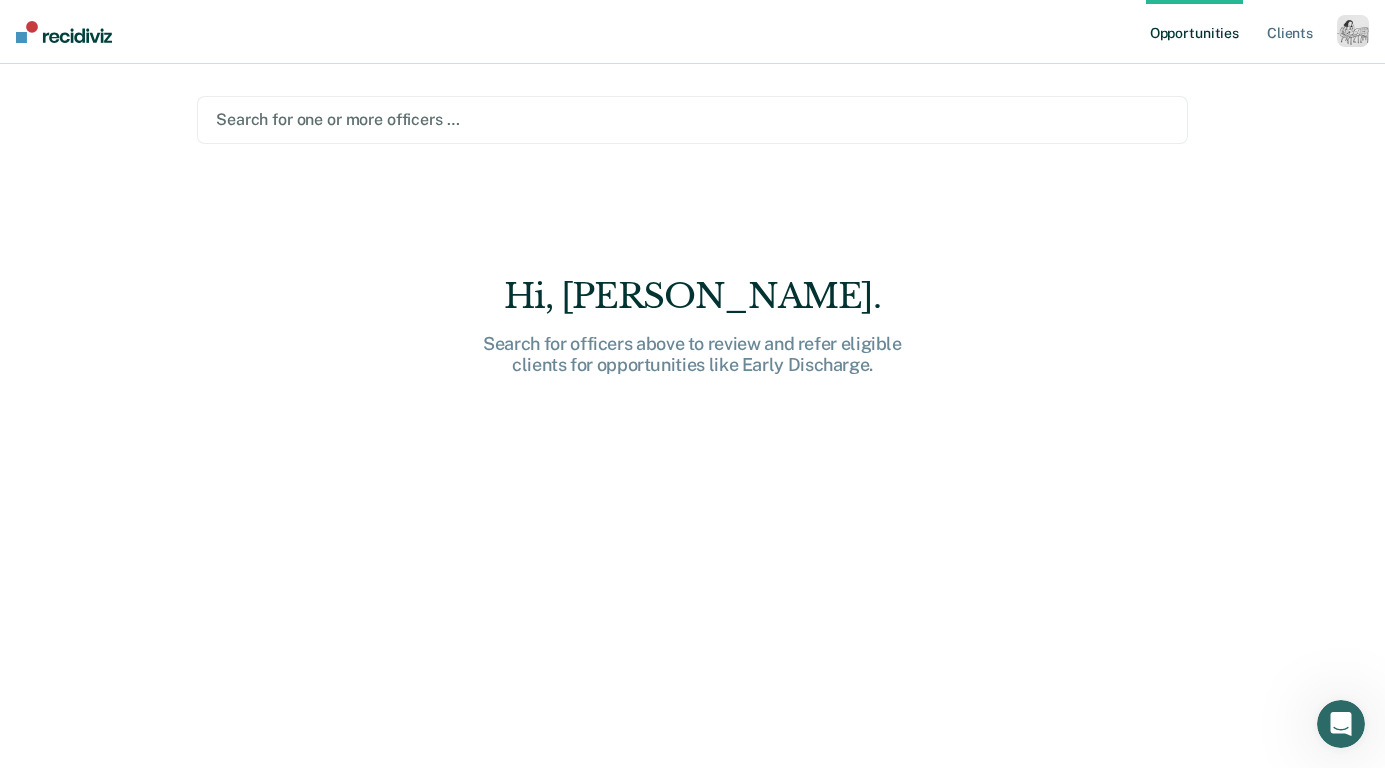 click at bounding box center [692, 119] 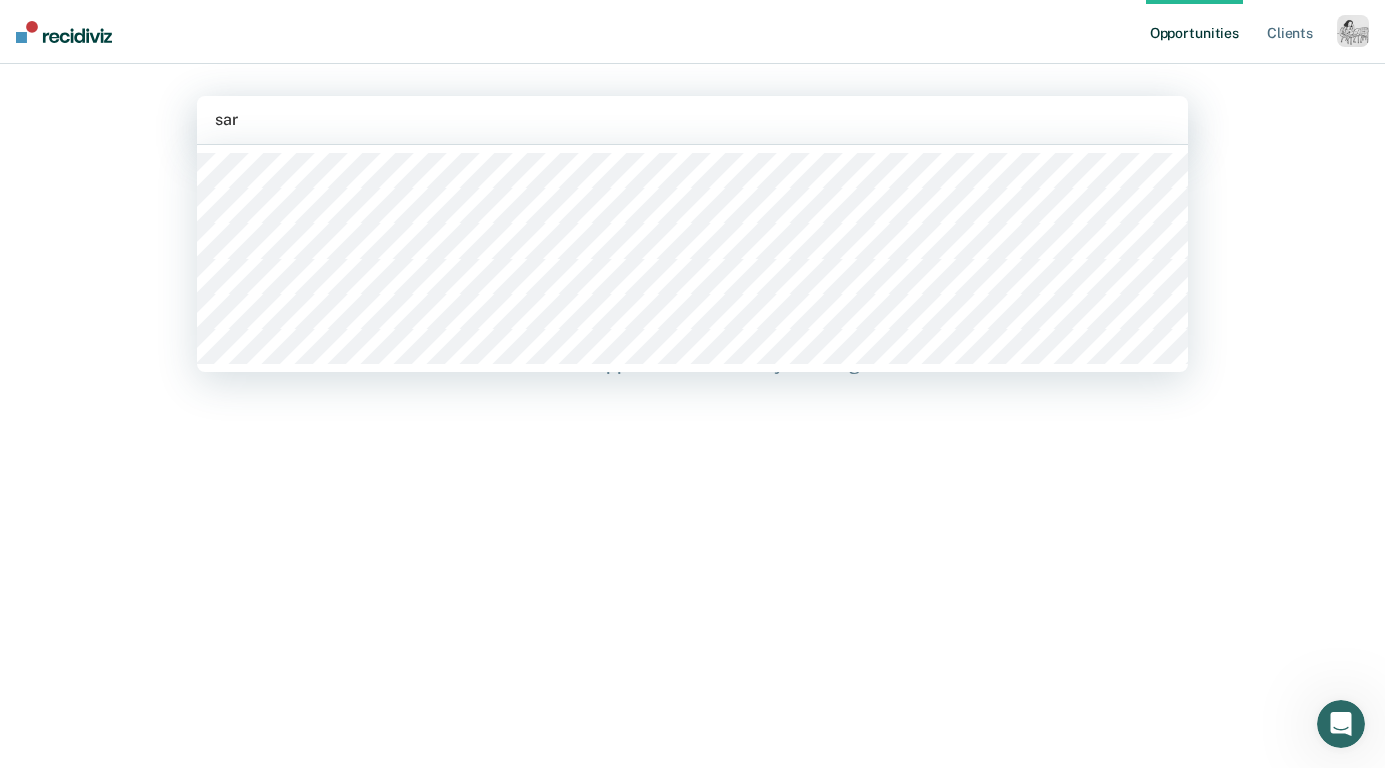 type on "sara" 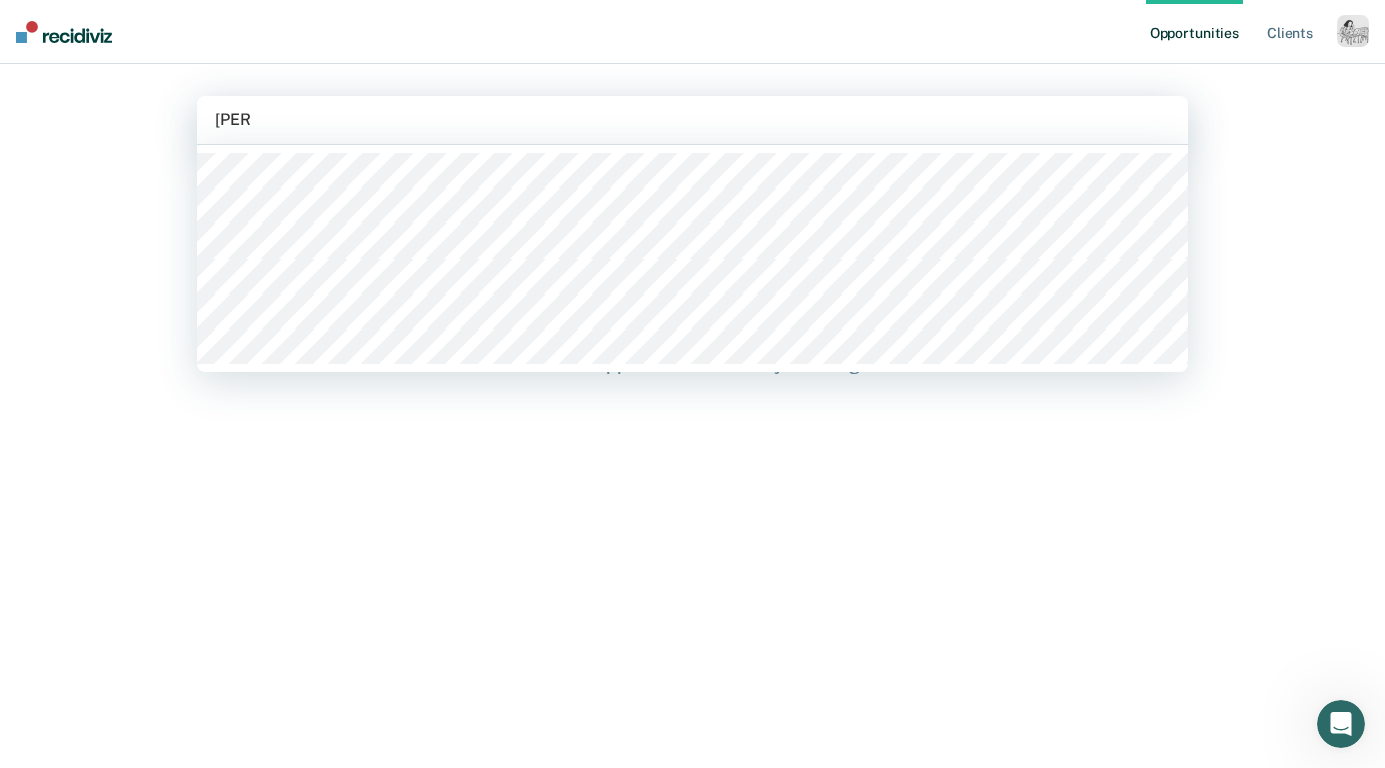 type 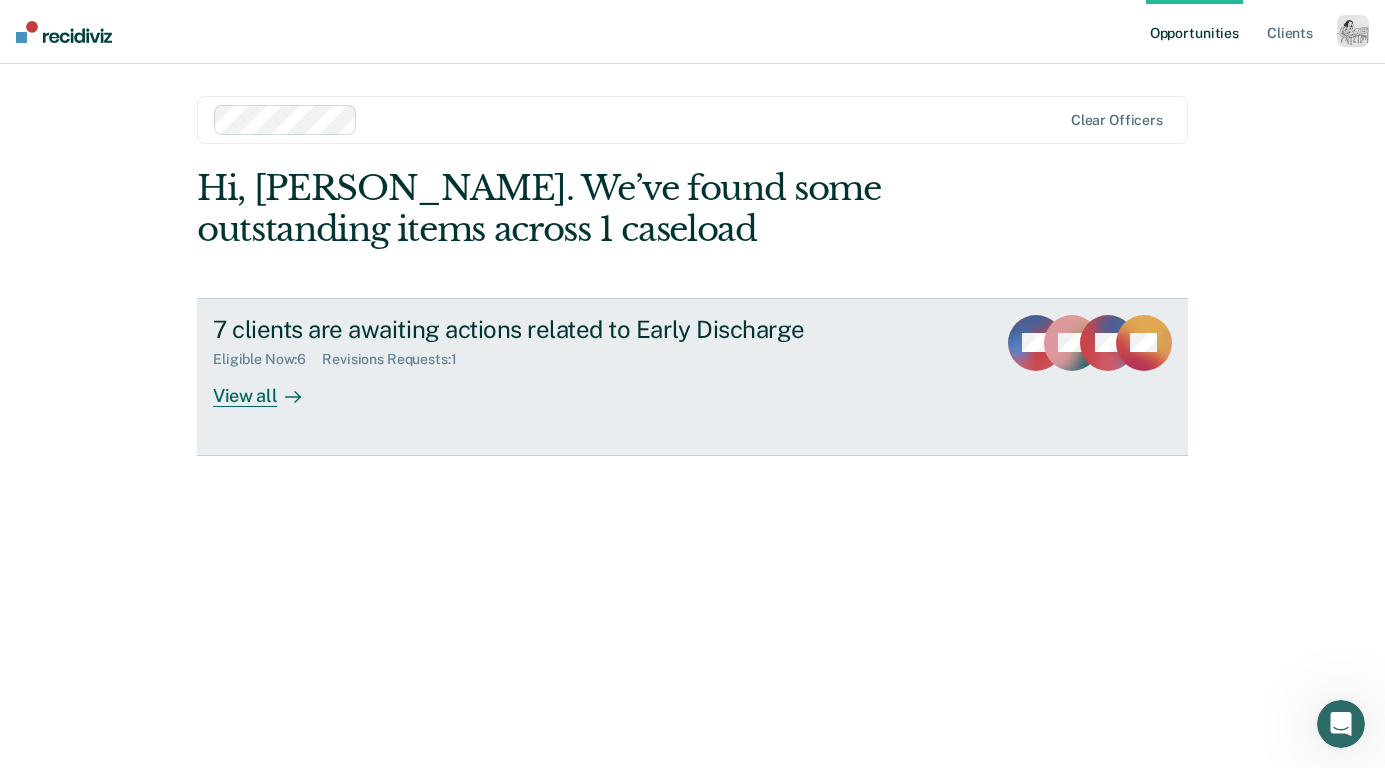 click on "View all" at bounding box center [269, 387] 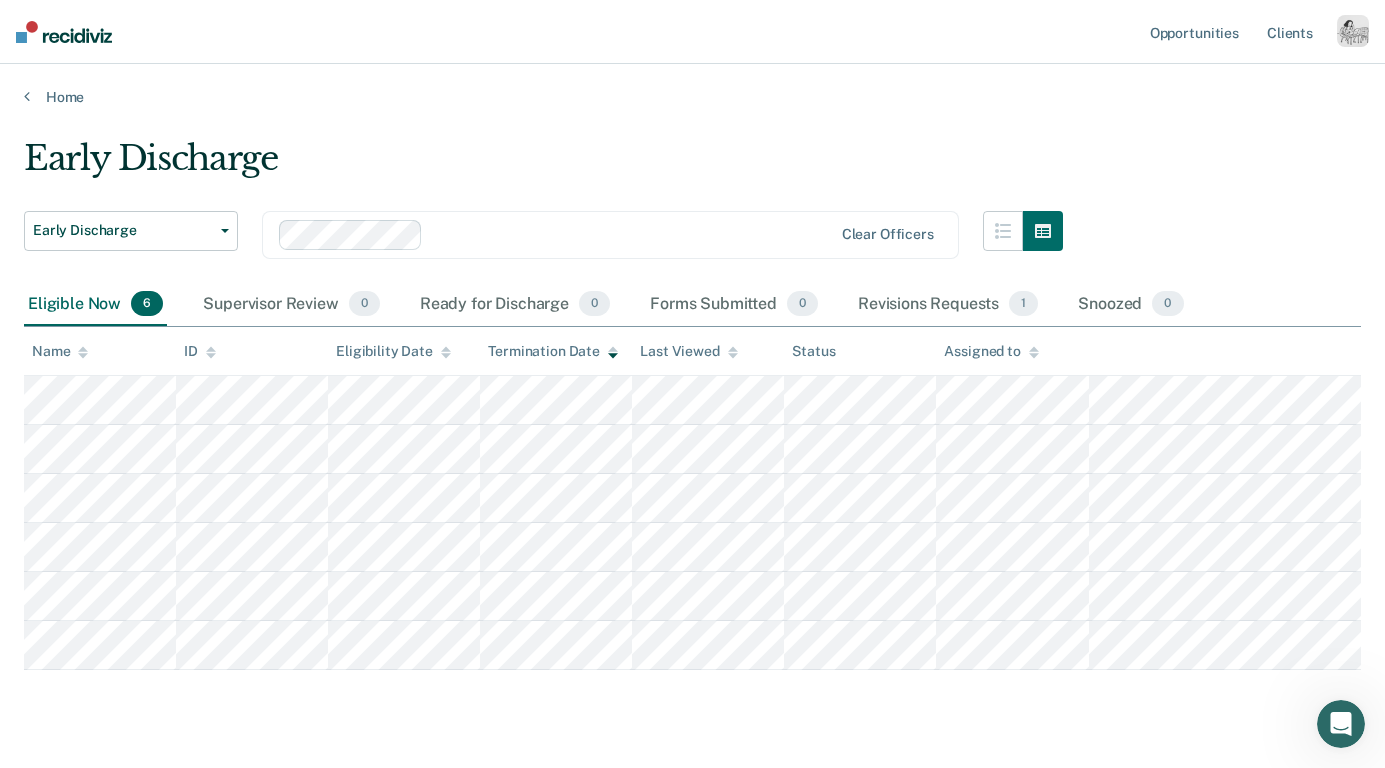 click 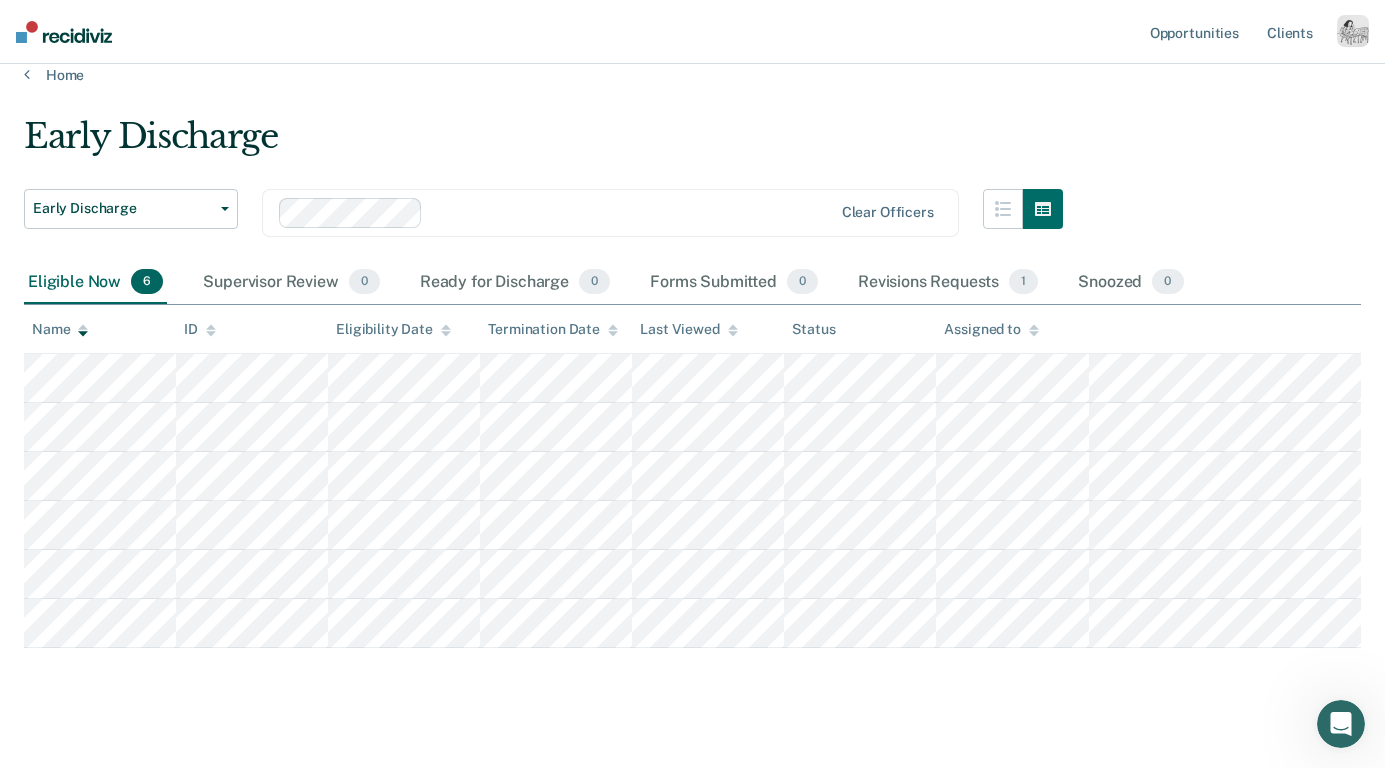 scroll, scrollTop: 45, scrollLeft: 0, axis: vertical 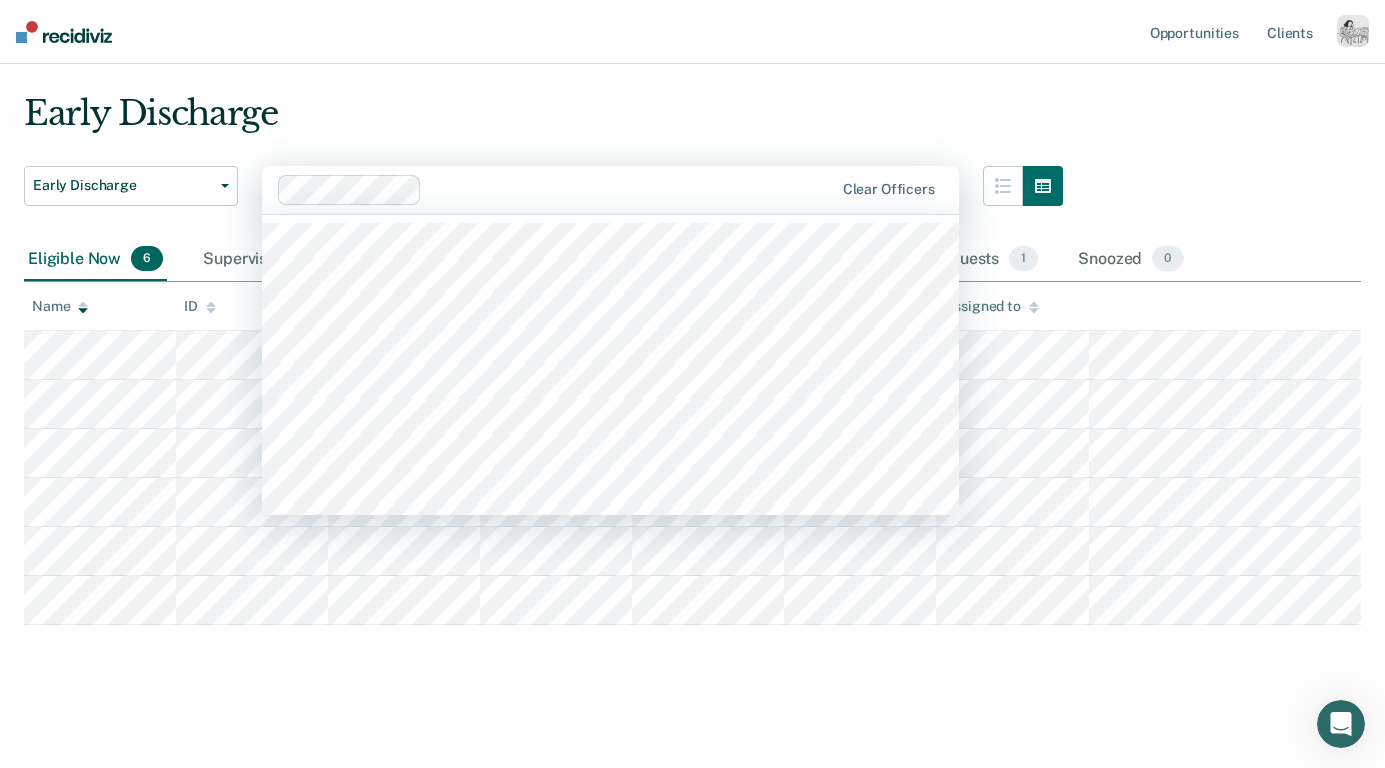 click at bounding box center [631, 189] 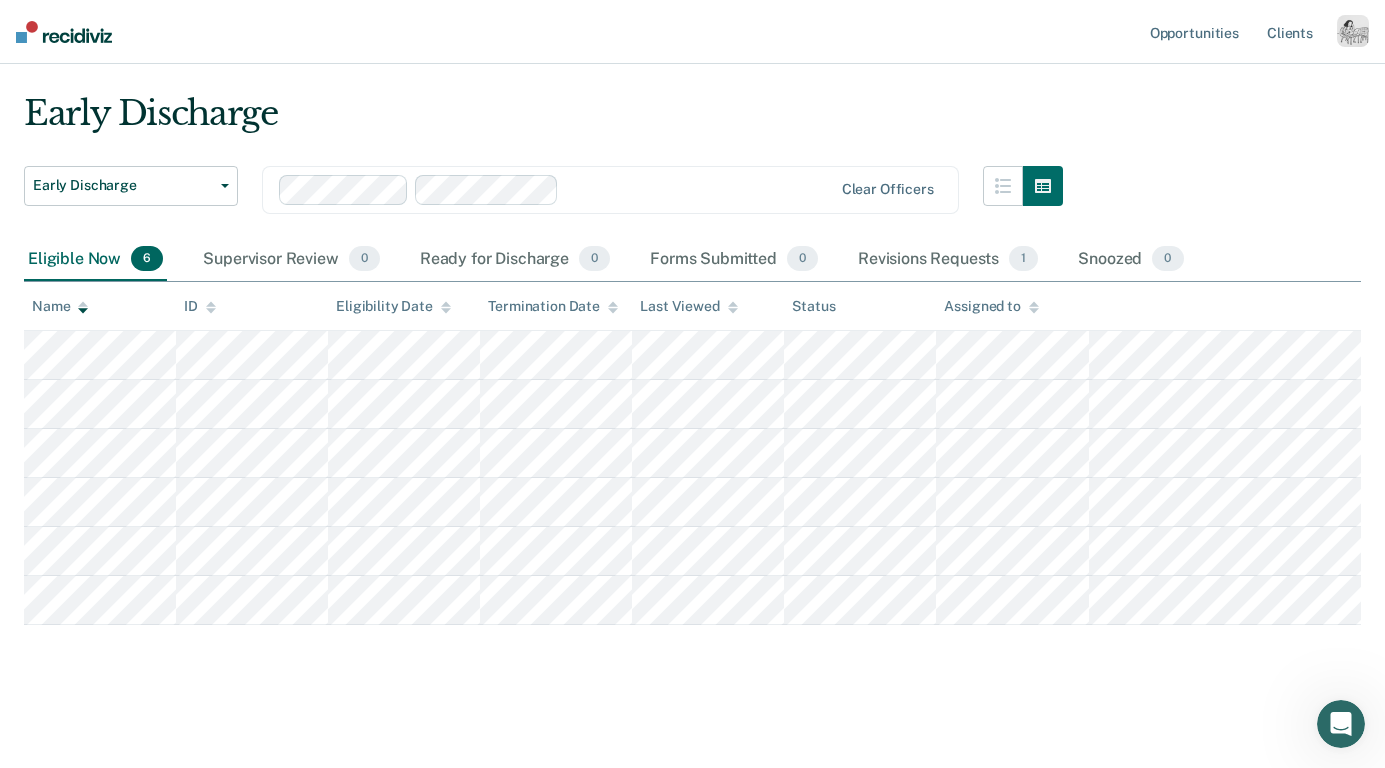 click at bounding box center [699, 189] 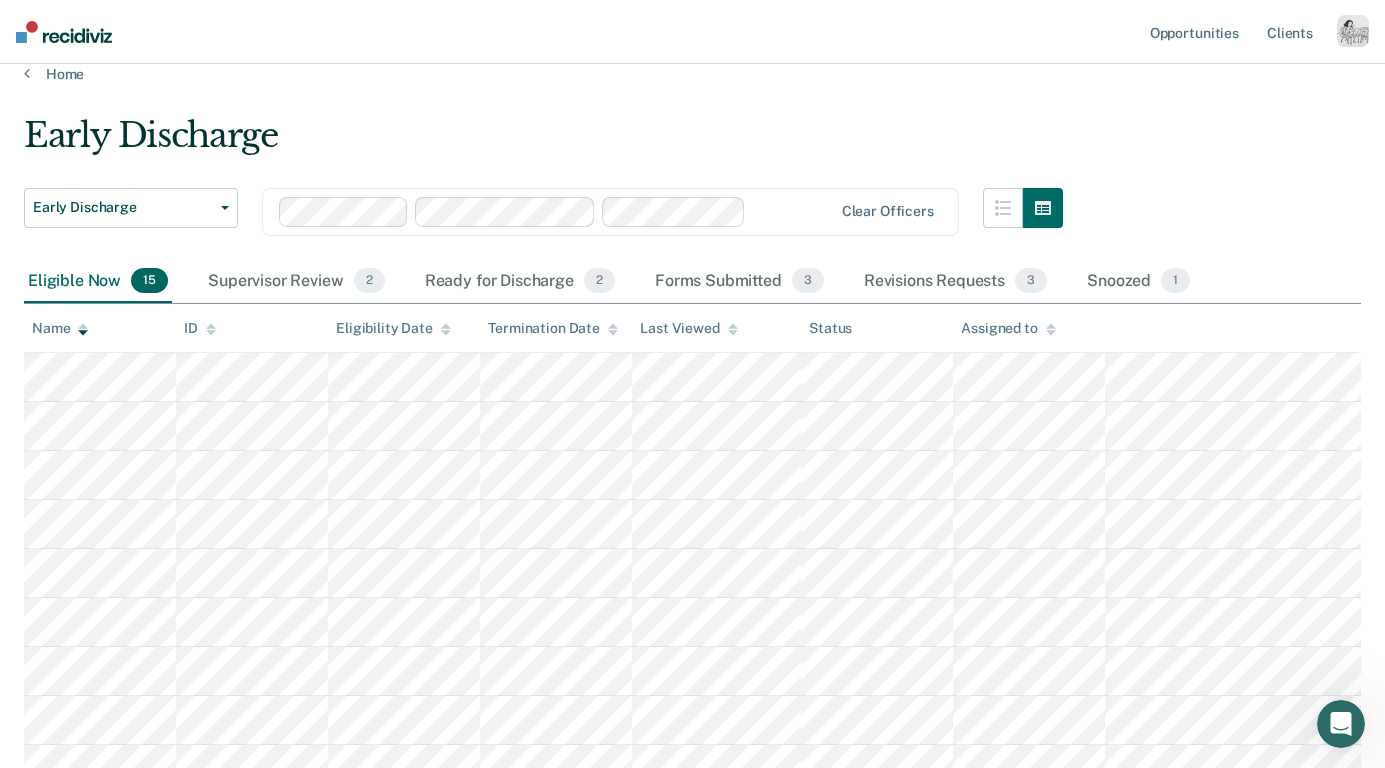 scroll, scrollTop: 0, scrollLeft: 0, axis: both 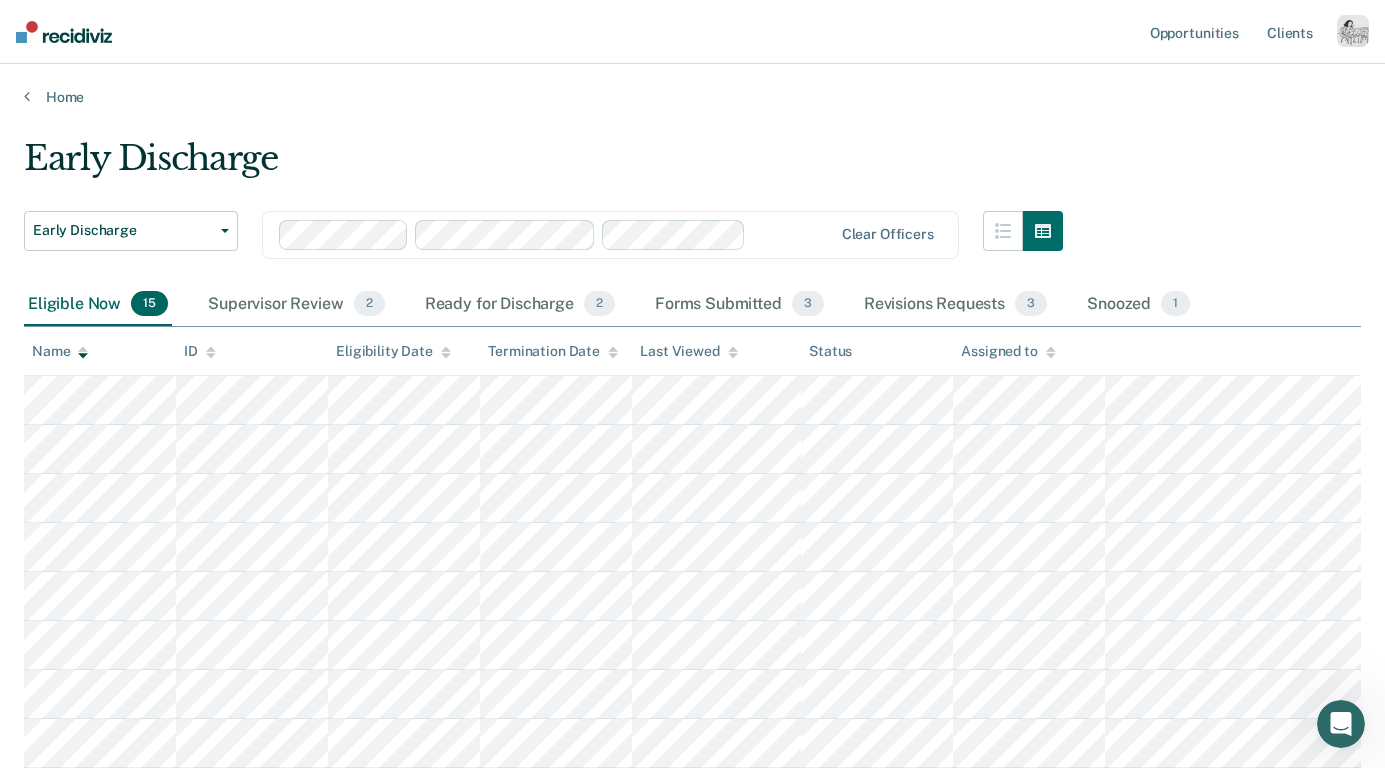 click 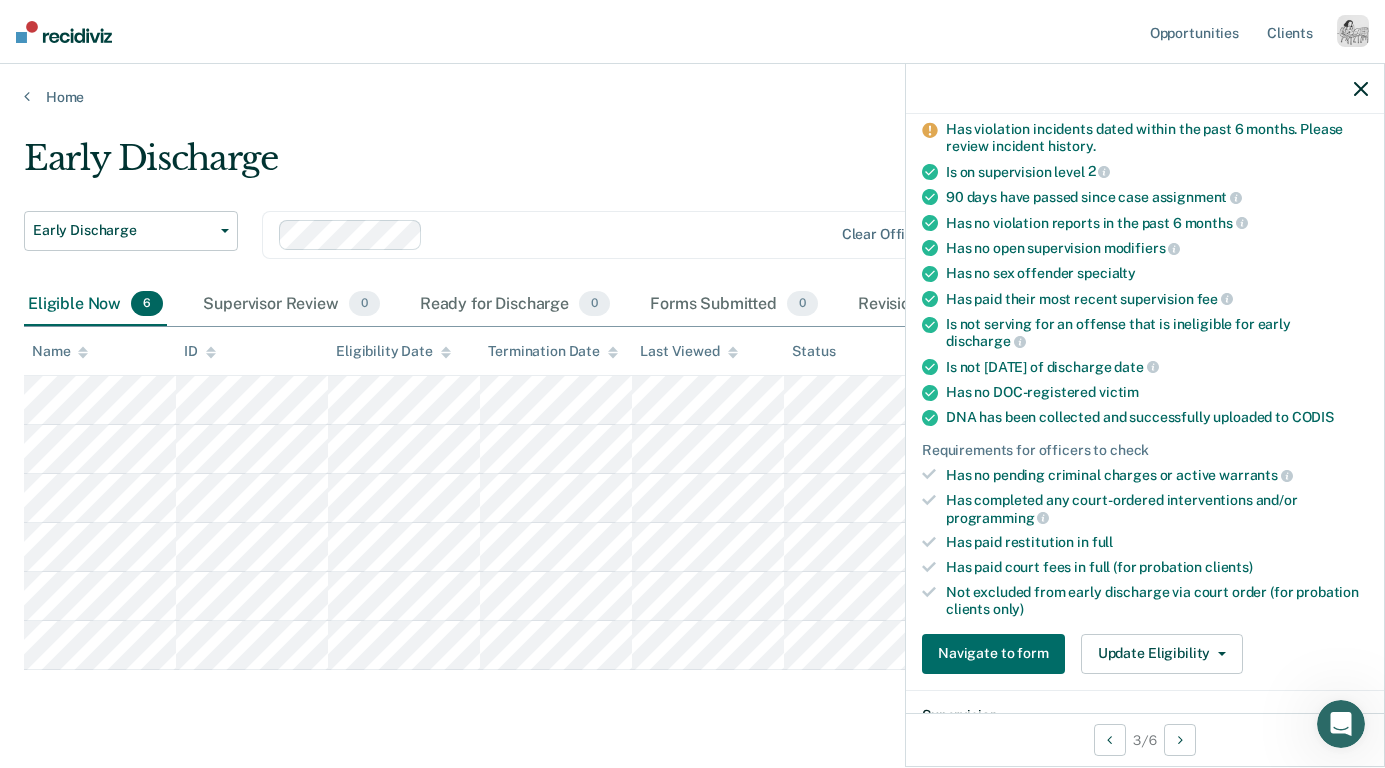 scroll, scrollTop: 167, scrollLeft: 0, axis: vertical 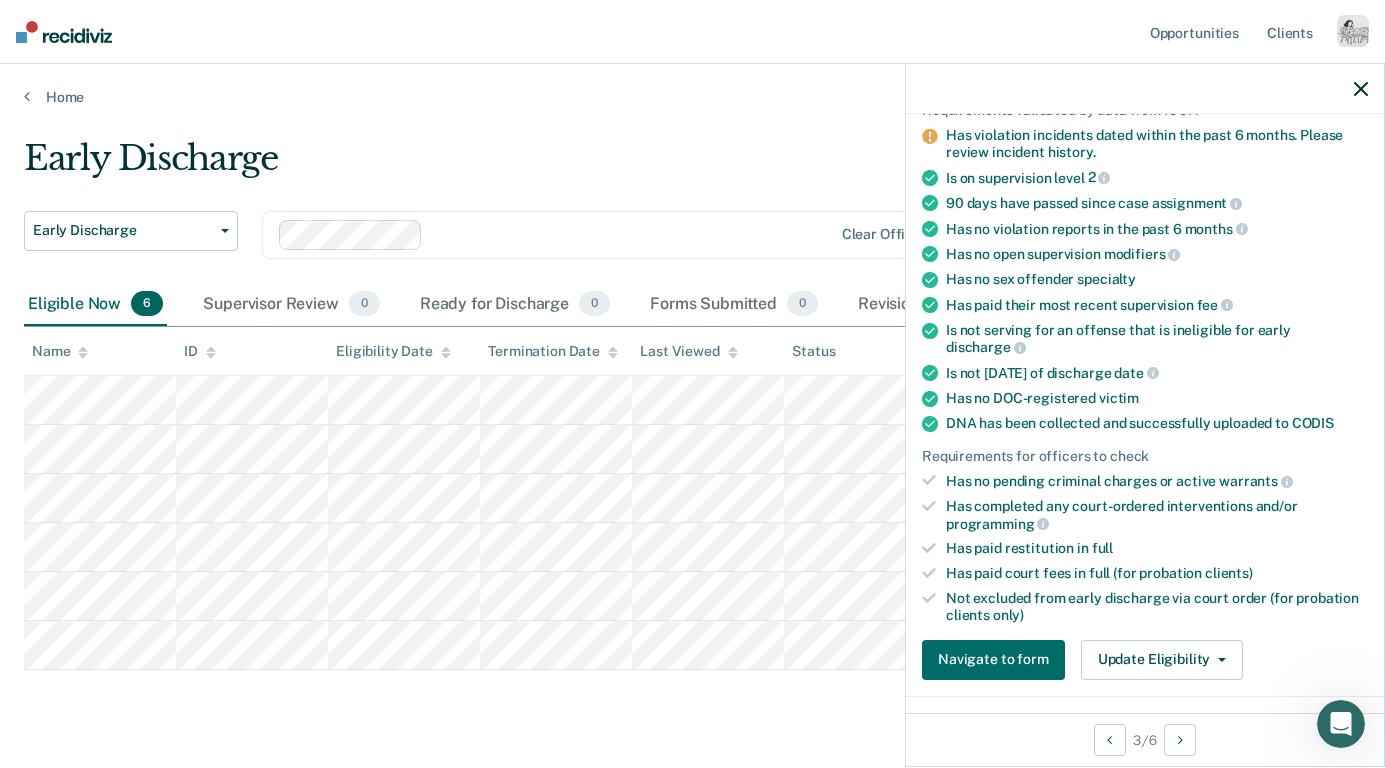 click 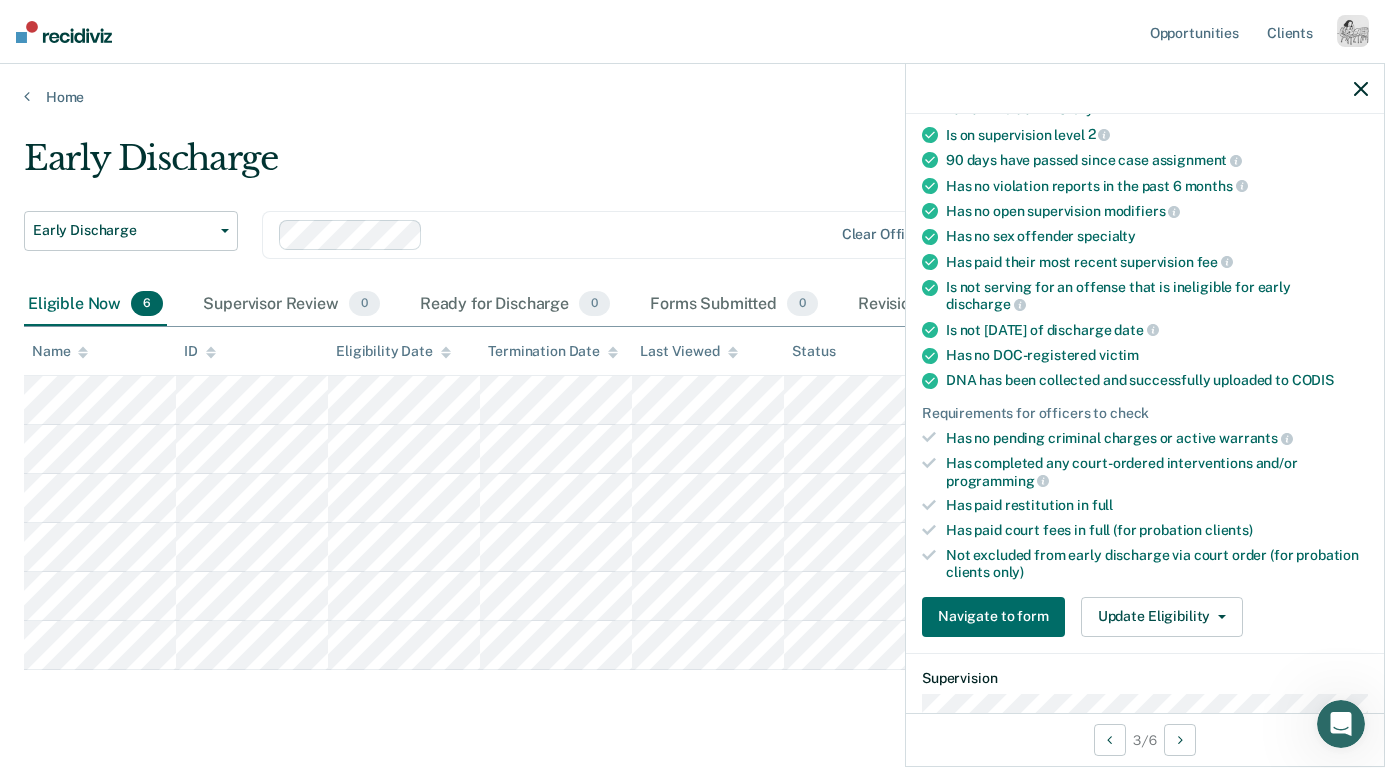 scroll, scrollTop: 212, scrollLeft: 0, axis: vertical 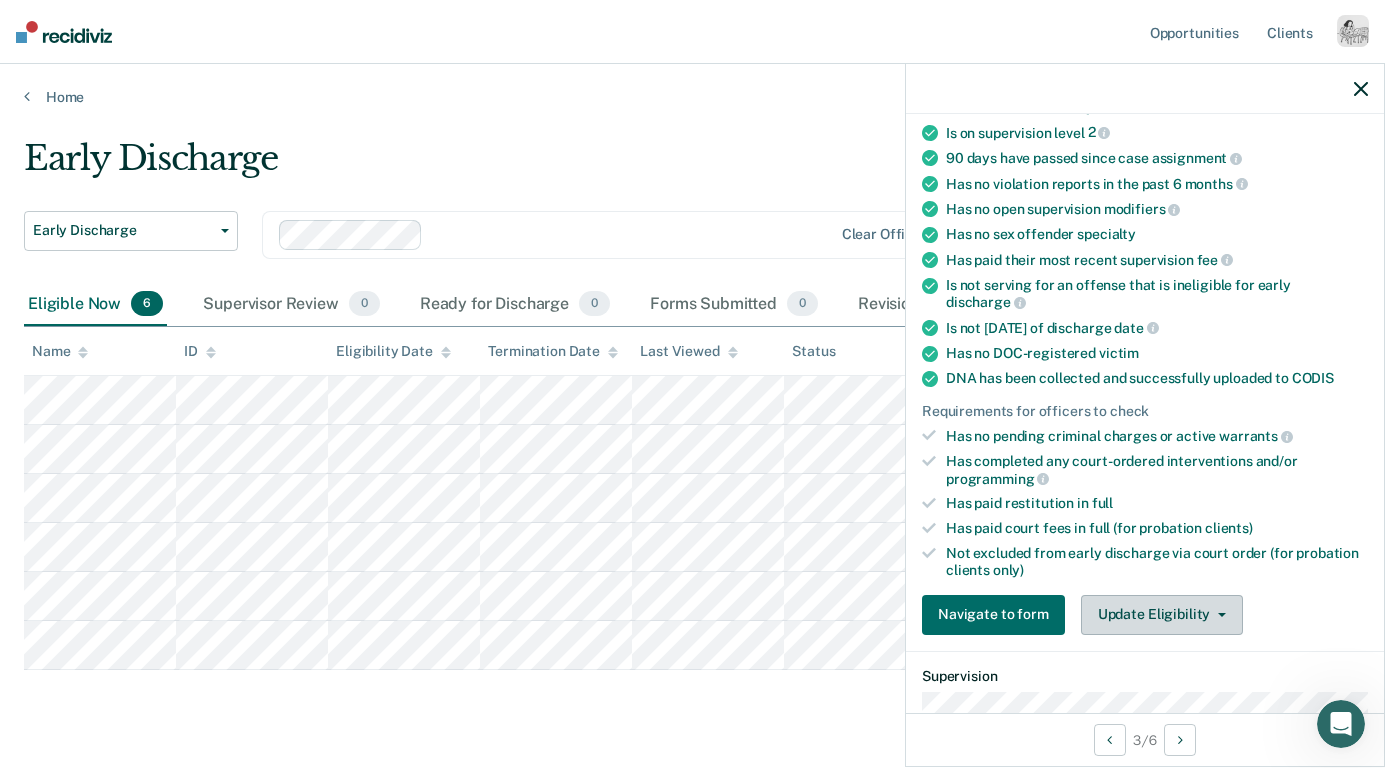 click on "Update Eligibility" at bounding box center [1162, 615] 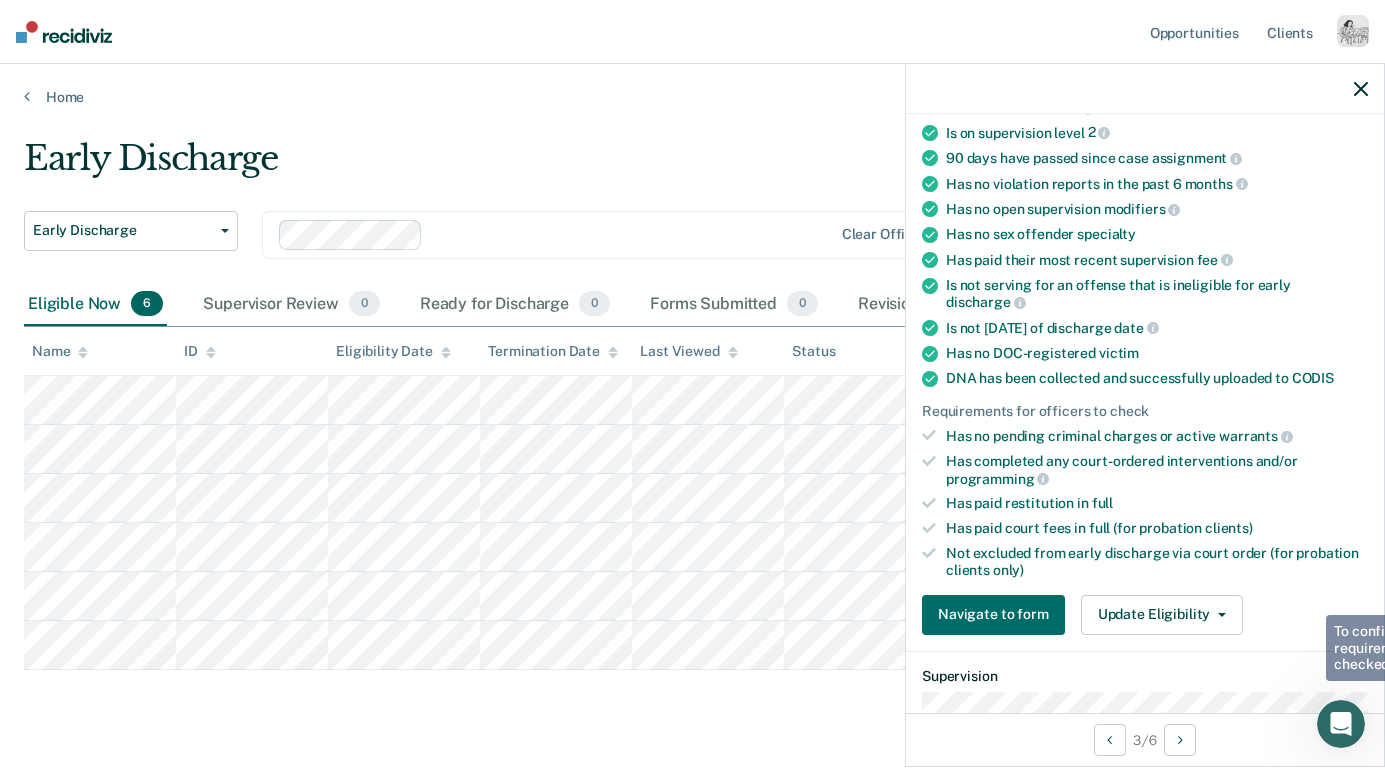 click on "Has paid restitution in   full" at bounding box center (1157, 503) 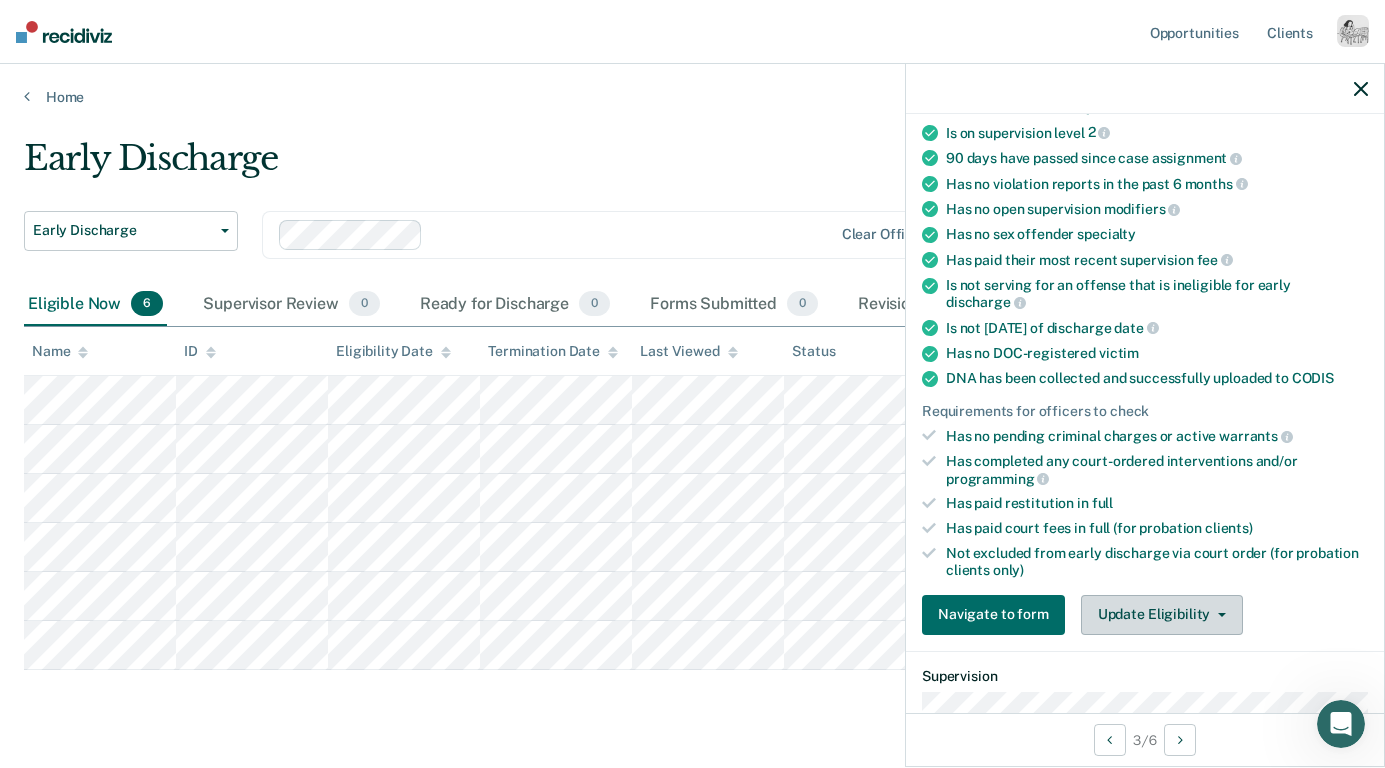 click on "Update Eligibility" at bounding box center [1162, 615] 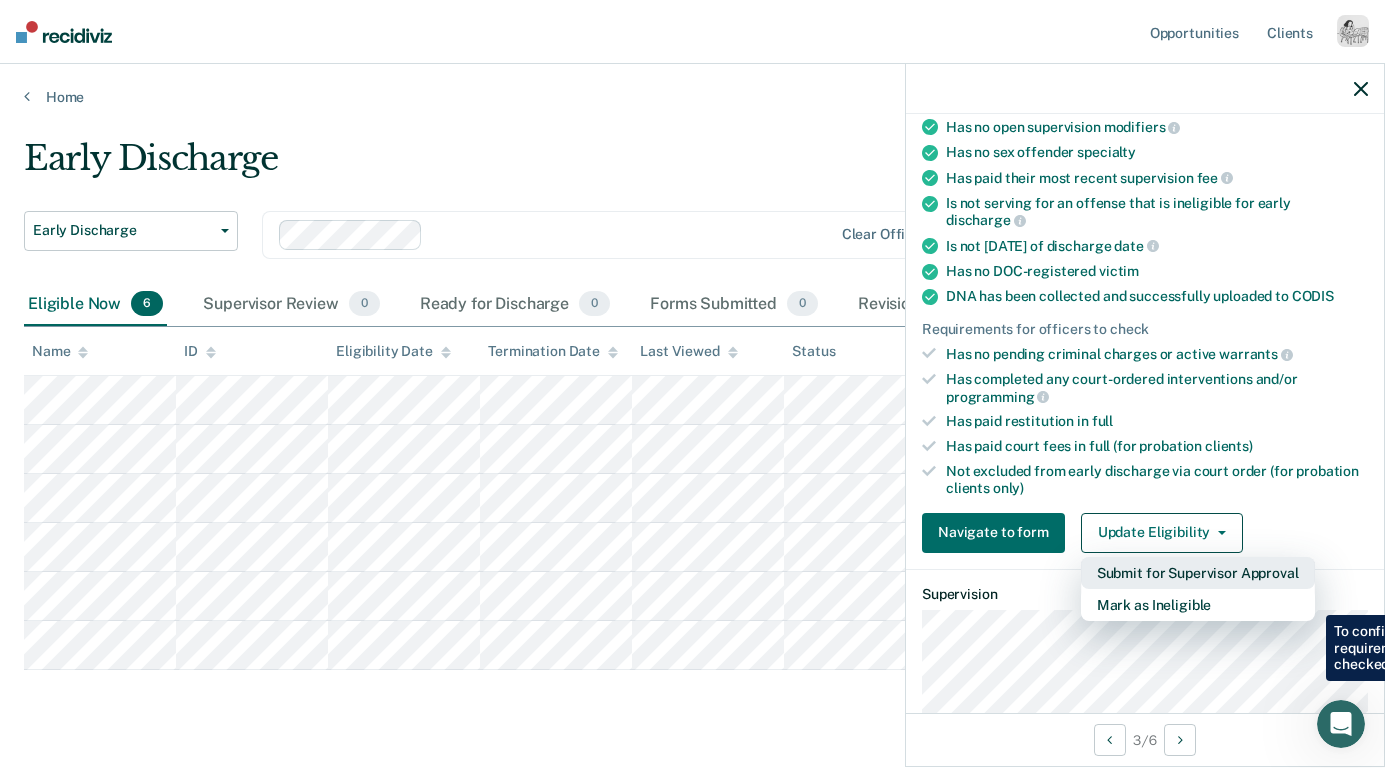scroll, scrollTop: 315, scrollLeft: 0, axis: vertical 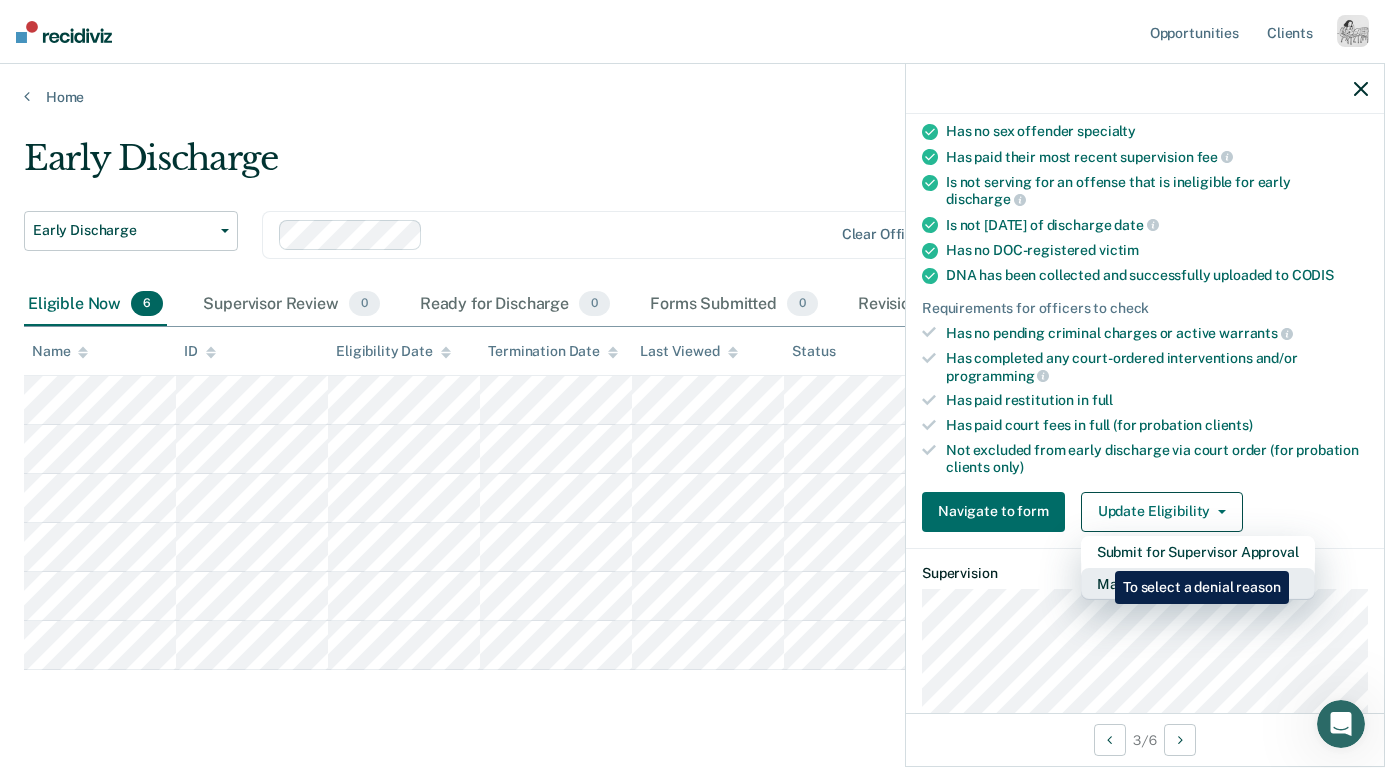 click on "Mark as Ineligible" at bounding box center (1198, 584) 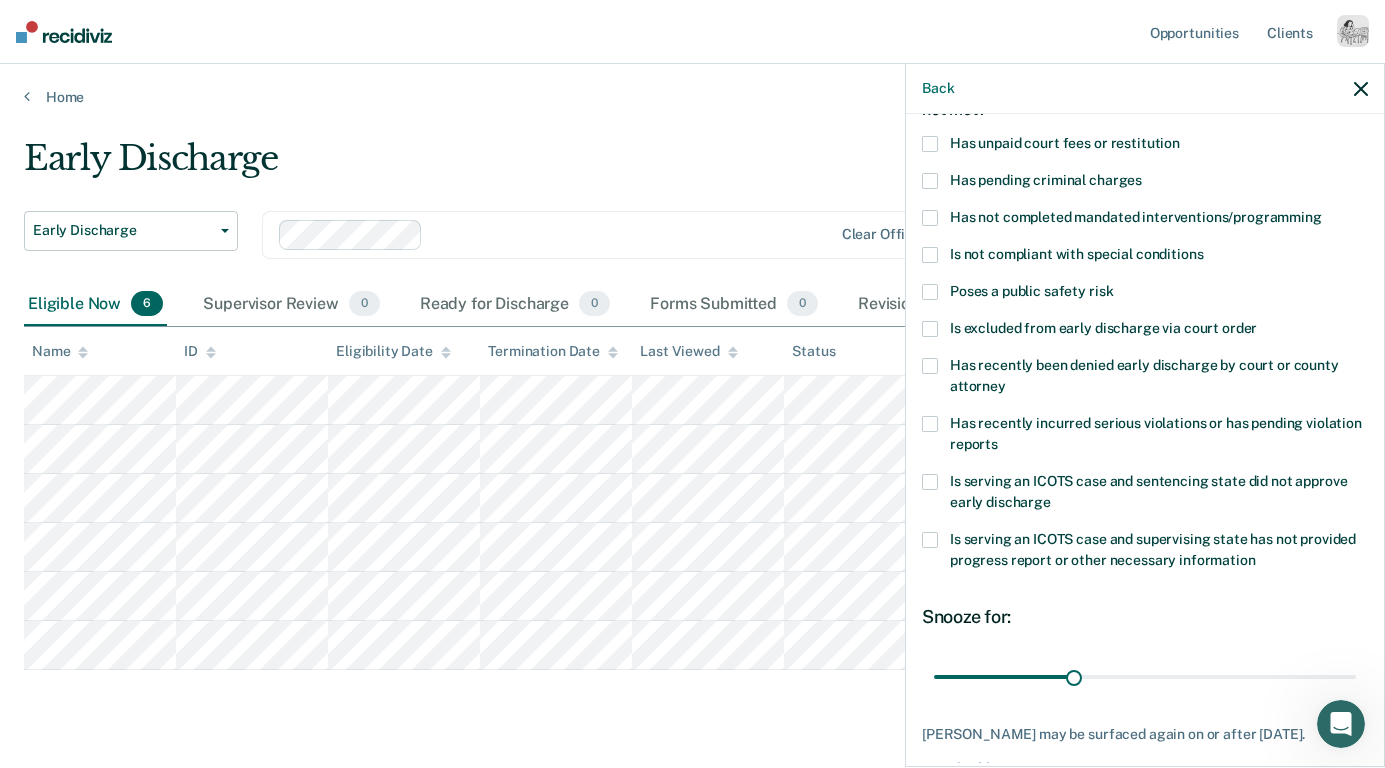scroll, scrollTop: 0, scrollLeft: 0, axis: both 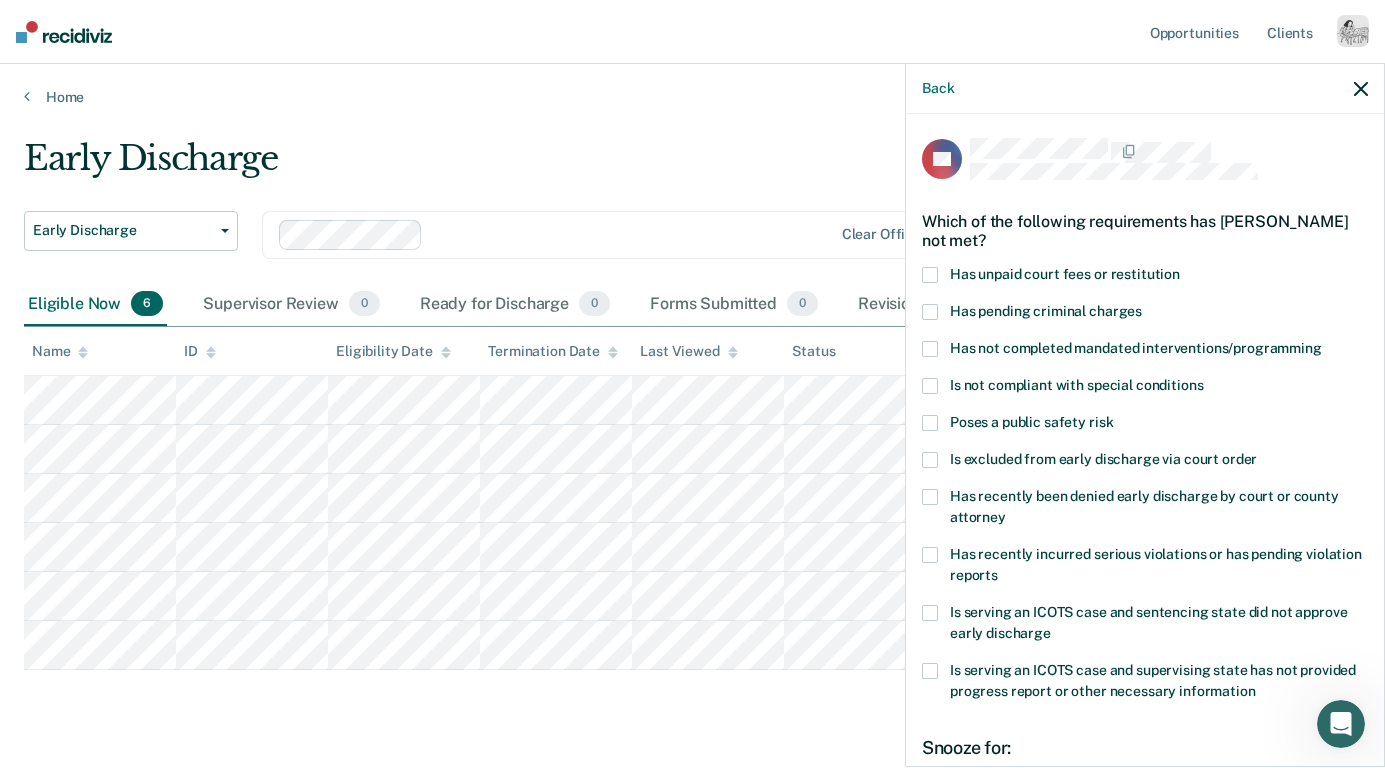 click on "Has unpaid court fees or restitution" at bounding box center [1065, 274] 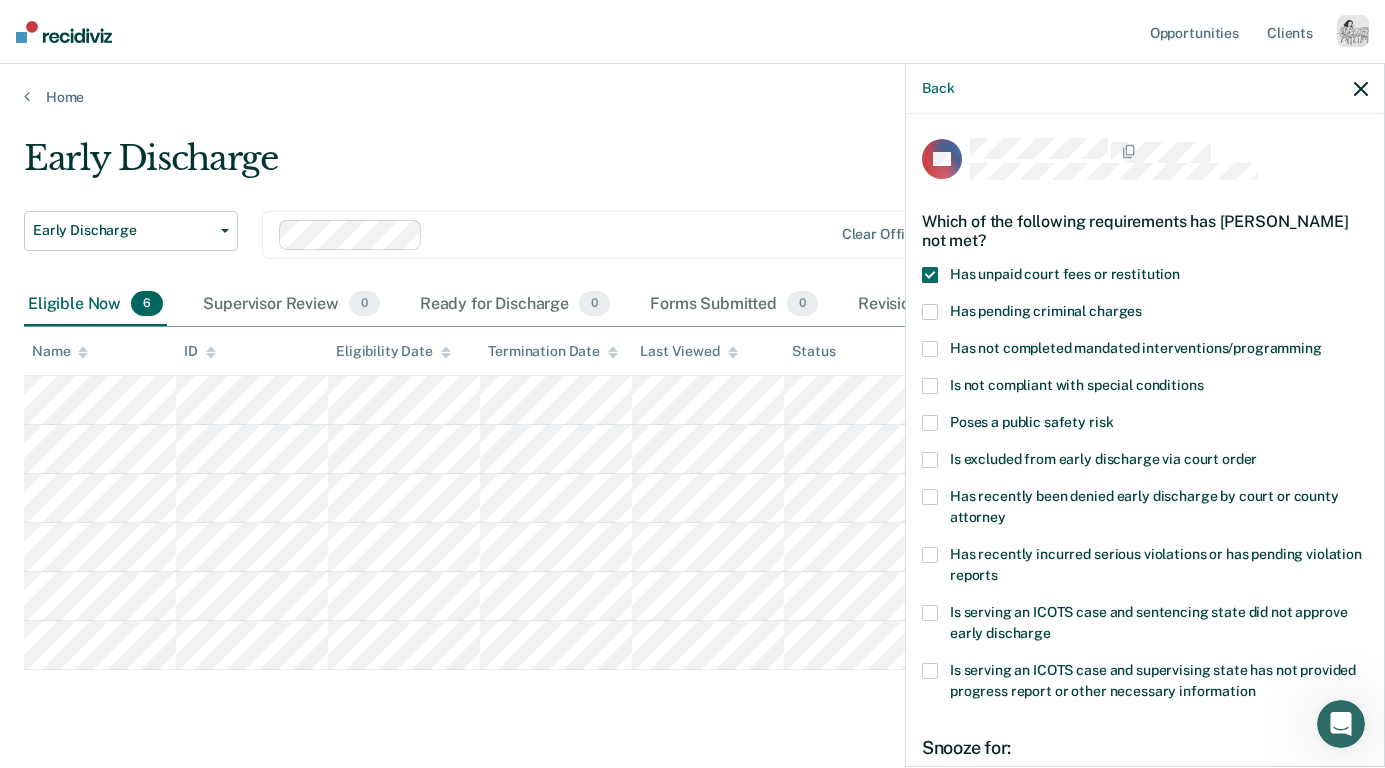 click on "Has not completed mandated interventions/programming" at bounding box center [1136, 348] 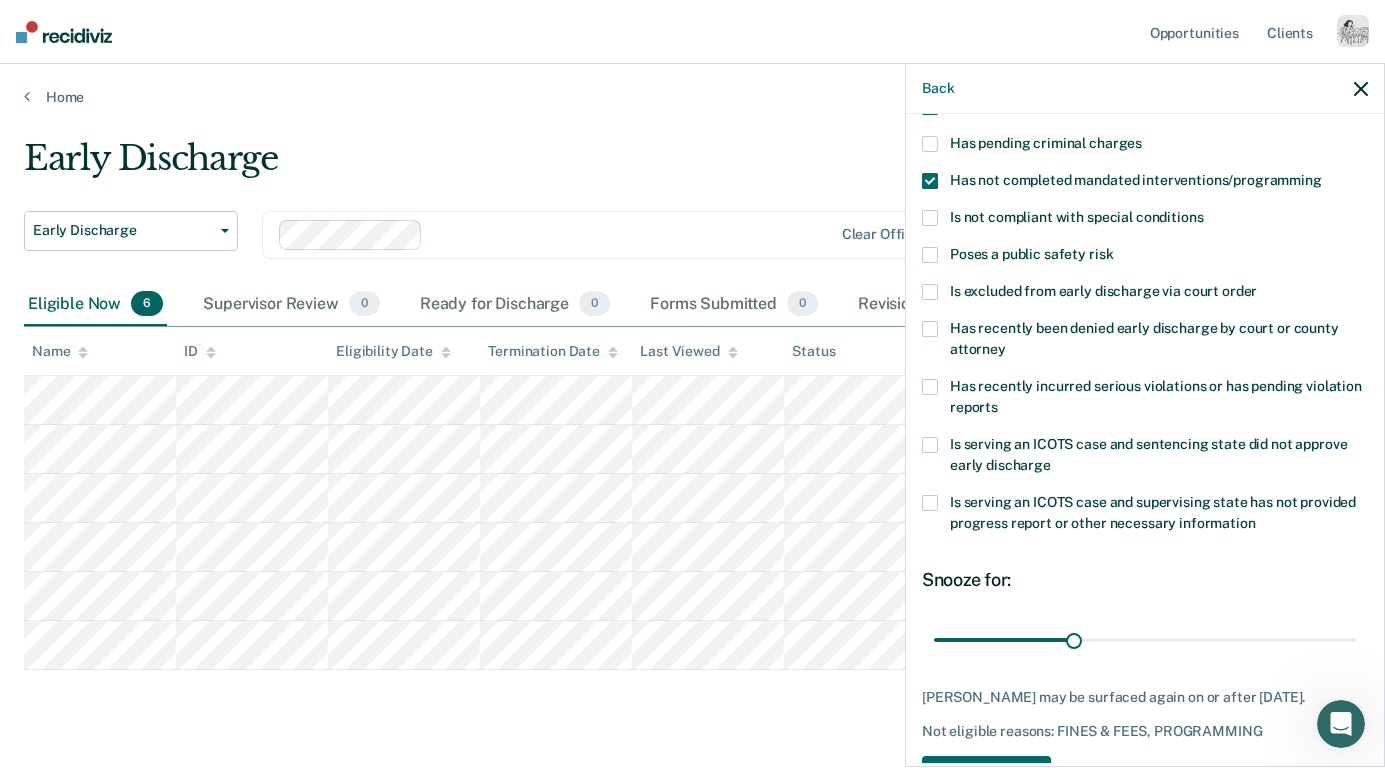 scroll, scrollTop: 235, scrollLeft: 0, axis: vertical 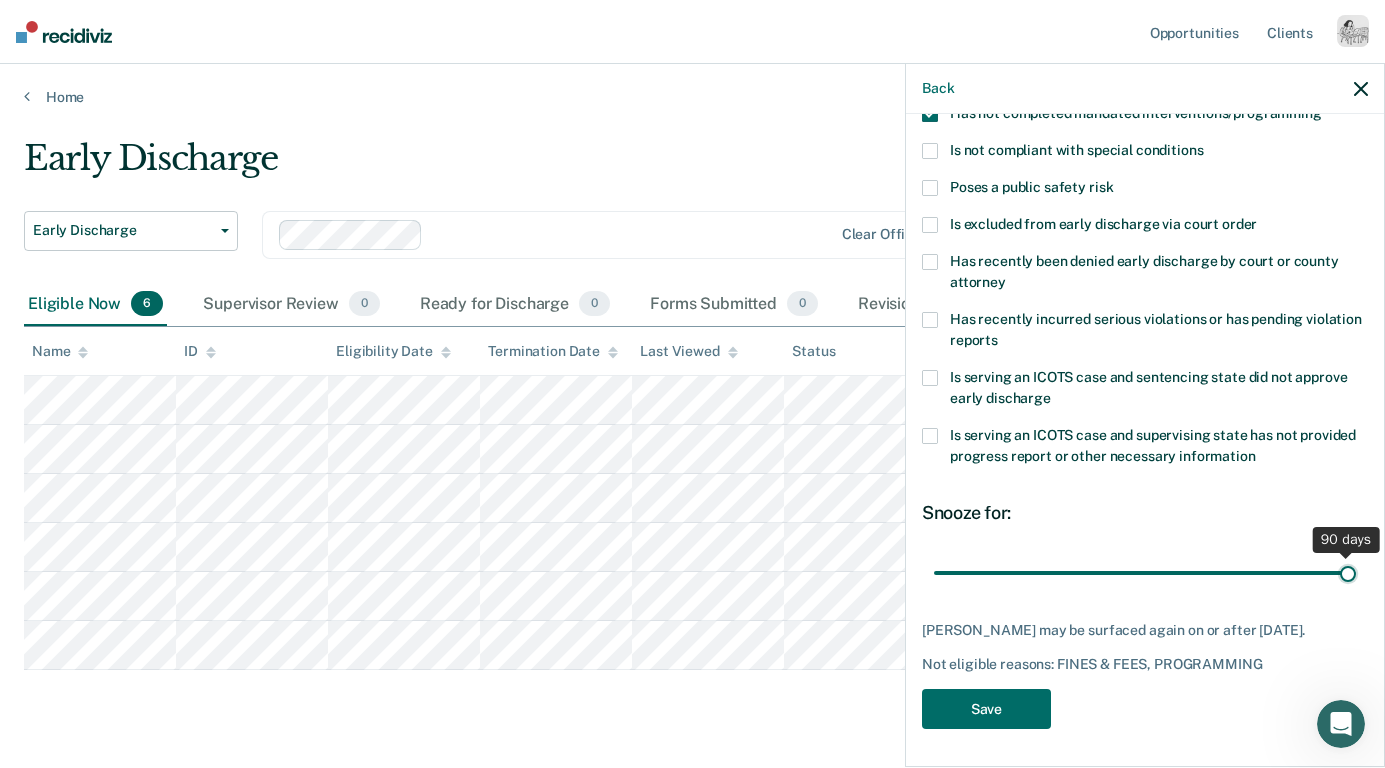 drag, startPoint x: 1075, startPoint y: 574, endPoint x: 1395, endPoint y: 570, distance: 320.025 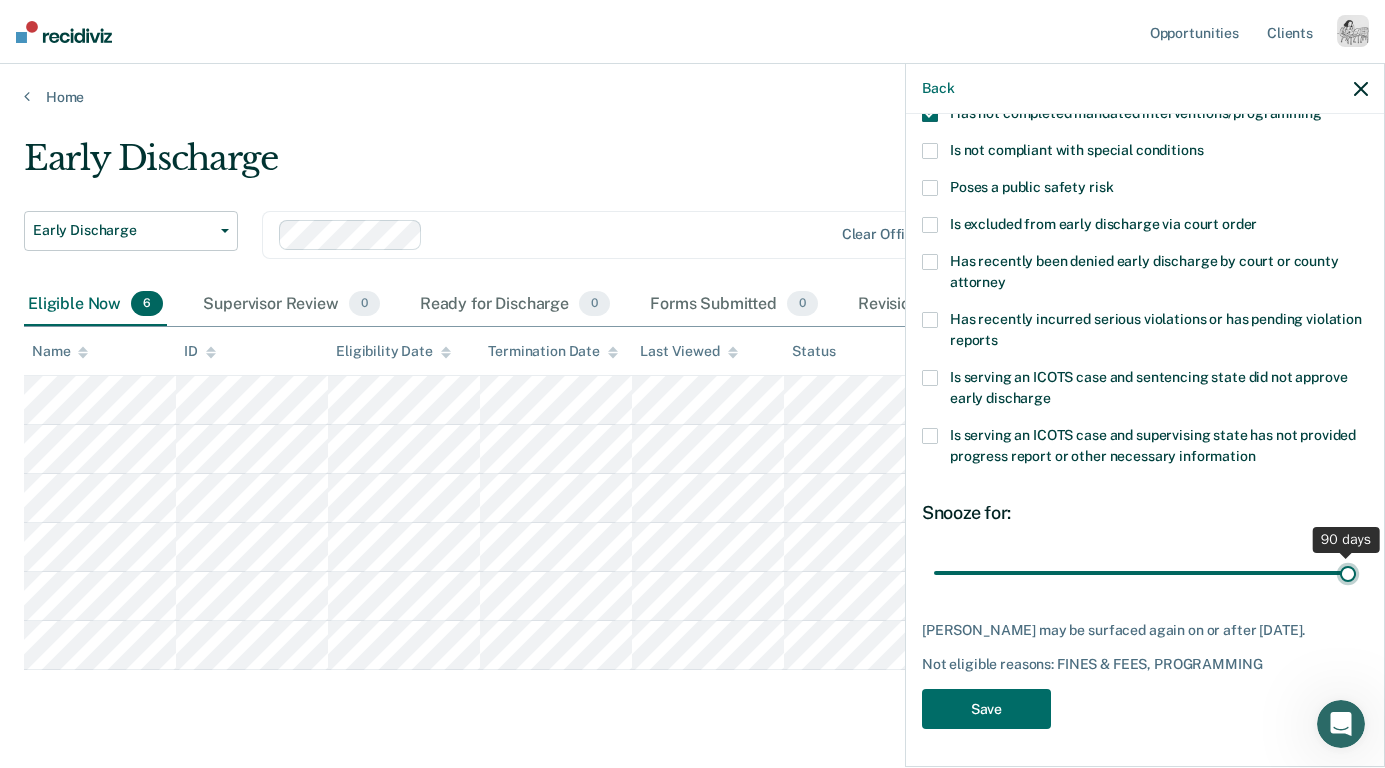 type on "90" 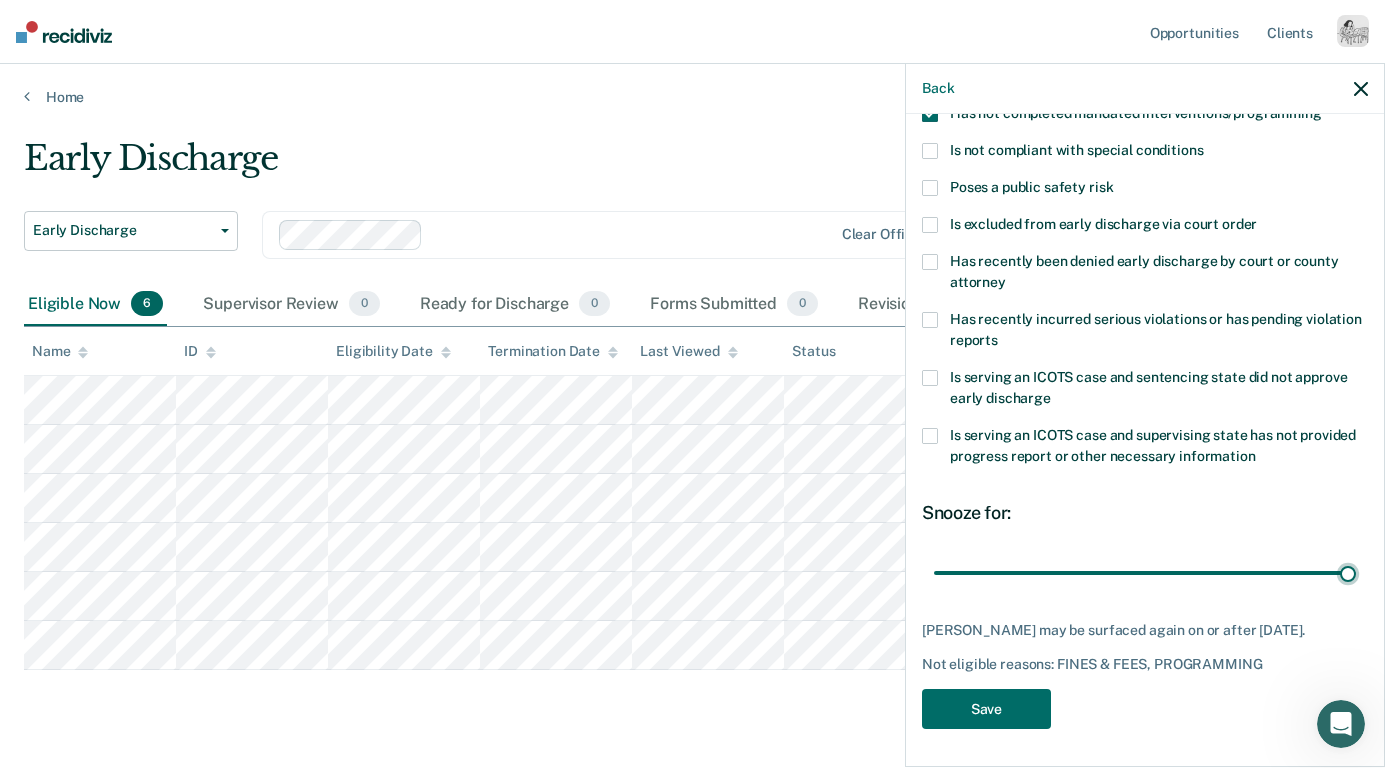 scroll, scrollTop: 45, scrollLeft: 0, axis: vertical 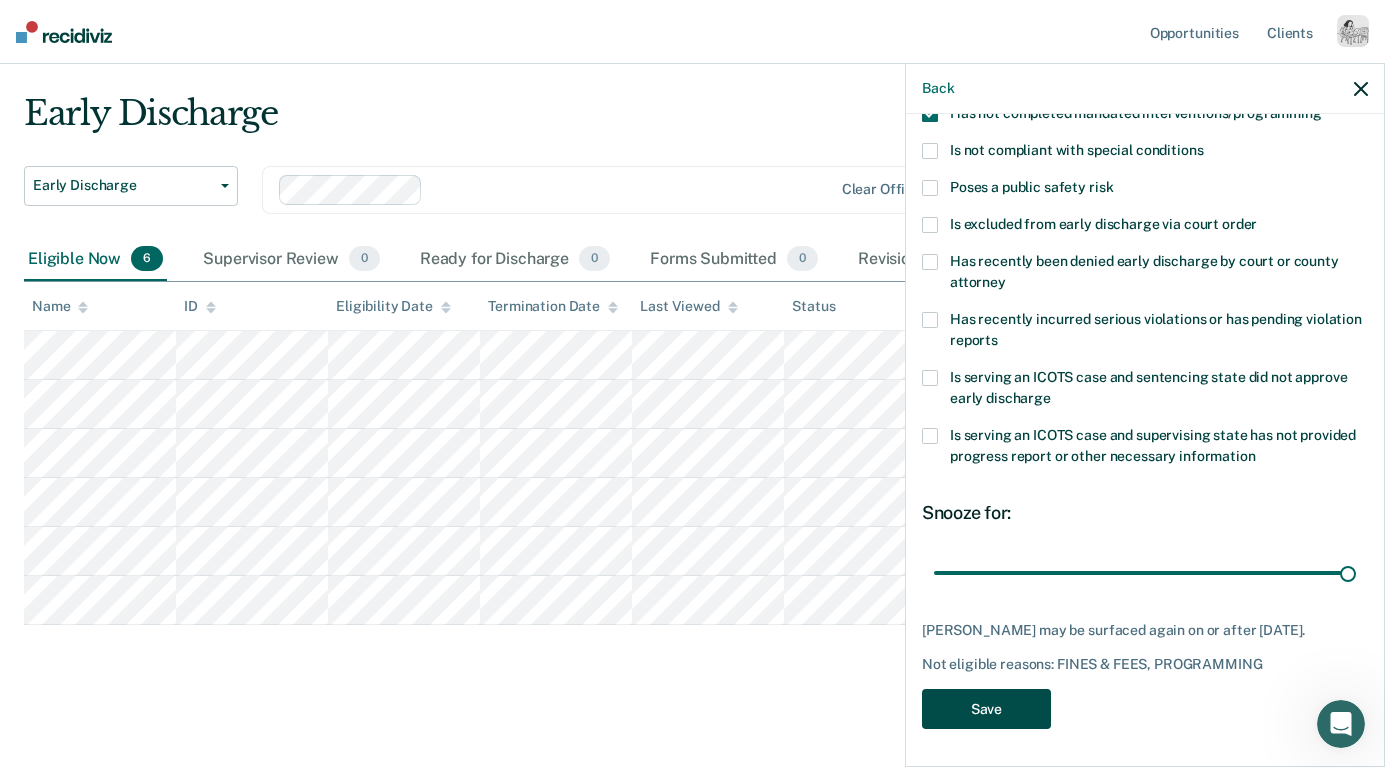 click on "Save" at bounding box center (986, 709) 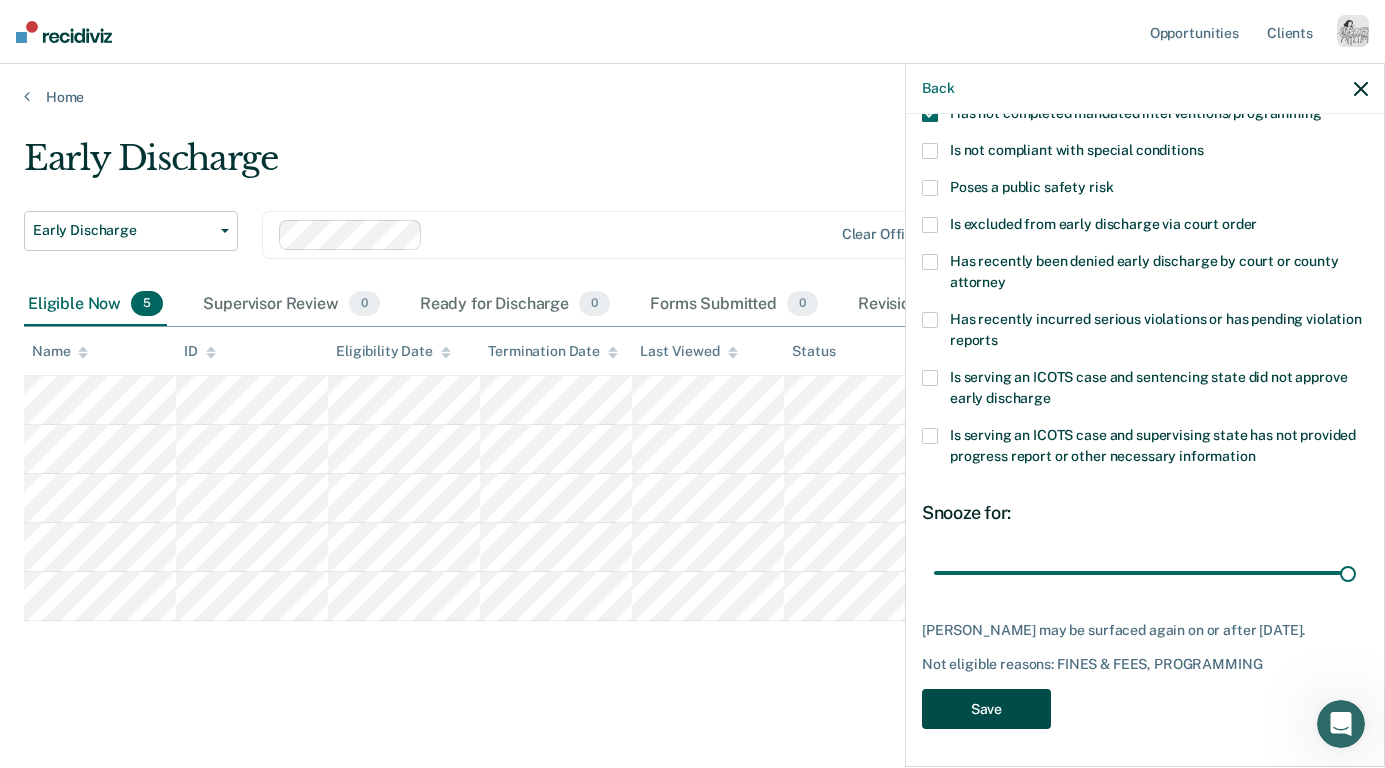 scroll, scrollTop: 0, scrollLeft: 0, axis: both 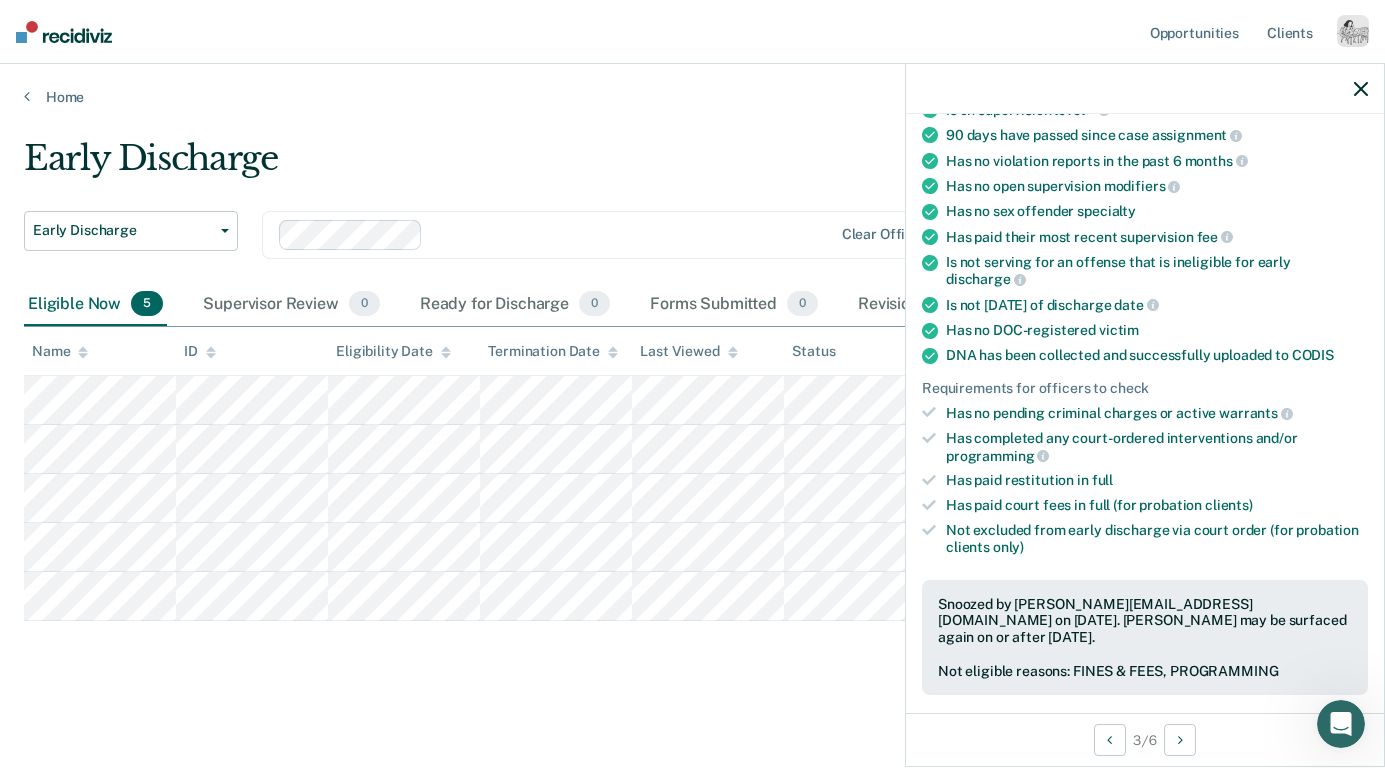 click 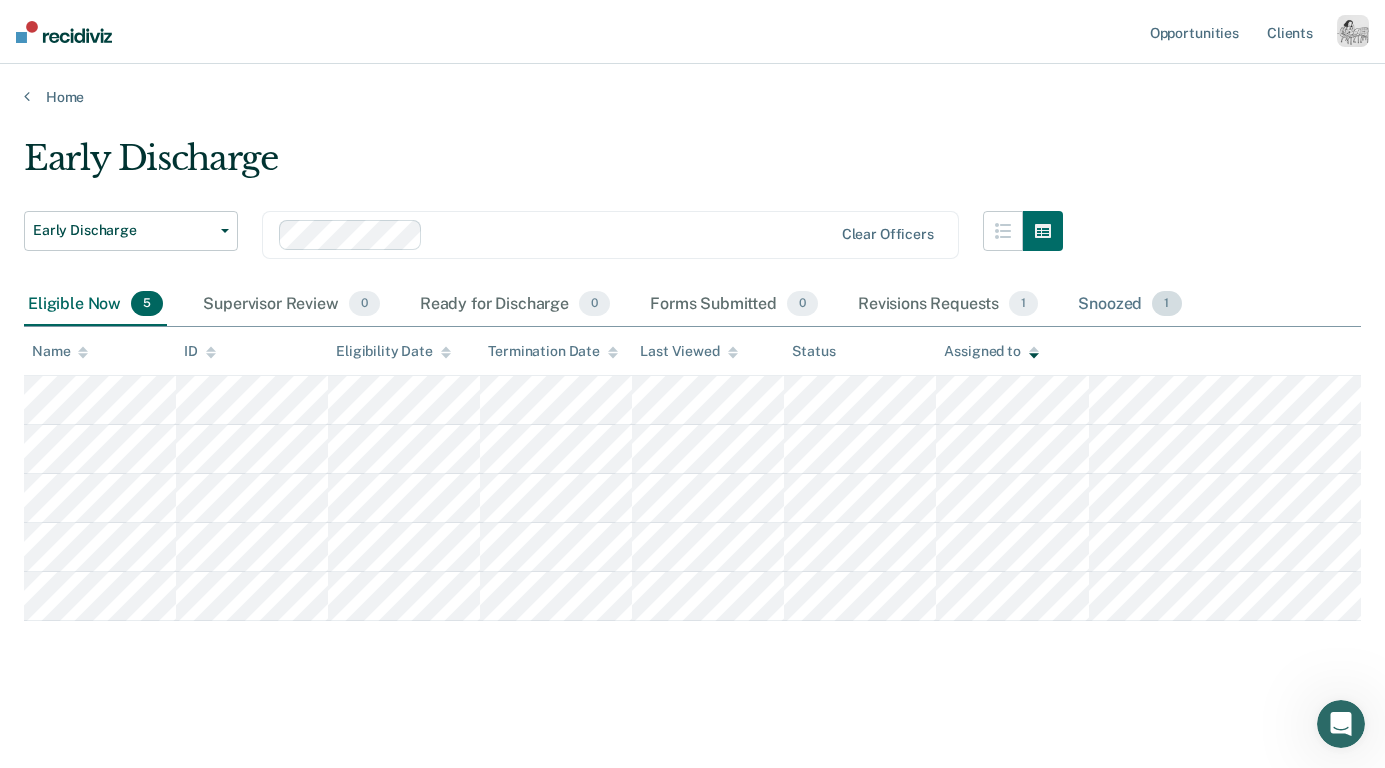 click on "Snoozed 1" at bounding box center (1129, 305) 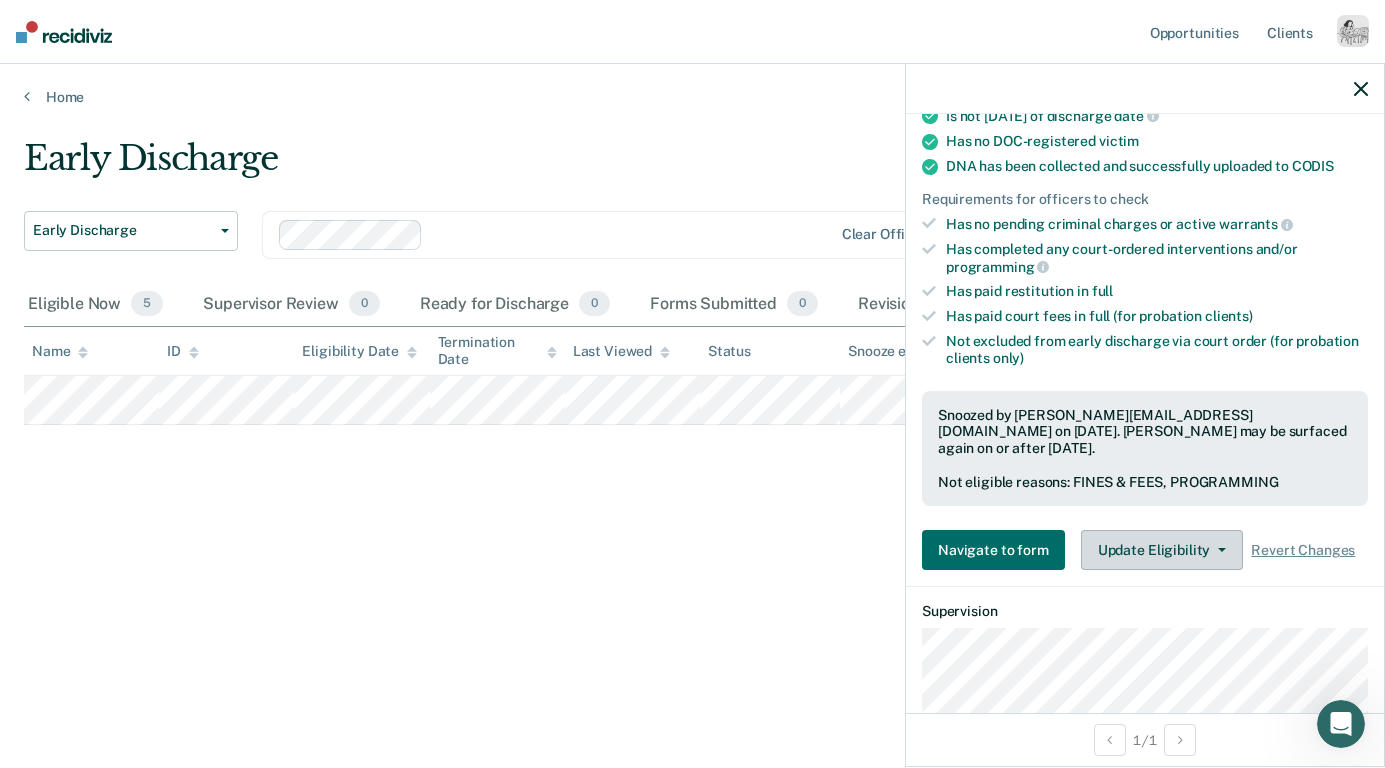 scroll, scrollTop: 418, scrollLeft: 0, axis: vertical 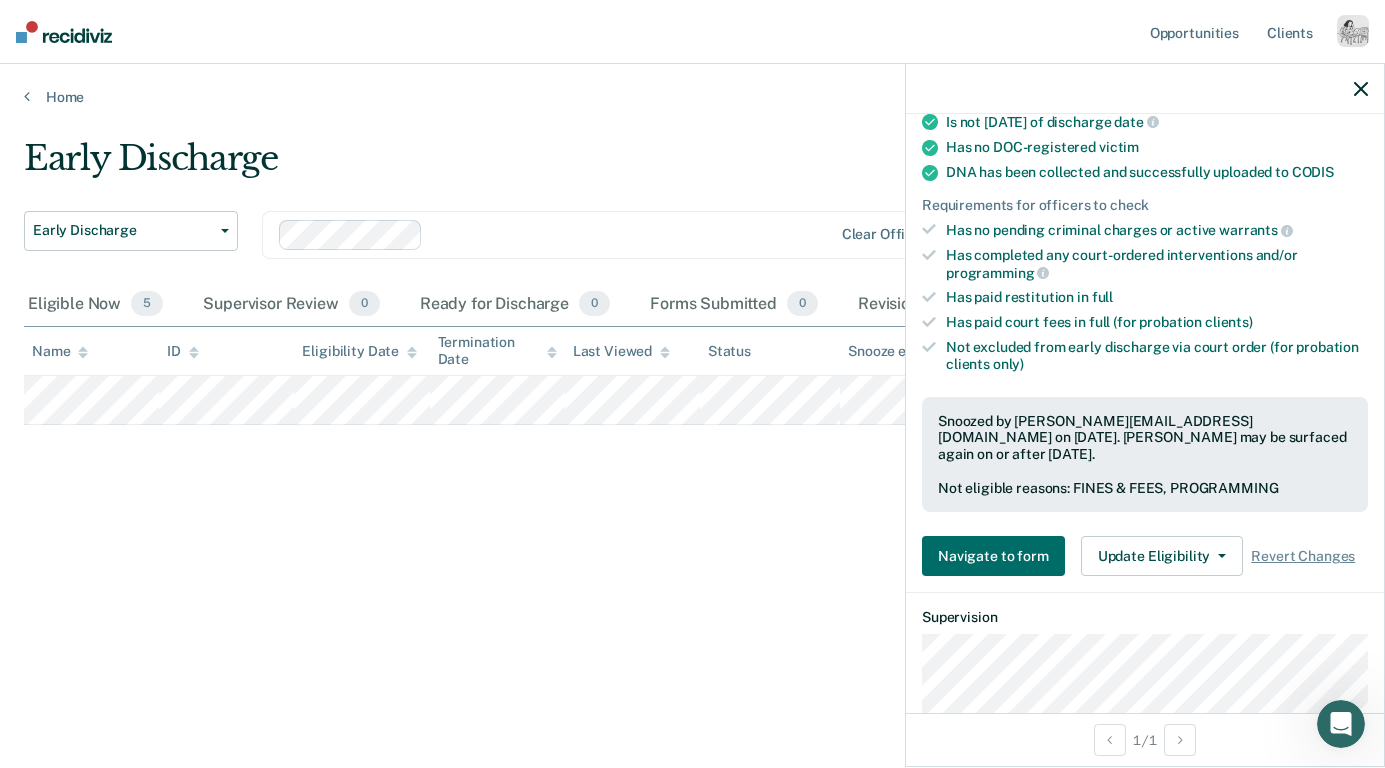 click 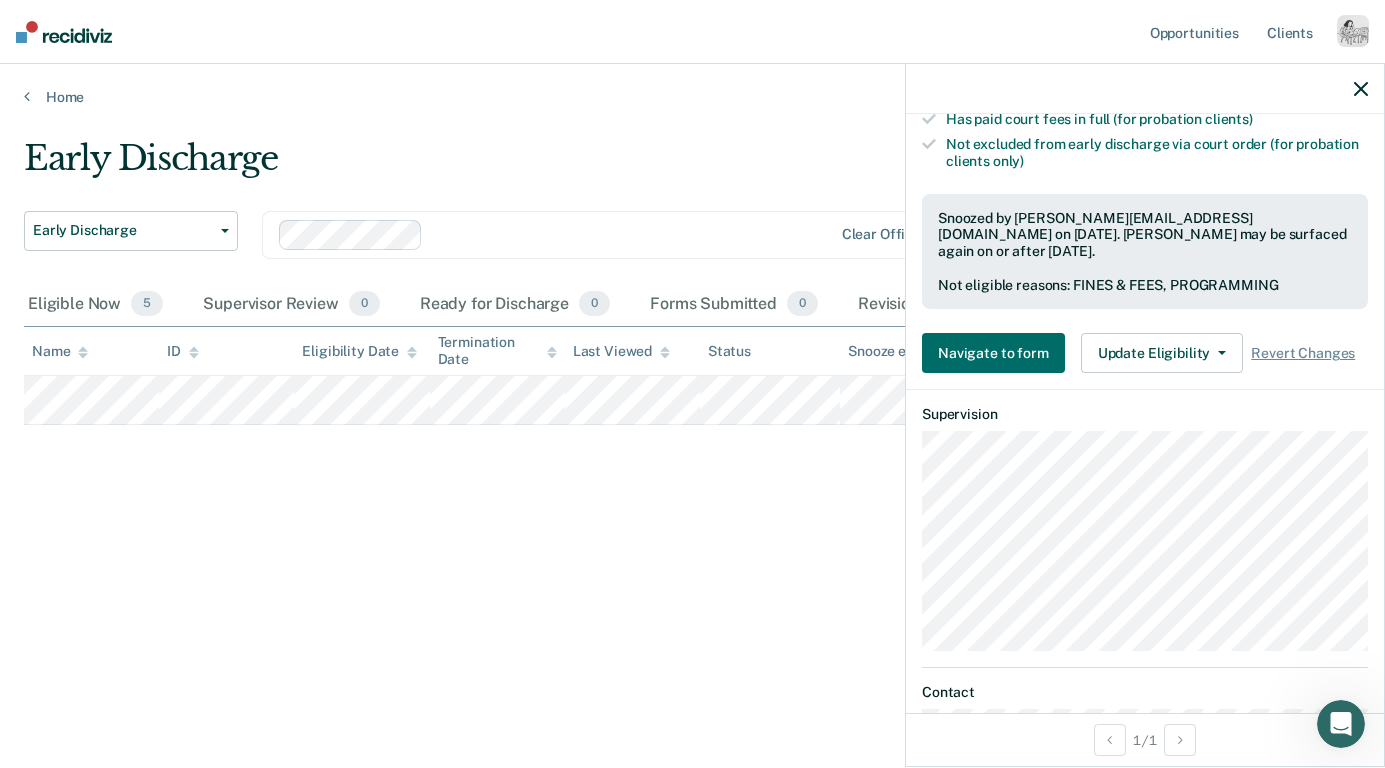 scroll, scrollTop: 629, scrollLeft: 0, axis: vertical 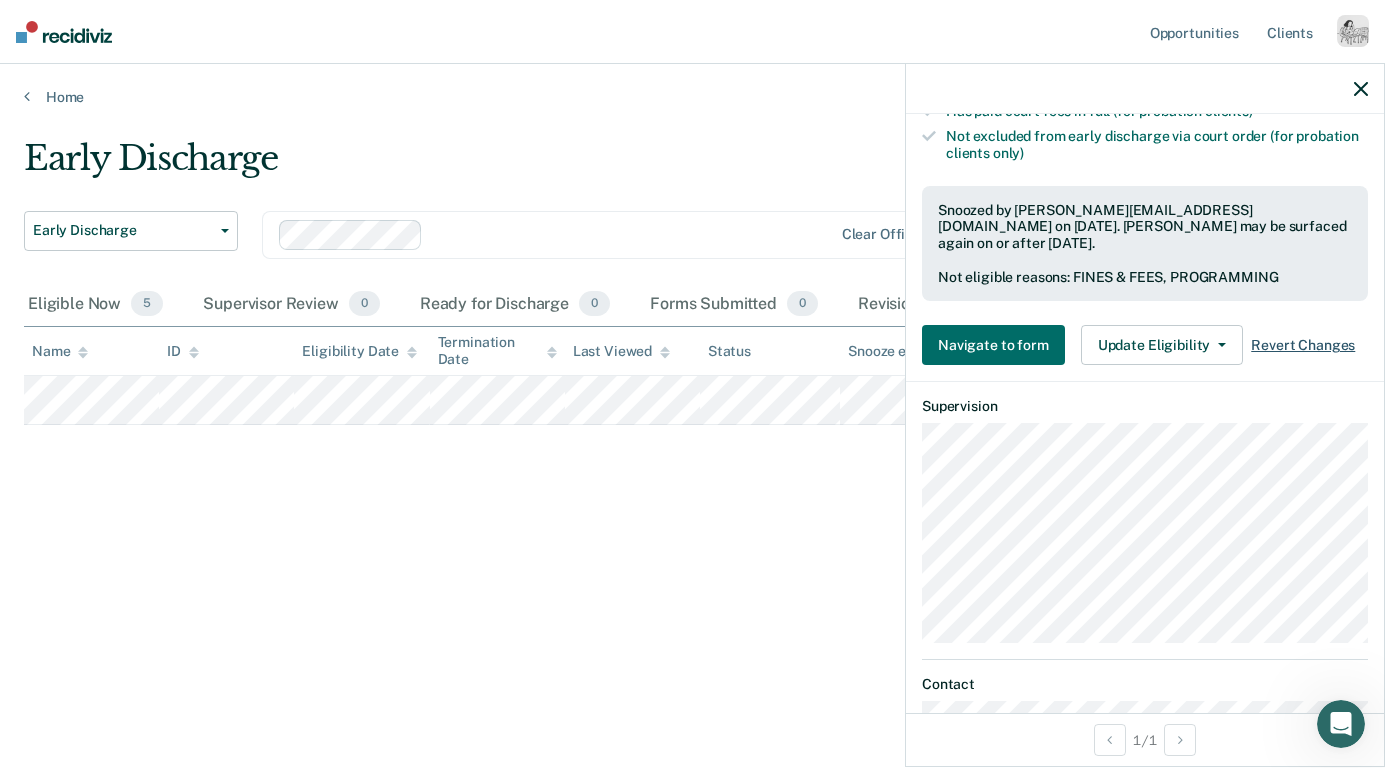 click on "Revert Changes" at bounding box center (1303, 345) 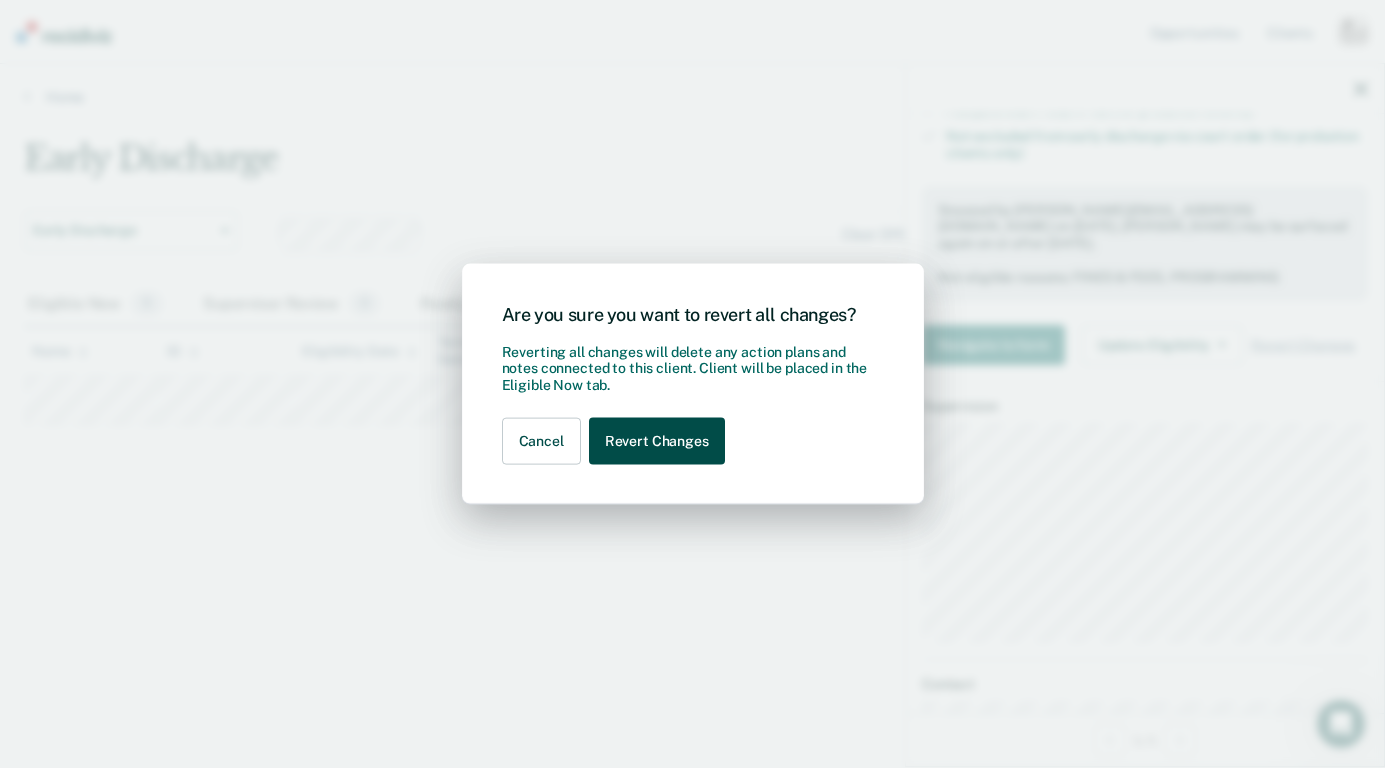 click on "Revert Changes" at bounding box center [657, 441] 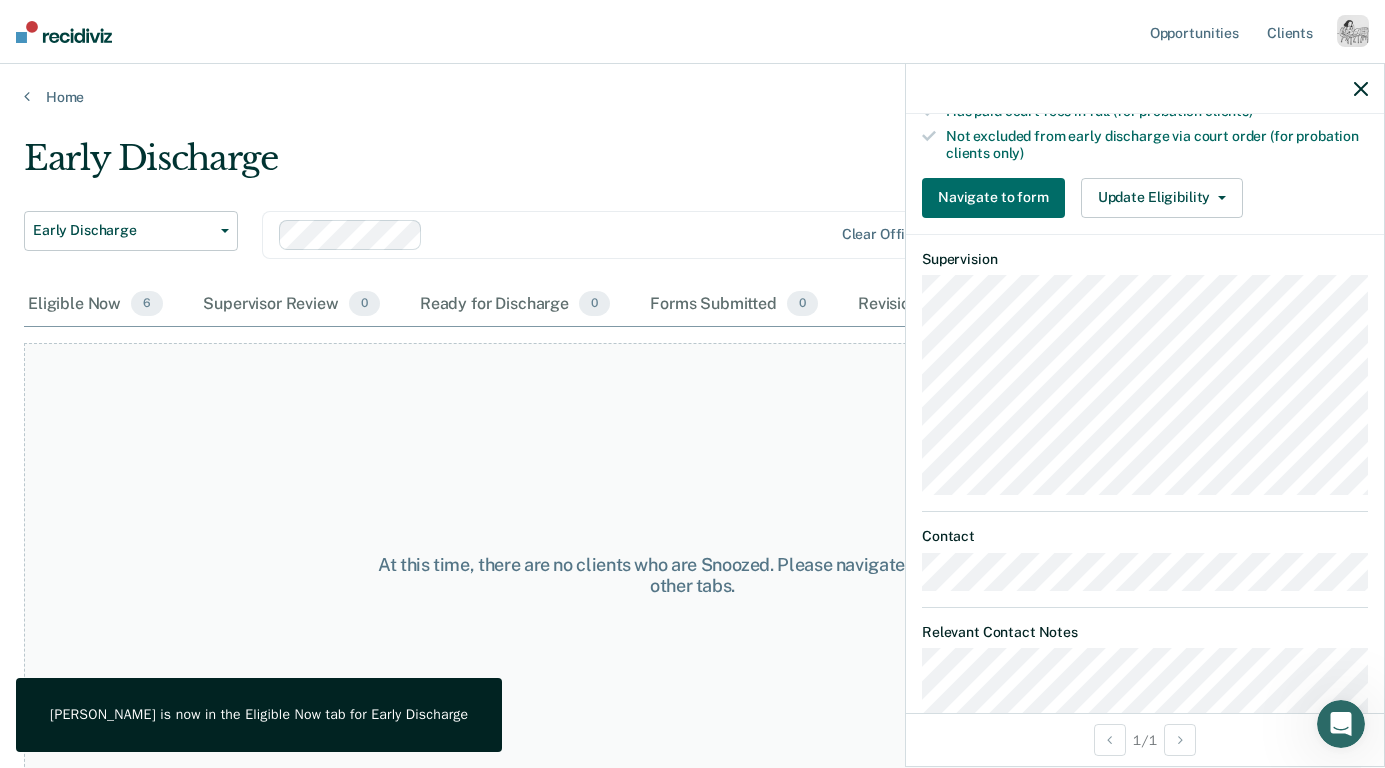 click 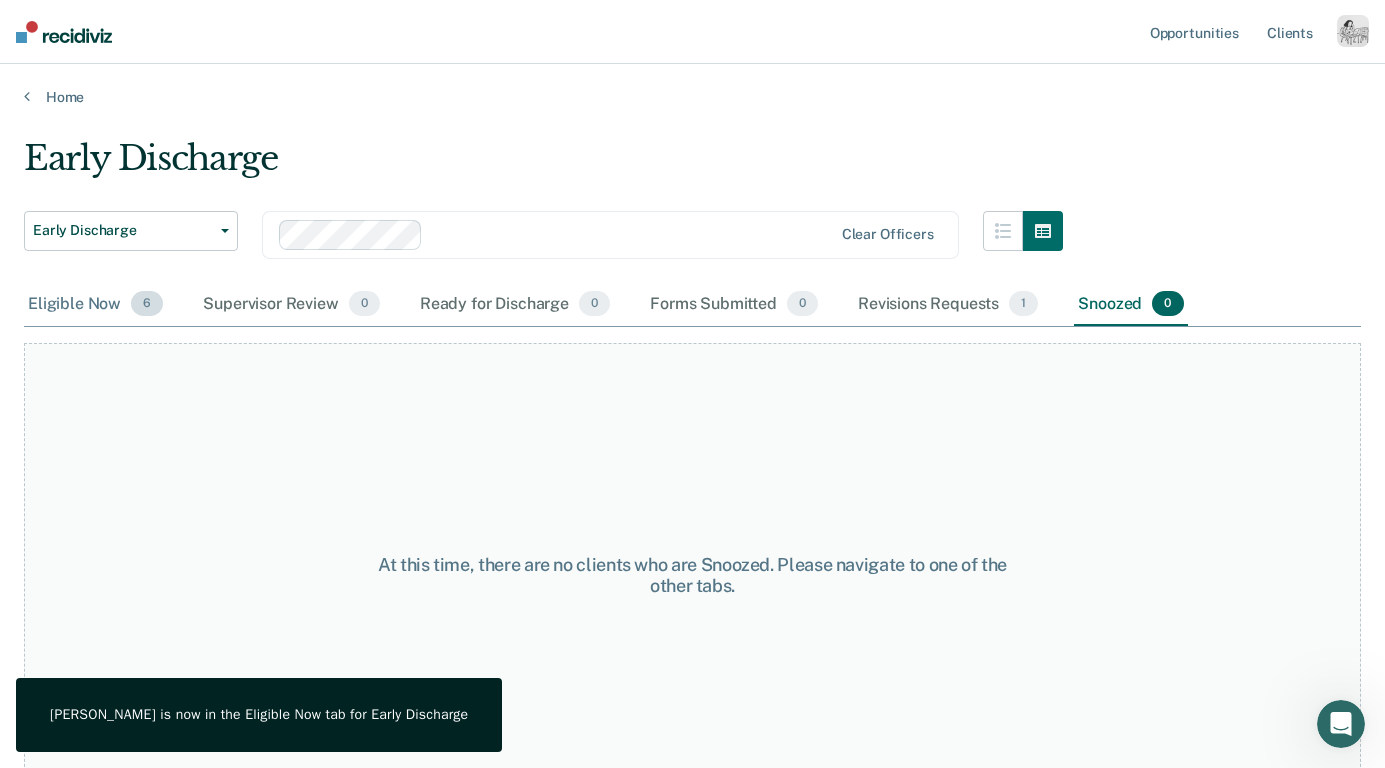 click on "Eligible Now 6" at bounding box center [95, 305] 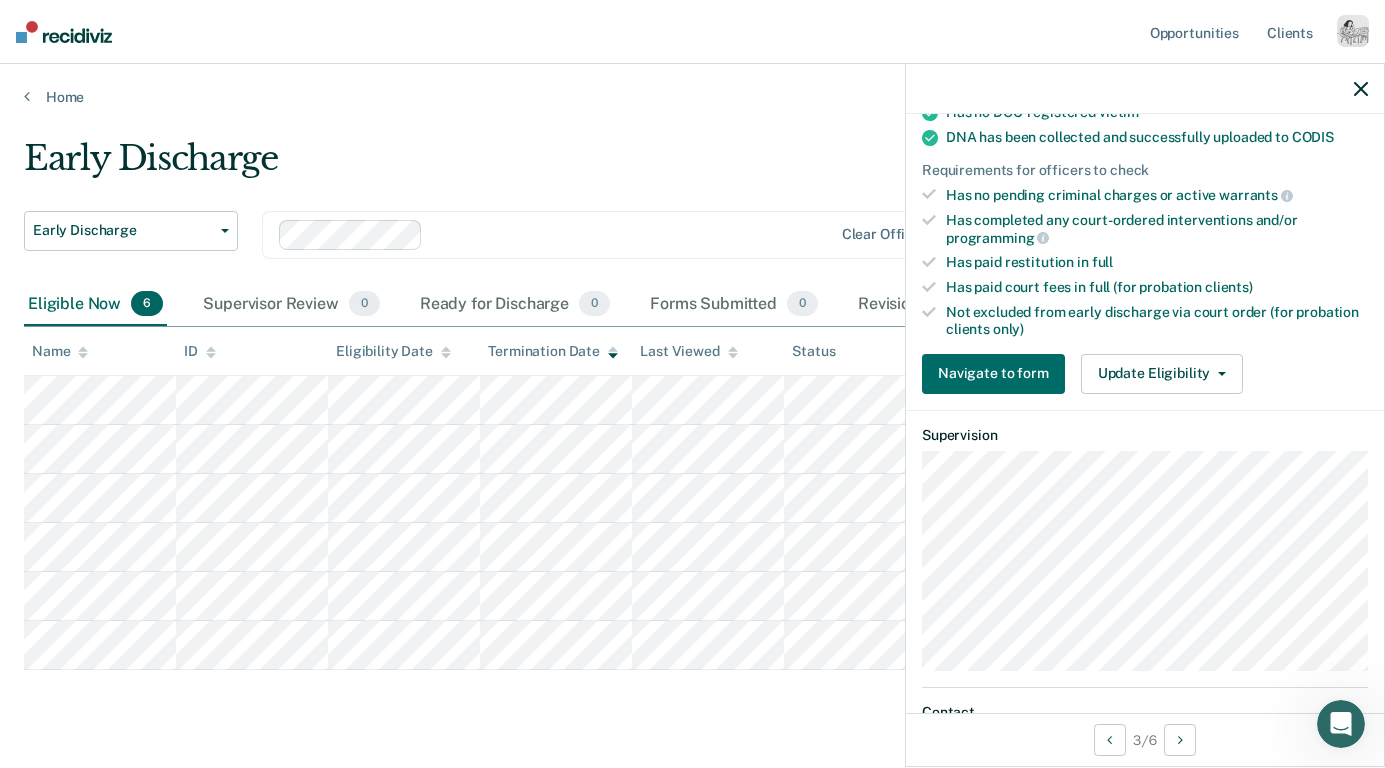 scroll, scrollTop: 452, scrollLeft: 0, axis: vertical 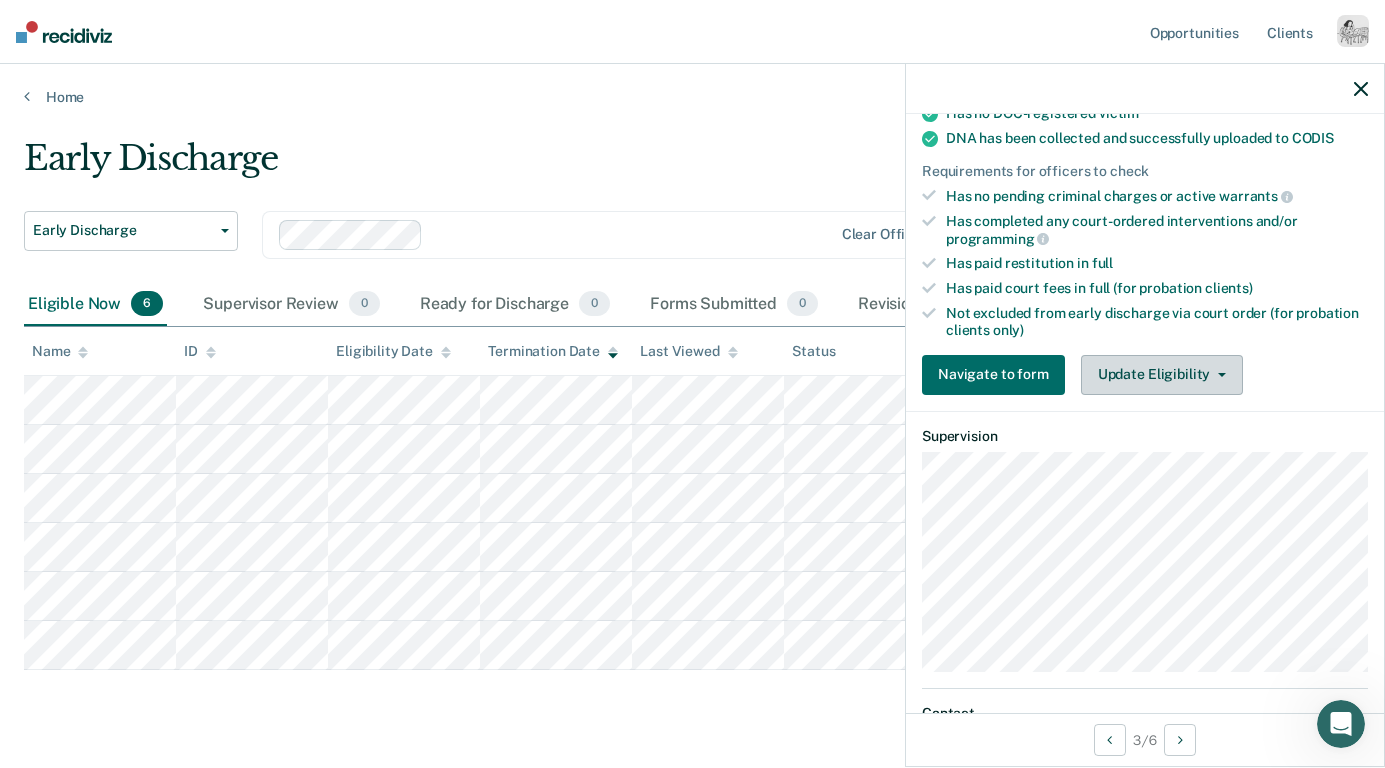 click on "Update Eligibility" at bounding box center [1162, 375] 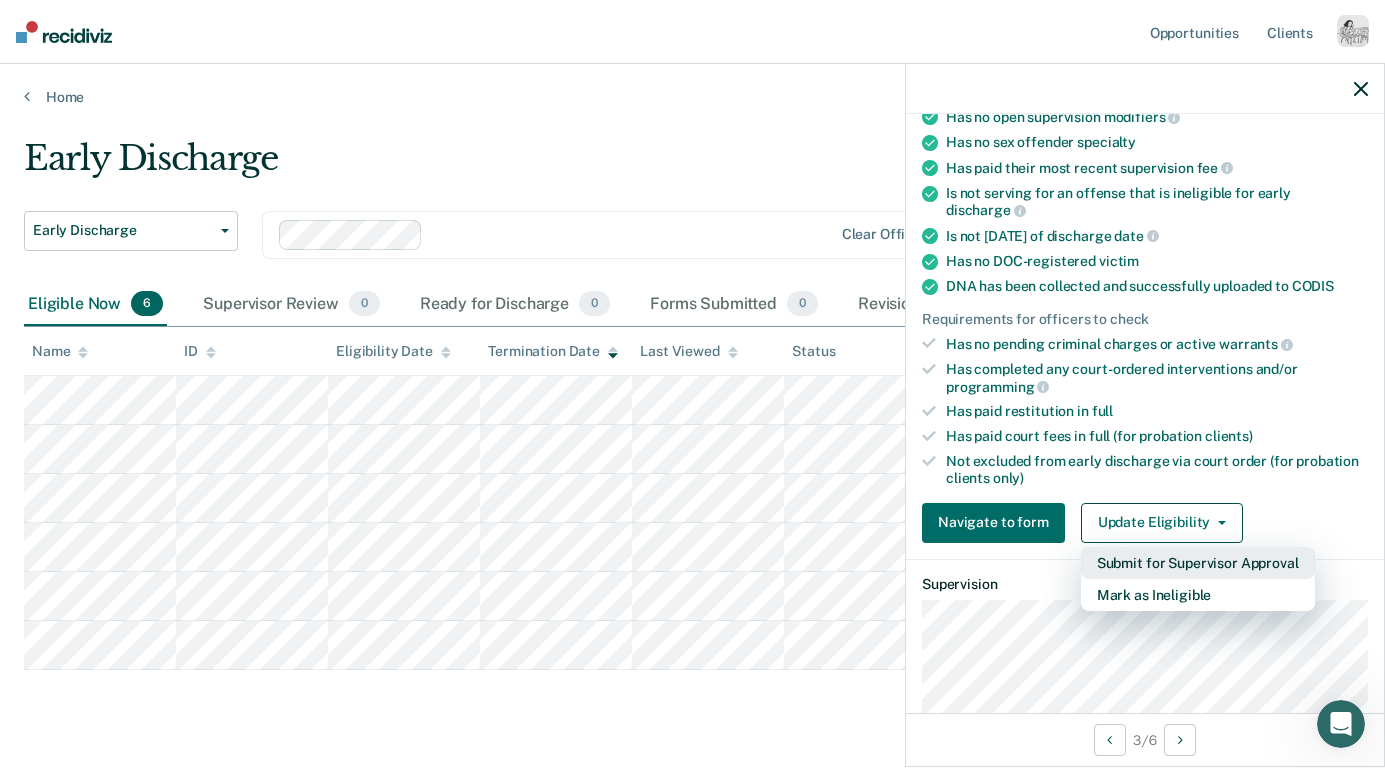 scroll, scrollTop: 320, scrollLeft: 0, axis: vertical 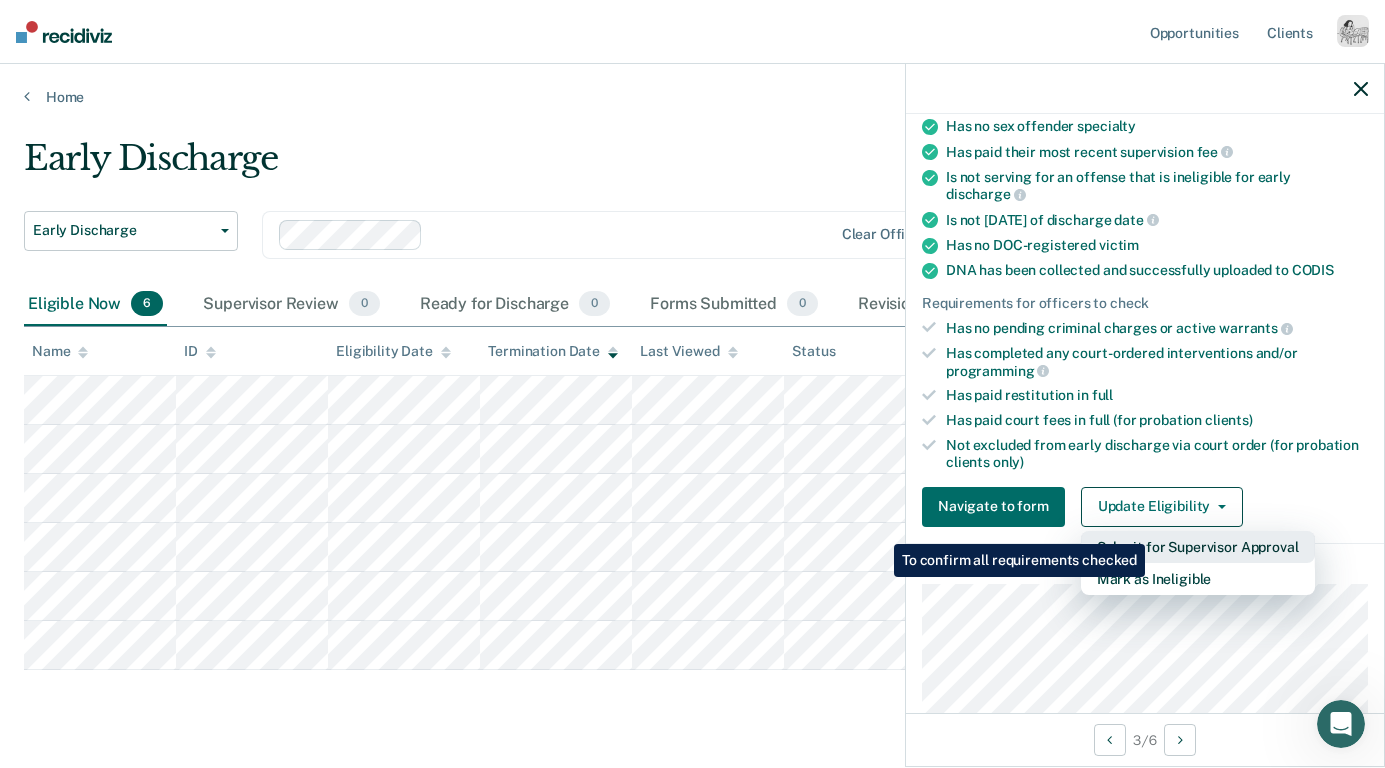 click on "Submit for Supervisor Approval" at bounding box center (1198, 547) 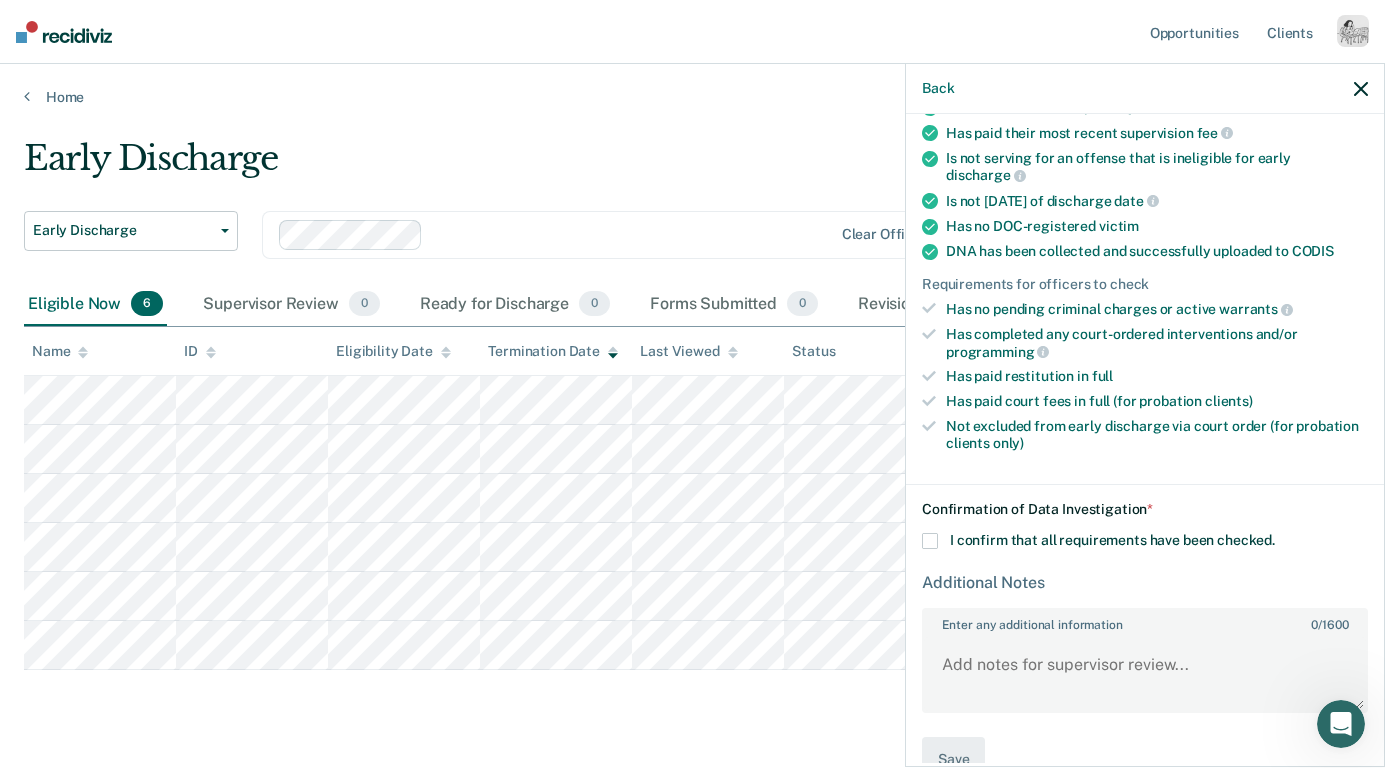 scroll, scrollTop: 358, scrollLeft: 0, axis: vertical 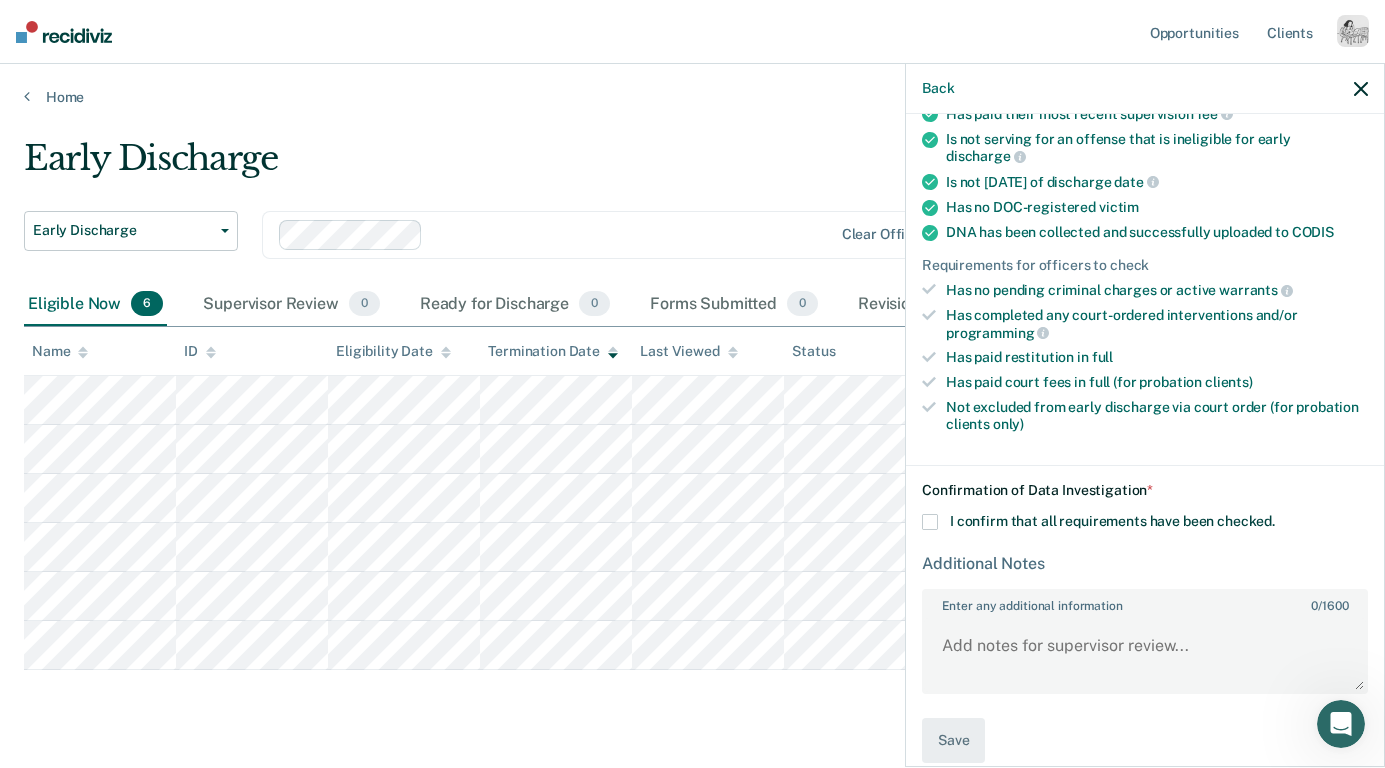 click at bounding box center [930, 522] 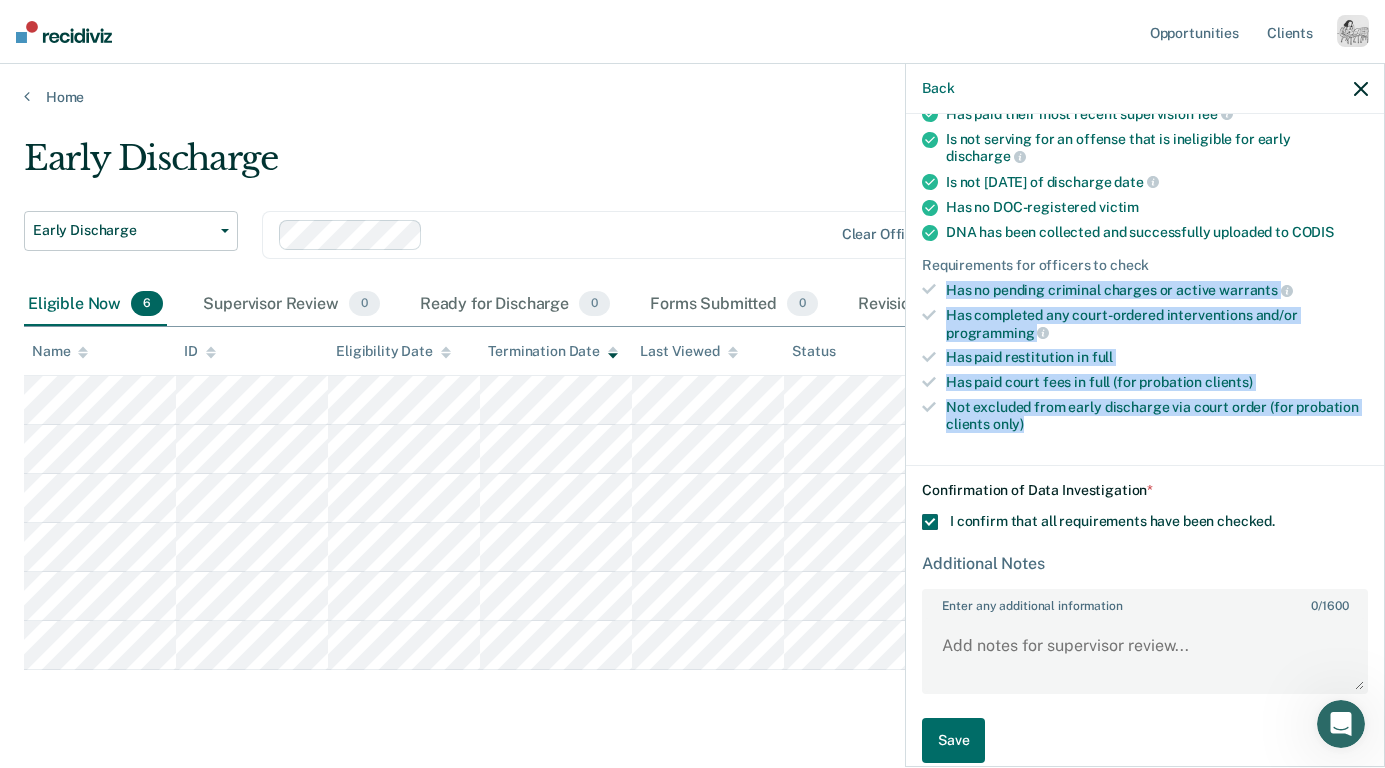 drag, startPoint x: 925, startPoint y: 261, endPoint x: 1028, endPoint y: 409, distance: 180.31361 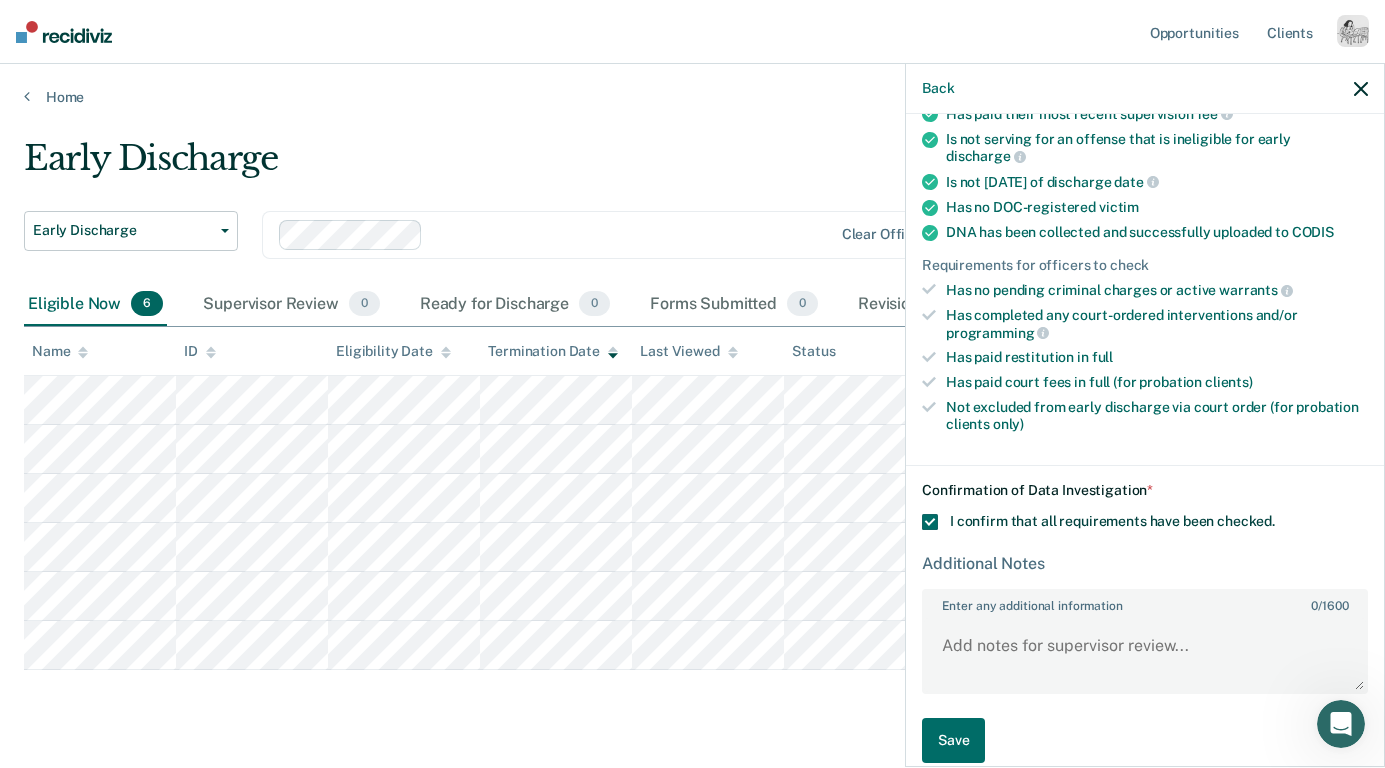 click on "Requirements validated by data from ICON Has violation incidents dated within the past 6 months. Please review incident history. Is on supervision level   2   90 days have passed since case   assignment   Has no violation reports in the past 6   months   Has no open supervision   modifiers   Has no sex offender   specialty Has paid their most recent supervision   fee   Is not serving for an offense that is ineligible for early   discharge   Is not within 30 days of discharge   date   Has no DOC-registered   victim DNA has been collected and successfully uploaded to   CODIS Requirements for officers to check Has no pending criminal charges or active   warrants   Has completed any court-ordered interventions and/or   programming   Has paid restitution in   full Has paid court fees in full (for probation   clients) Not excluded from early discharge via court order (for probation clients   only)" at bounding box center [1145, 171] 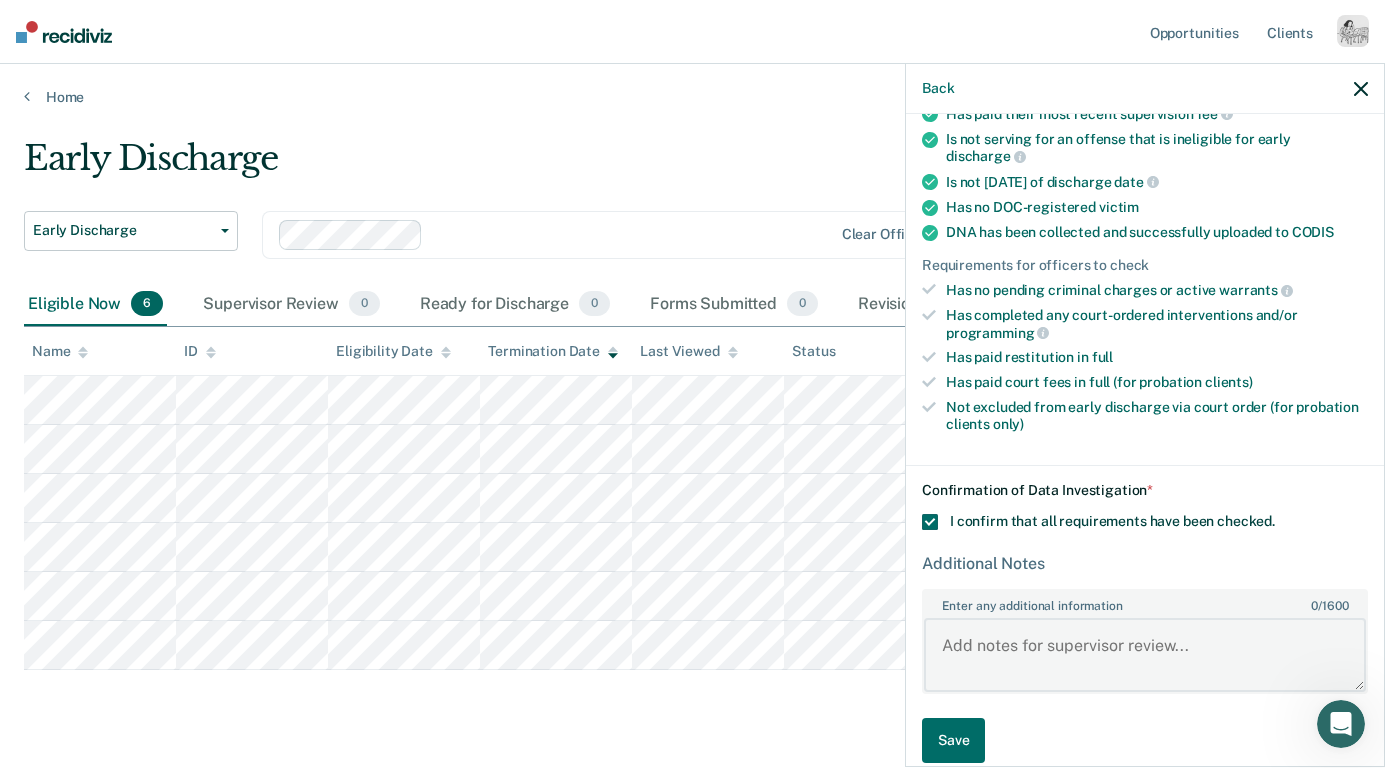 click on "Enter any additional information 0  /  1600" at bounding box center (1145, 655) 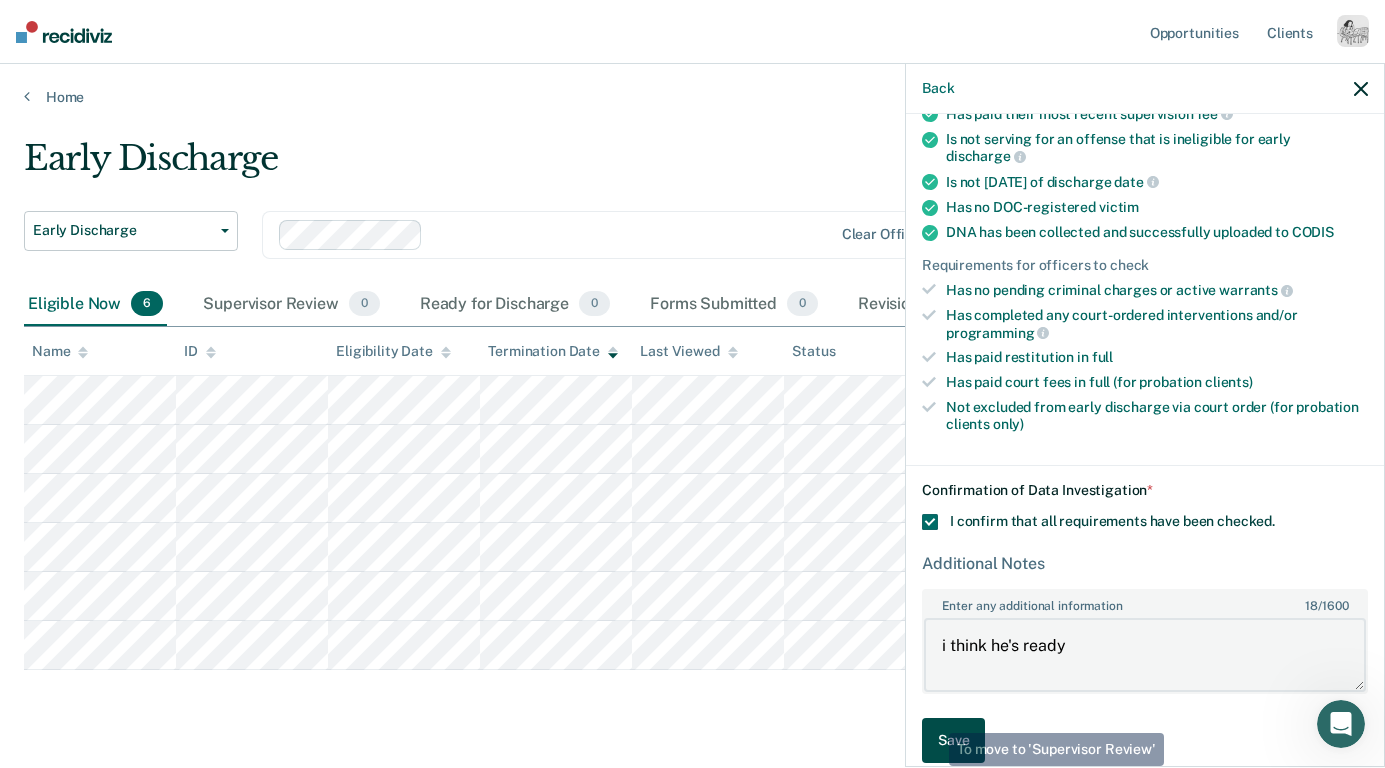 type on "i think he's ready" 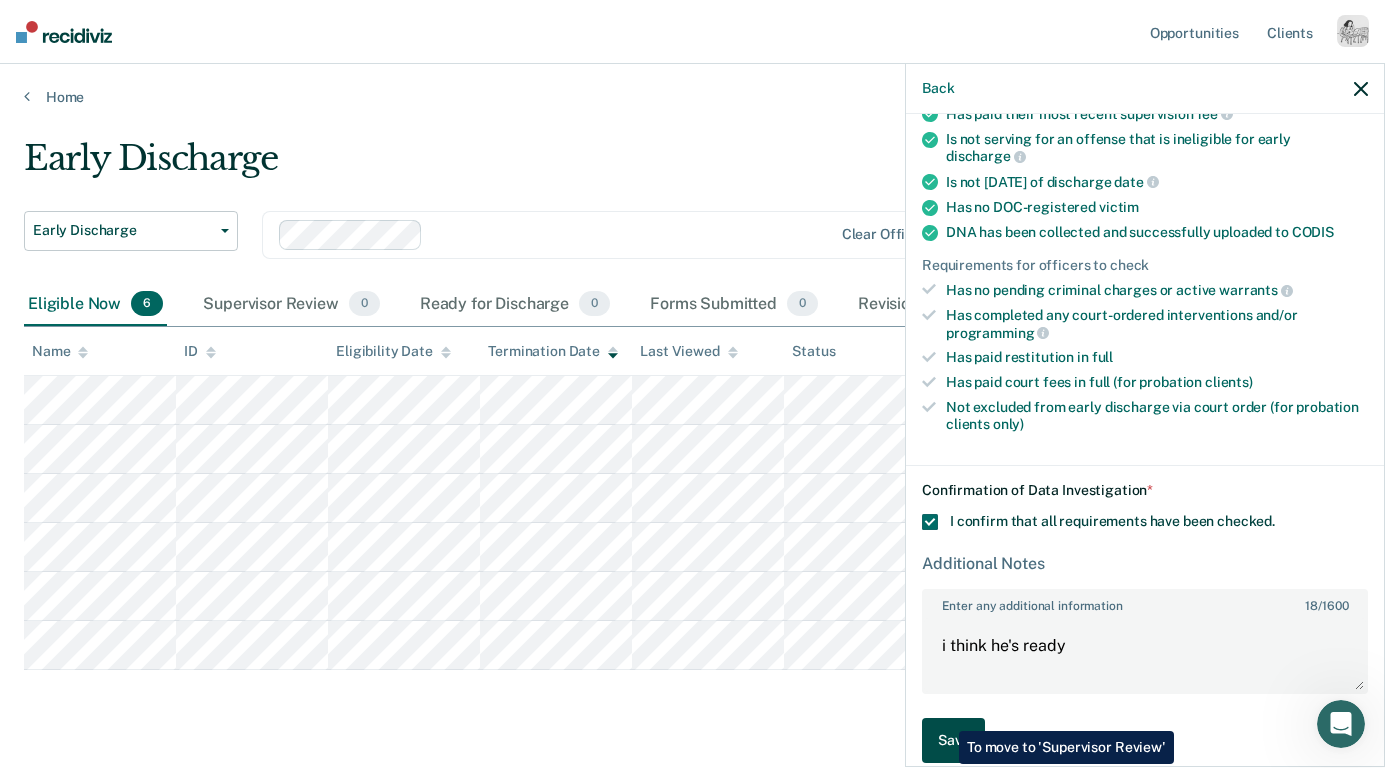 click on "Save" at bounding box center (953, 740) 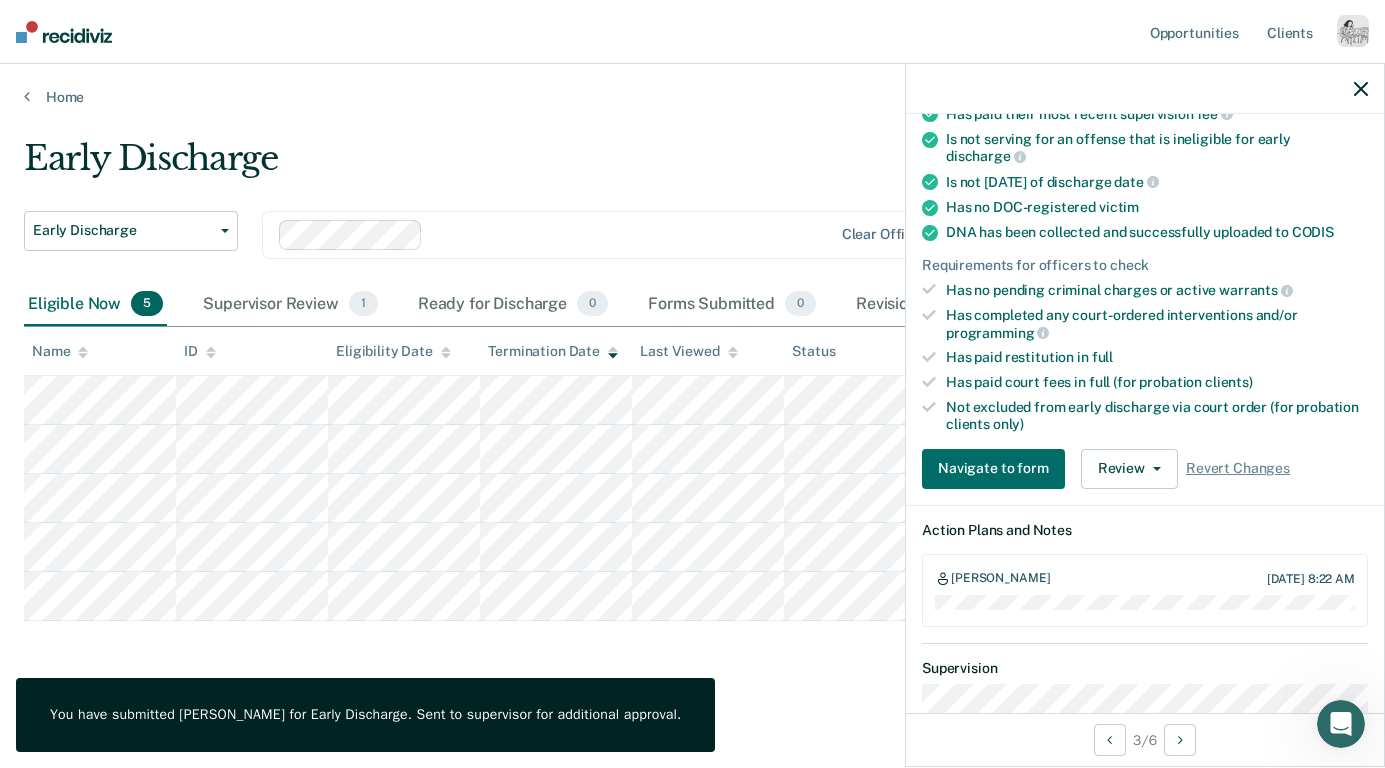 click at bounding box center (1145, 89) 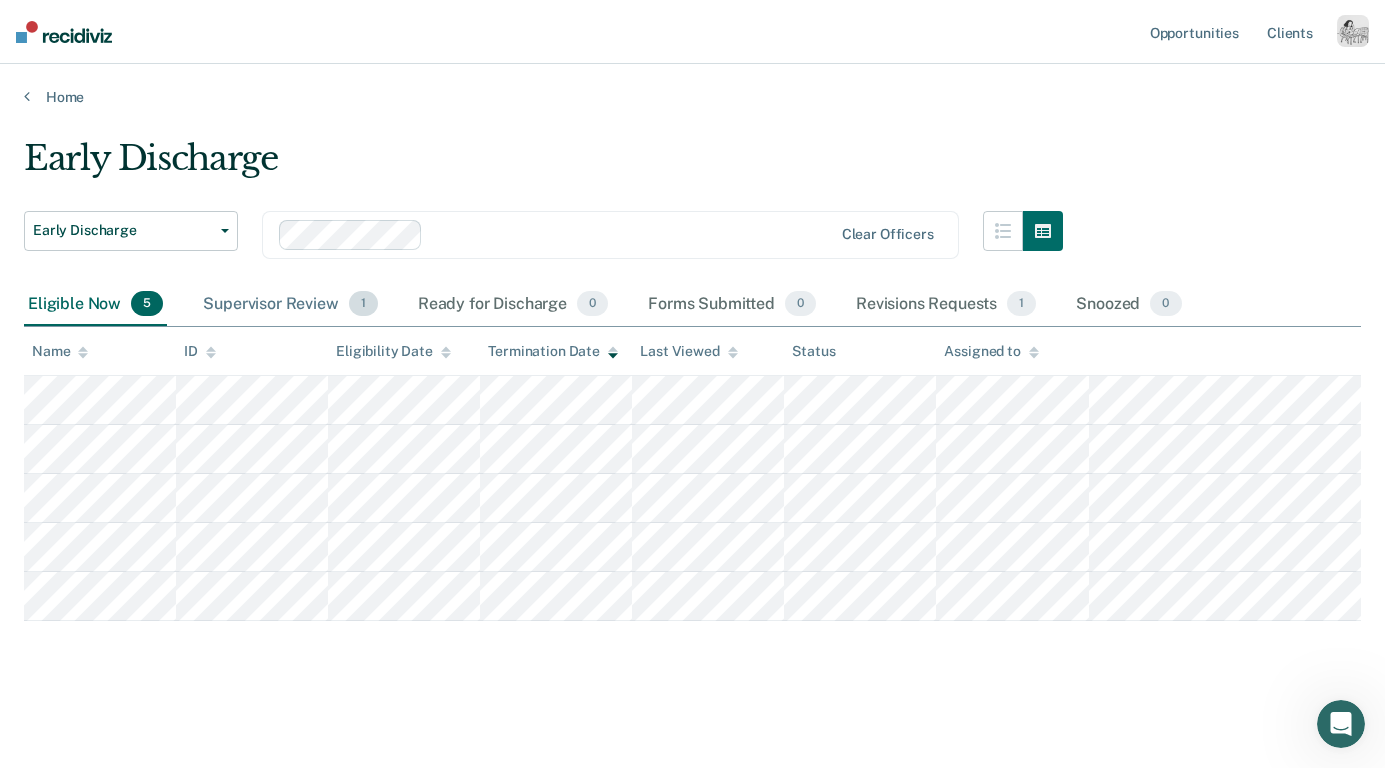 click on "Supervisor Review 1" at bounding box center [290, 305] 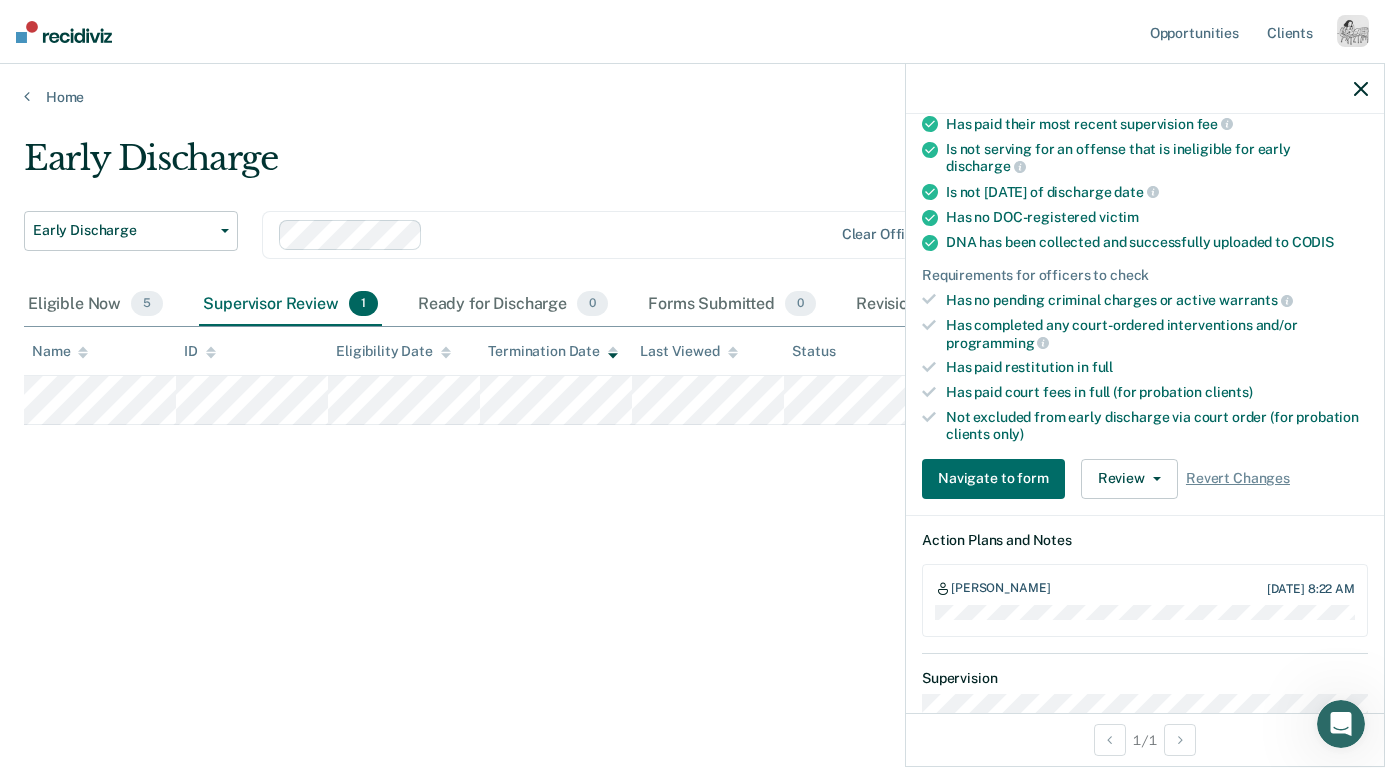 scroll, scrollTop: 361, scrollLeft: 0, axis: vertical 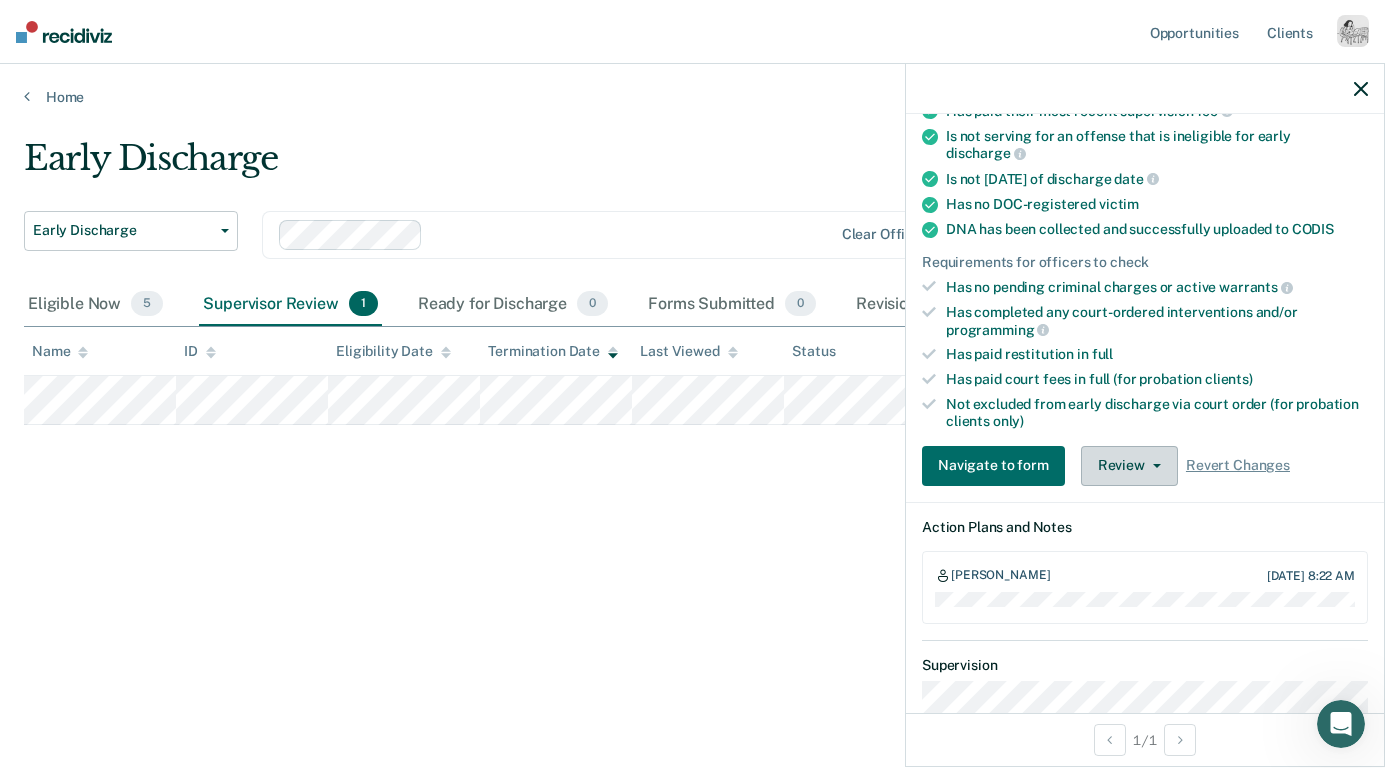 click on "Review" at bounding box center [1129, 466] 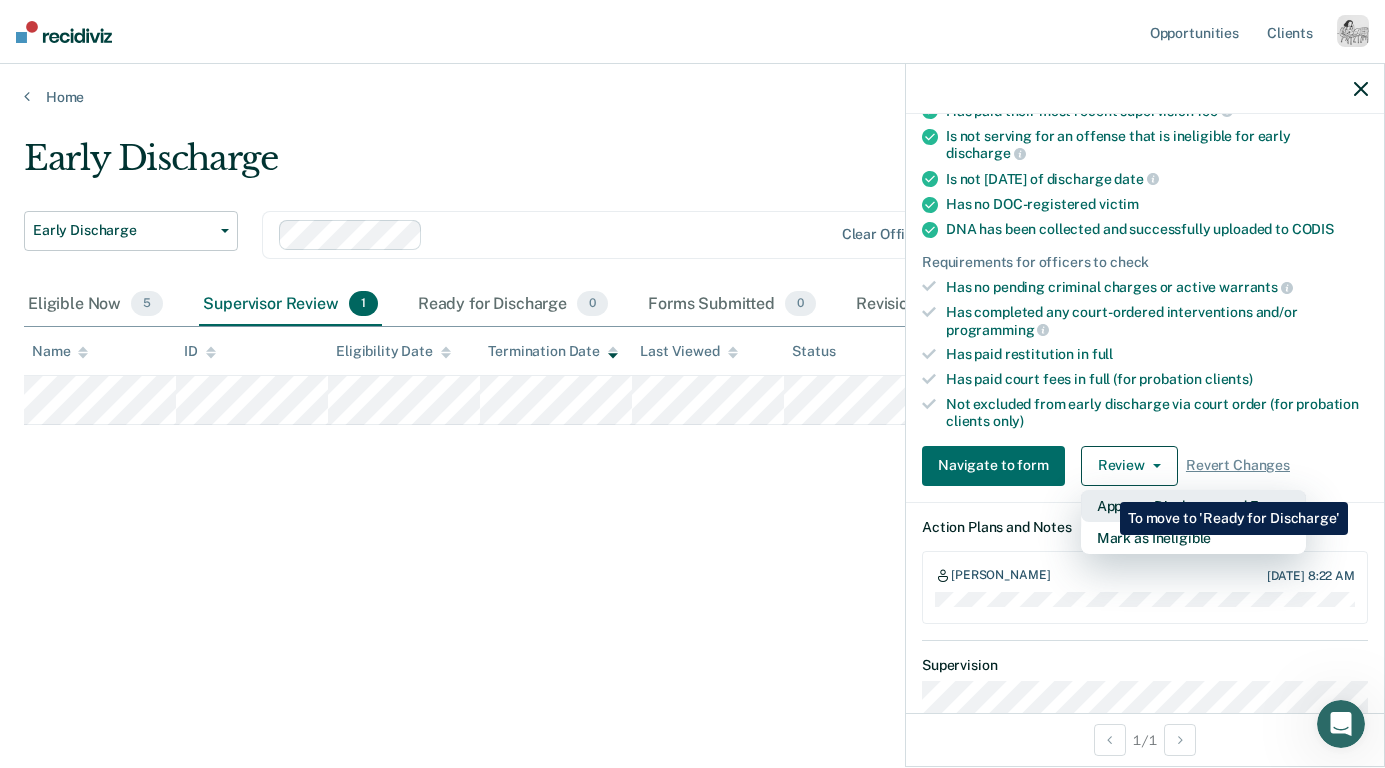 click on "Approve Discharge and Forms" at bounding box center [1193, 506] 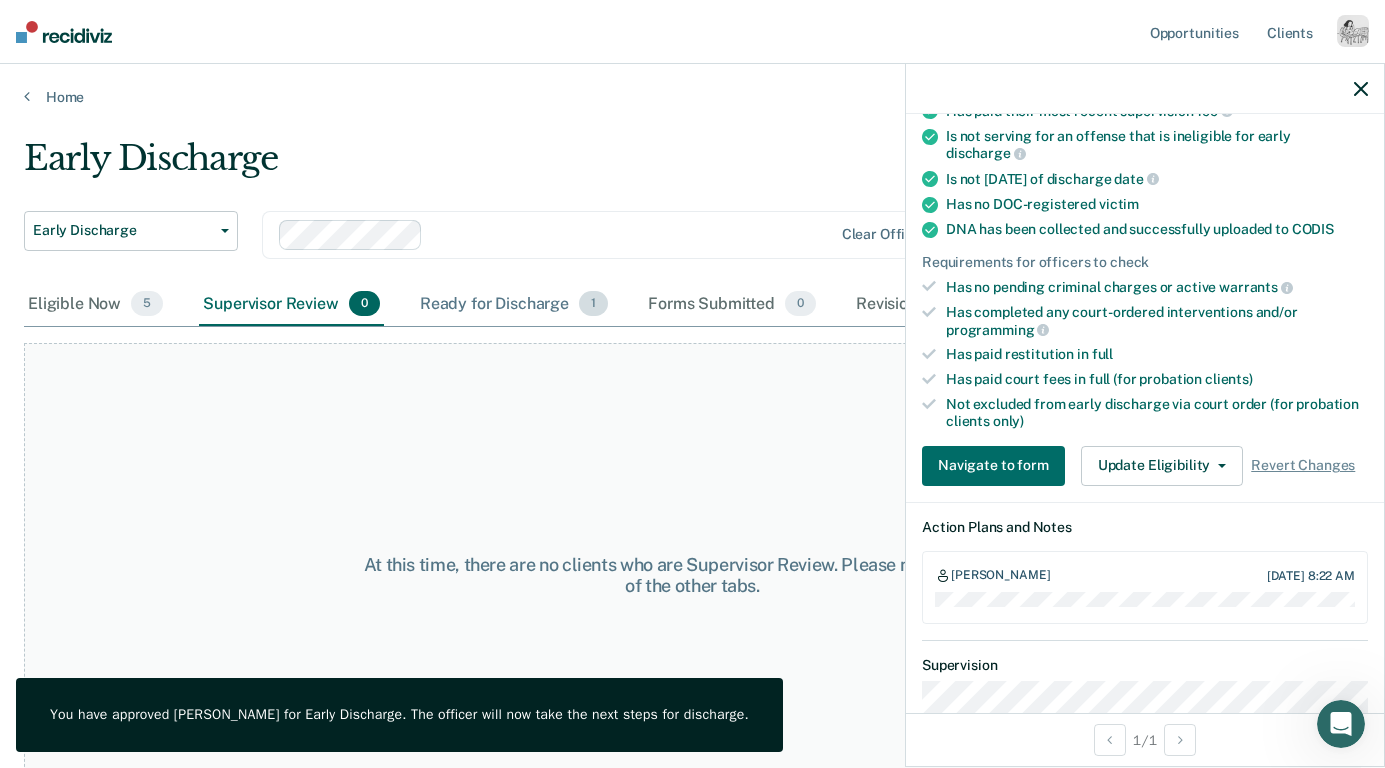 click on "Ready for Discharge 1" at bounding box center (514, 305) 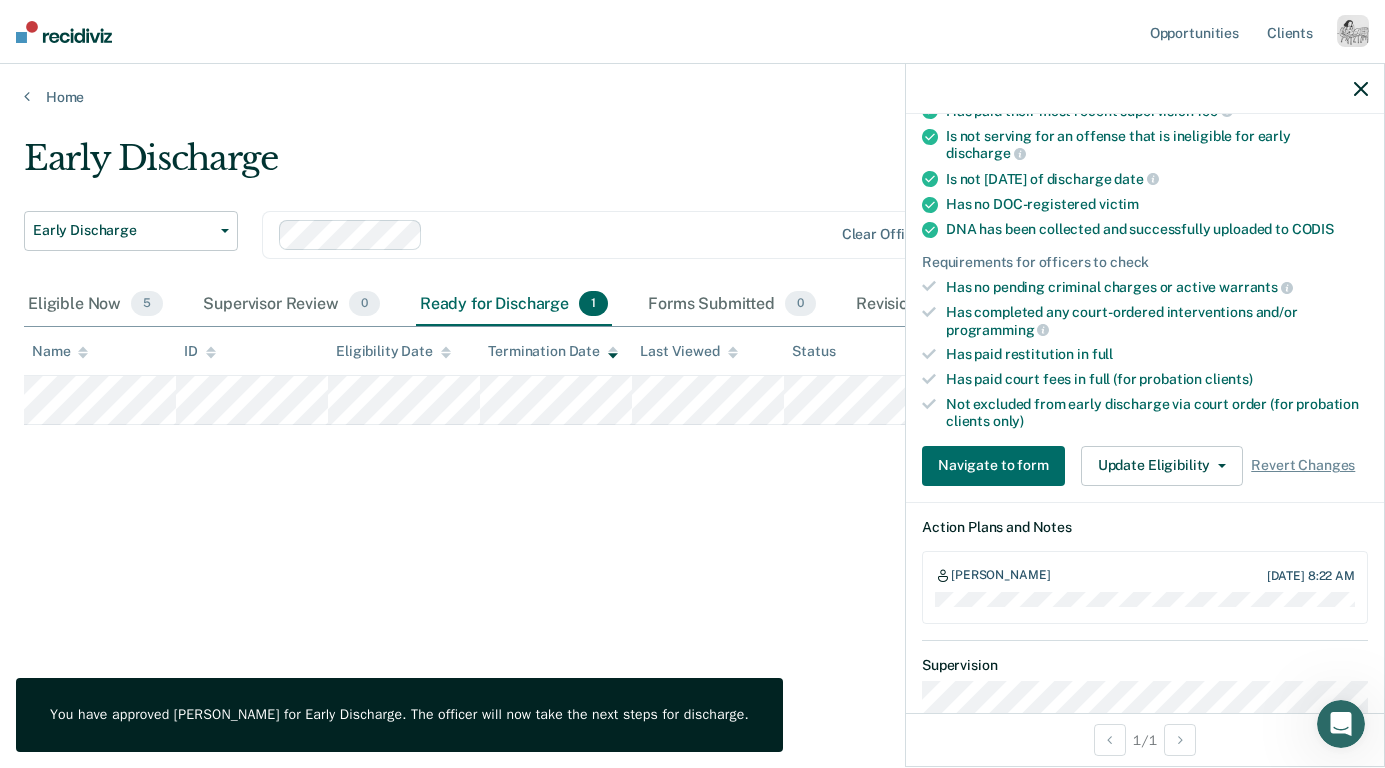 click 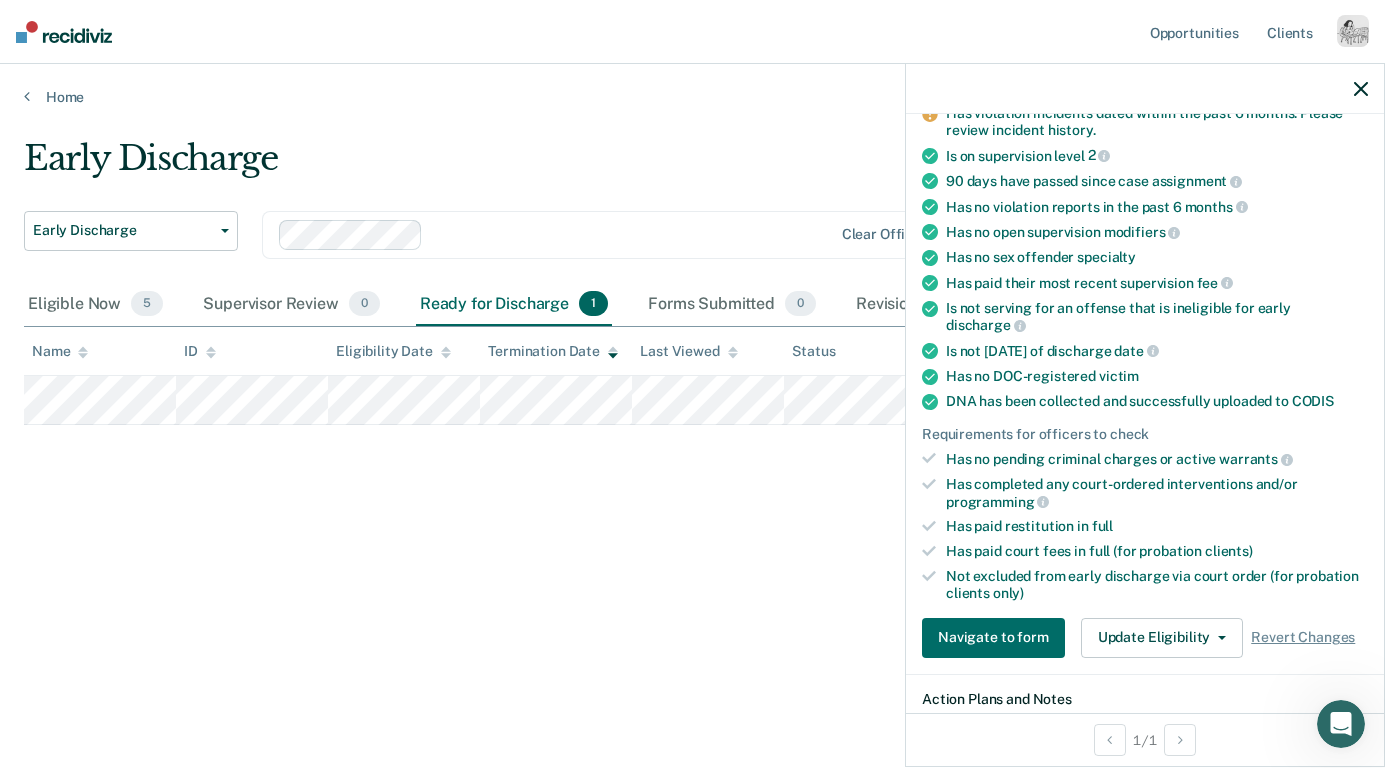 scroll, scrollTop: 335, scrollLeft: 0, axis: vertical 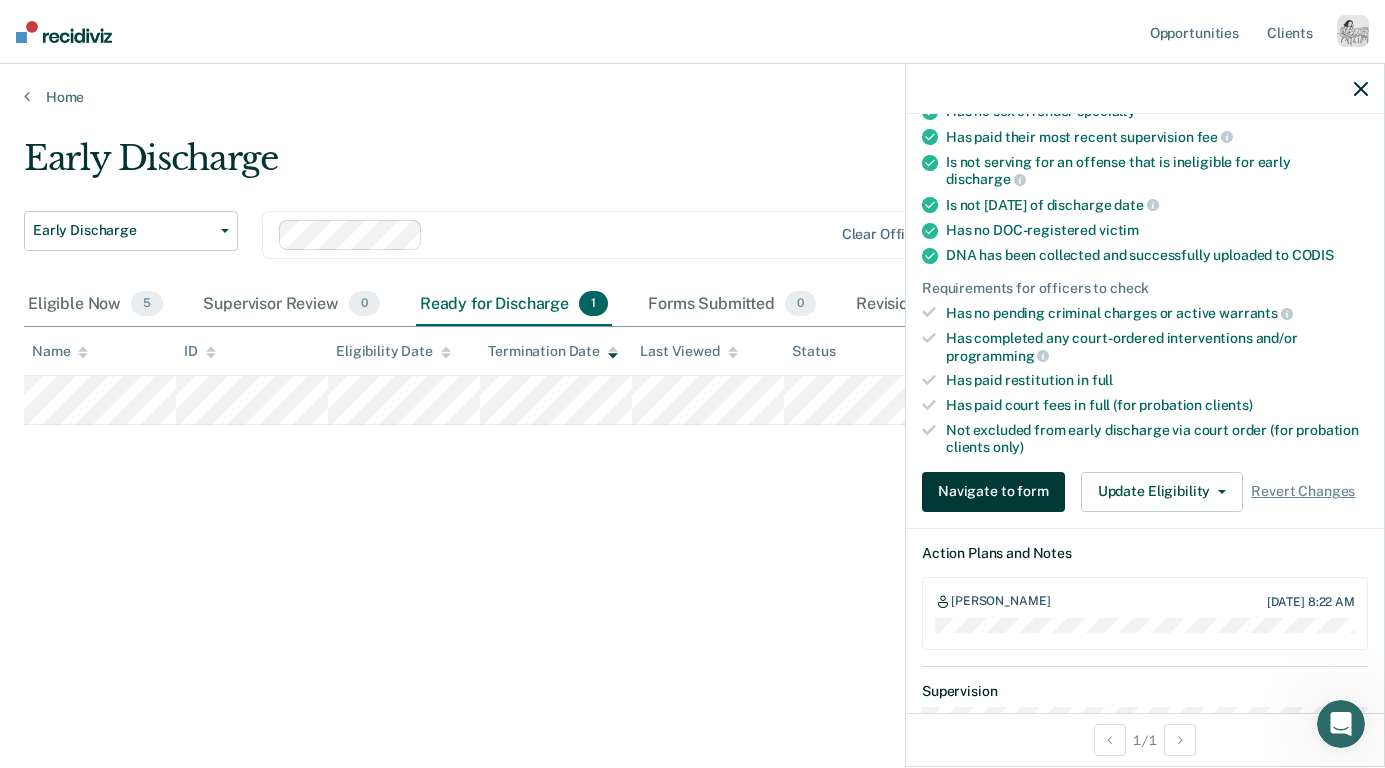 click on "Navigate to form" at bounding box center [993, 492] 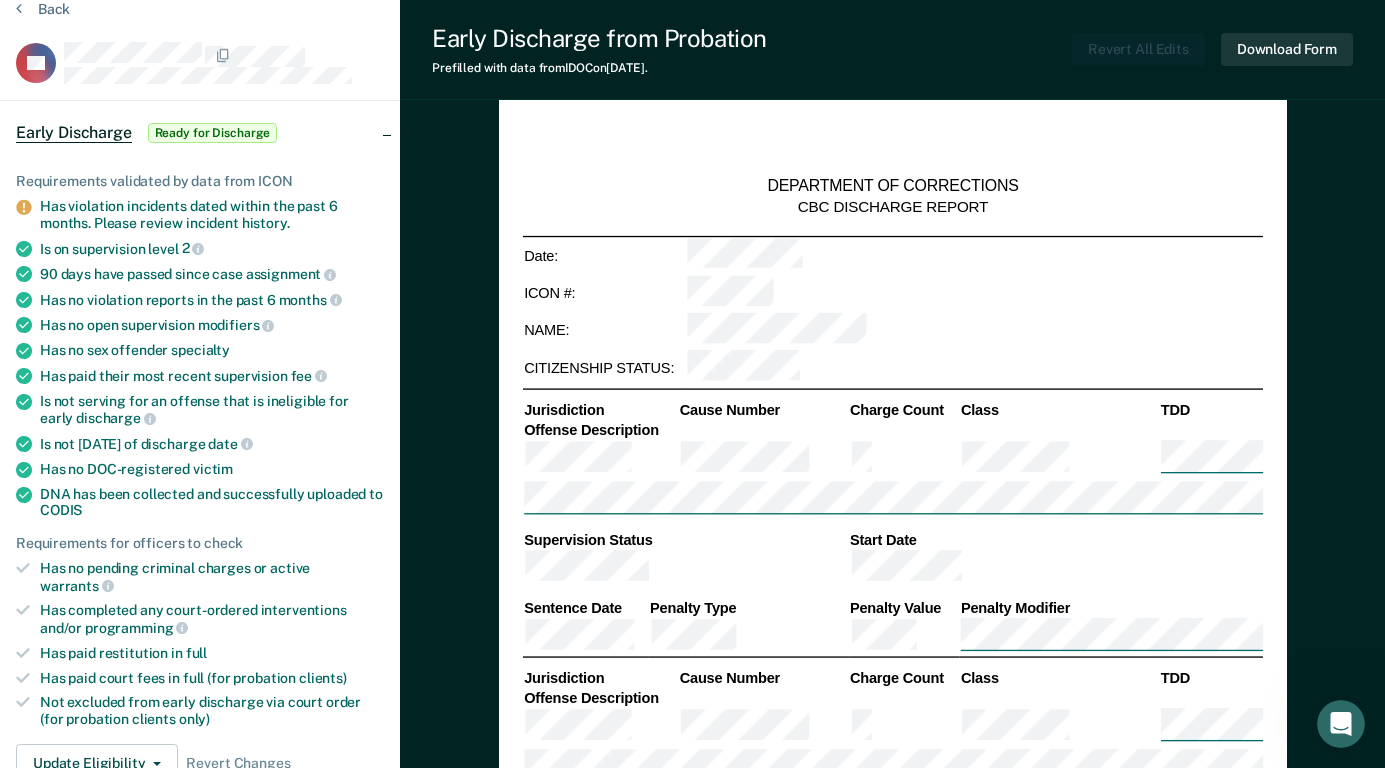 type on "x" 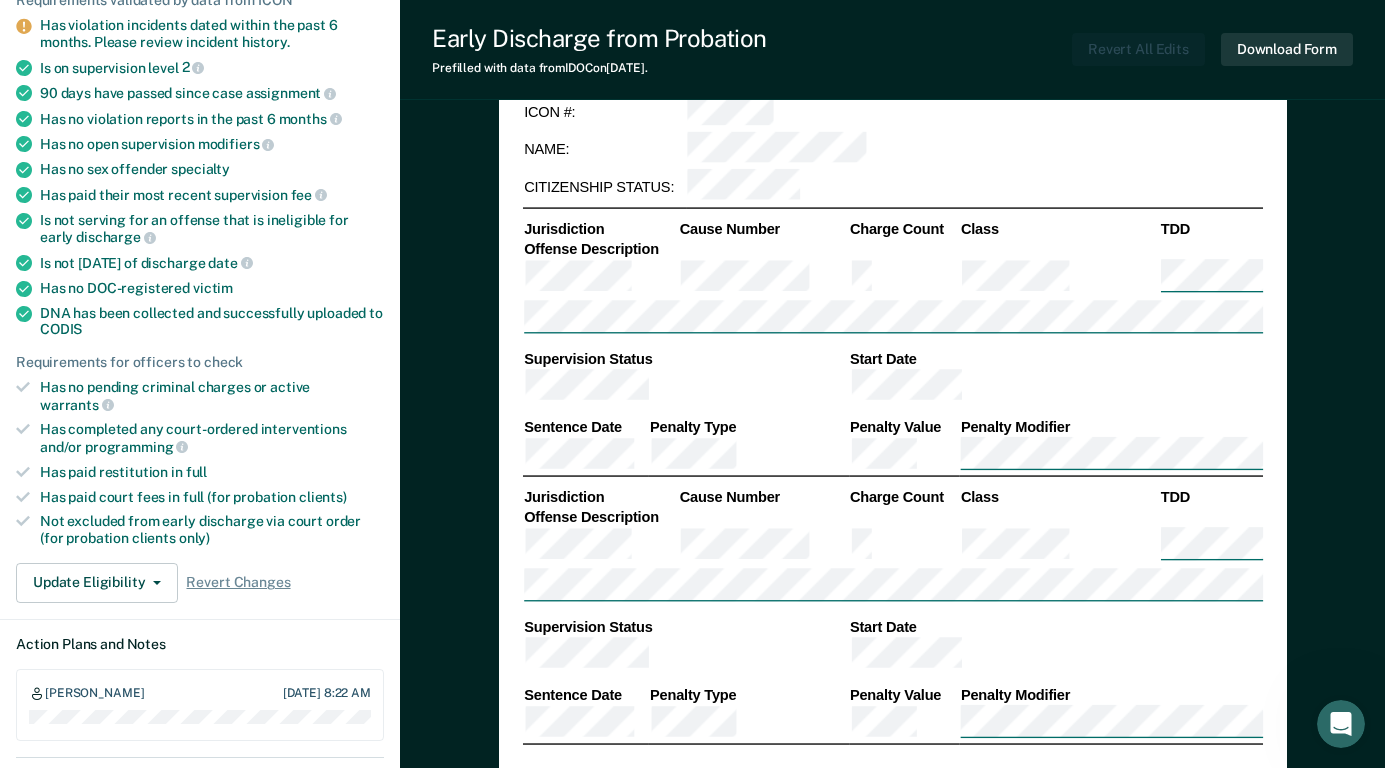 scroll, scrollTop: 249, scrollLeft: 0, axis: vertical 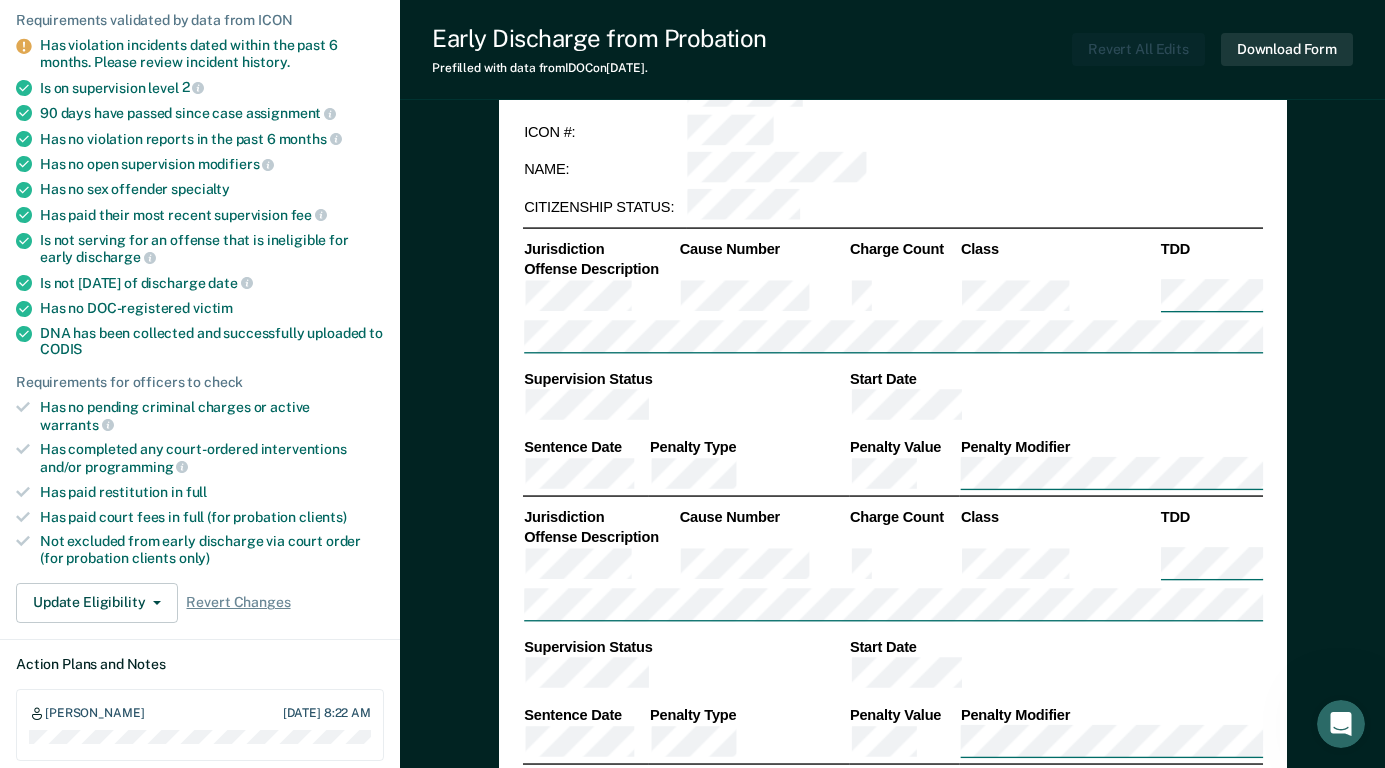 click at bounding box center (1055, 675) 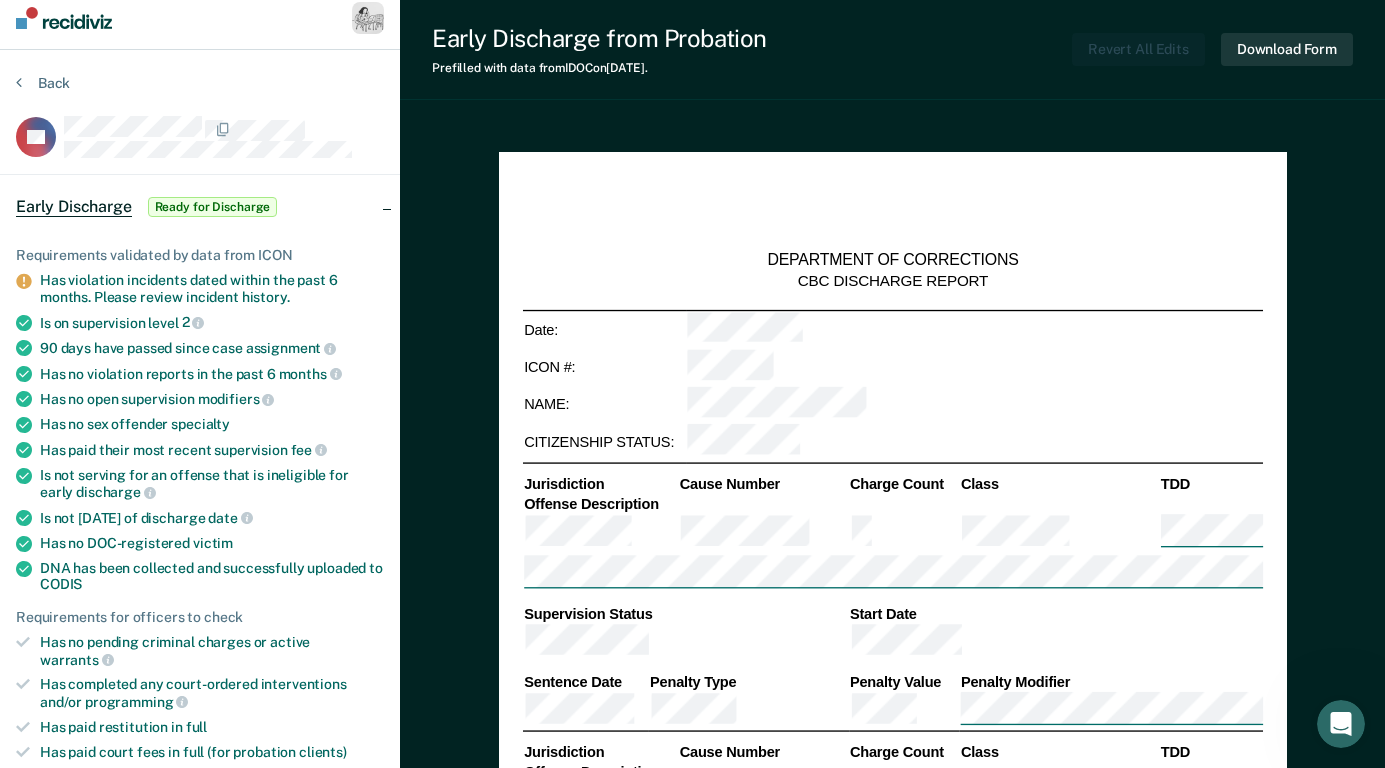 scroll, scrollTop: 0, scrollLeft: 0, axis: both 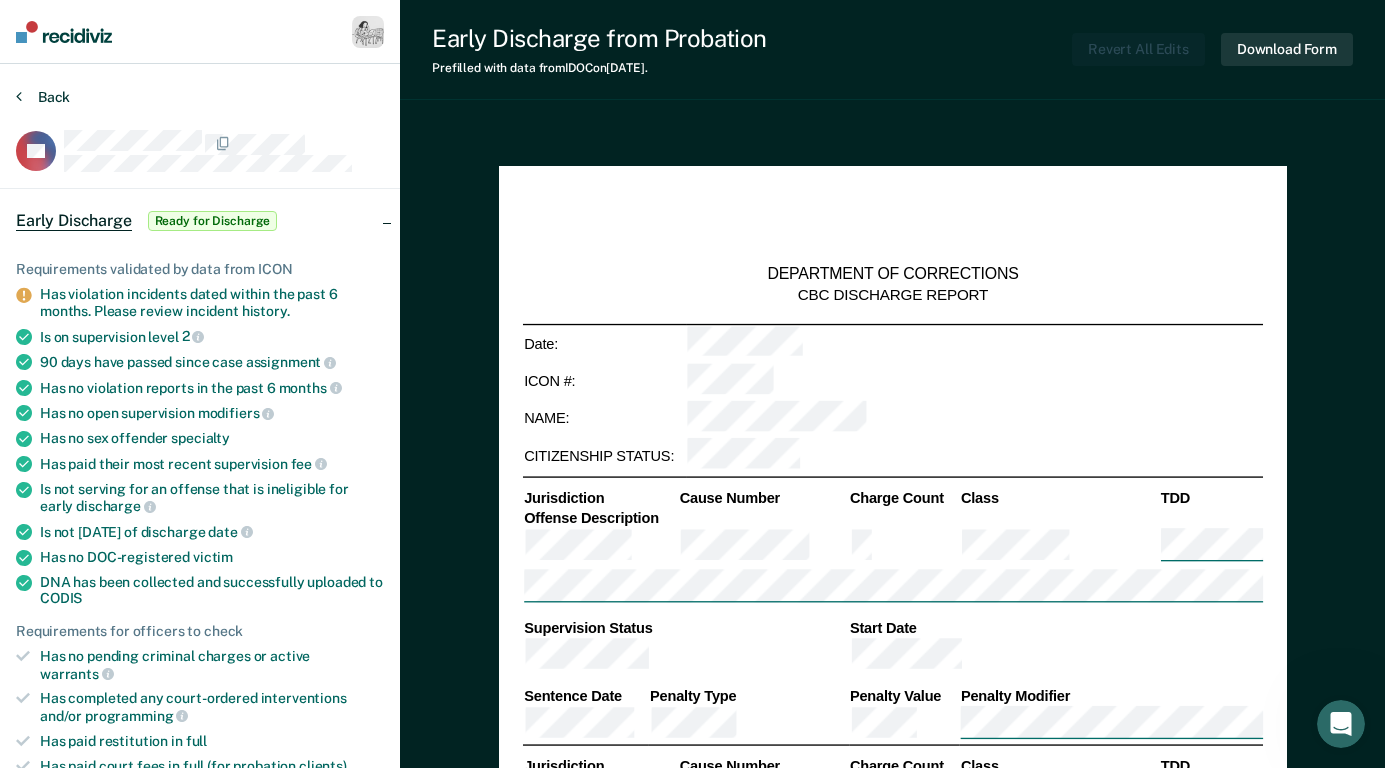 click on "Back" at bounding box center (43, 97) 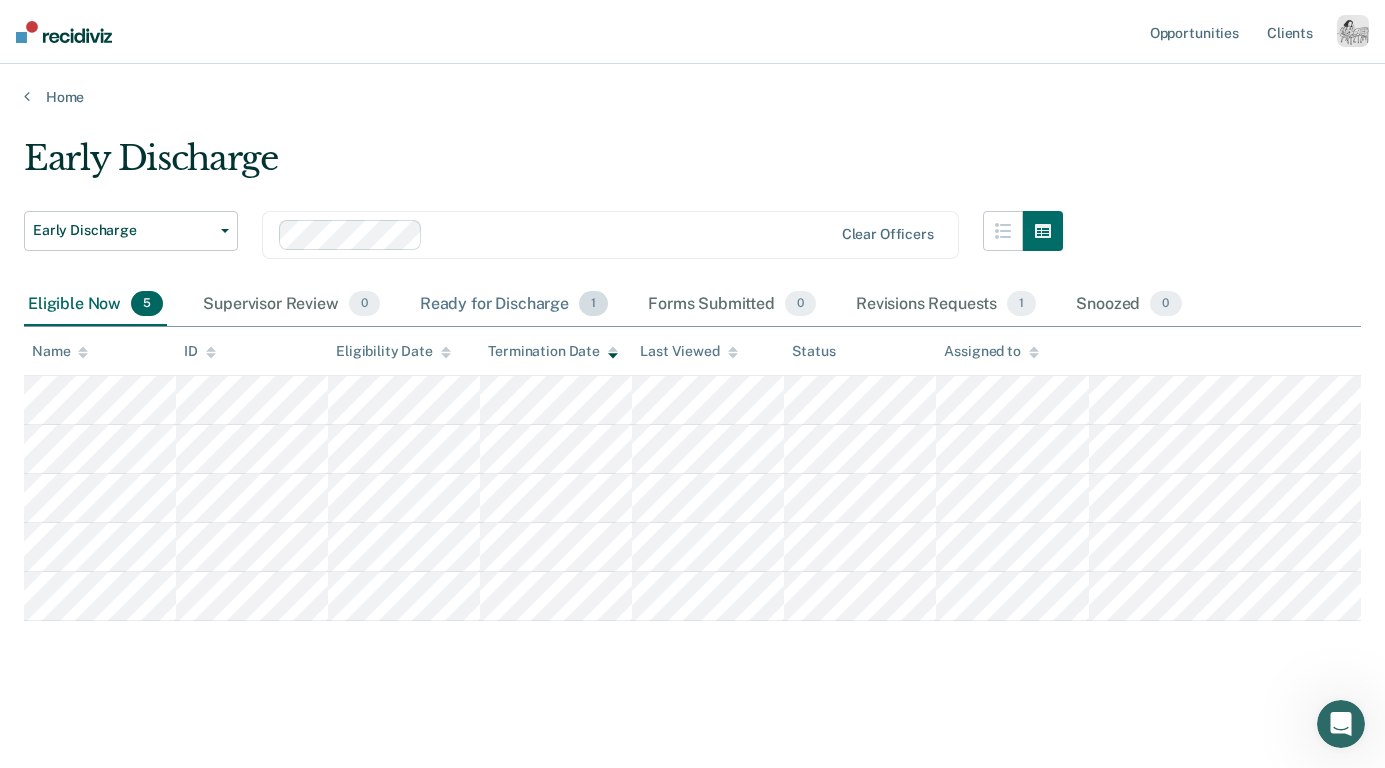 click on "Ready for Discharge 1" at bounding box center (514, 305) 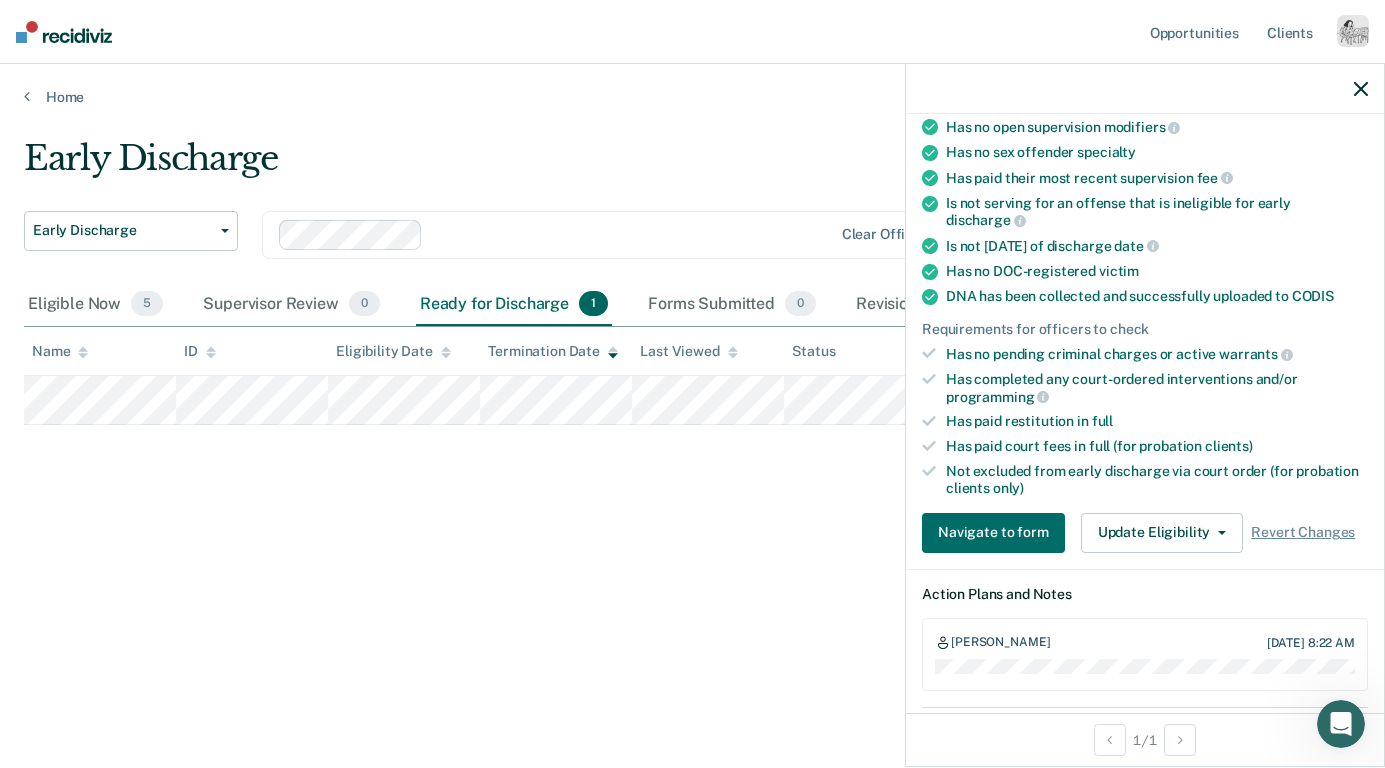 scroll, scrollTop: 328, scrollLeft: 0, axis: vertical 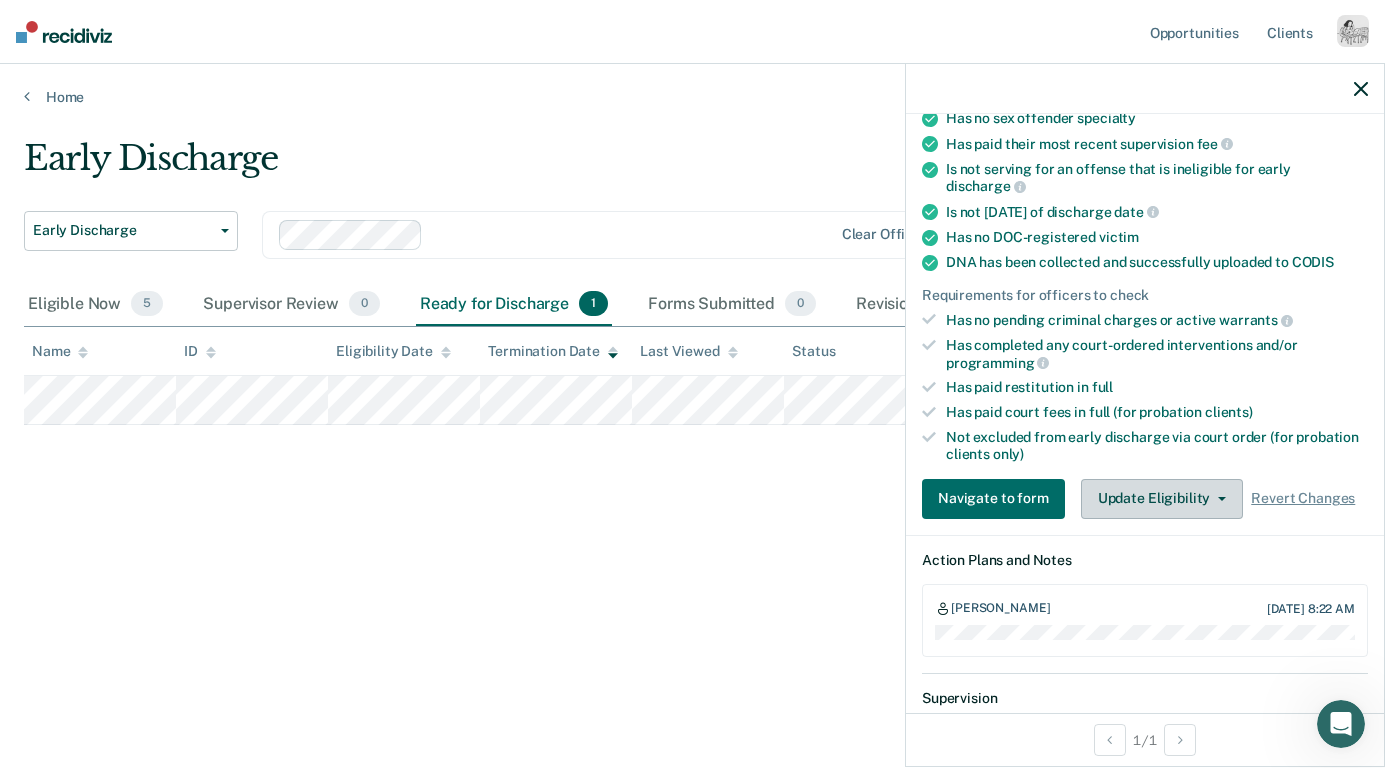 click on "Update Eligibility" at bounding box center [1162, 499] 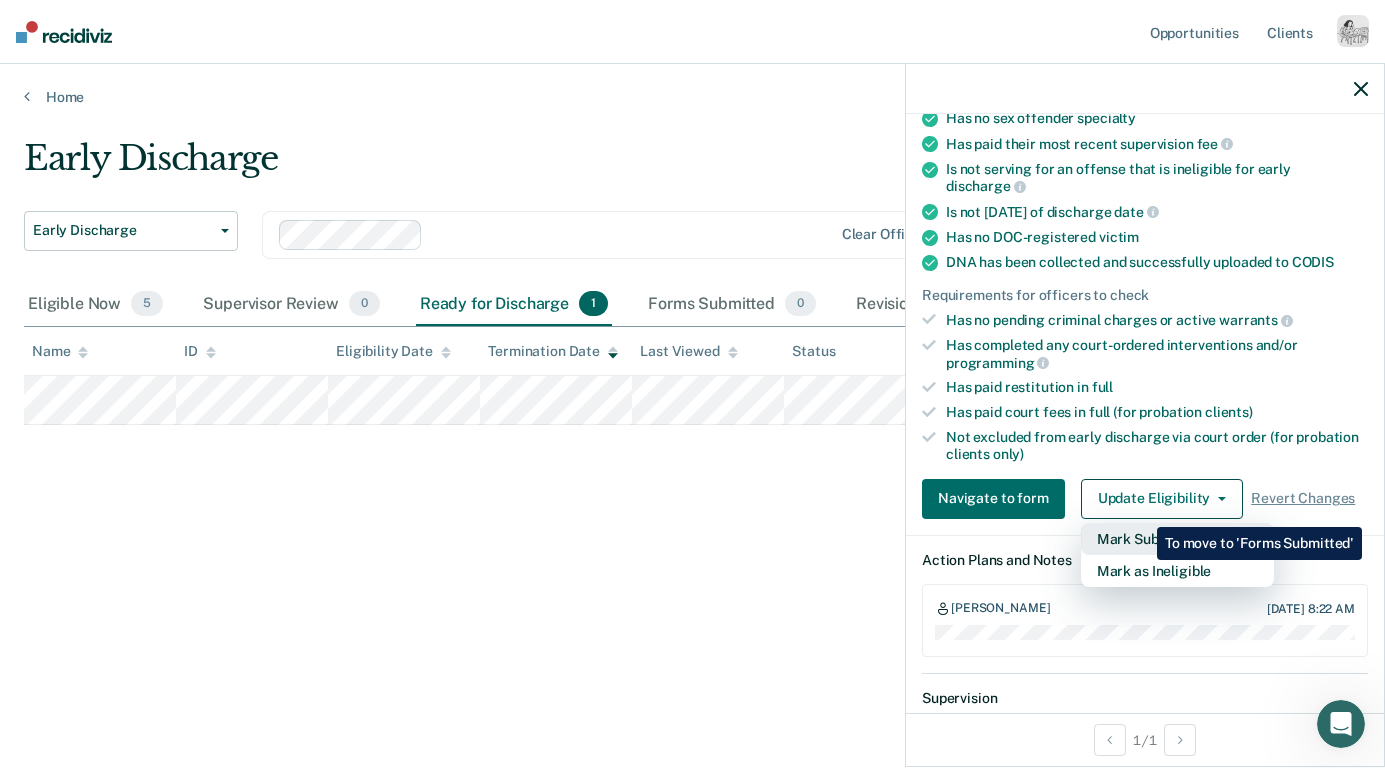 click on "Mark Submitted" at bounding box center [1177, 539] 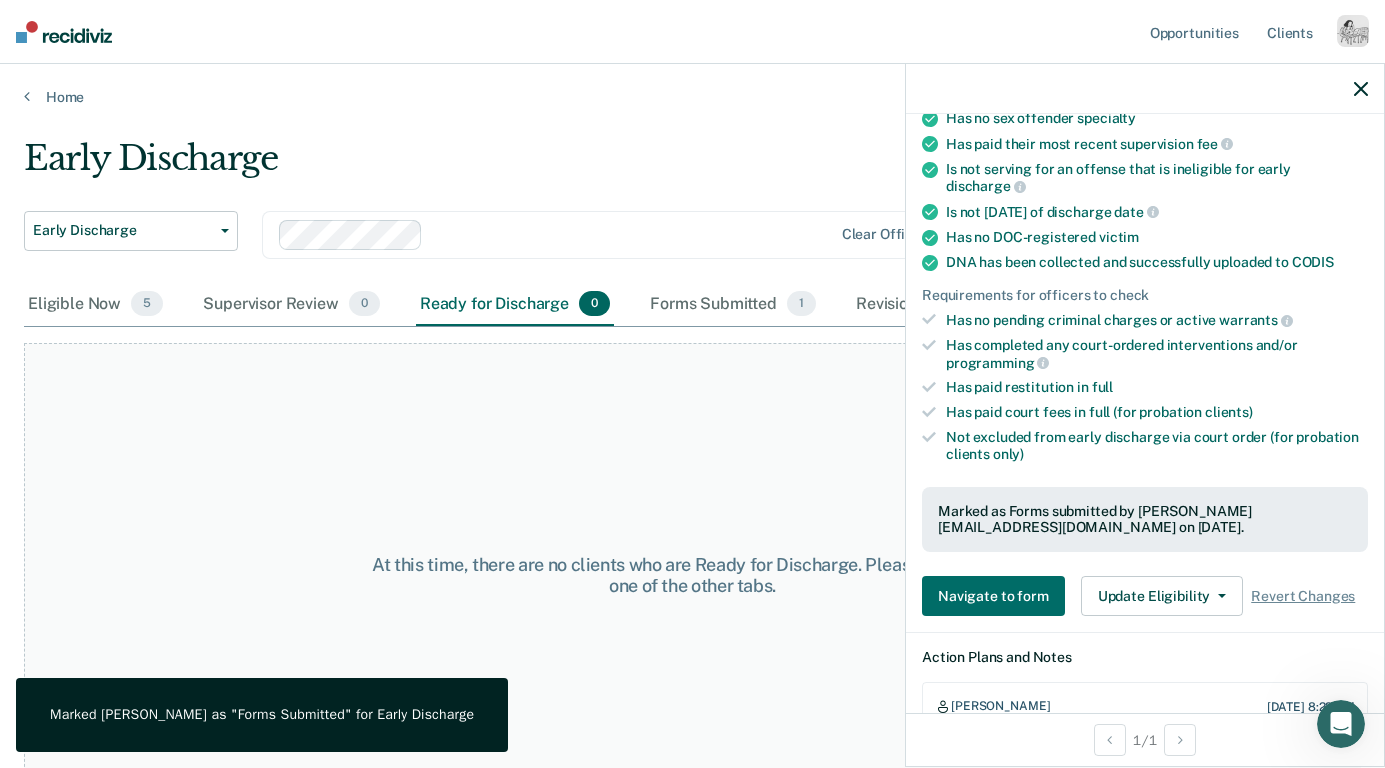 click 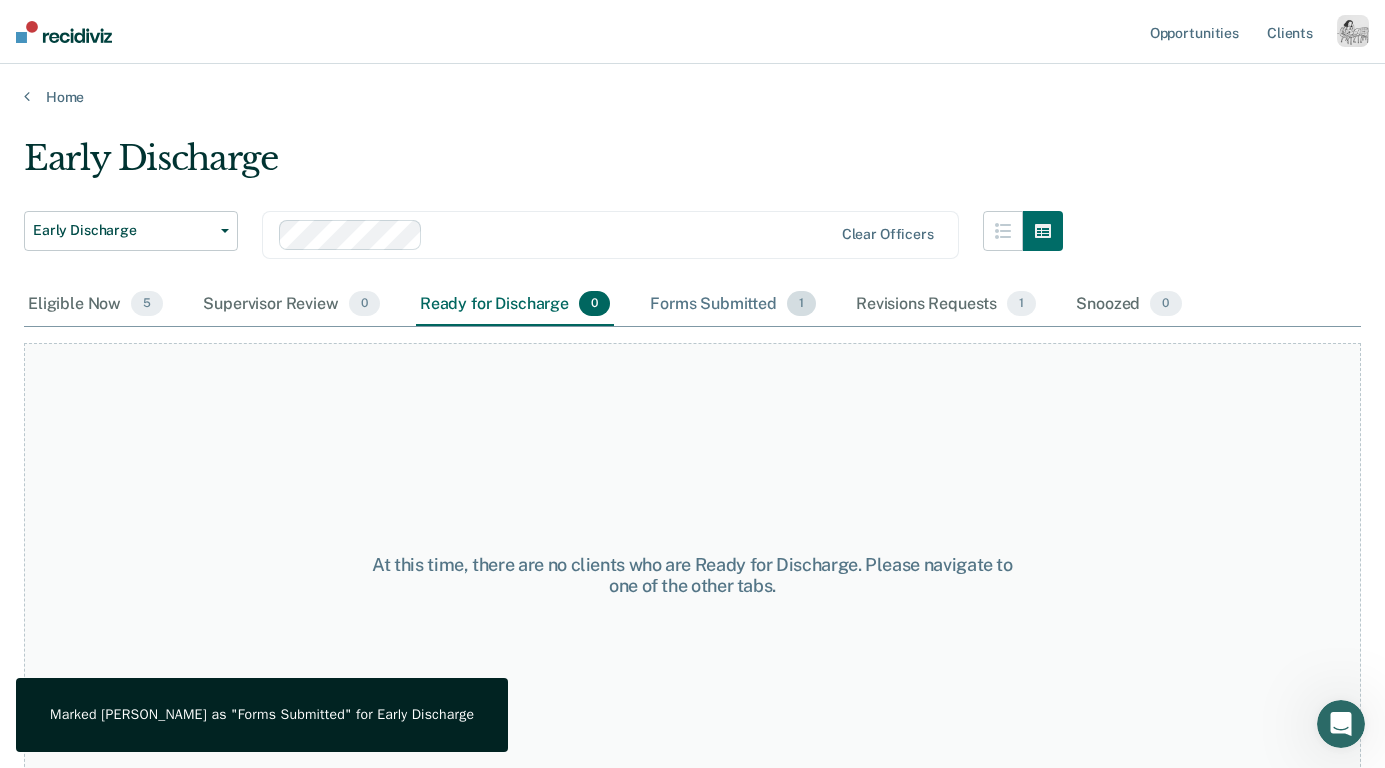 click on "Forms Submitted 1" at bounding box center [733, 305] 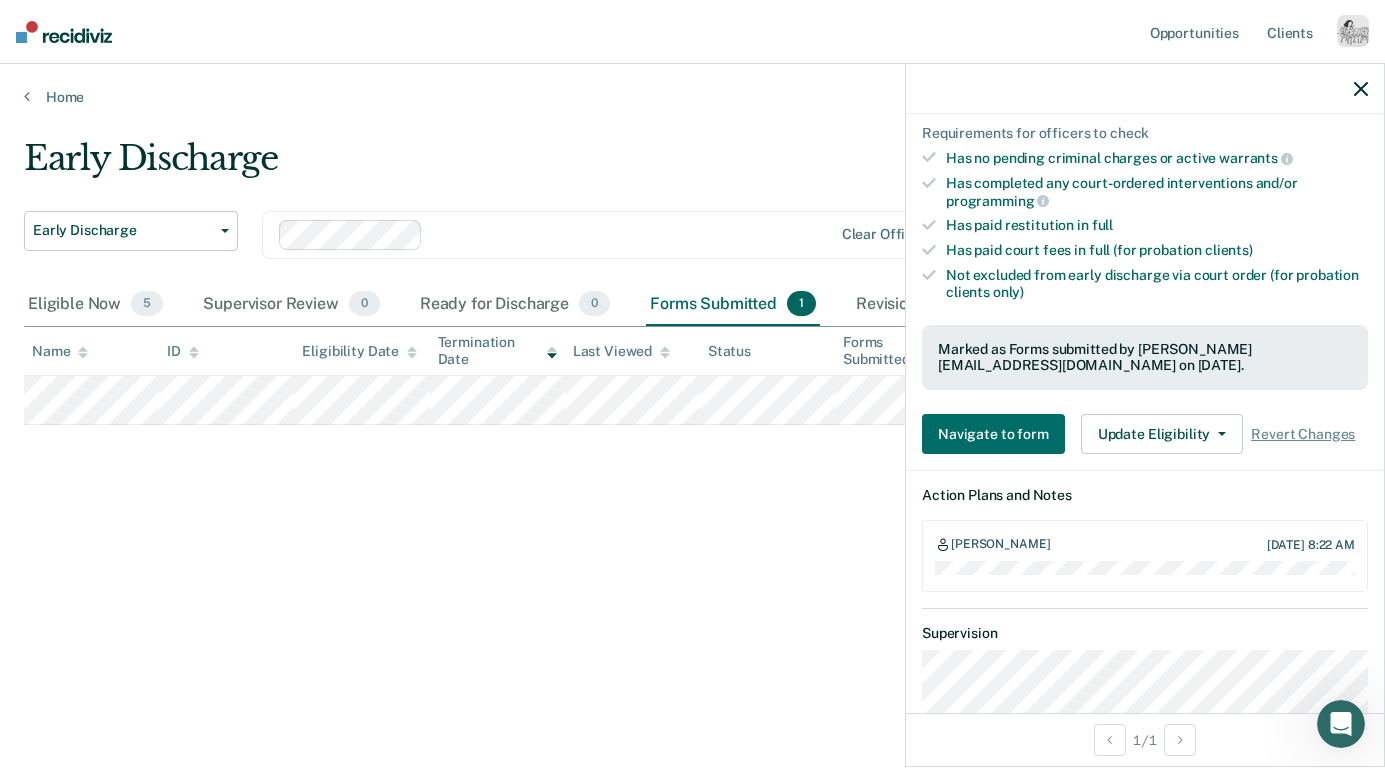 scroll, scrollTop: 496, scrollLeft: 0, axis: vertical 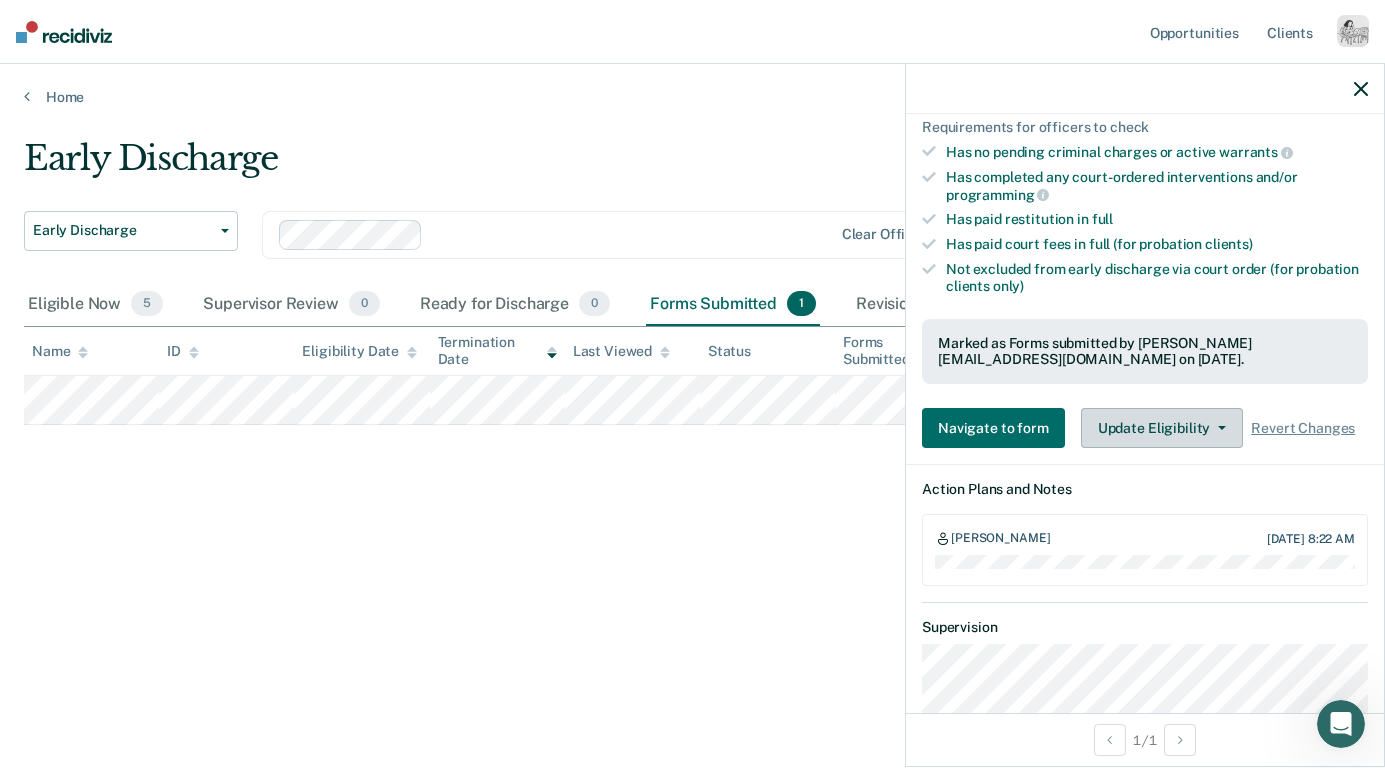 click on "Update Eligibility" at bounding box center [1162, 428] 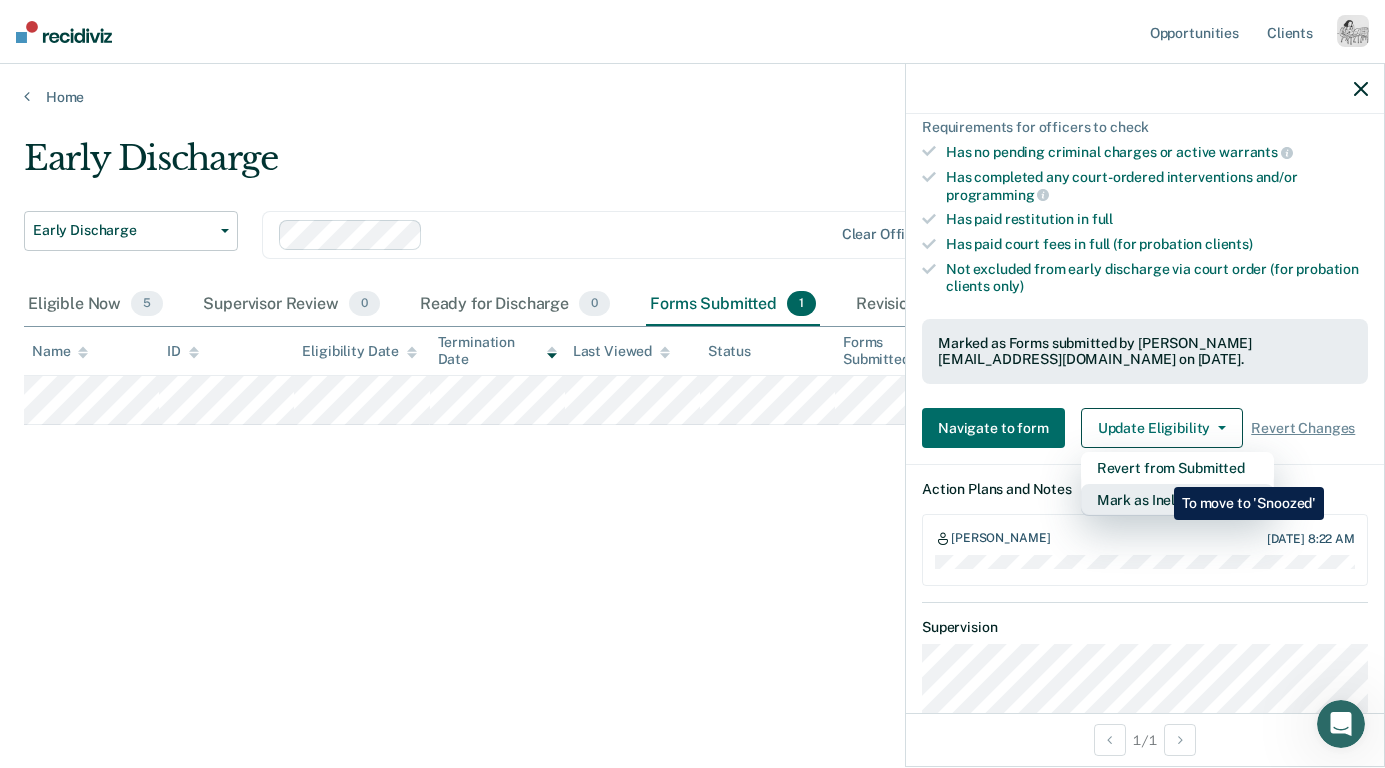 click on "Mark as Ineligible" at bounding box center (1177, 500) 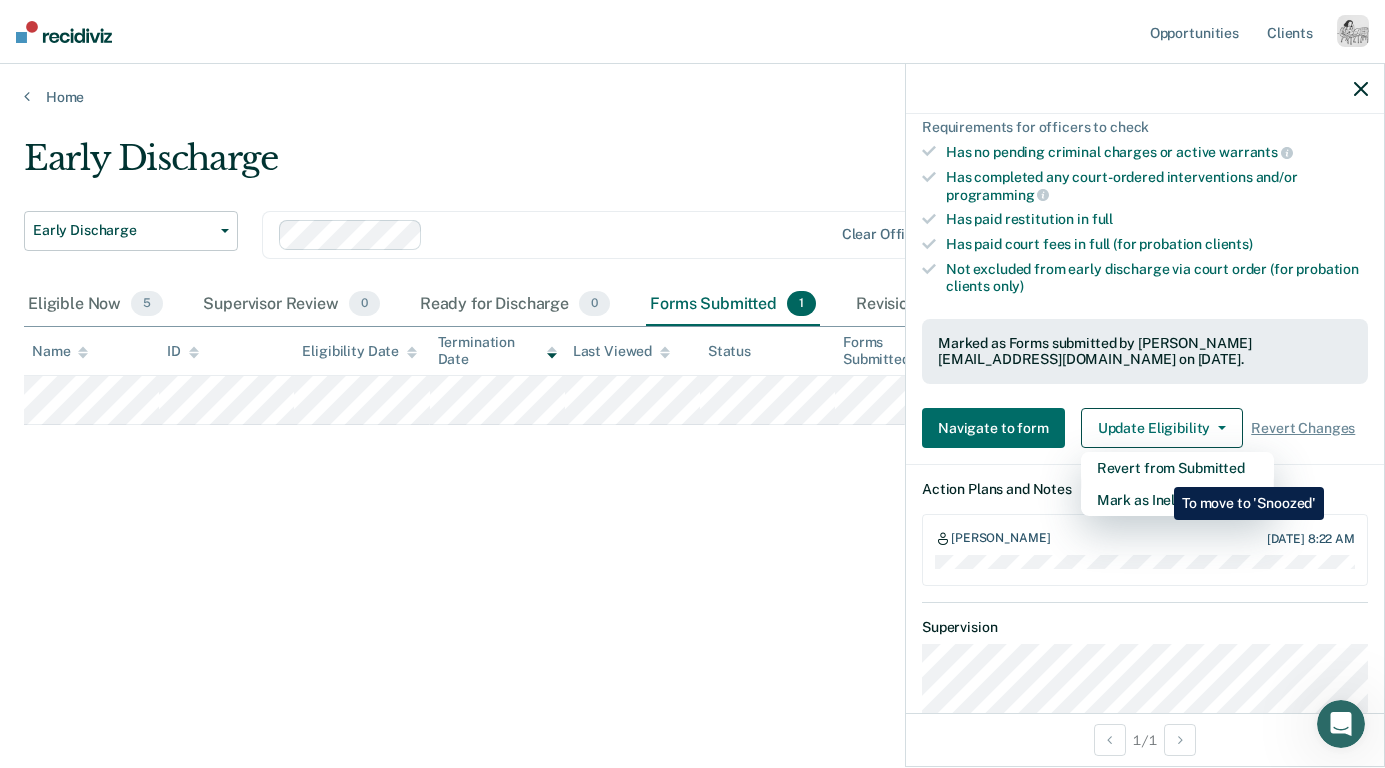 scroll, scrollTop: 235, scrollLeft: 0, axis: vertical 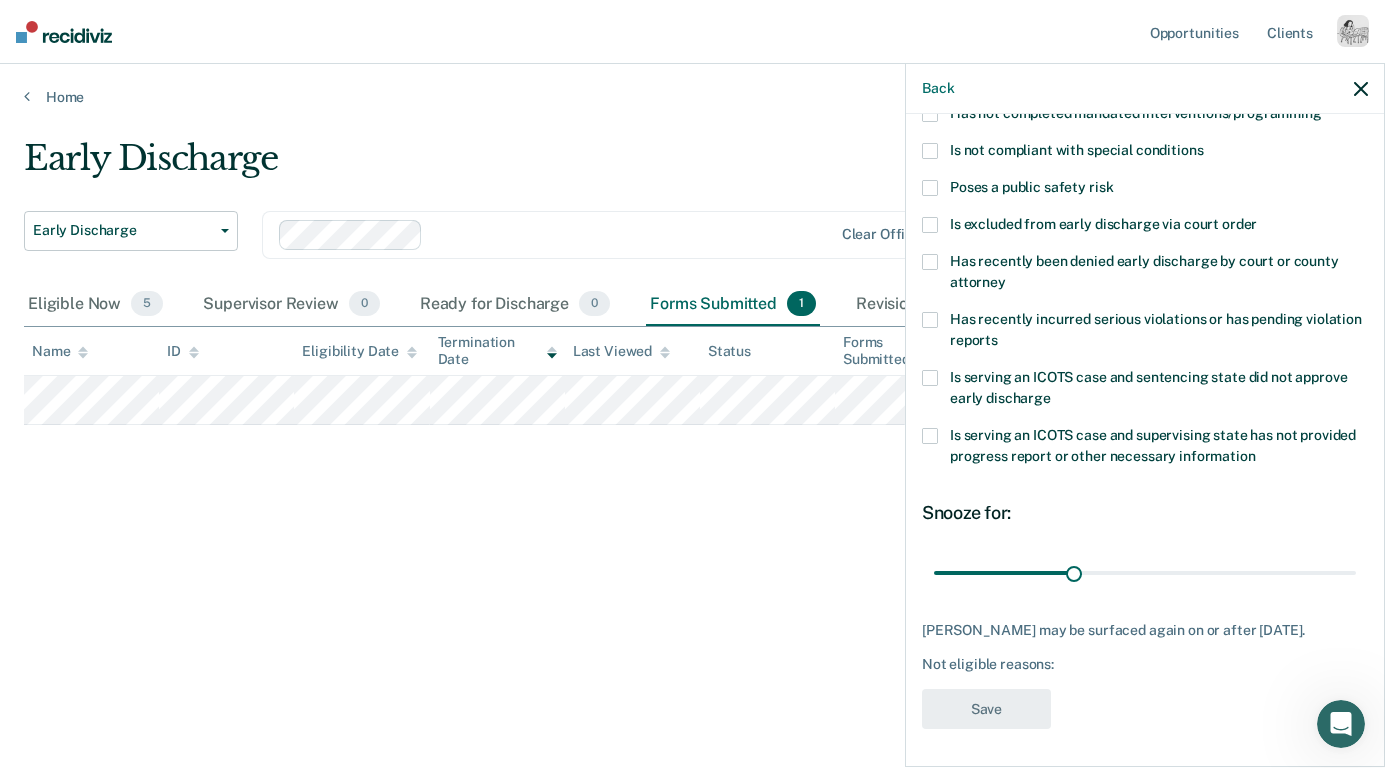 click on "Has recently been denied early discharge by court or county attorney" at bounding box center (1144, 271) 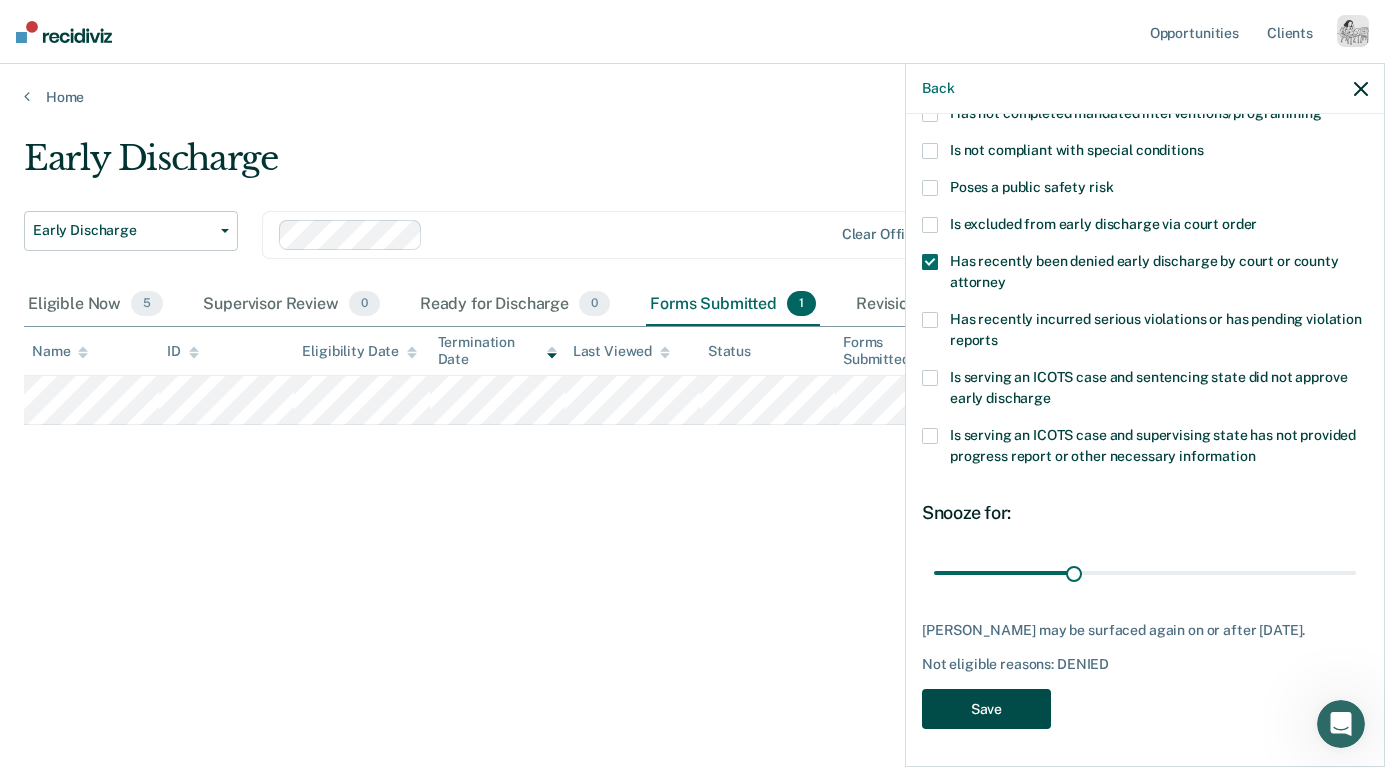 click on "Save" at bounding box center [986, 709] 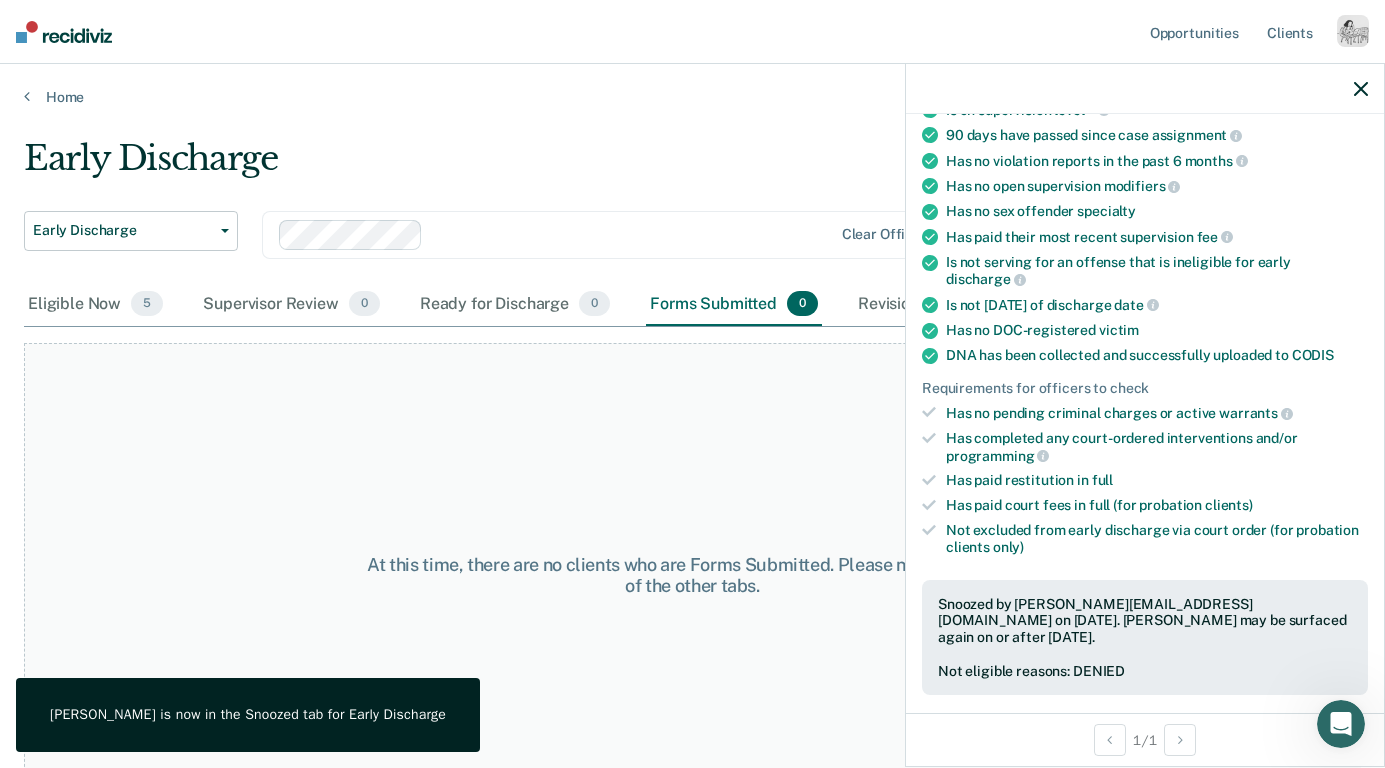 click 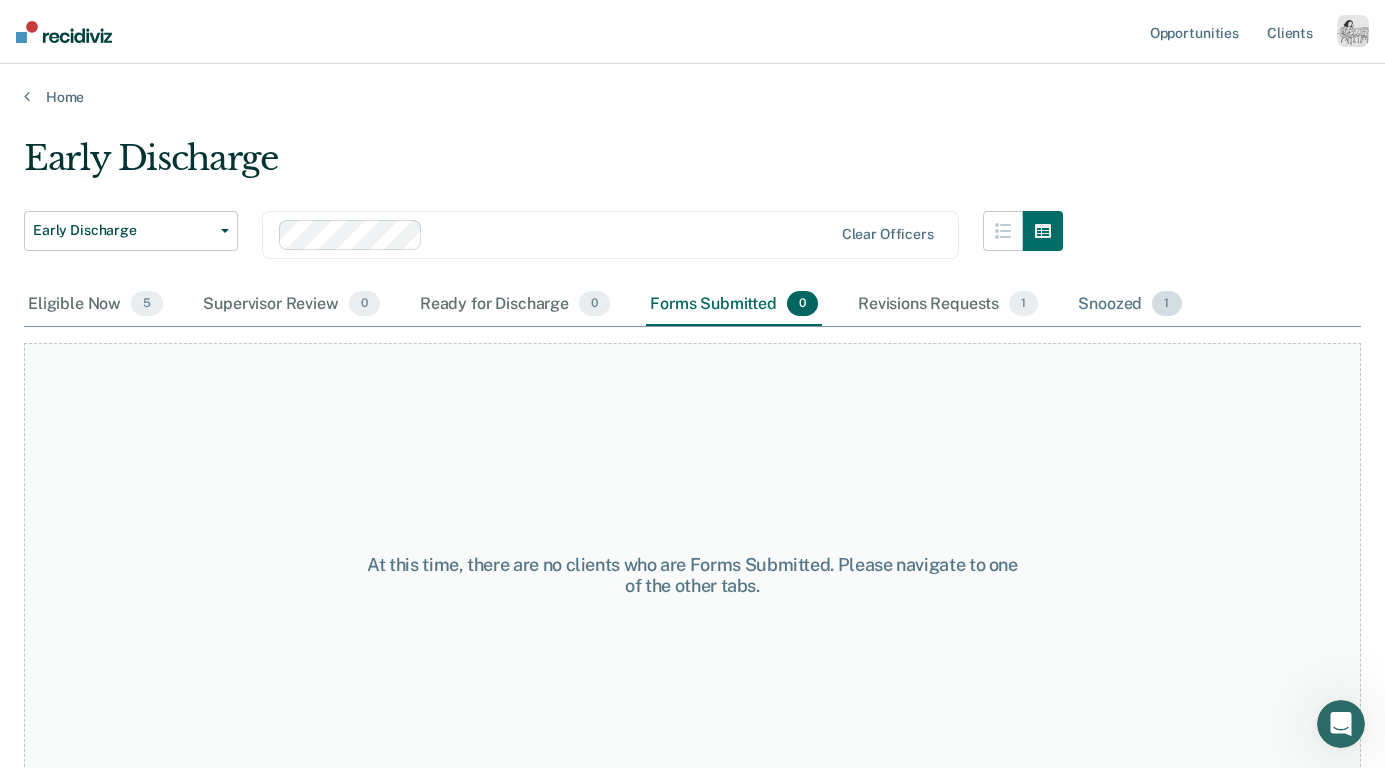click on "Snoozed 1" at bounding box center [1129, 305] 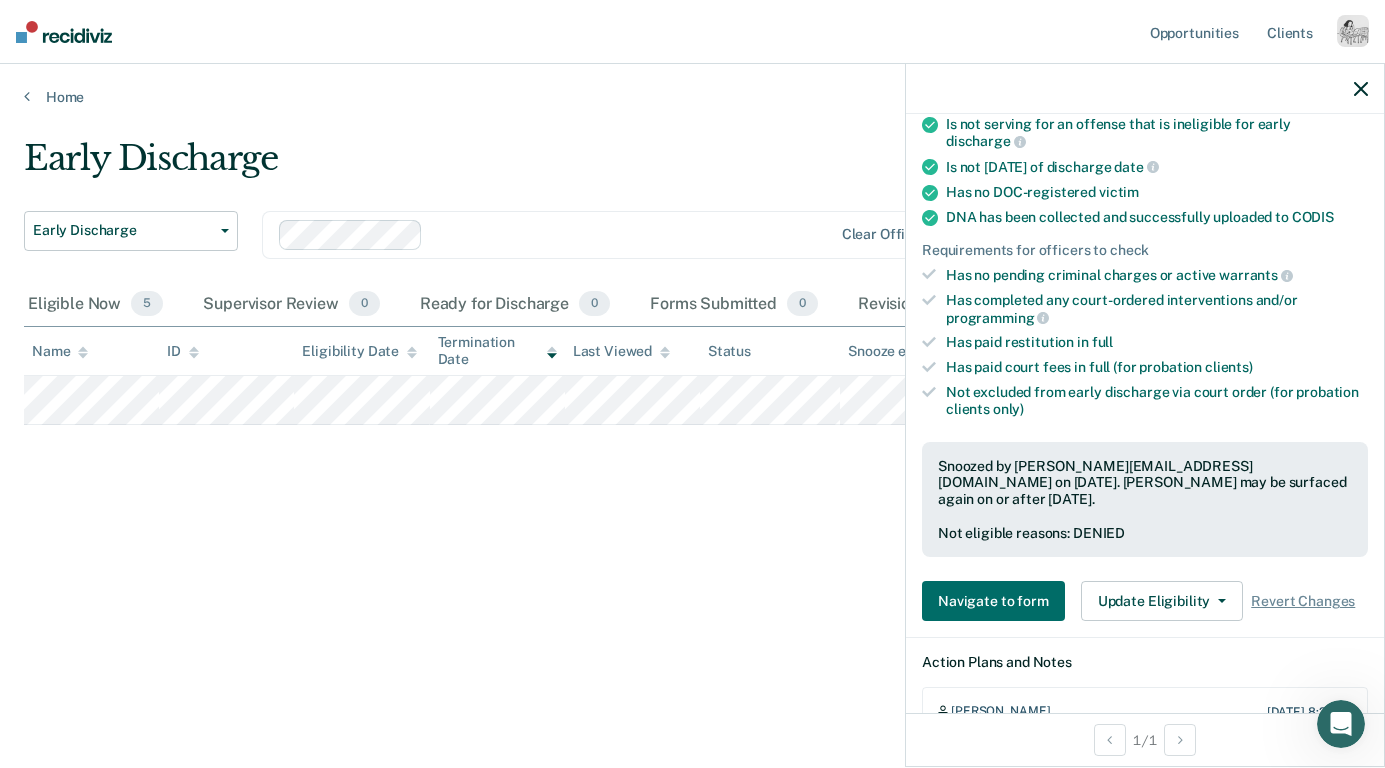 scroll, scrollTop: 475, scrollLeft: 0, axis: vertical 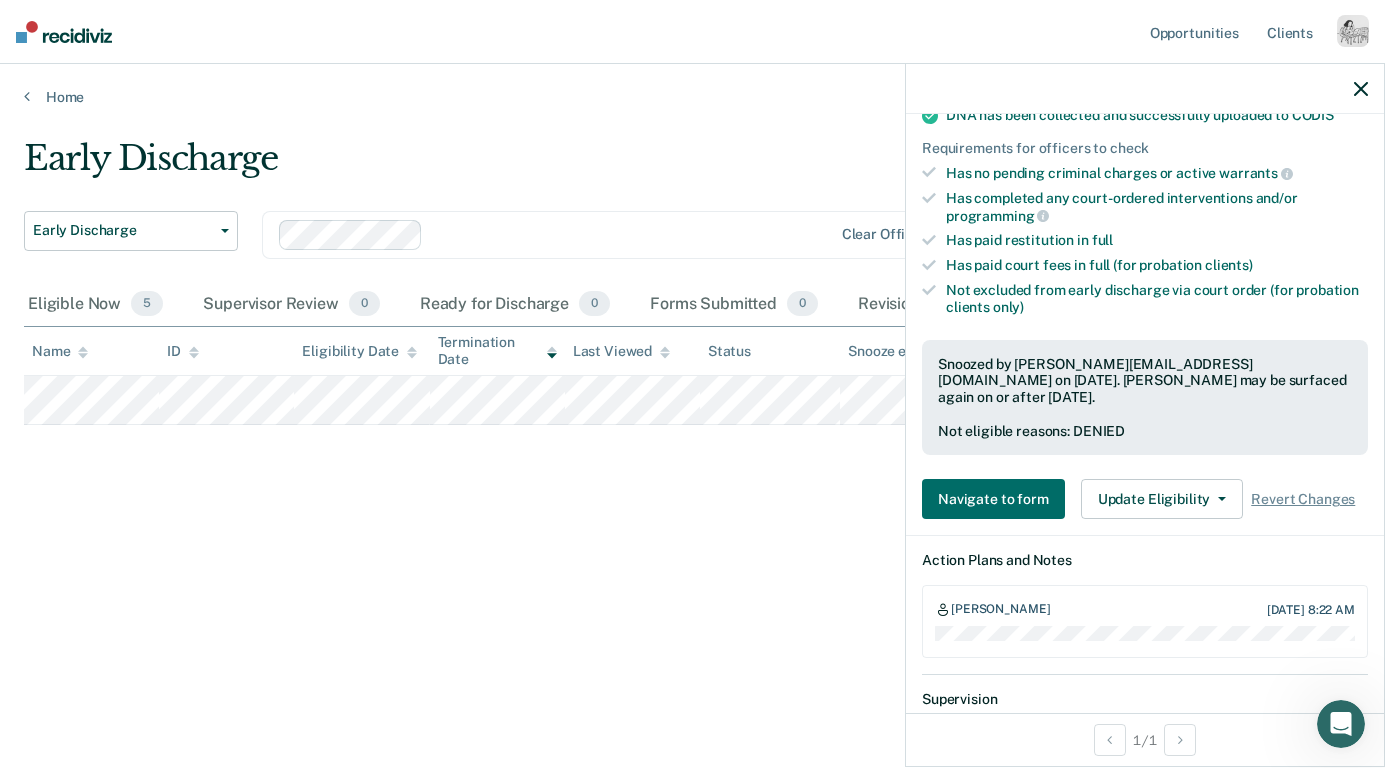 click on "Early Discharge   Early Discharge Early Discharge Clear   officers Eligible Now 5 Supervisor Review 0 Ready for Discharge 0 Forms Submitted 0 Revisions Requests 1 Snoozed 1
To pick up a draggable item, press the space bar.
While dragging, use the arrow keys to move the item.
Press space again to drop the item in its new position, or press escape to cancel.
Name ID Eligibility Date Termination Date Last Viewed Status Snooze ends in Assigned to" at bounding box center [692, 434] 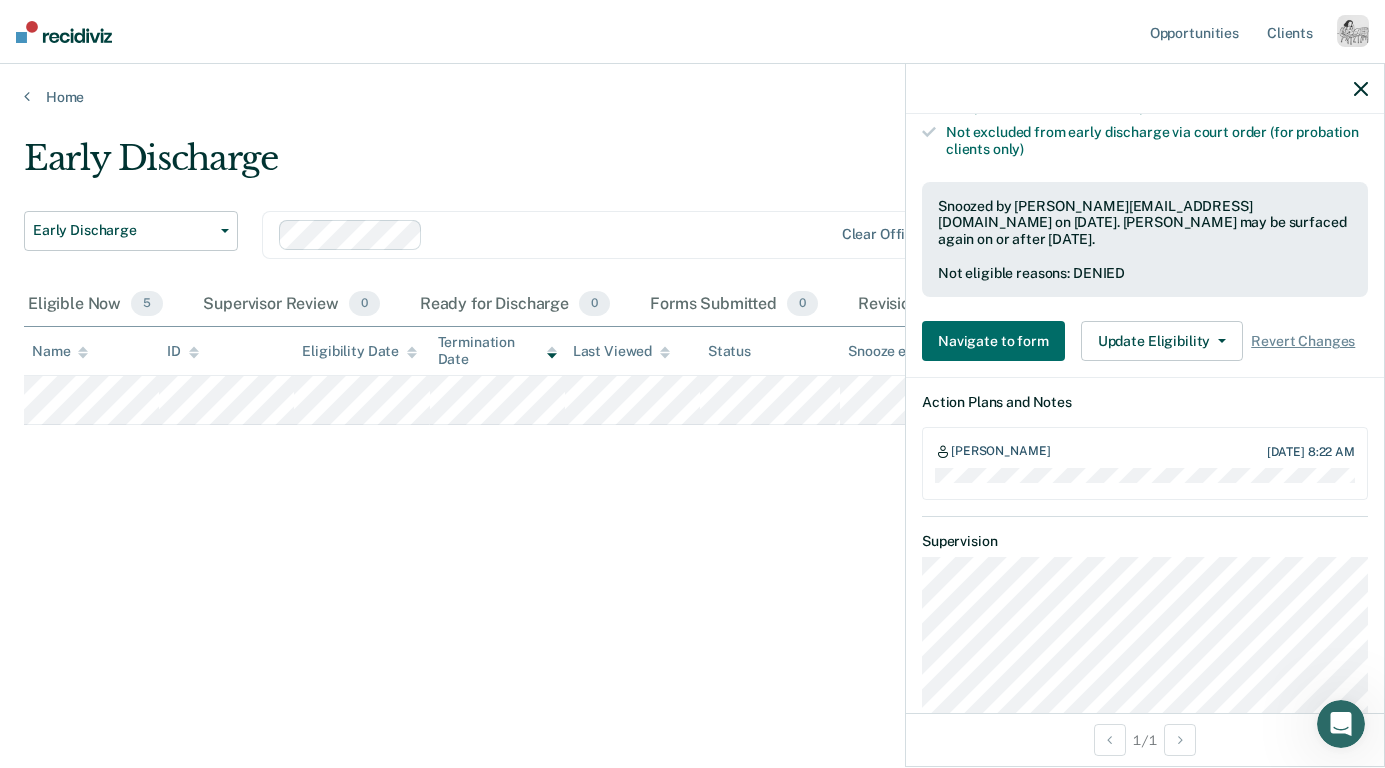 scroll, scrollTop: 627, scrollLeft: 0, axis: vertical 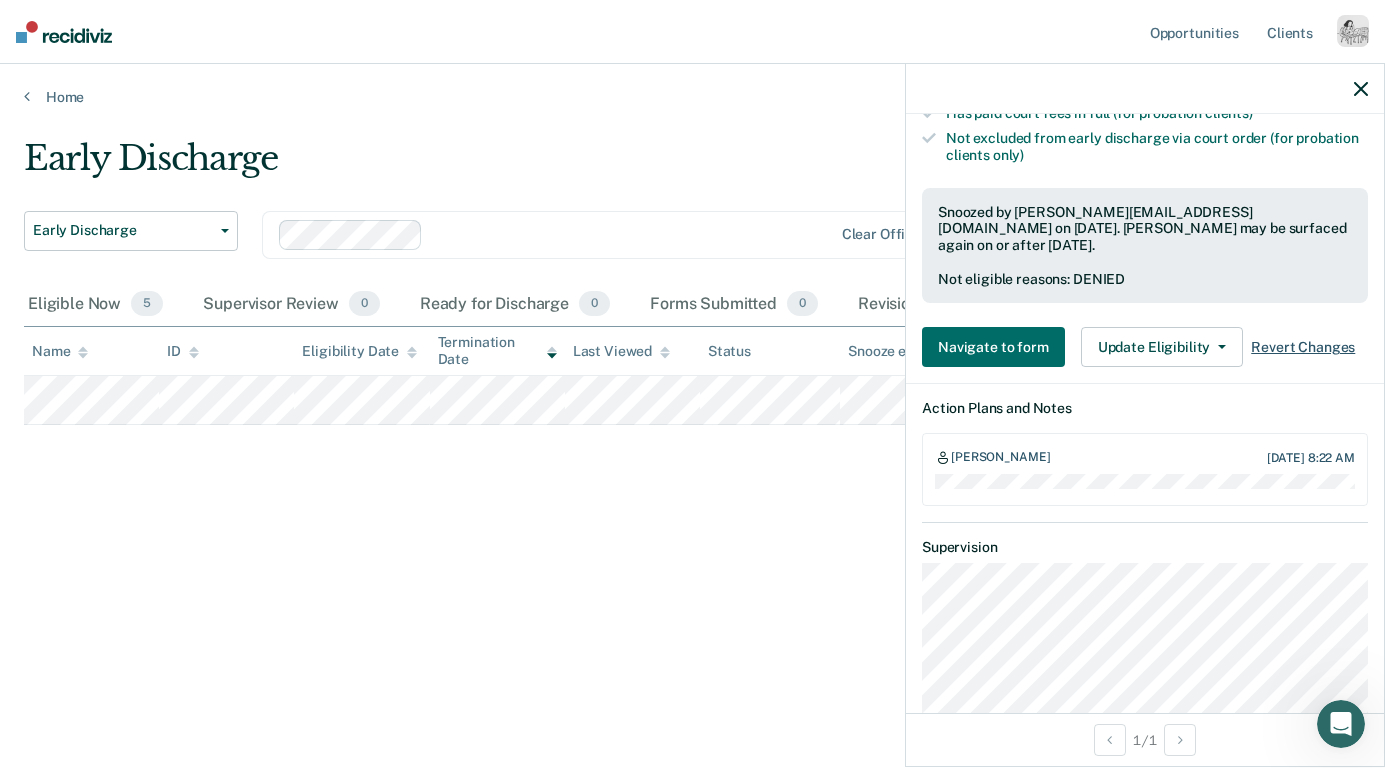 click on "Revert Changes" at bounding box center [1303, 347] 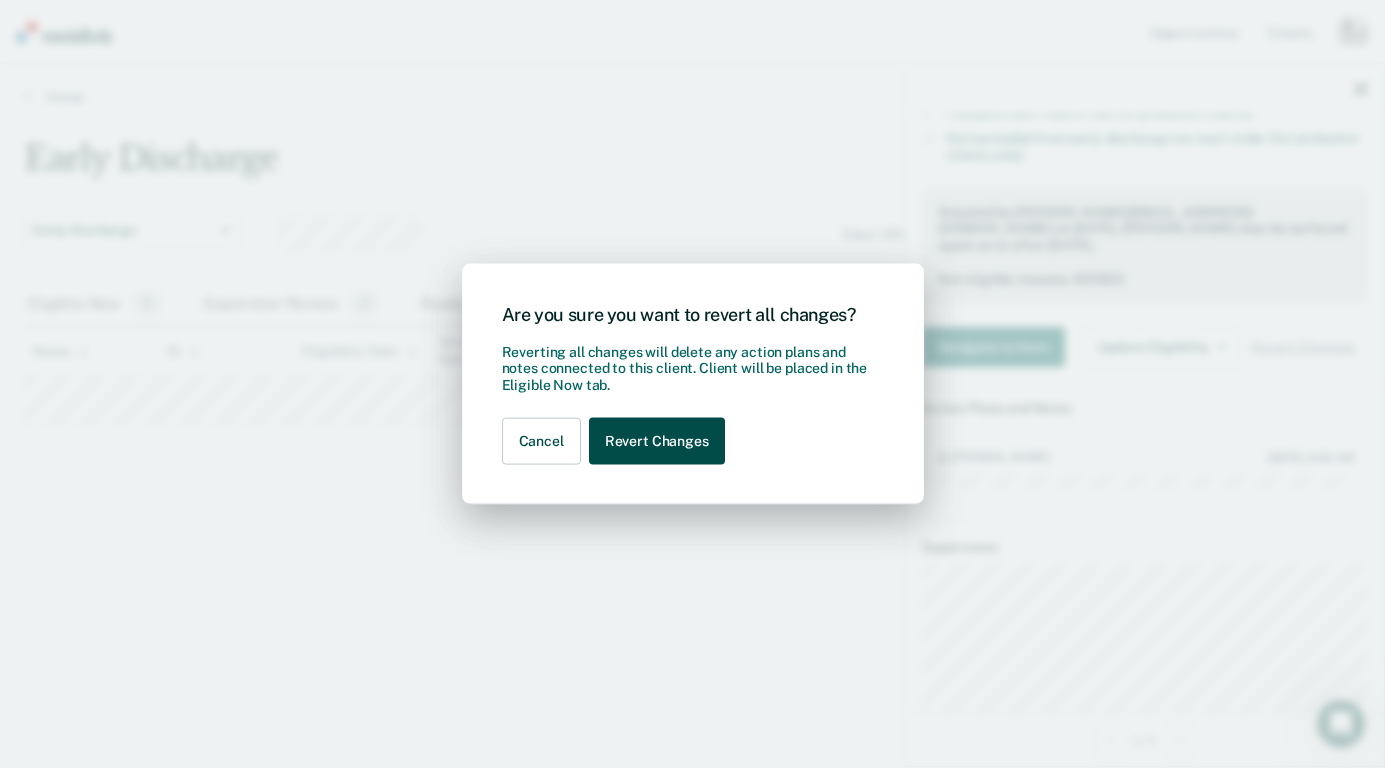 click on "Revert Changes" at bounding box center (657, 441) 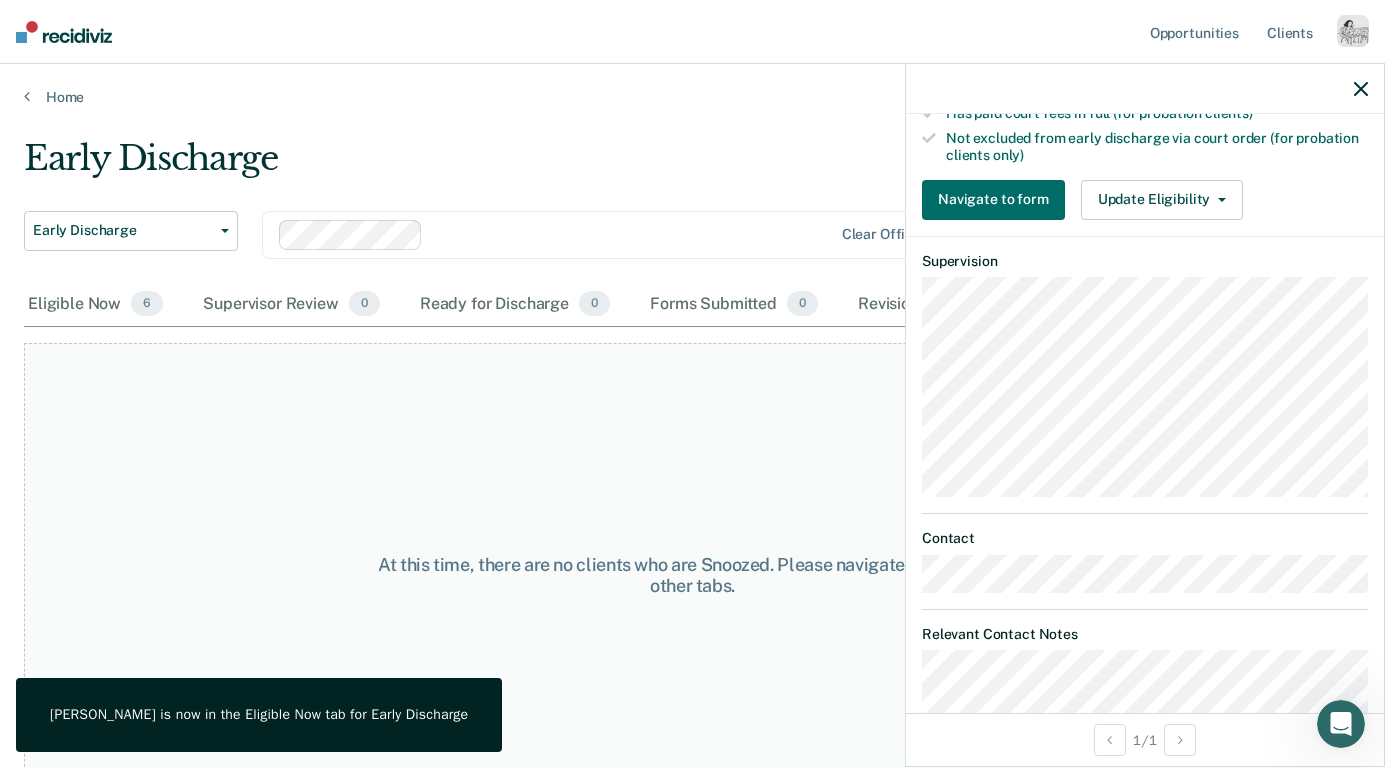 click 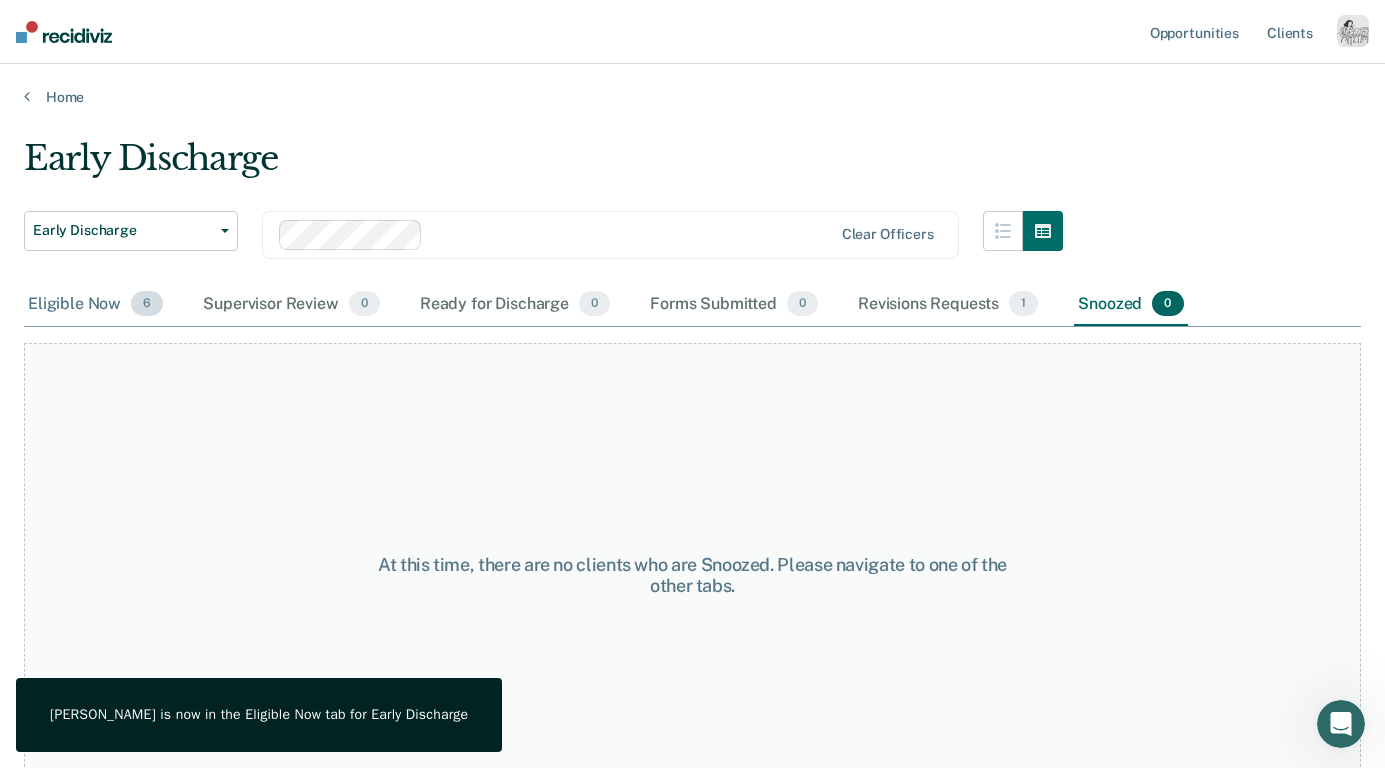 click on "Eligible Now 6" at bounding box center [95, 305] 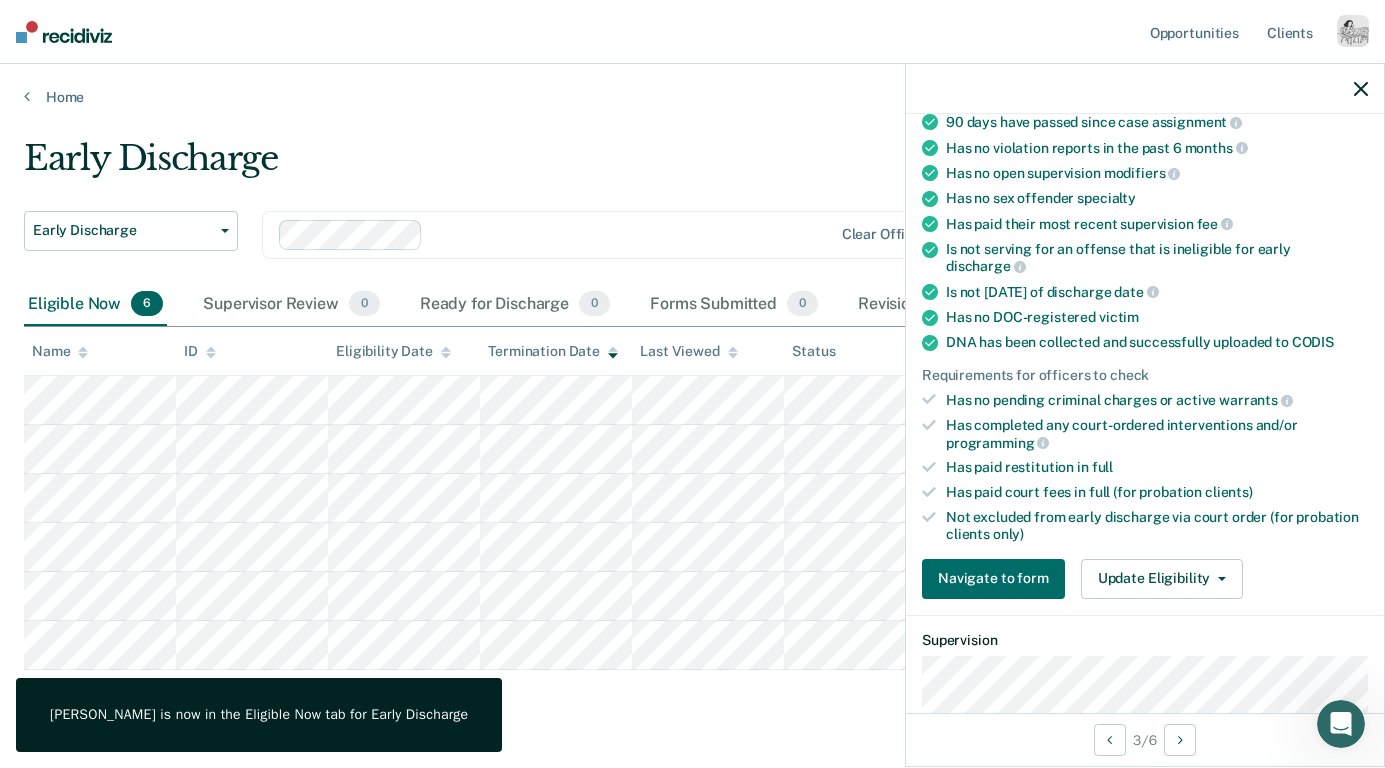 scroll, scrollTop: 238, scrollLeft: 0, axis: vertical 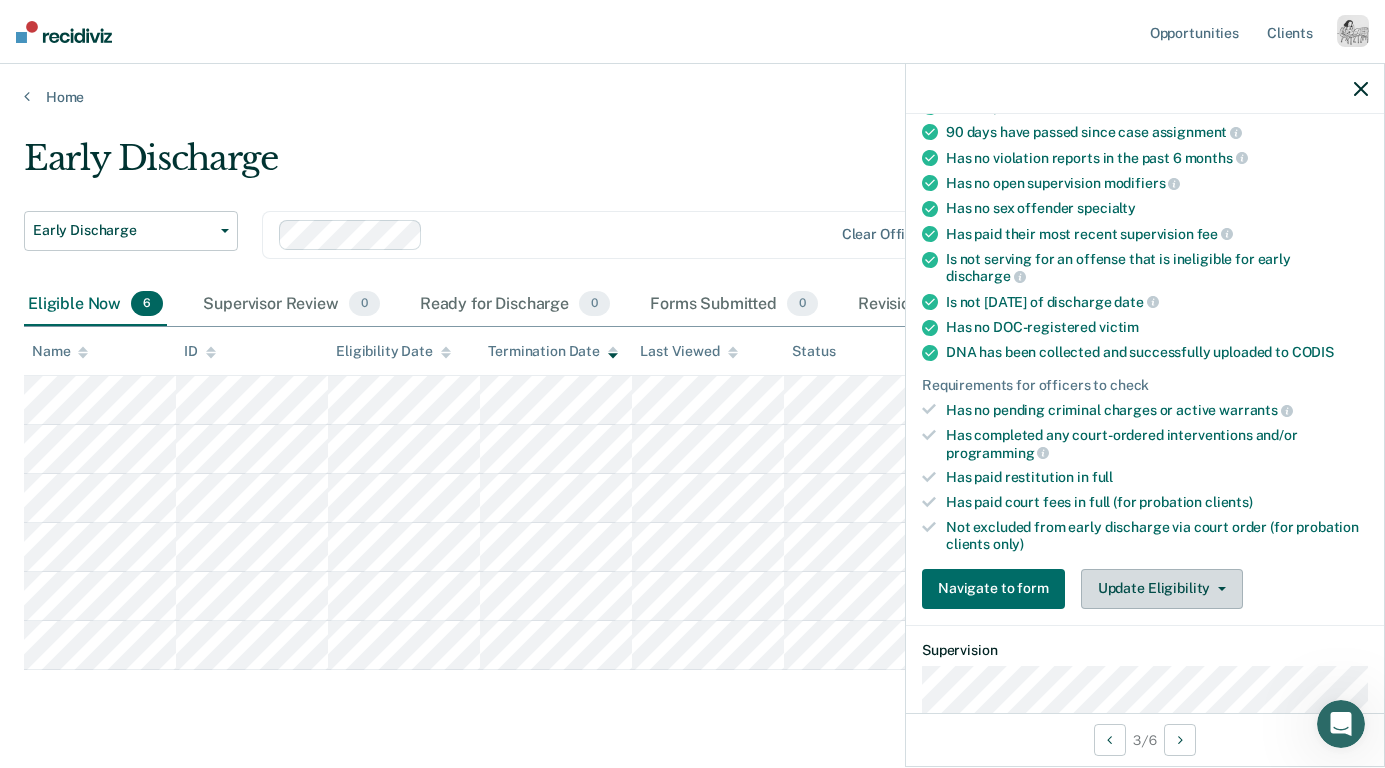 click on "Update Eligibility" at bounding box center [1162, 589] 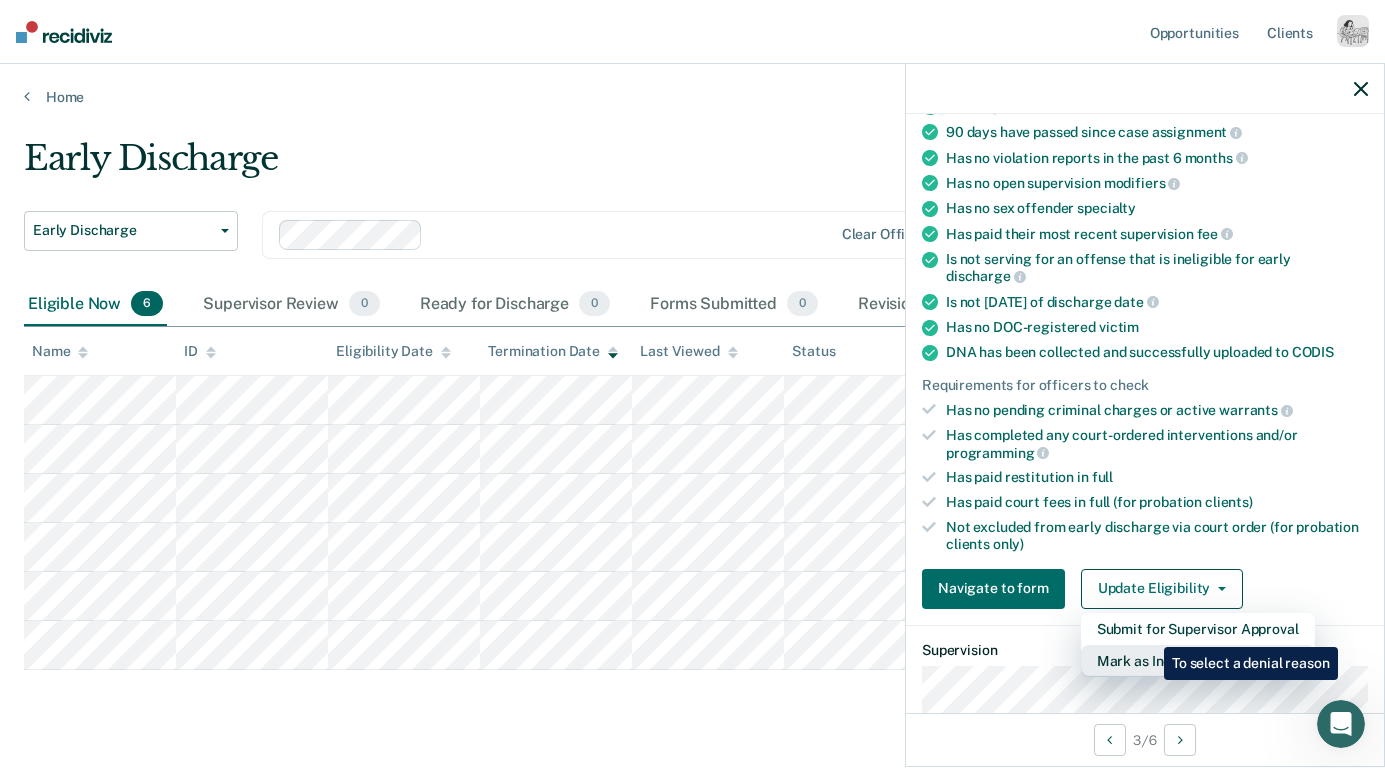 click on "Mark as Ineligible" at bounding box center [1198, 661] 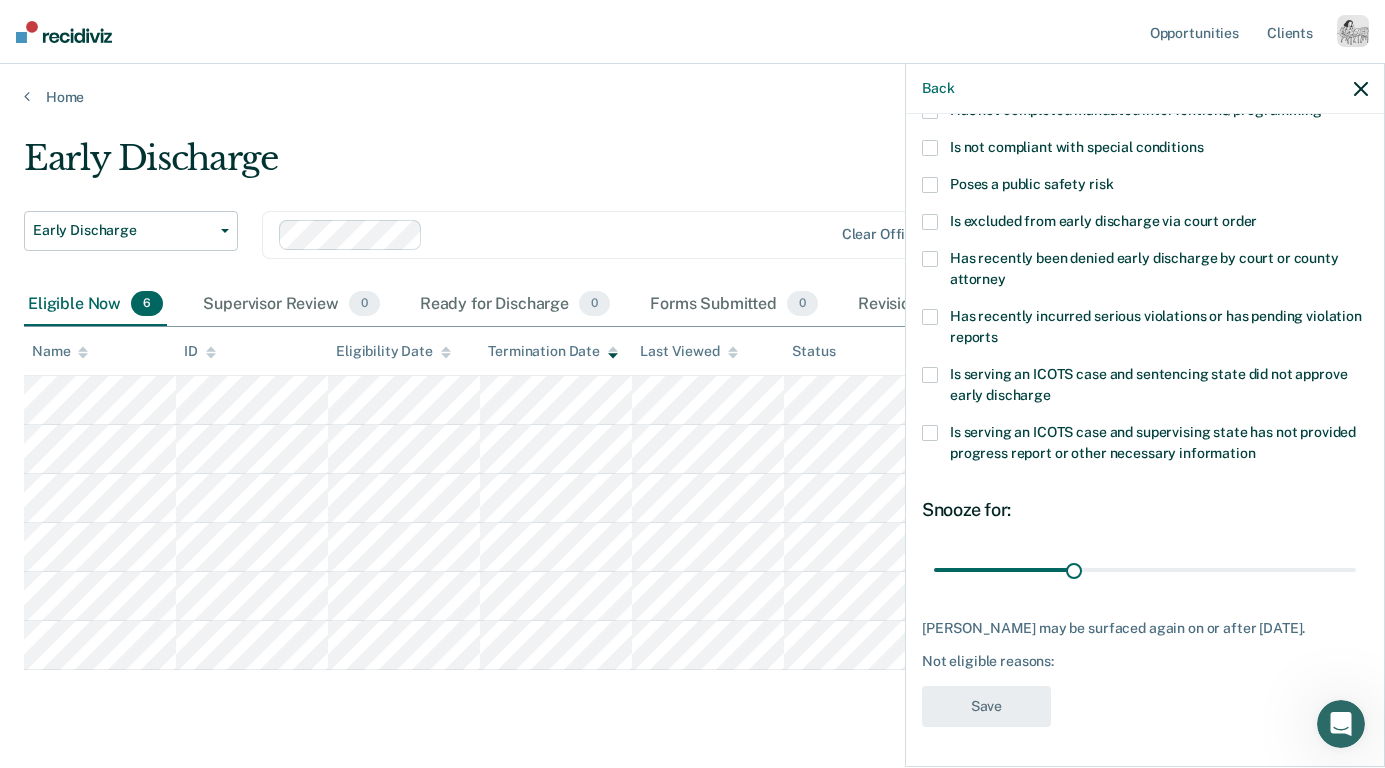 scroll, scrollTop: 235, scrollLeft: 0, axis: vertical 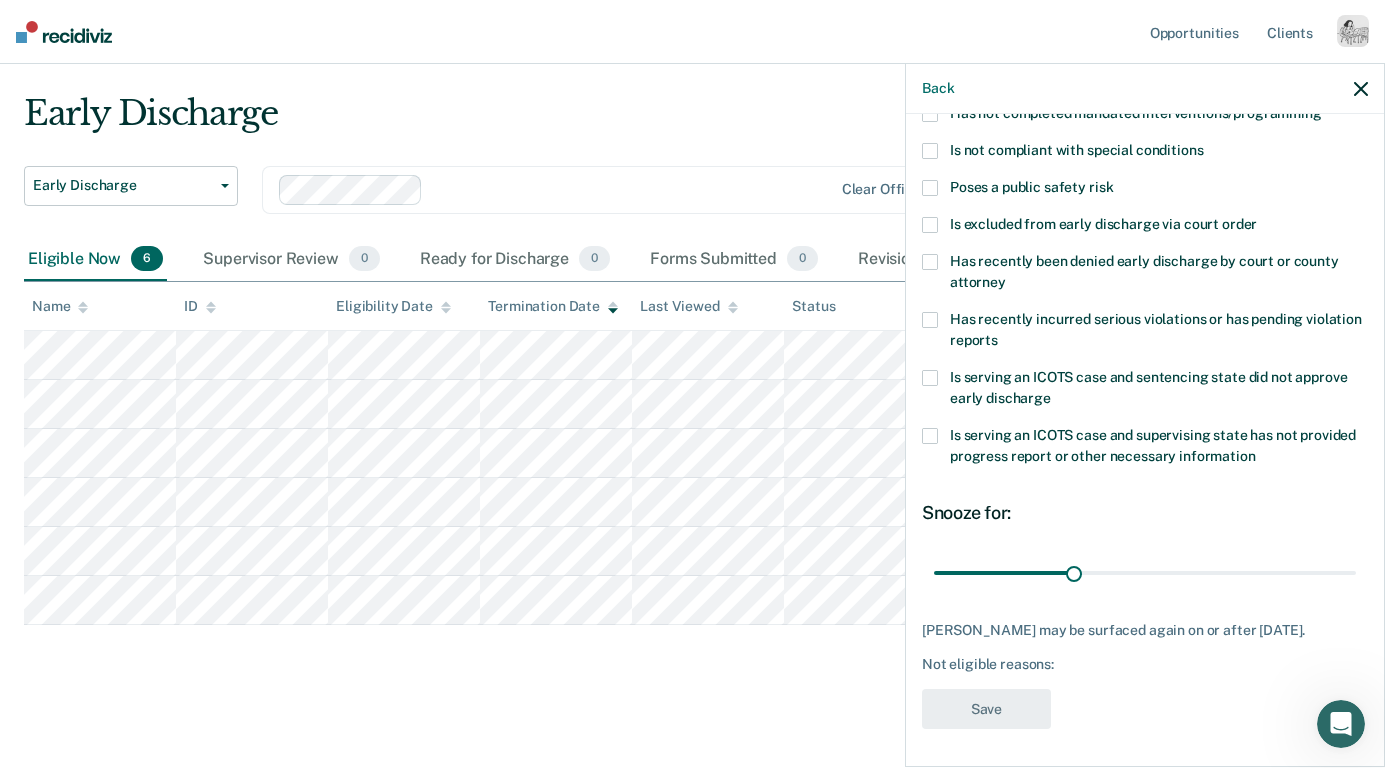 click on "Is not compliant with special conditions" at bounding box center (1145, 161) 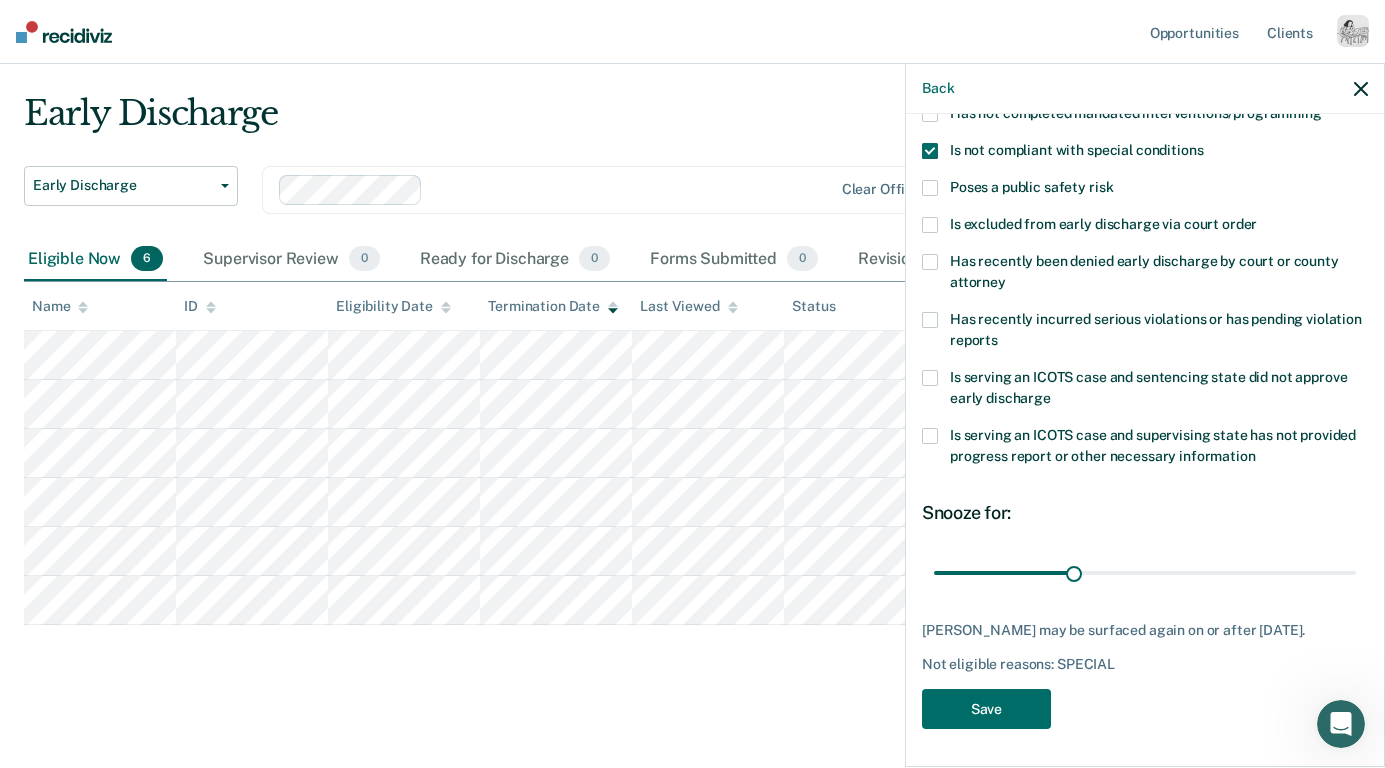 click on "Is not compliant with special conditions" at bounding box center [1076, 150] 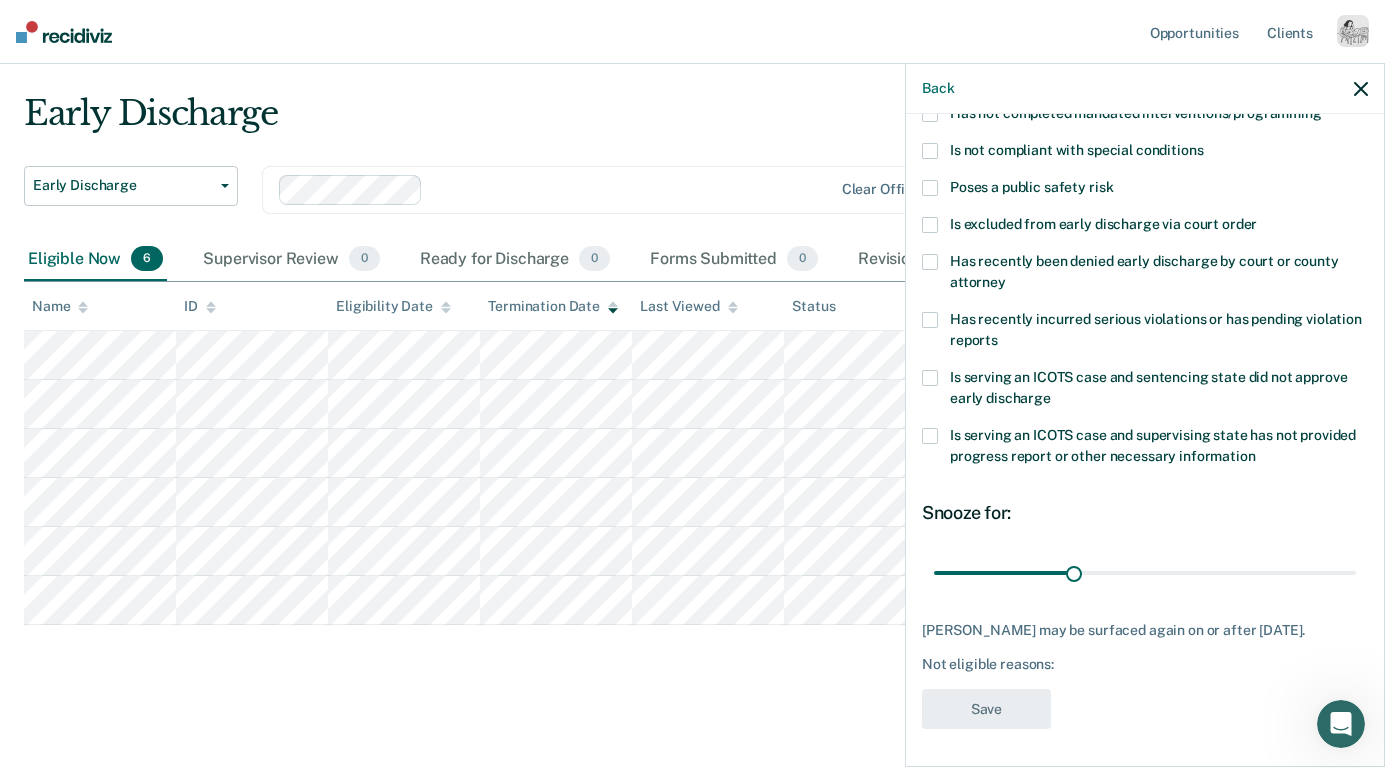 click on "Poses a public safety risk" at bounding box center [1031, 187] 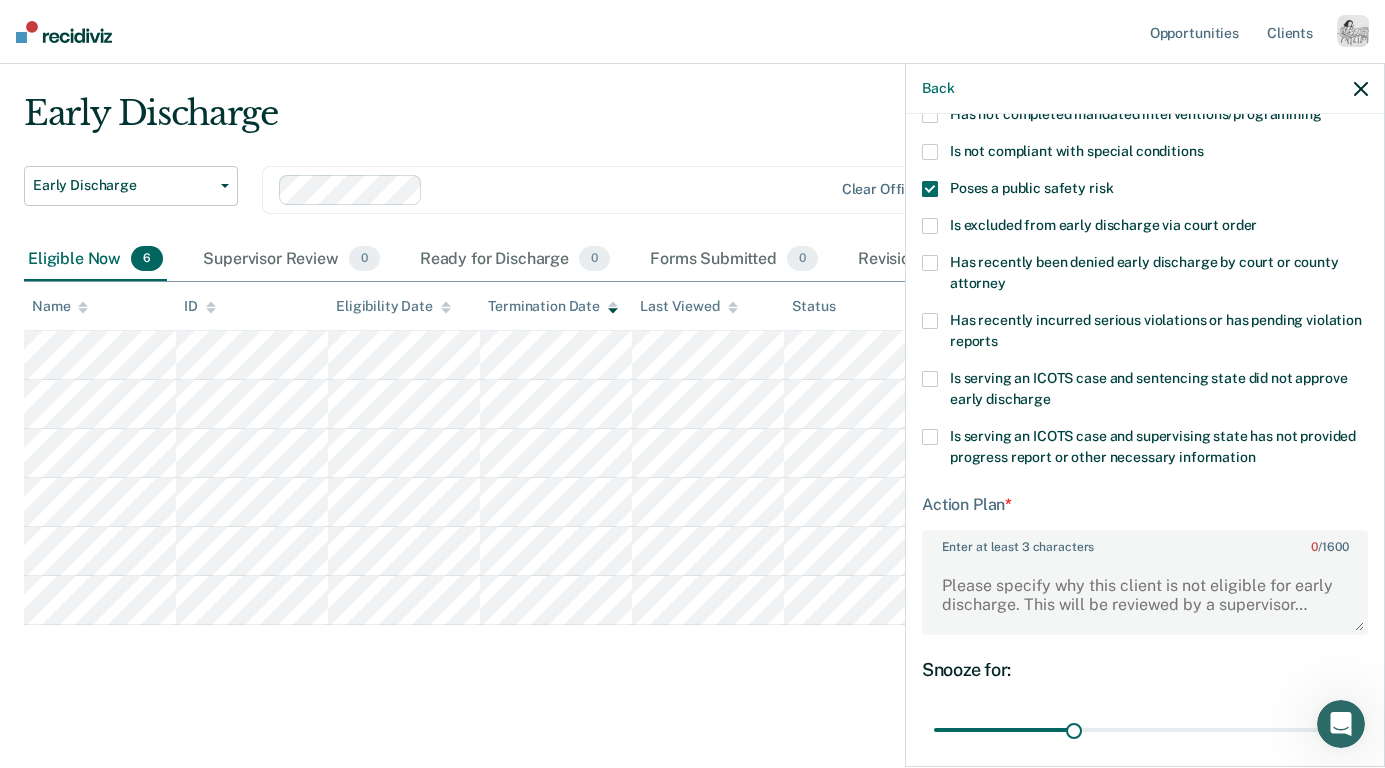 scroll, scrollTop: 311, scrollLeft: 0, axis: vertical 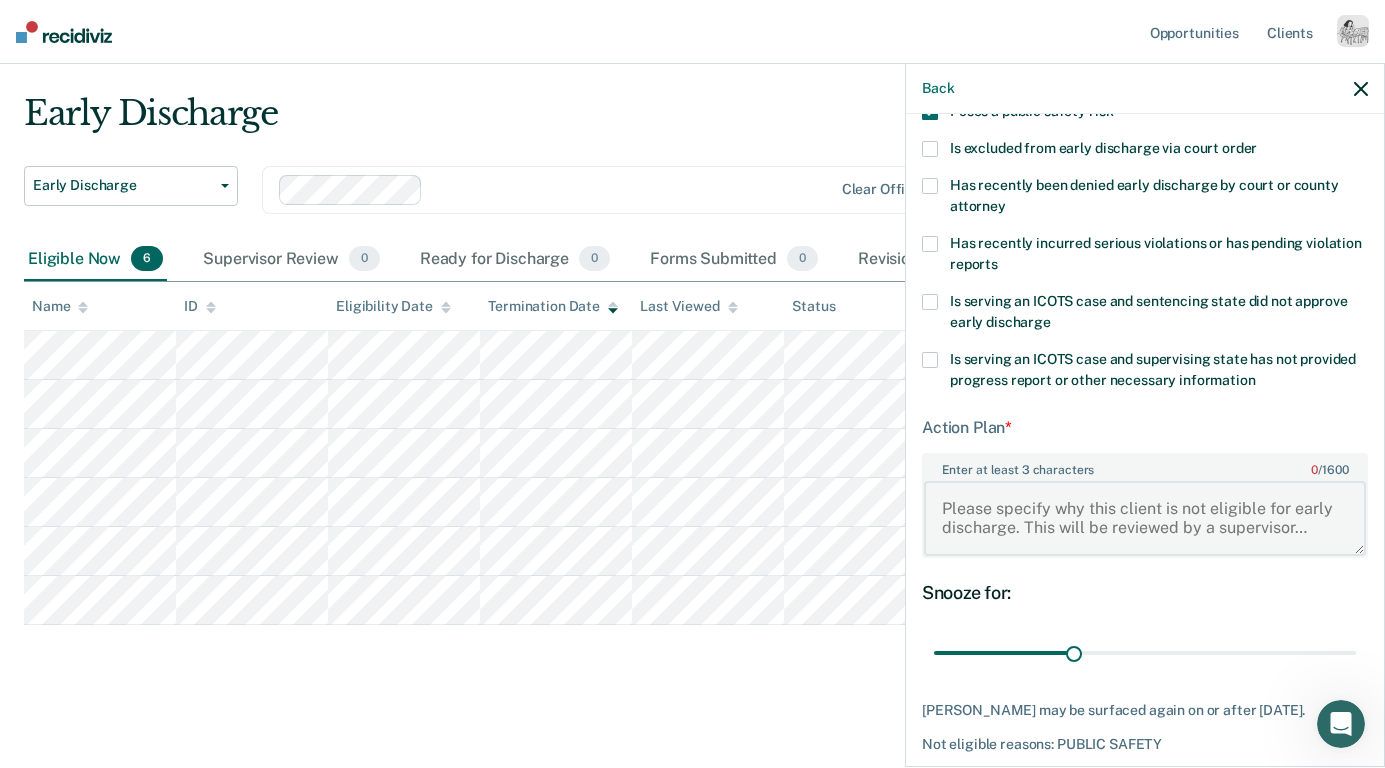 click on "Enter at least 3 characters 0  /  1600" at bounding box center [1145, 518] 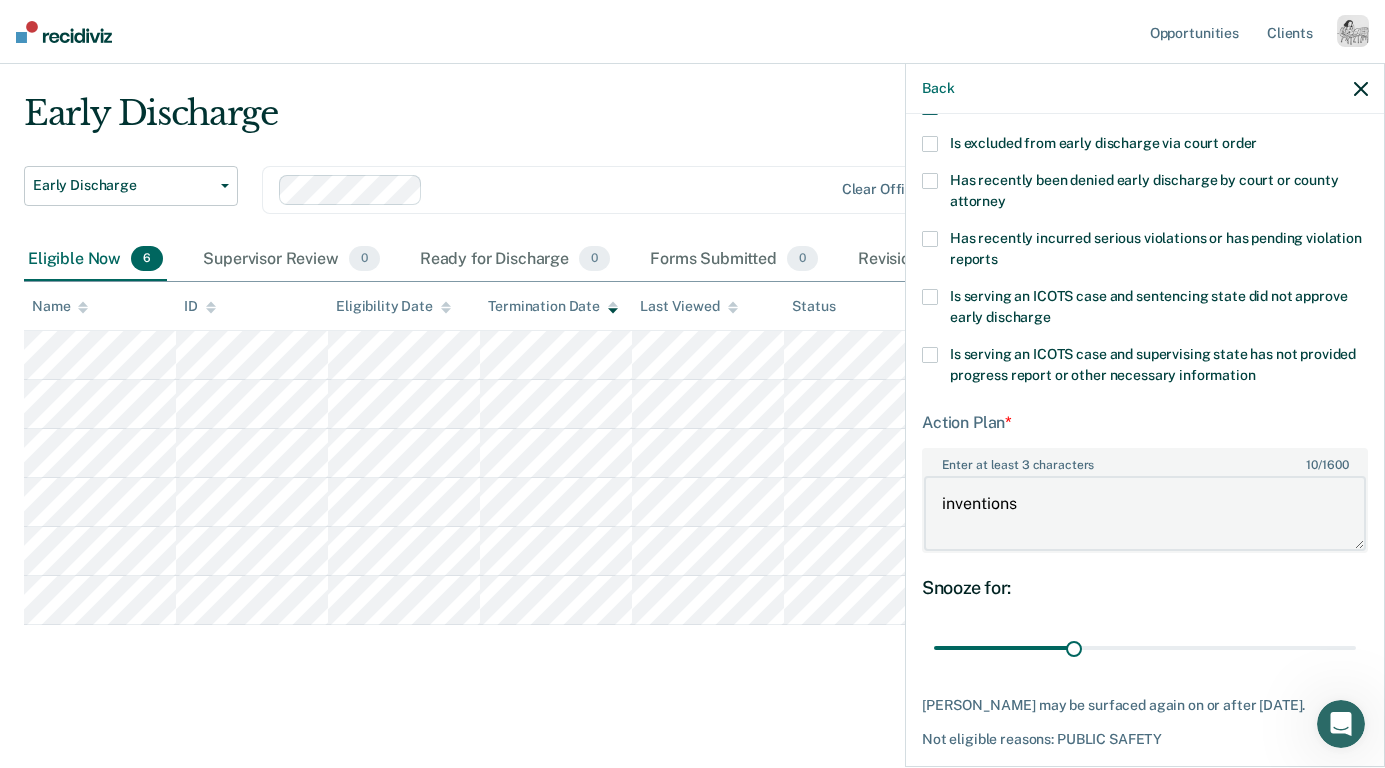 scroll, scrollTop: 391, scrollLeft: 0, axis: vertical 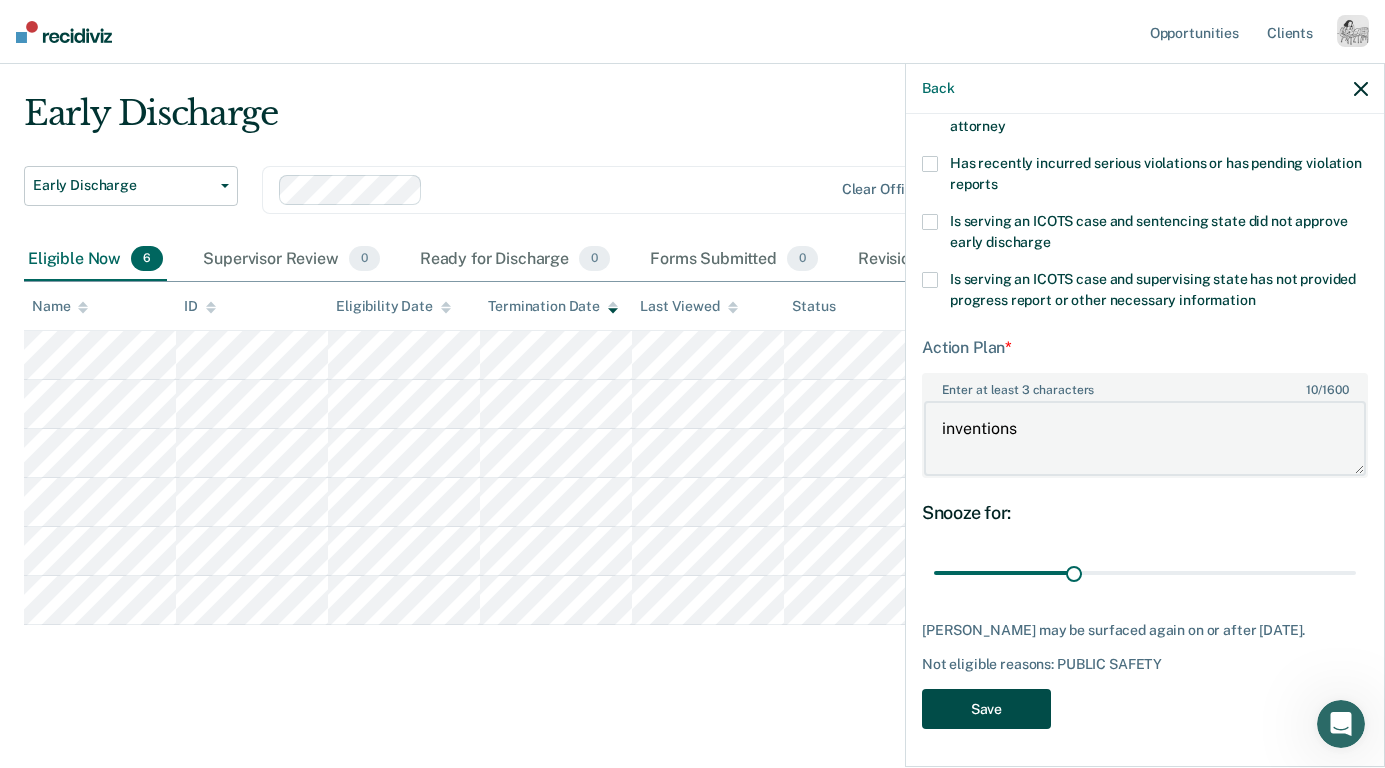 type on "inventions" 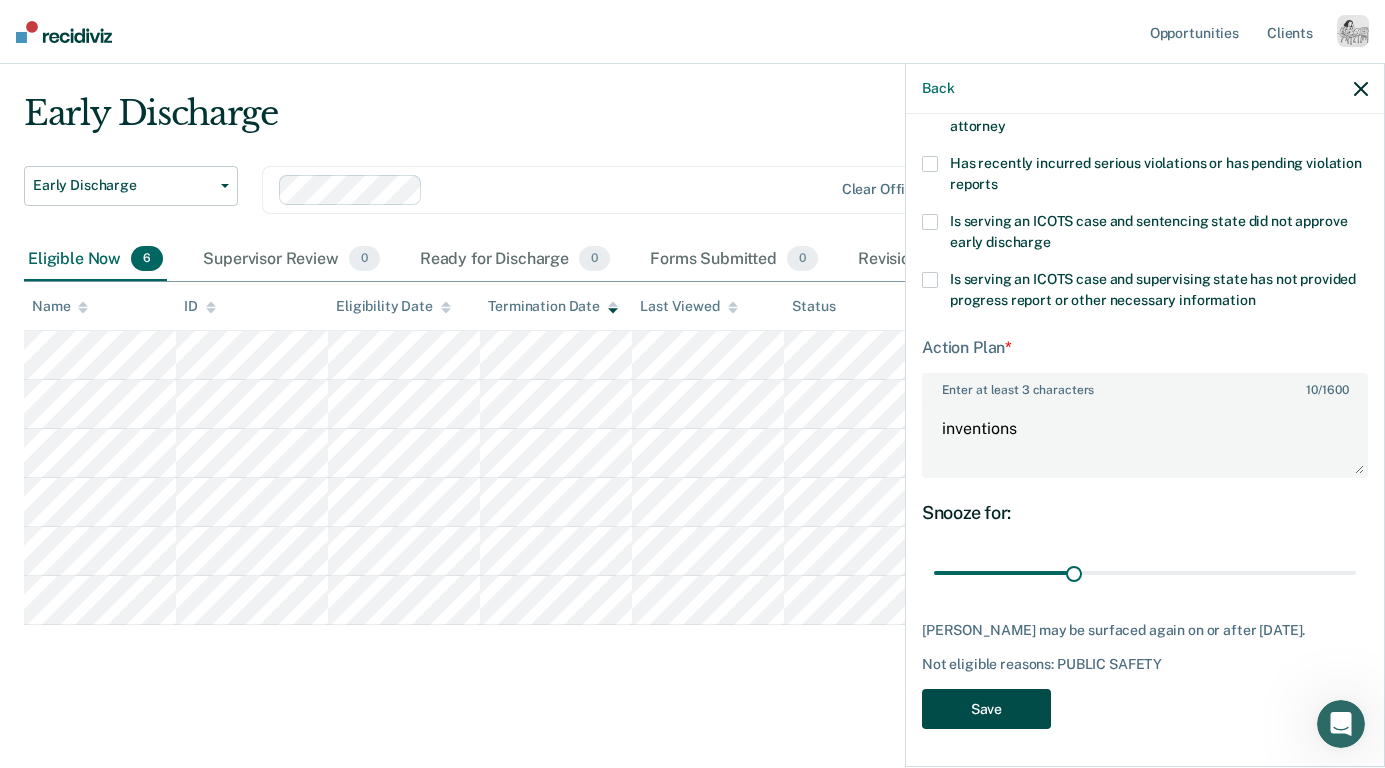 click on "Save" at bounding box center [986, 709] 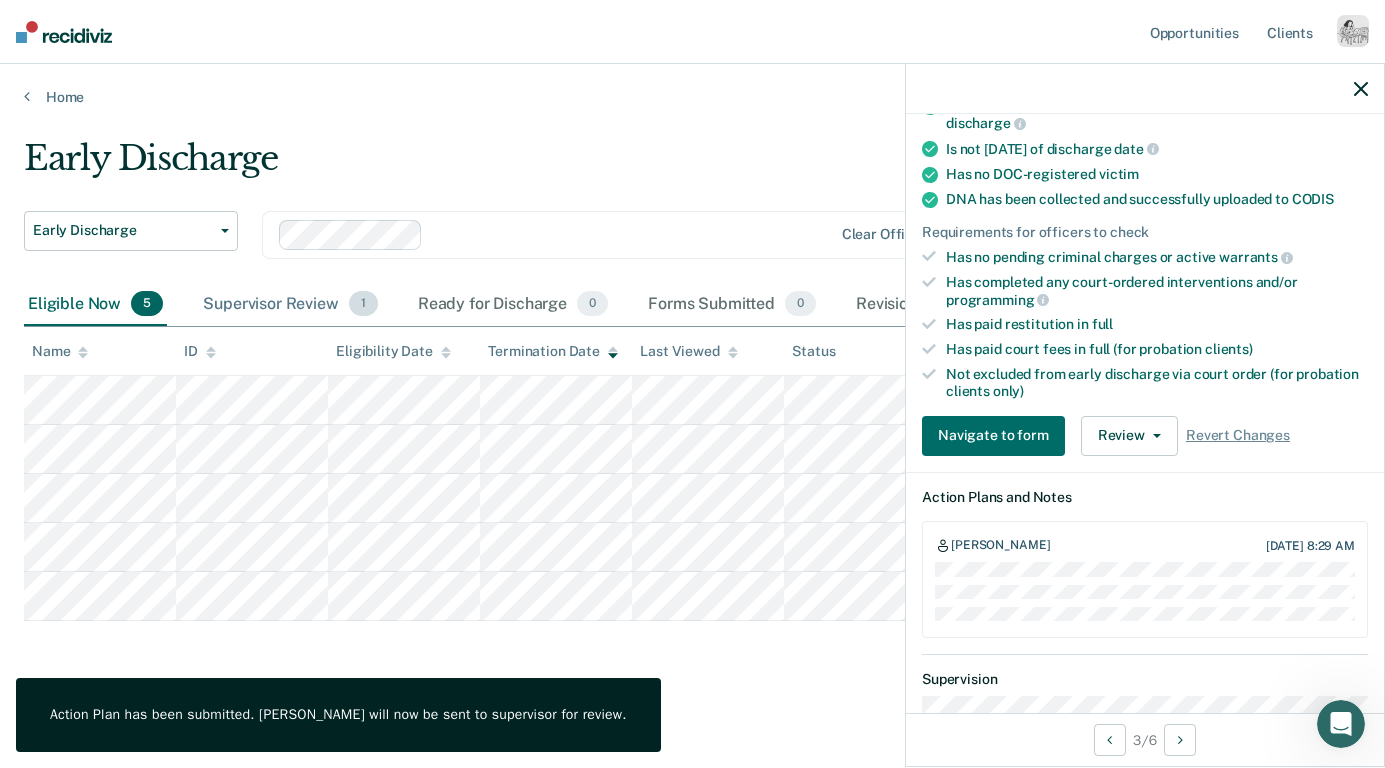 click on "Supervisor Review 1" at bounding box center (290, 305) 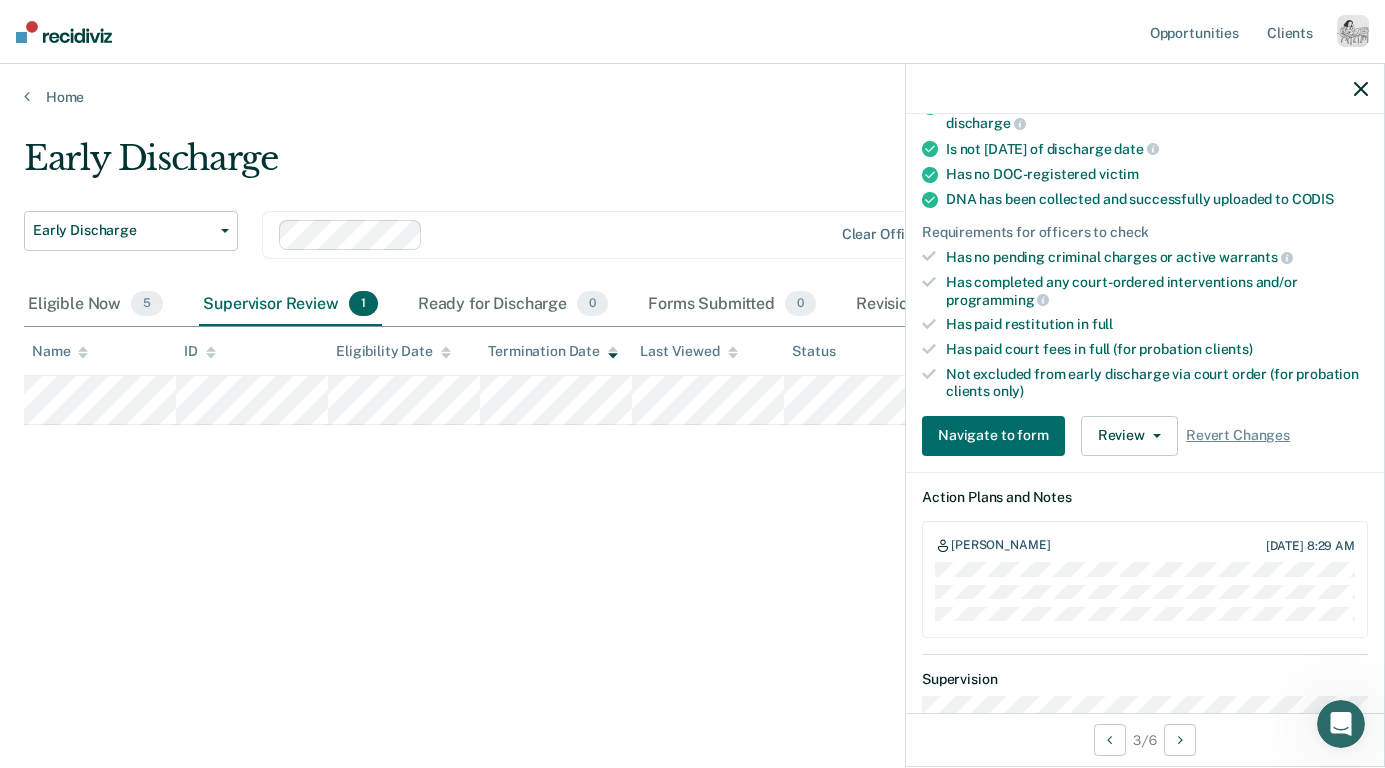 scroll, scrollTop: 425, scrollLeft: 0, axis: vertical 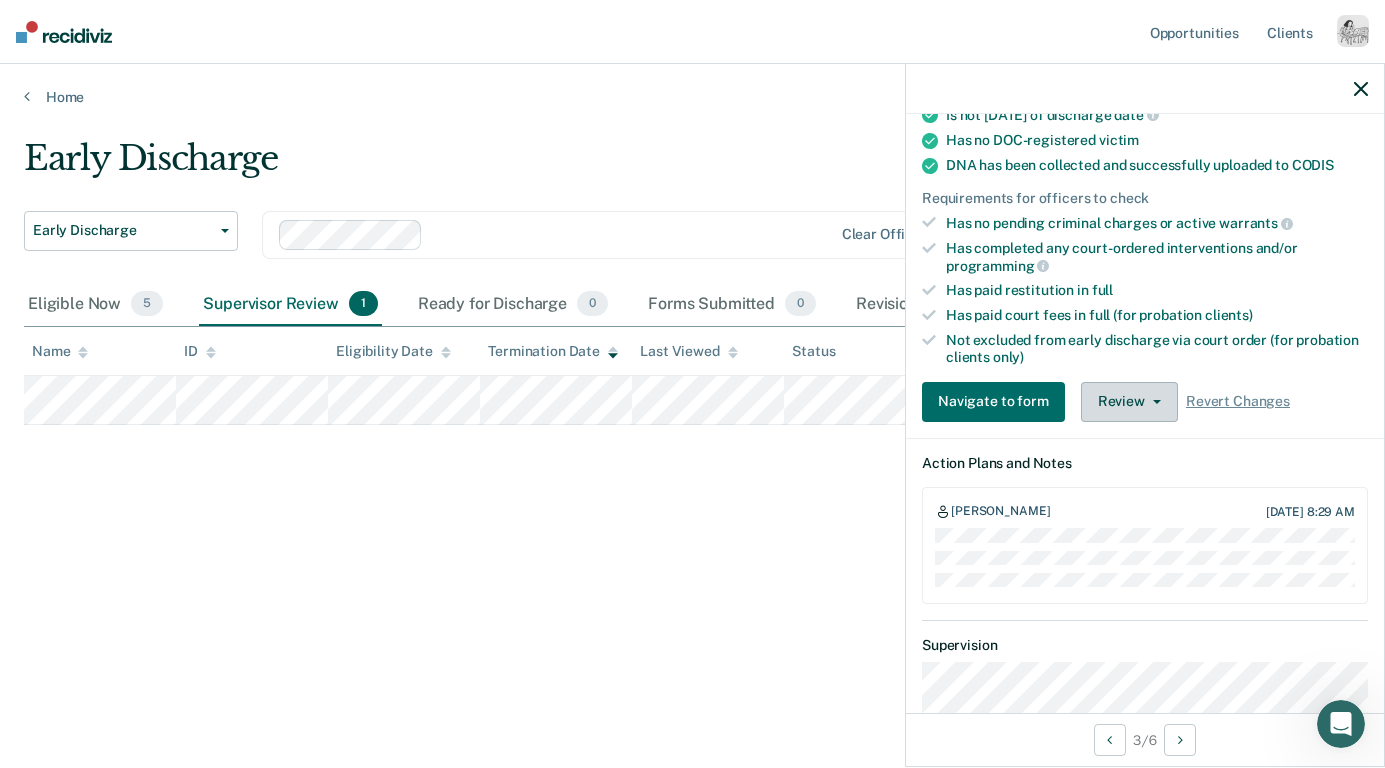 click on "Review" at bounding box center (1129, 402) 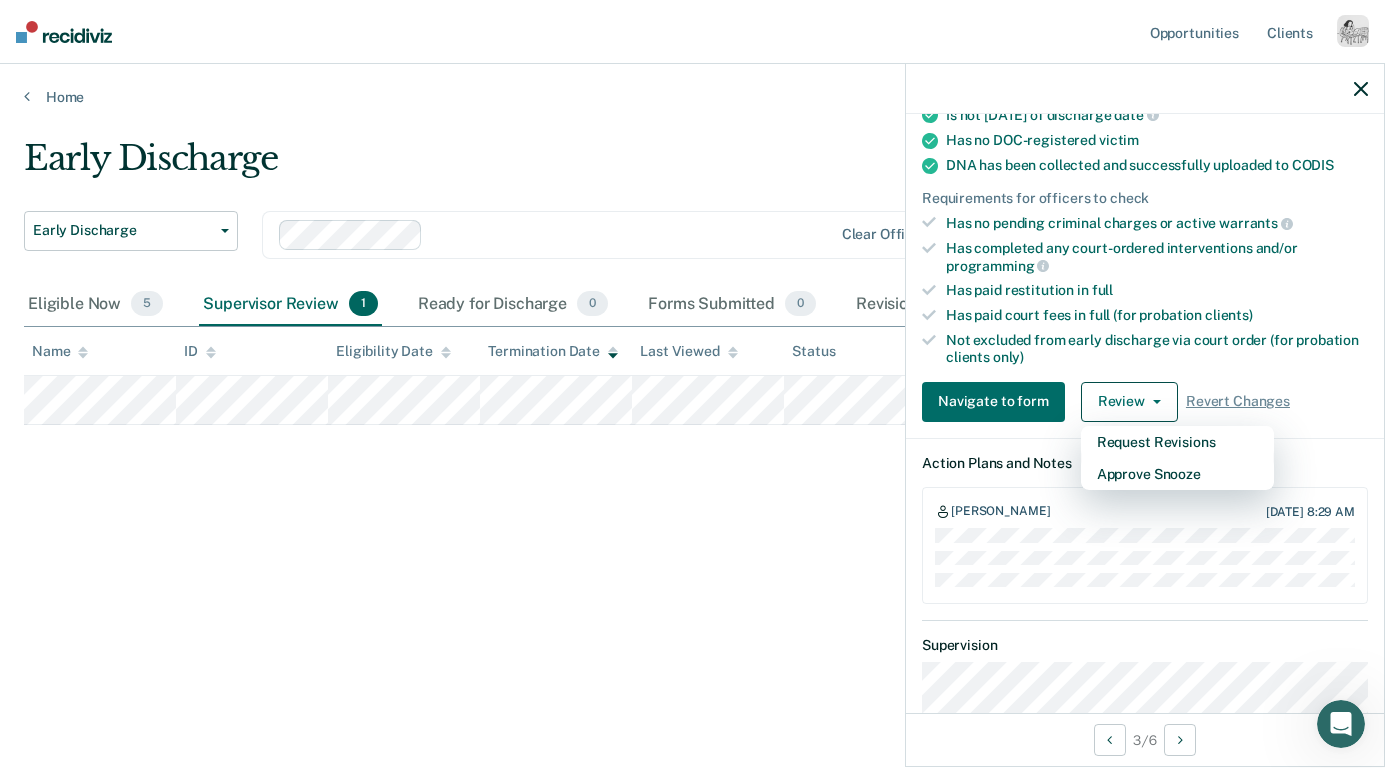 click on "Kim Carney Jul 15, 2025 8:29 AM" at bounding box center [1145, 545] 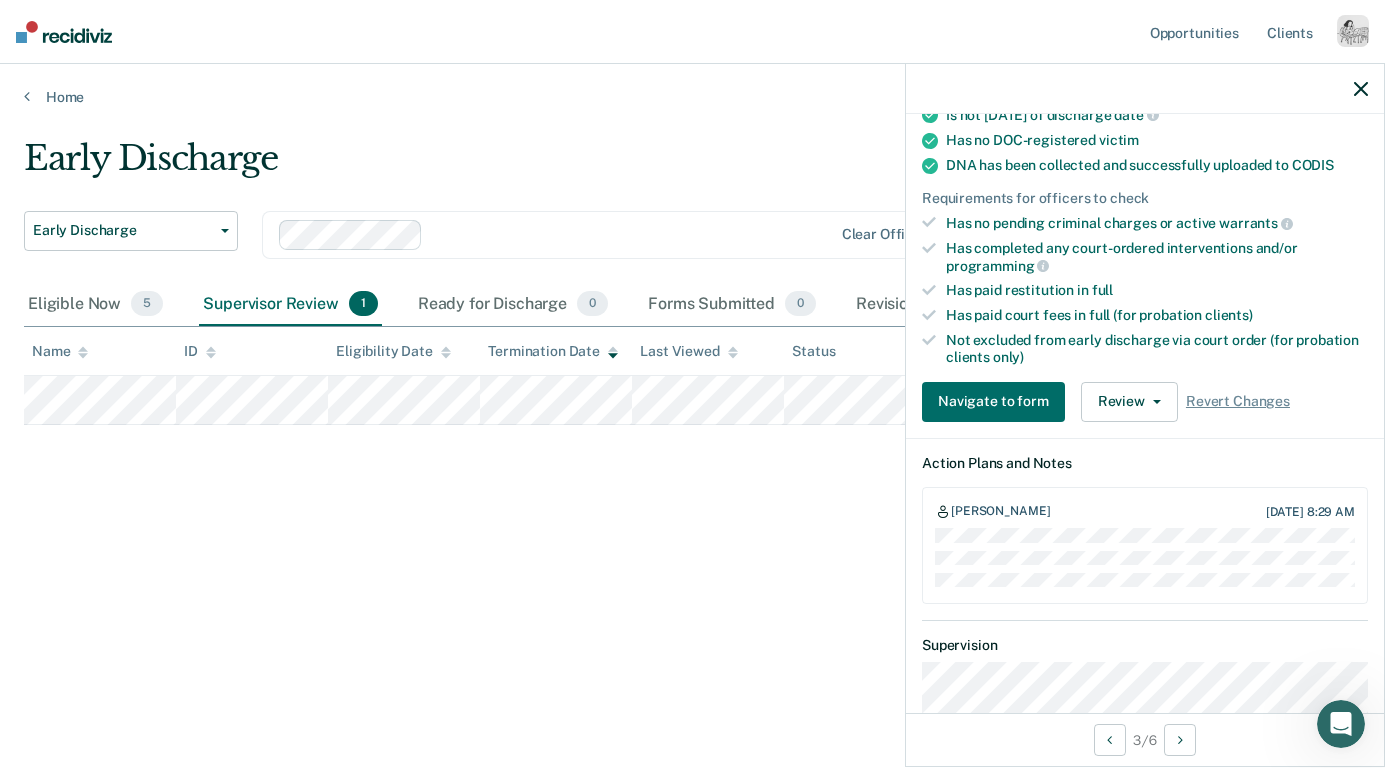 click at bounding box center [1145, 557] 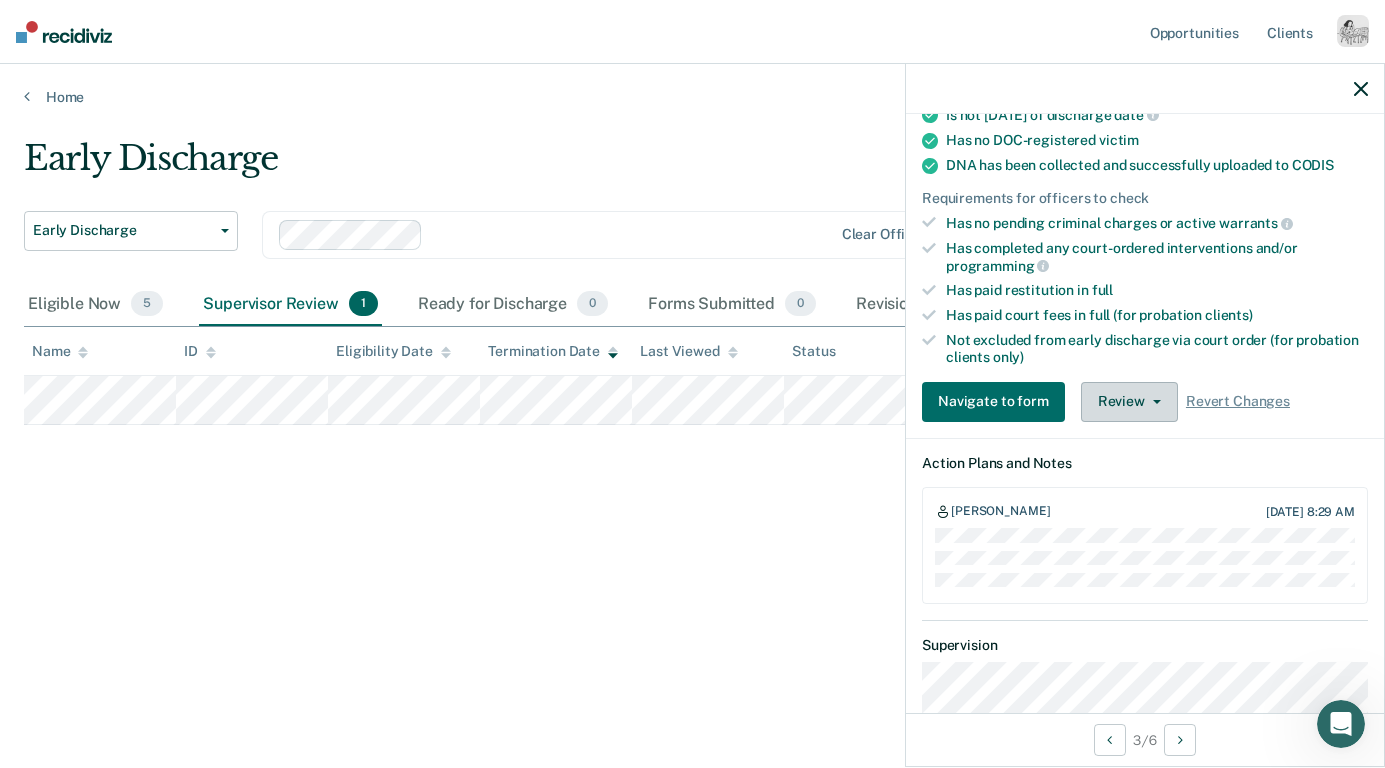 click on "Review" at bounding box center (1129, 402) 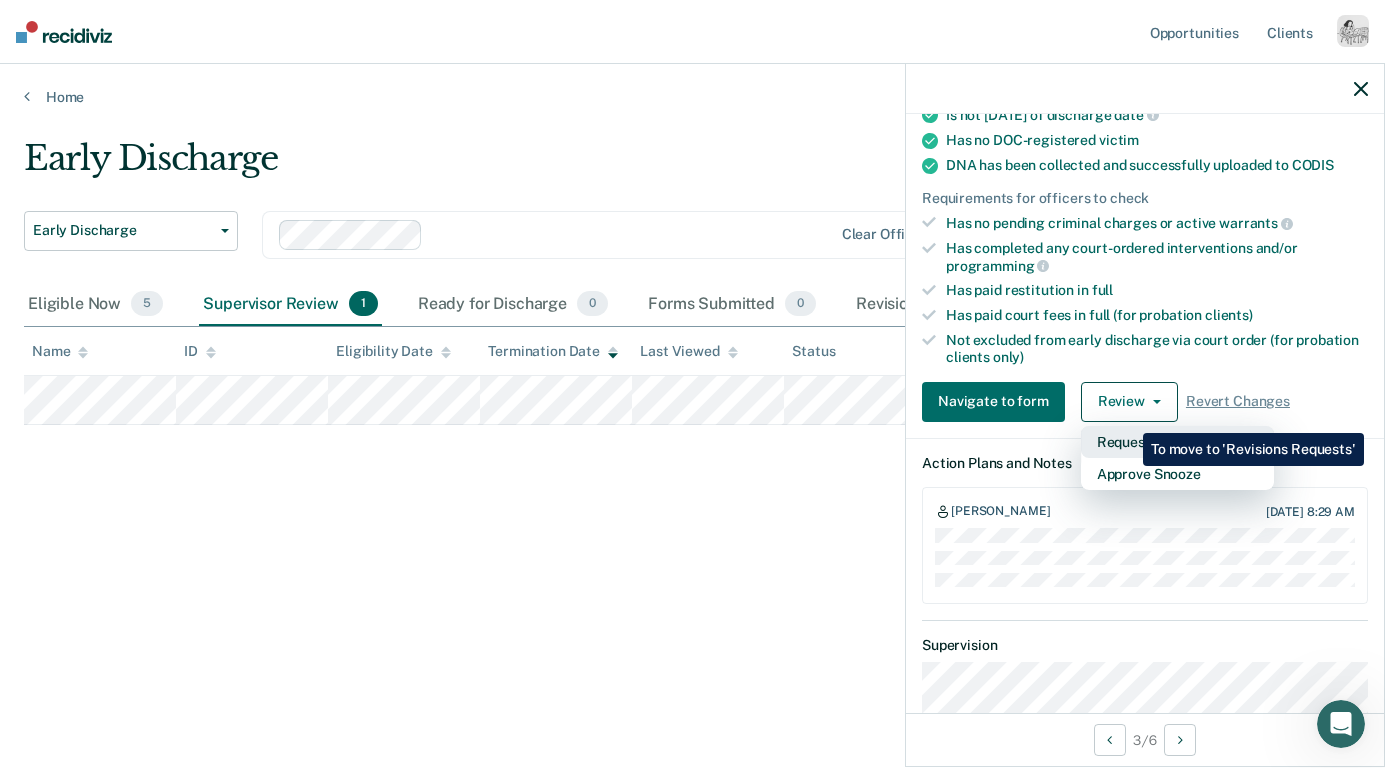 click on "Request Revisions" at bounding box center (1177, 442) 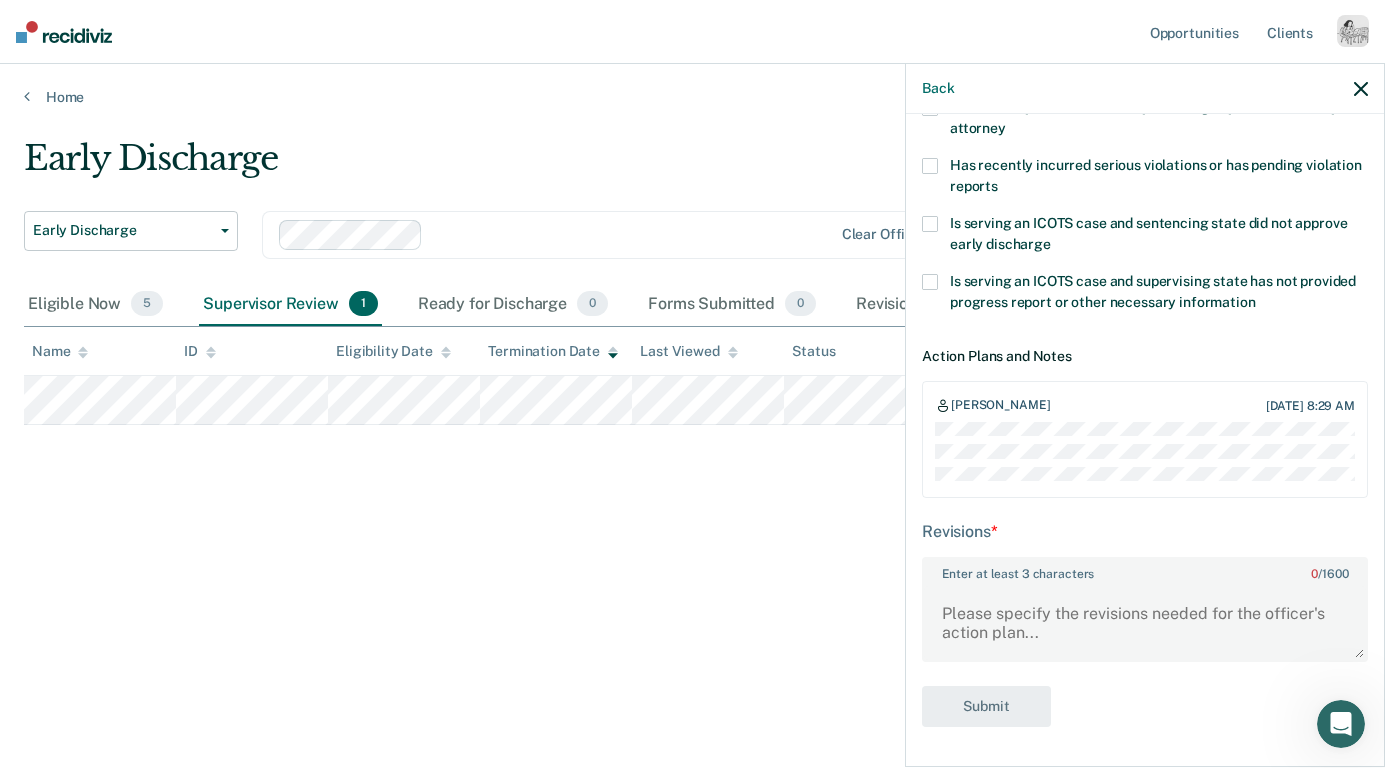 scroll, scrollTop: 386, scrollLeft: 0, axis: vertical 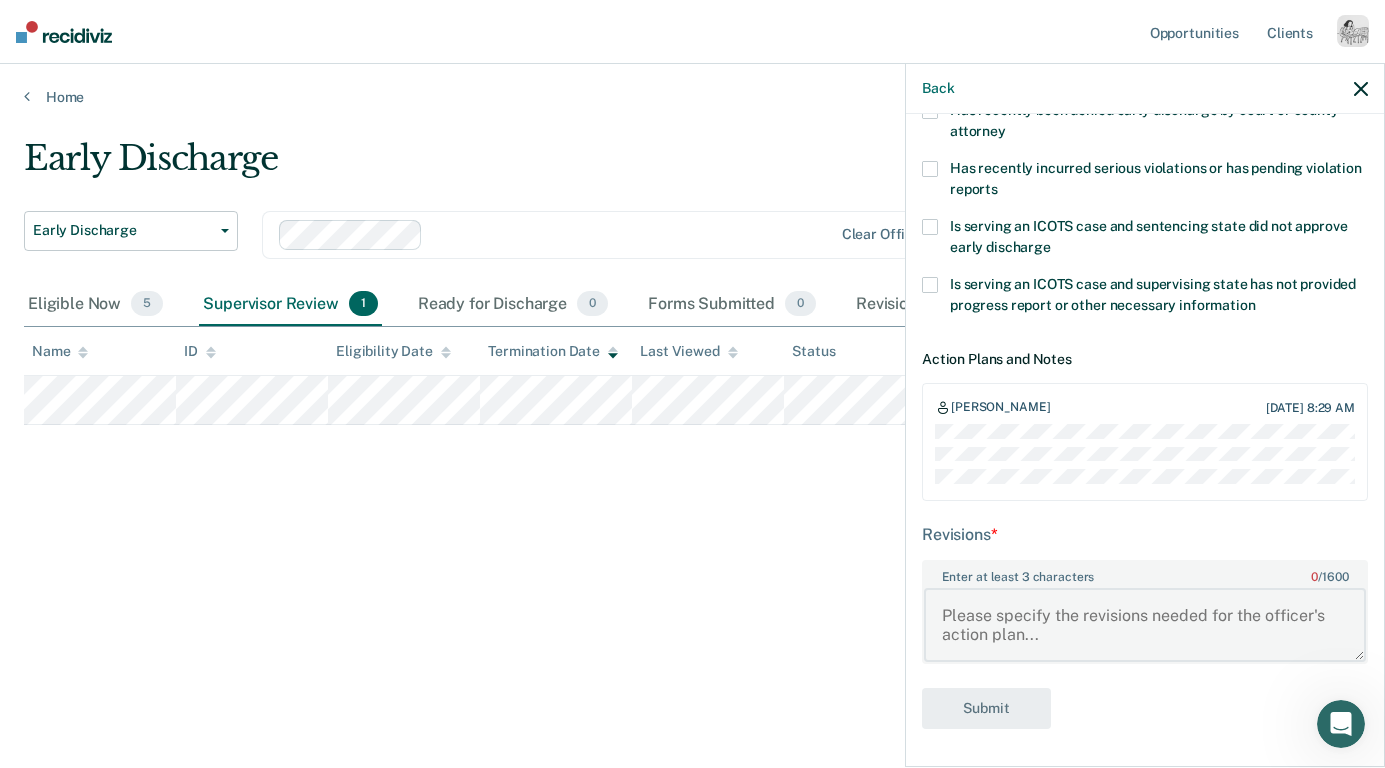 click on "Enter at least 3 characters 0  /  1600" at bounding box center (1145, 625) 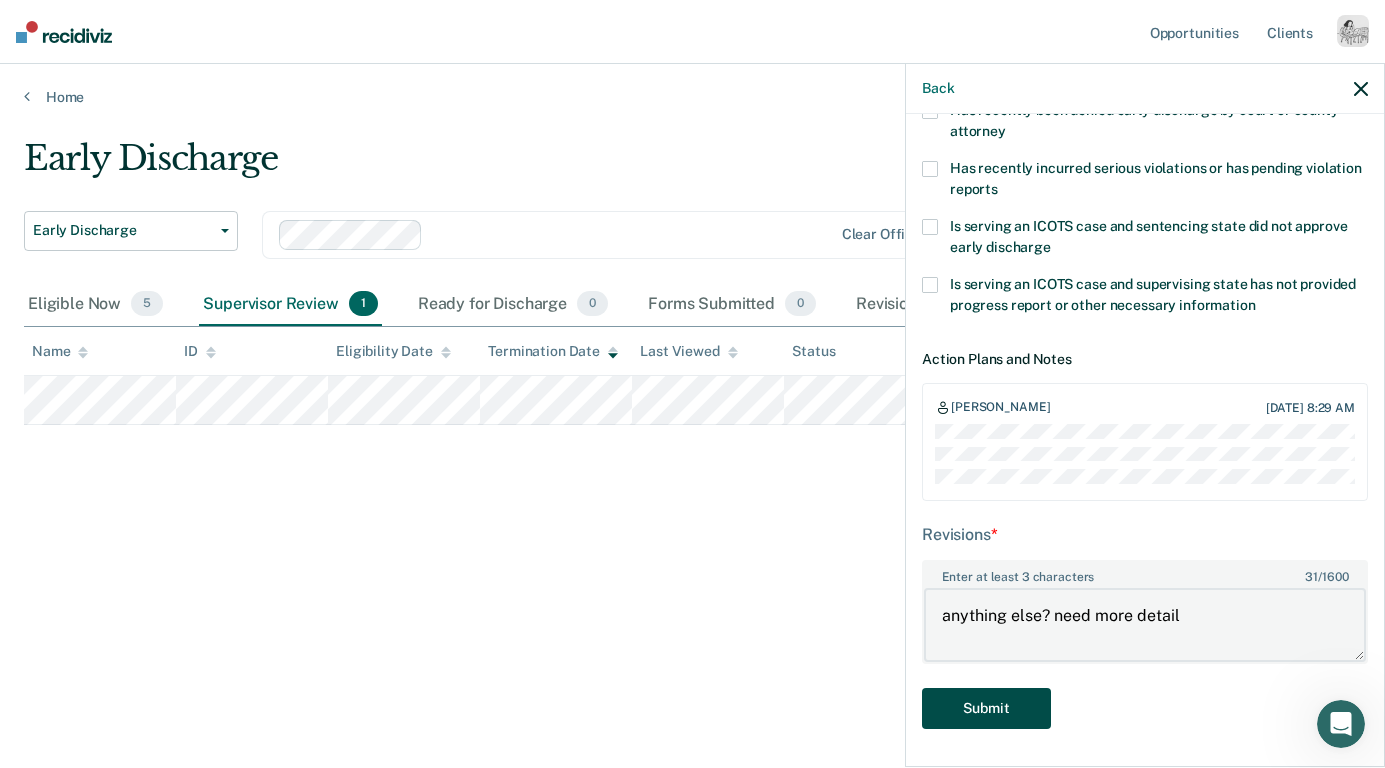 type on "anything else? need more detail" 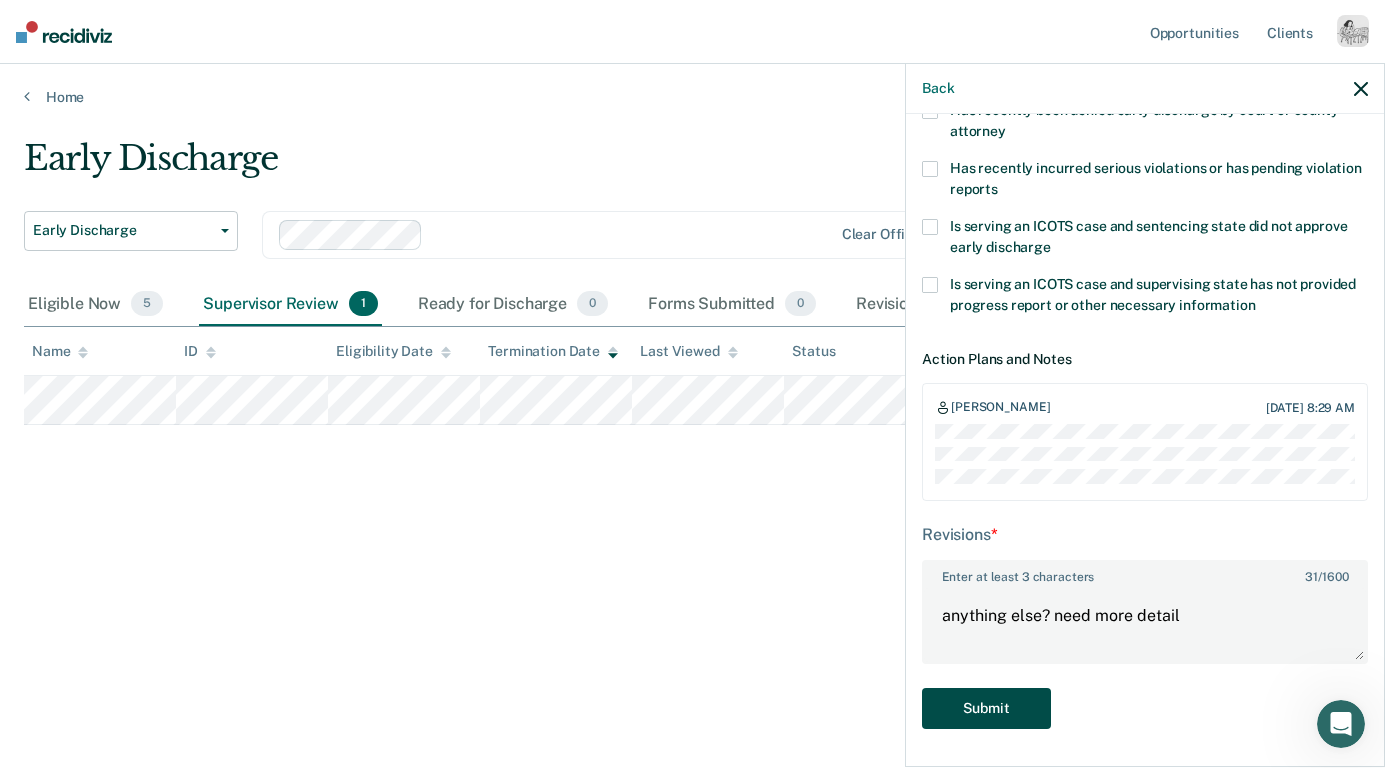 click on "Submit" at bounding box center (986, 708) 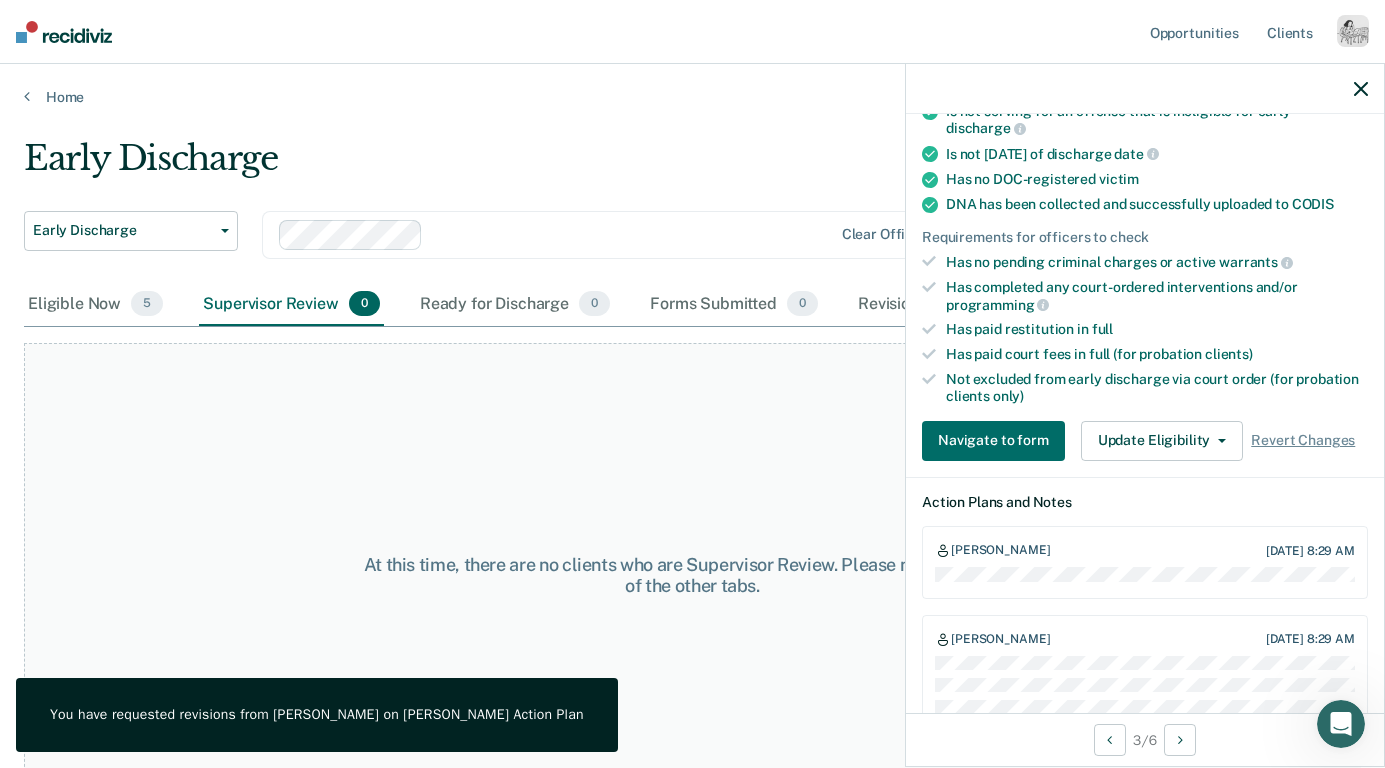 click 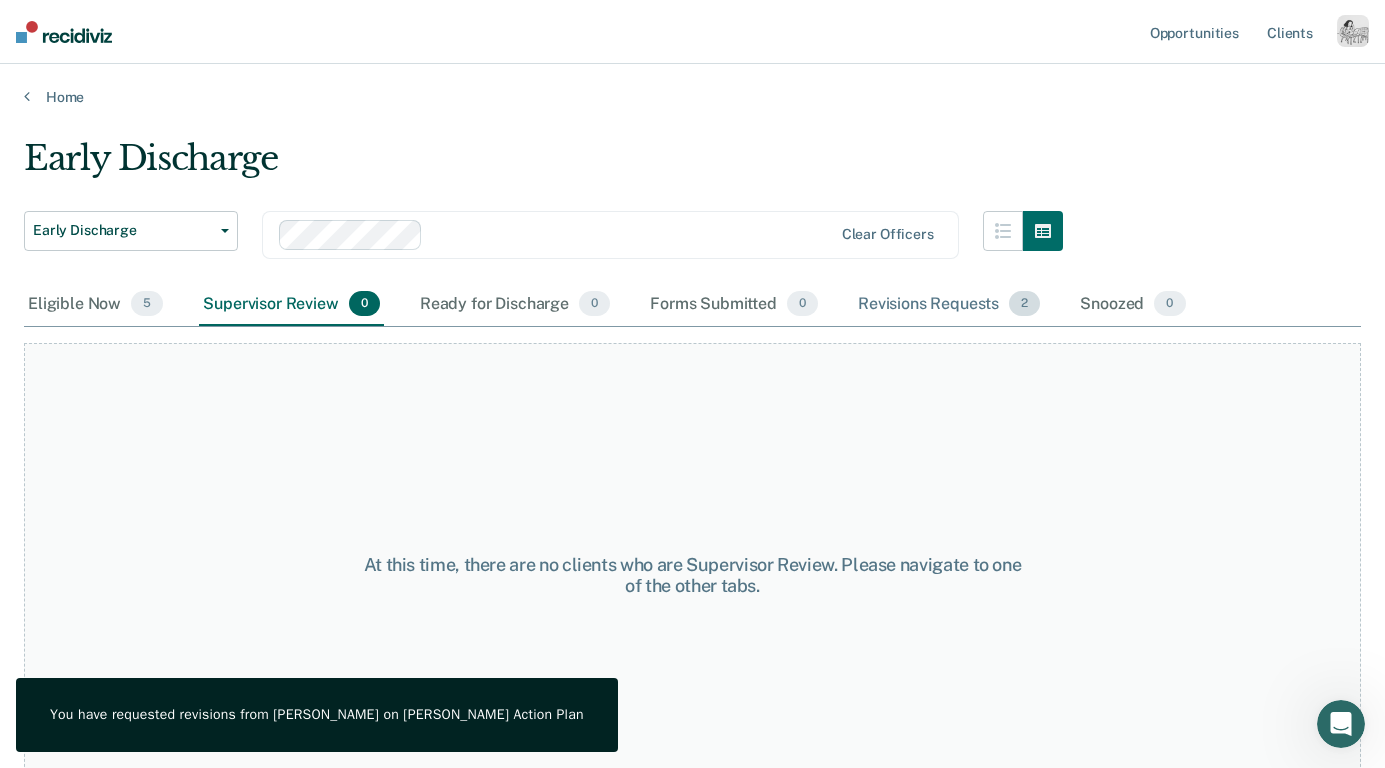 click on "Revisions Requests 2" at bounding box center (949, 305) 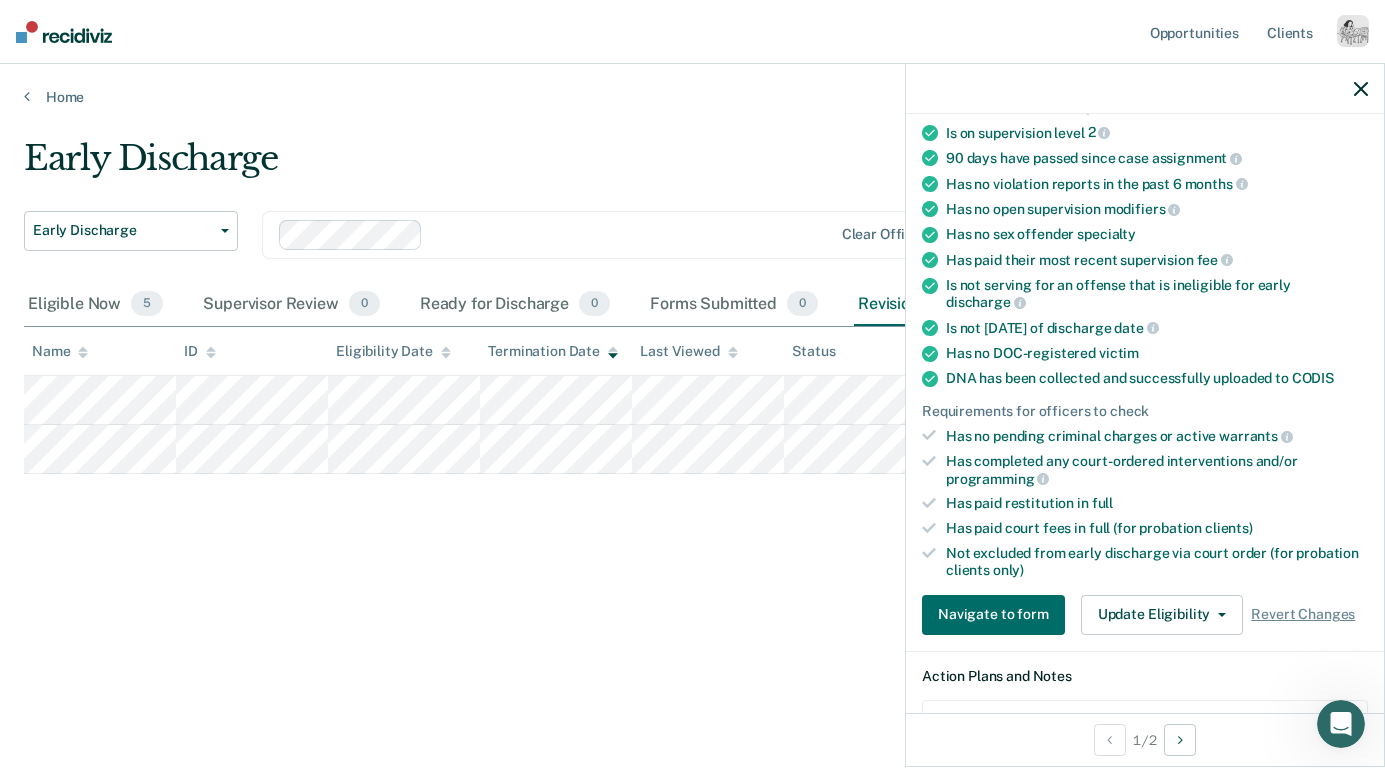 scroll, scrollTop: 288, scrollLeft: 0, axis: vertical 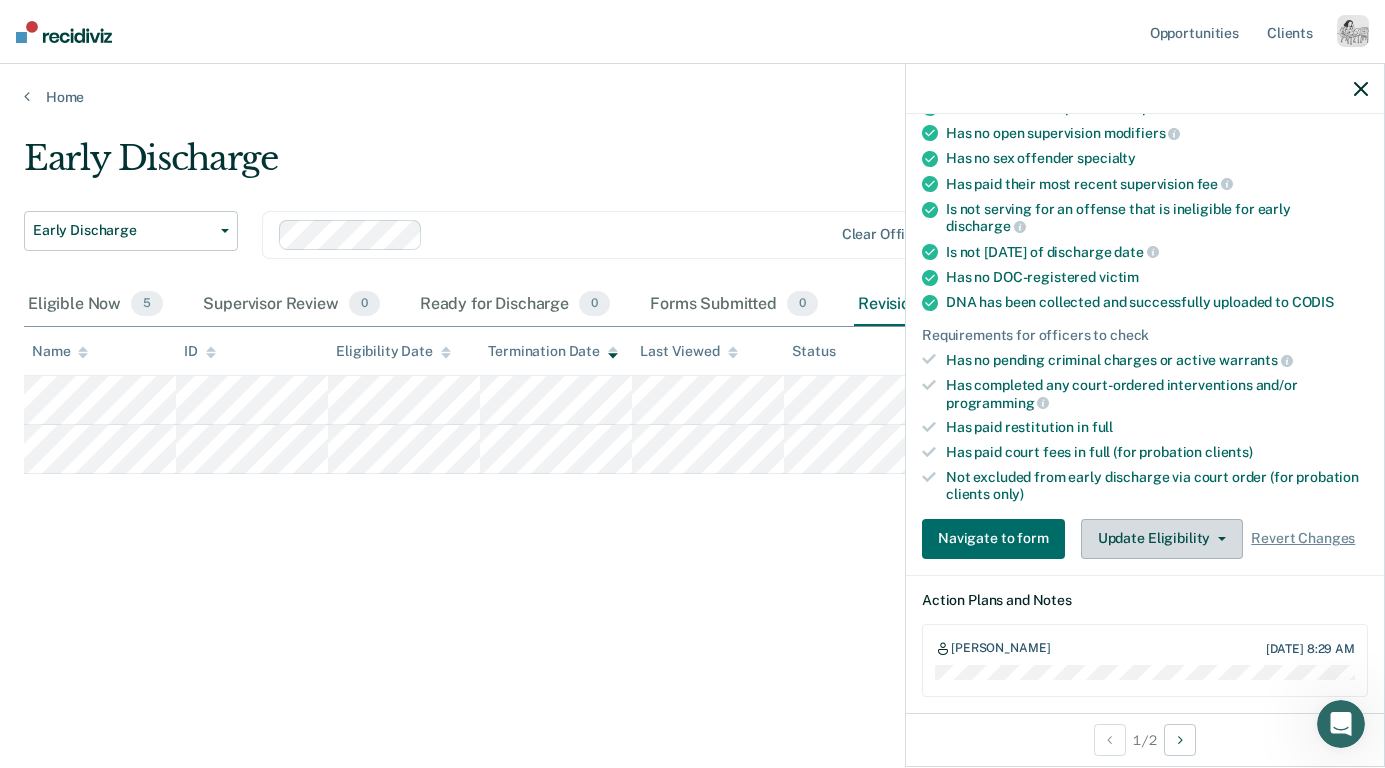 click on "Update Eligibility" at bounding box center [1162, 539] 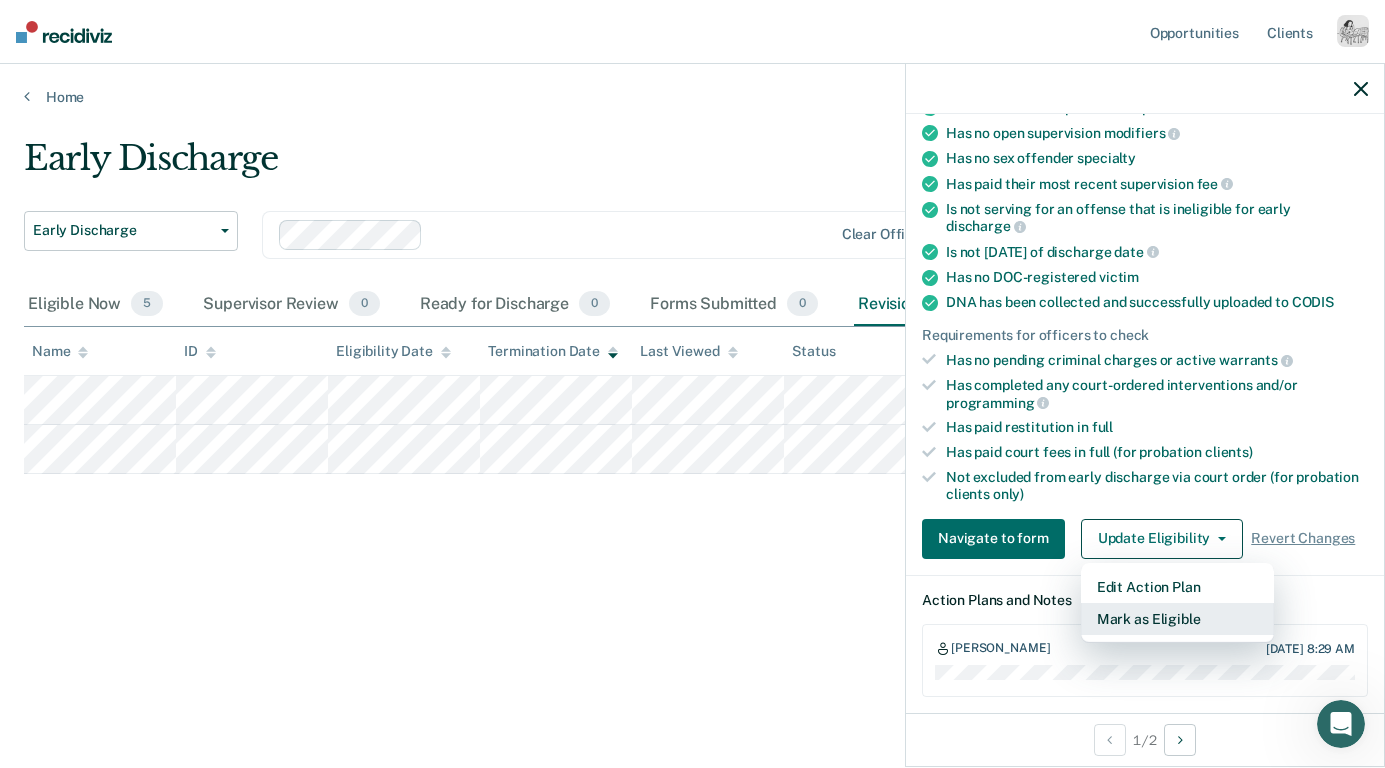 click on "Mark as Eligible" at bounding box center [1177, 619] 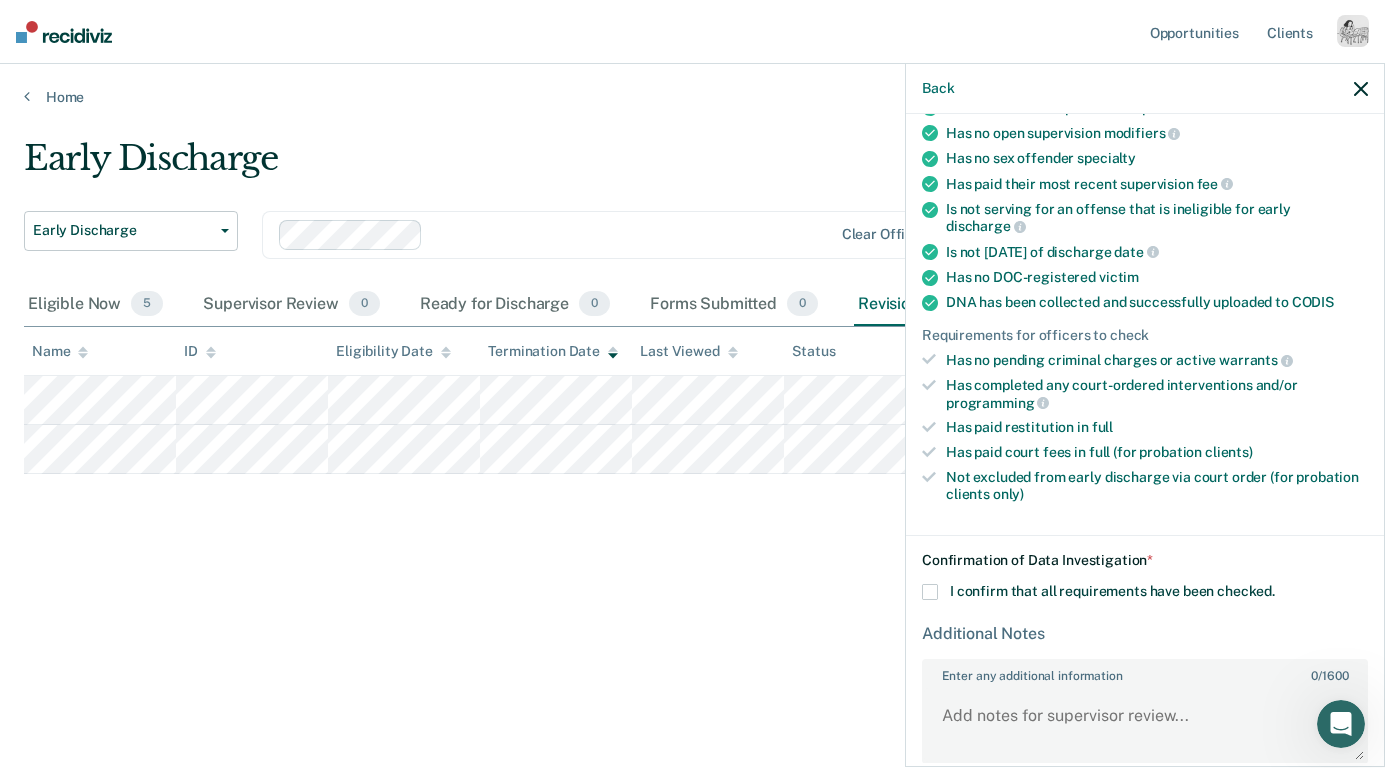 click 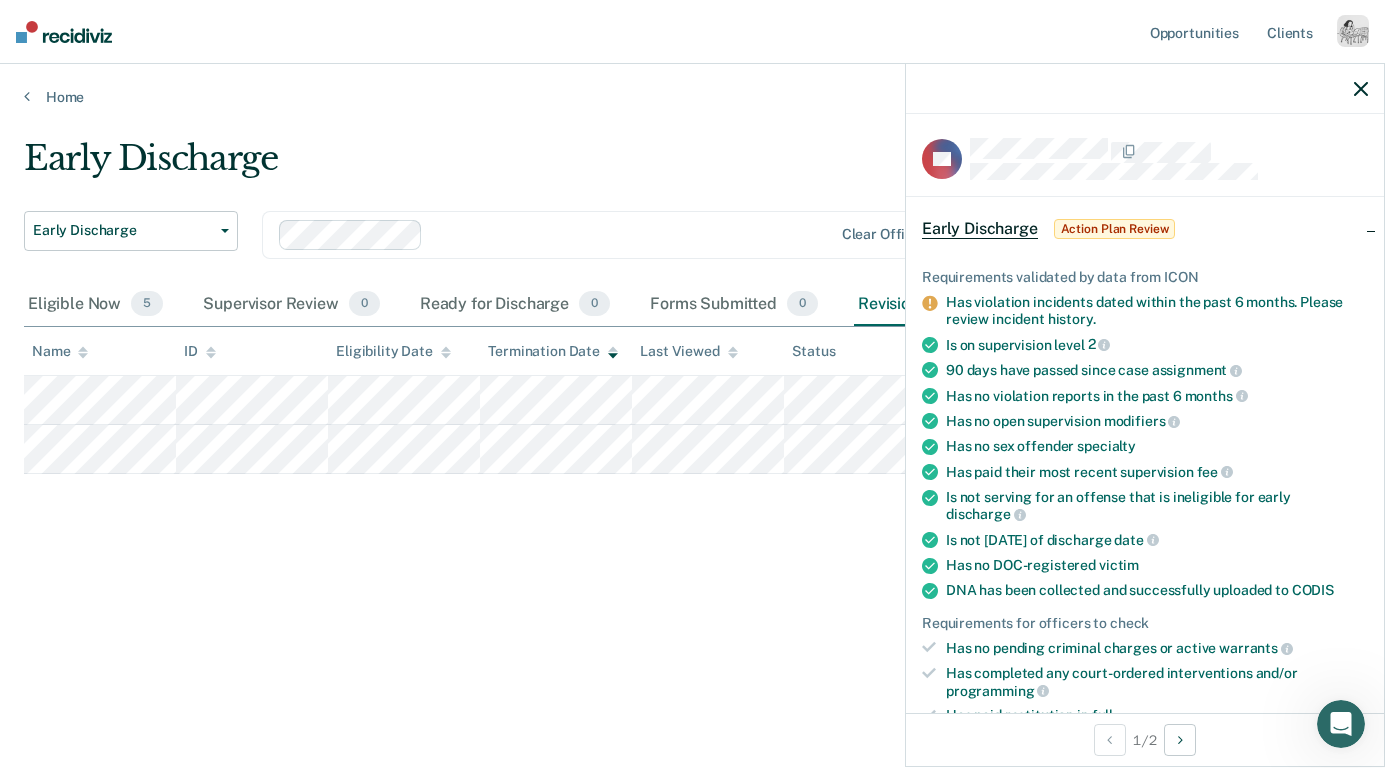 scroll, scrollTop: 469, scrollLeft: 0, axis: vertical 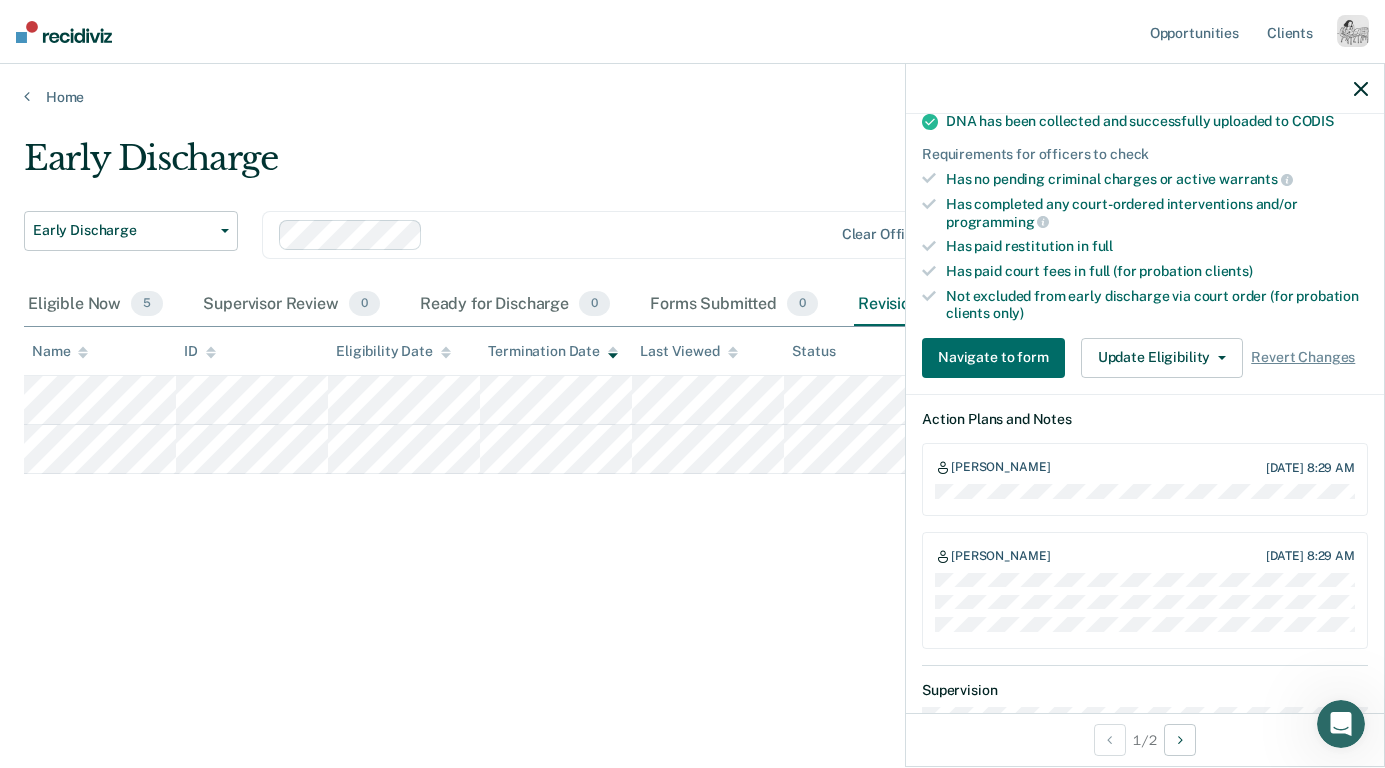 click on "Navigate to form Update Eligibility Edit Action Plan Mark as Eligible Revert Changes" at bounding box center (1145, 358) 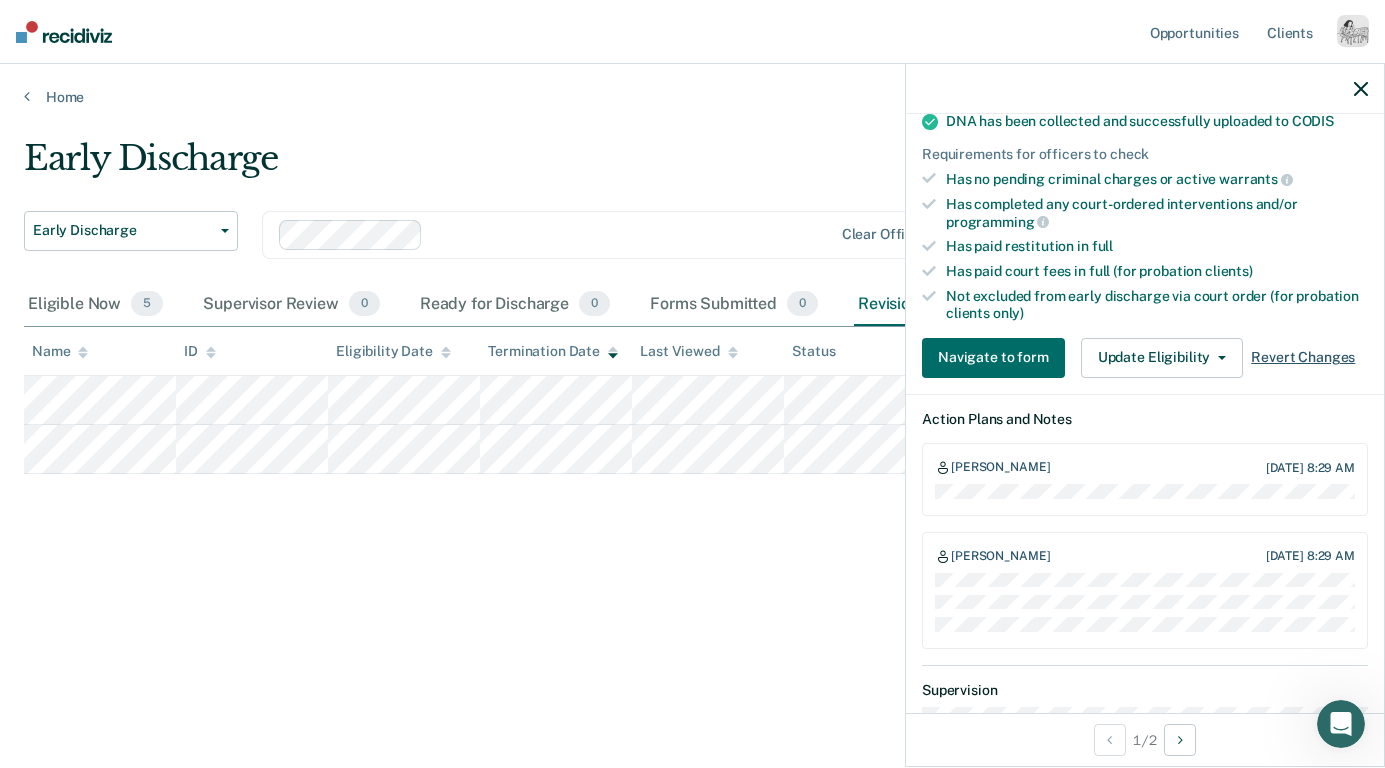 click on "Revert Changes" at bounding box center (1303, 357) 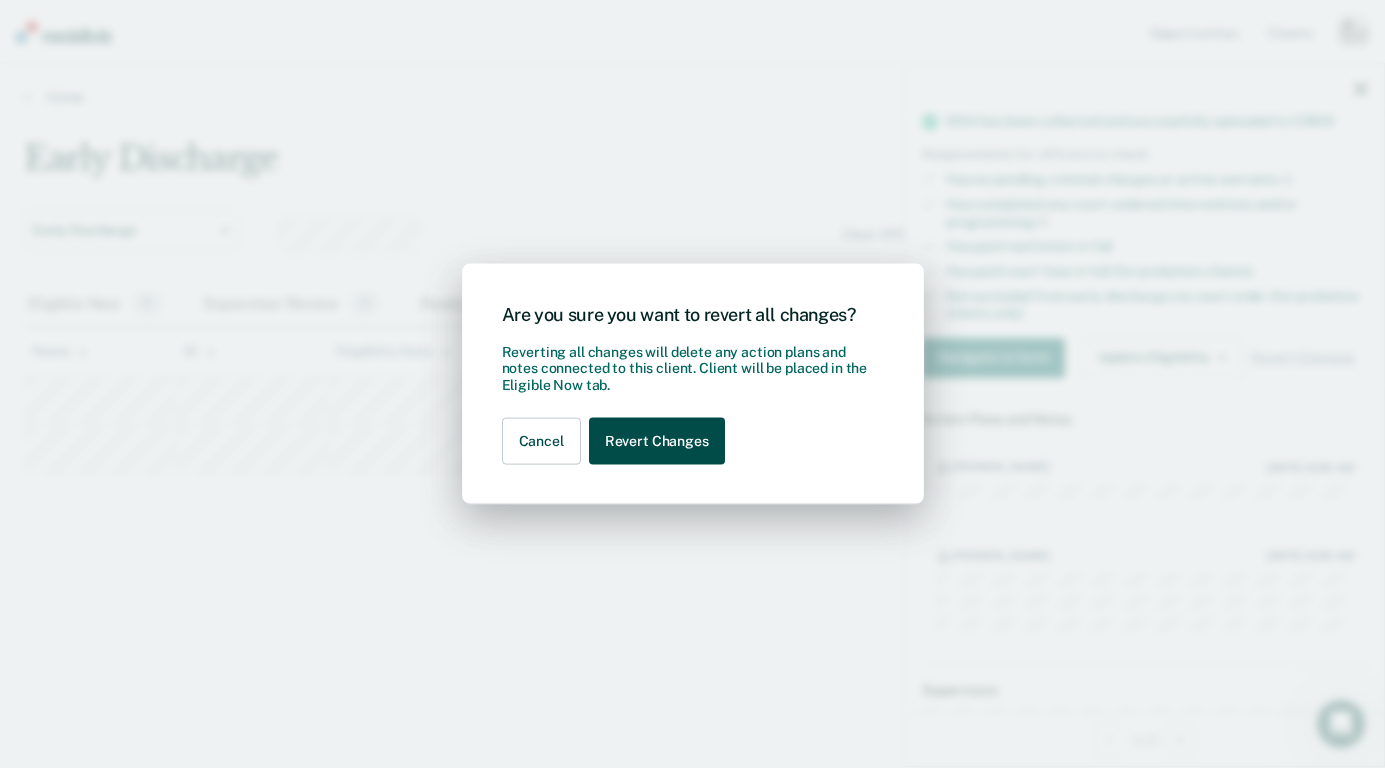 click on "Revert Changes" at bounding box center [657, 441] 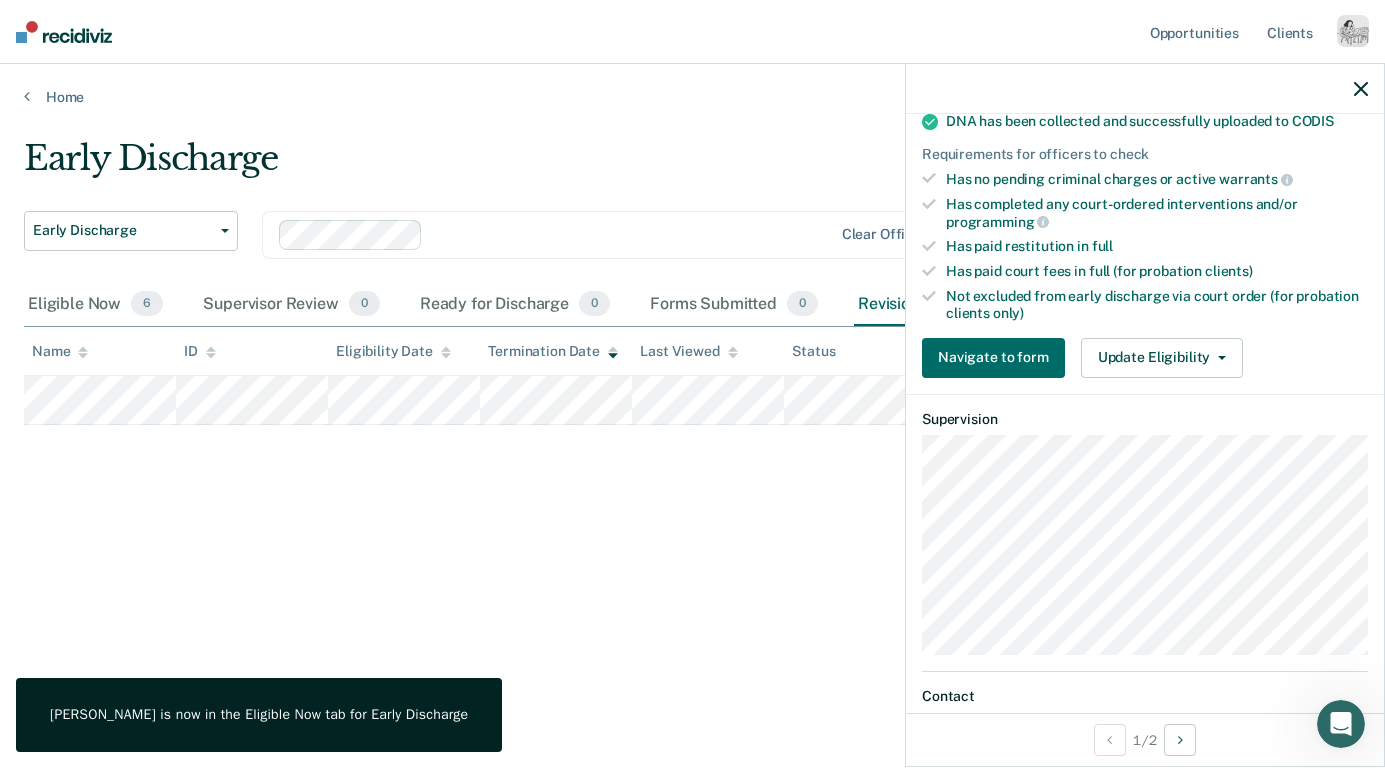 click 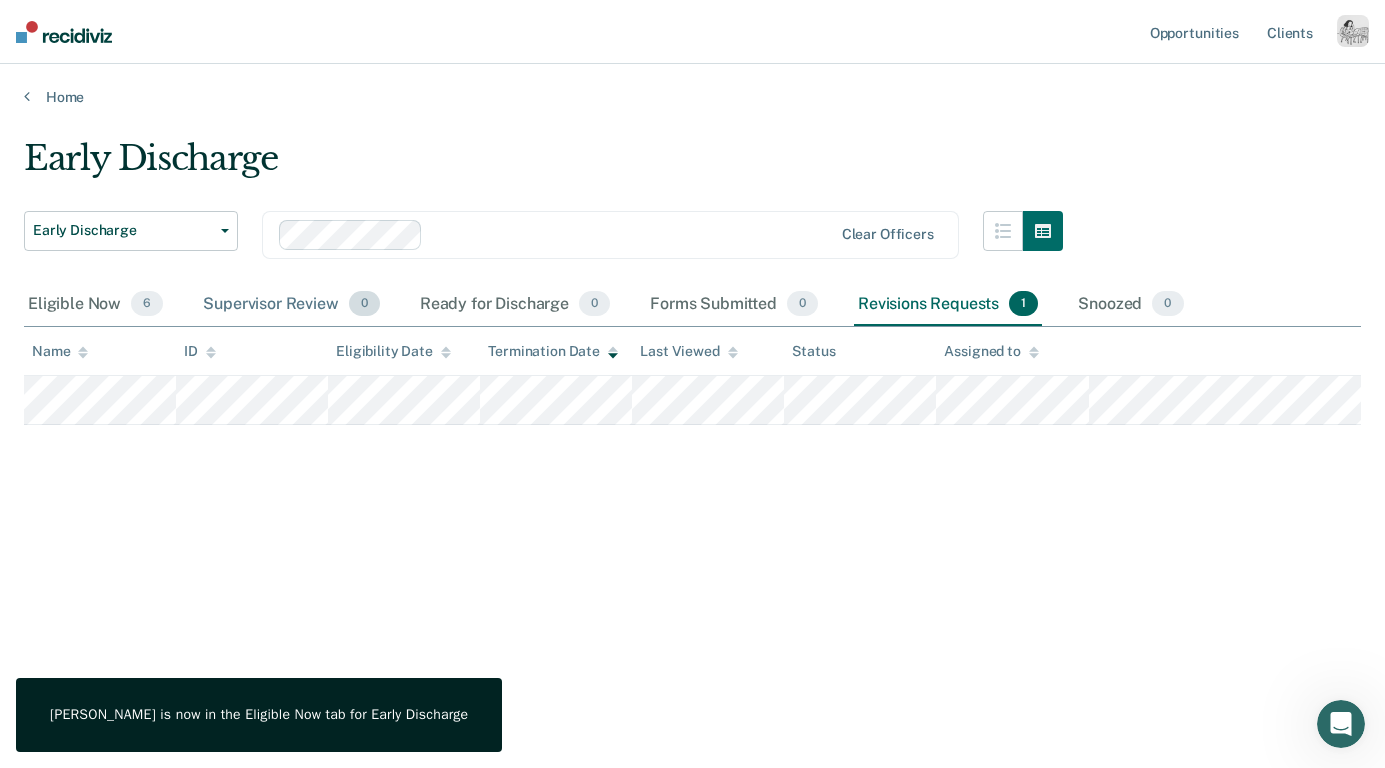 click on "Supervisor Review 0" at bounding box center [291, 305] 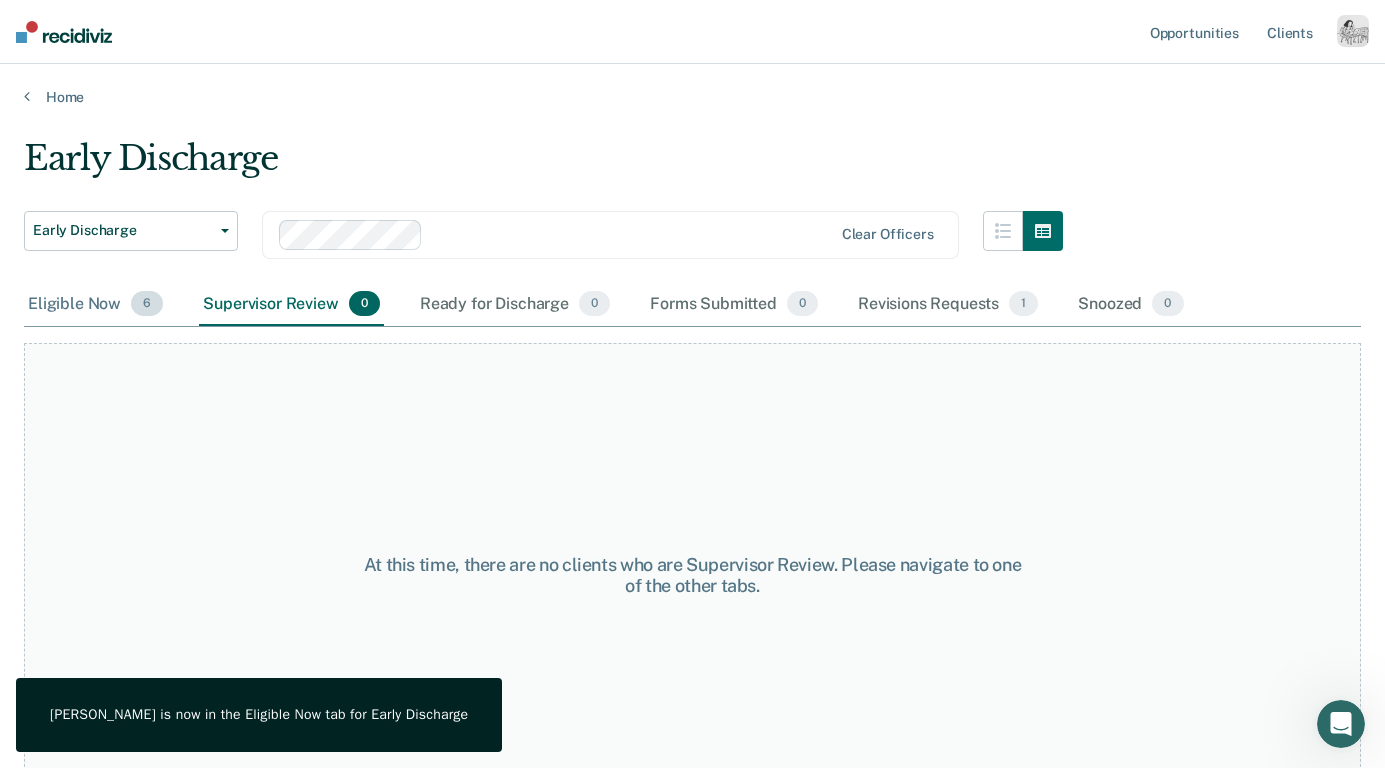 click on "Eligible Now 6" at bounding box center (95, 305) 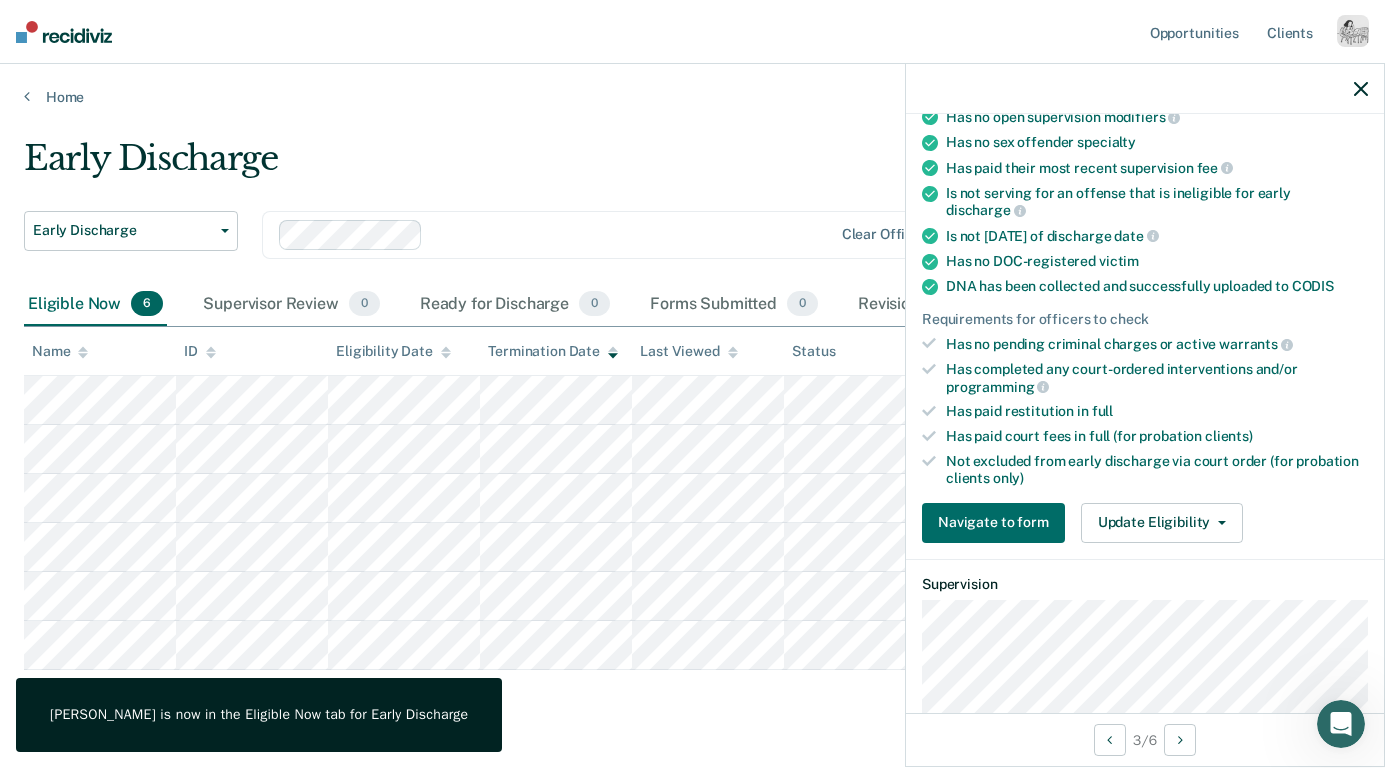 scroll, scrollTop: 662, scrollLeft: 0, axis: vertical 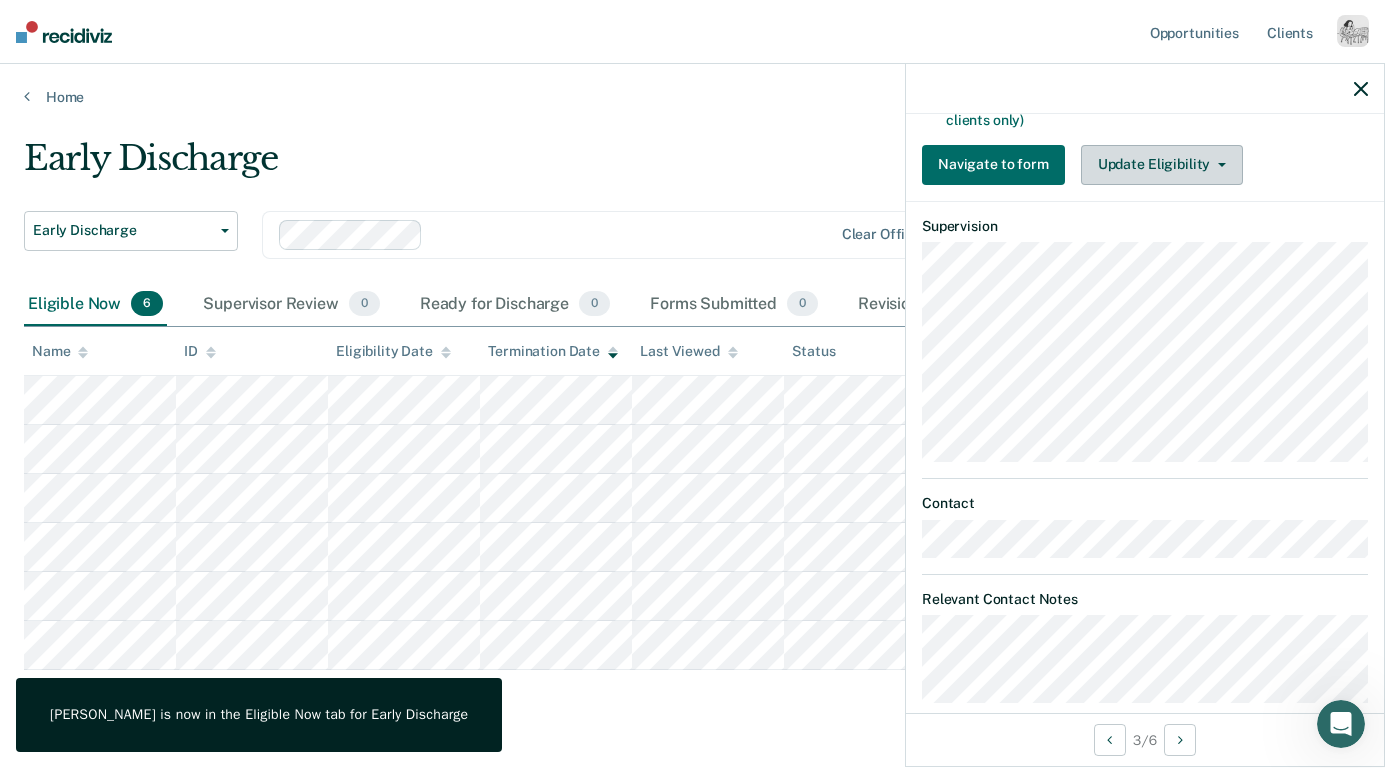 click on "Update Eligibility" at bounding box center (1162, 165) 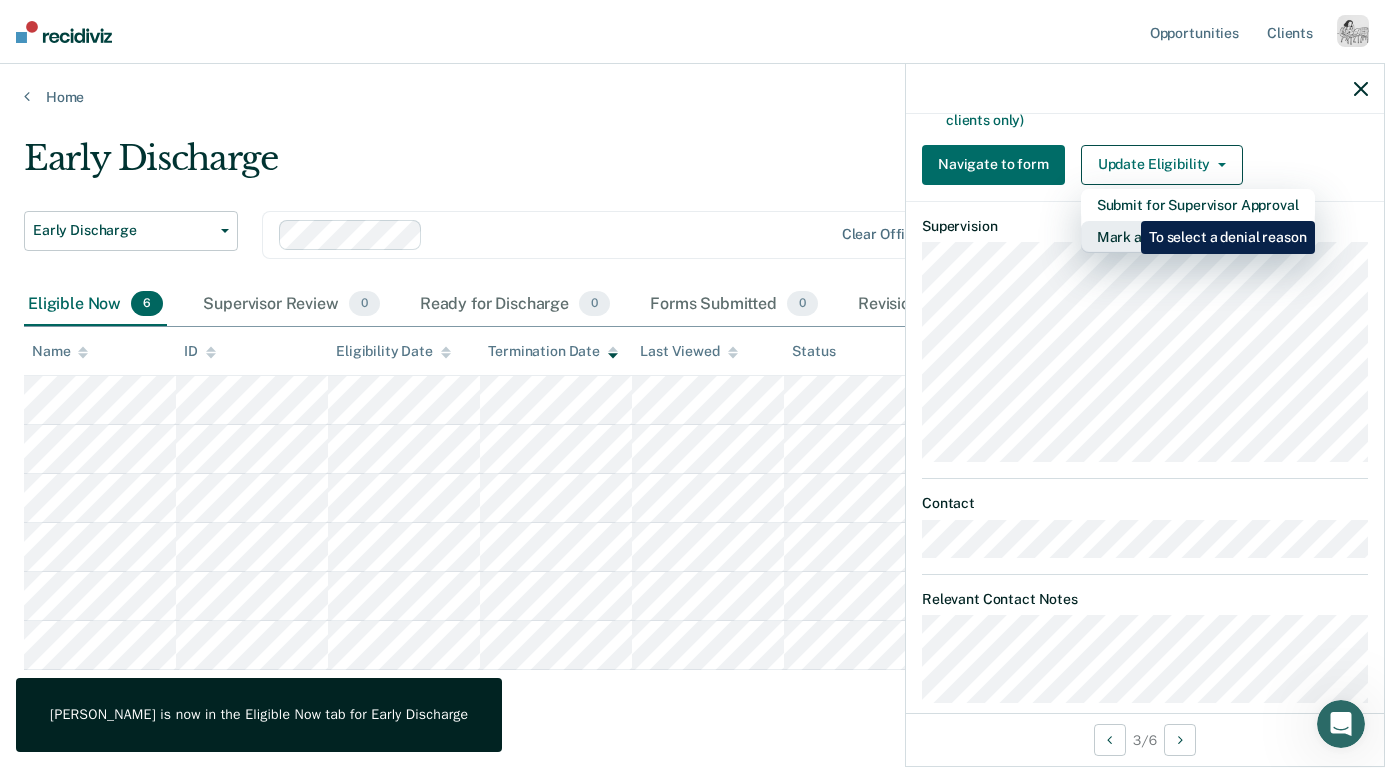 click on "Mark as Ineligible" at bounding box center [1198, 237] 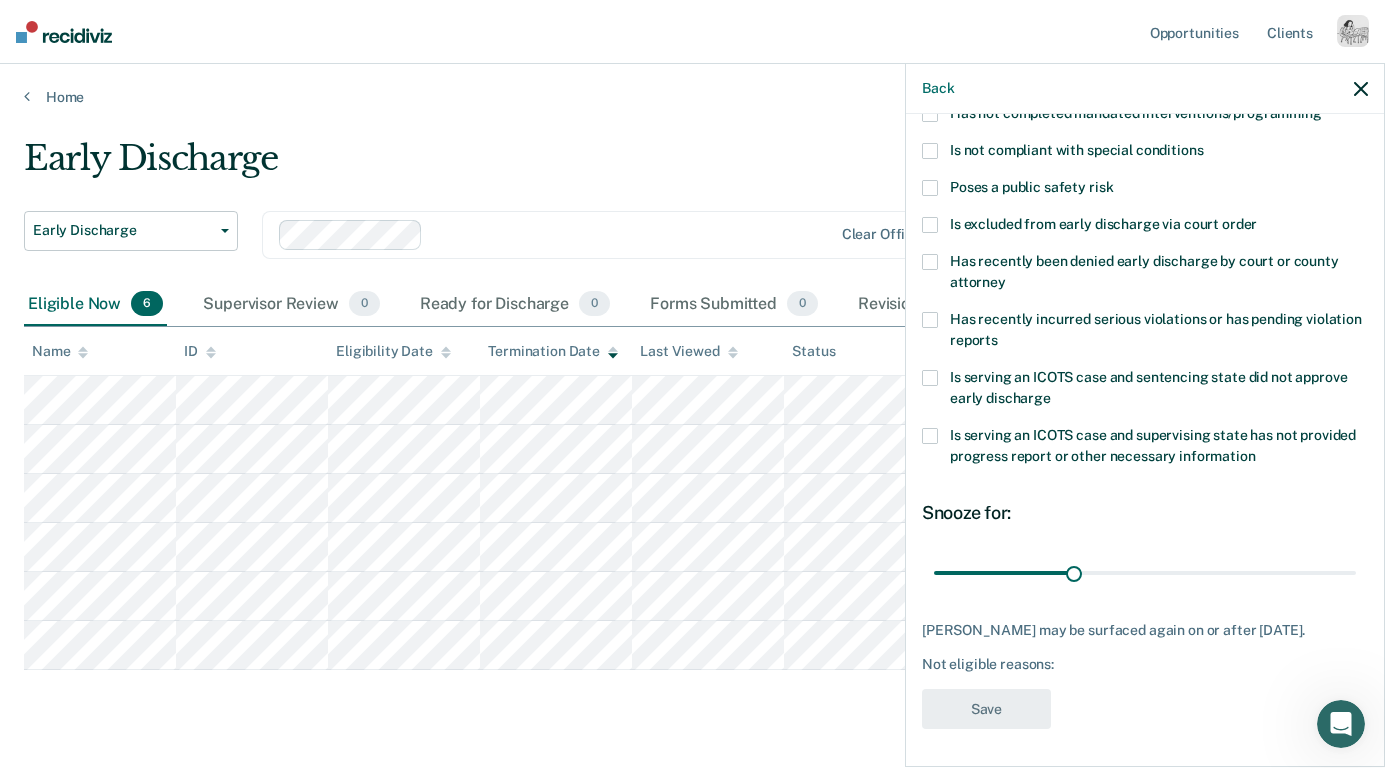 scroll, scrollTop: 164, scrollLeft: 0, axis: vertical 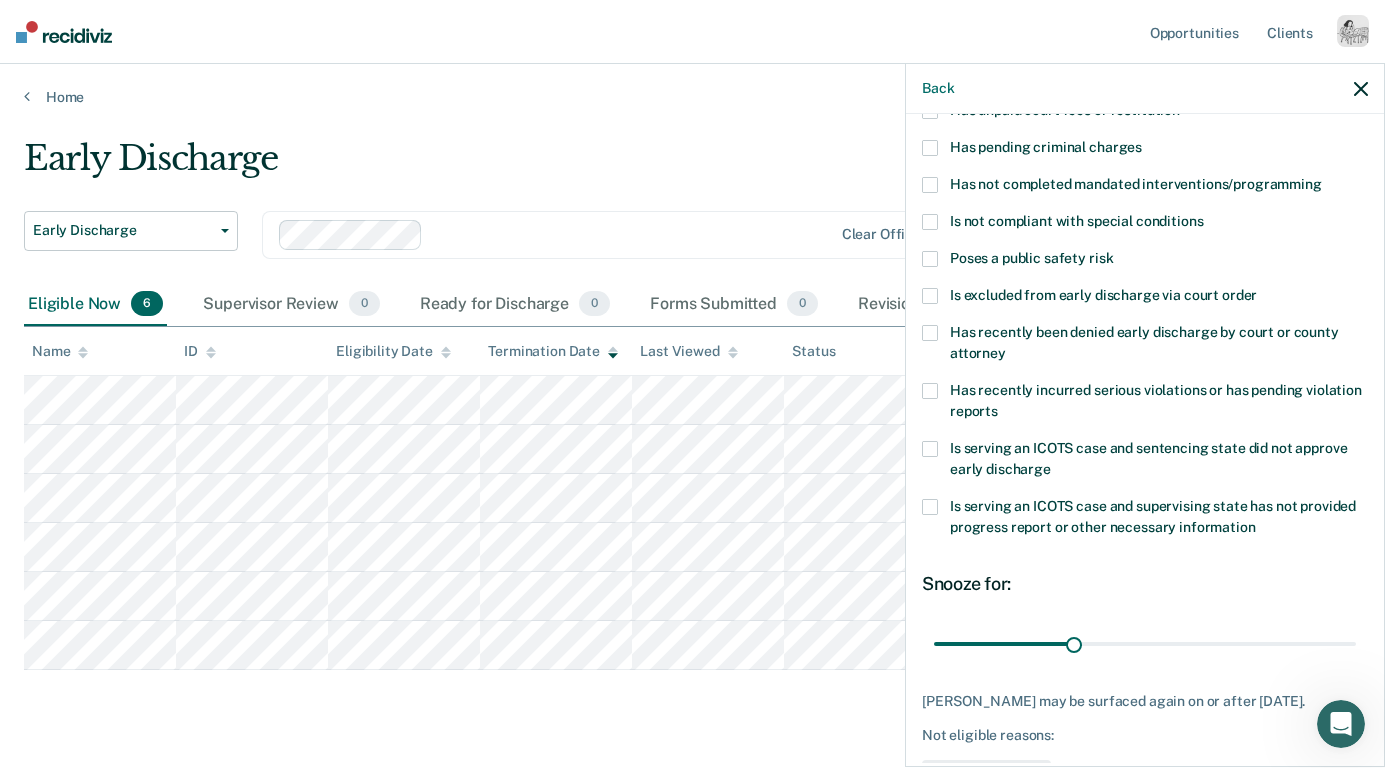 click on "Is not compliant with special conditions" at bounding box center (1145, 232) 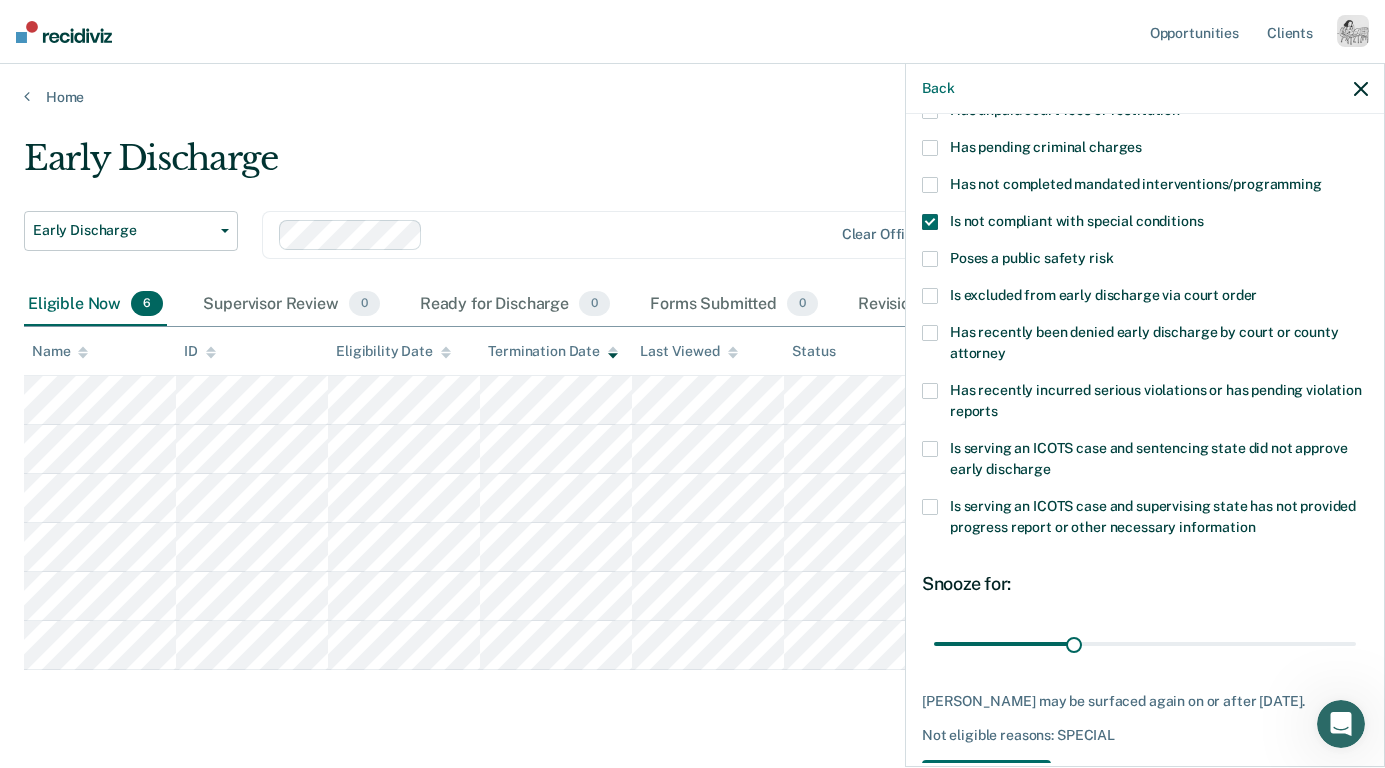 click on "Poses a public safety risk" at bounding box center (1031, 258) 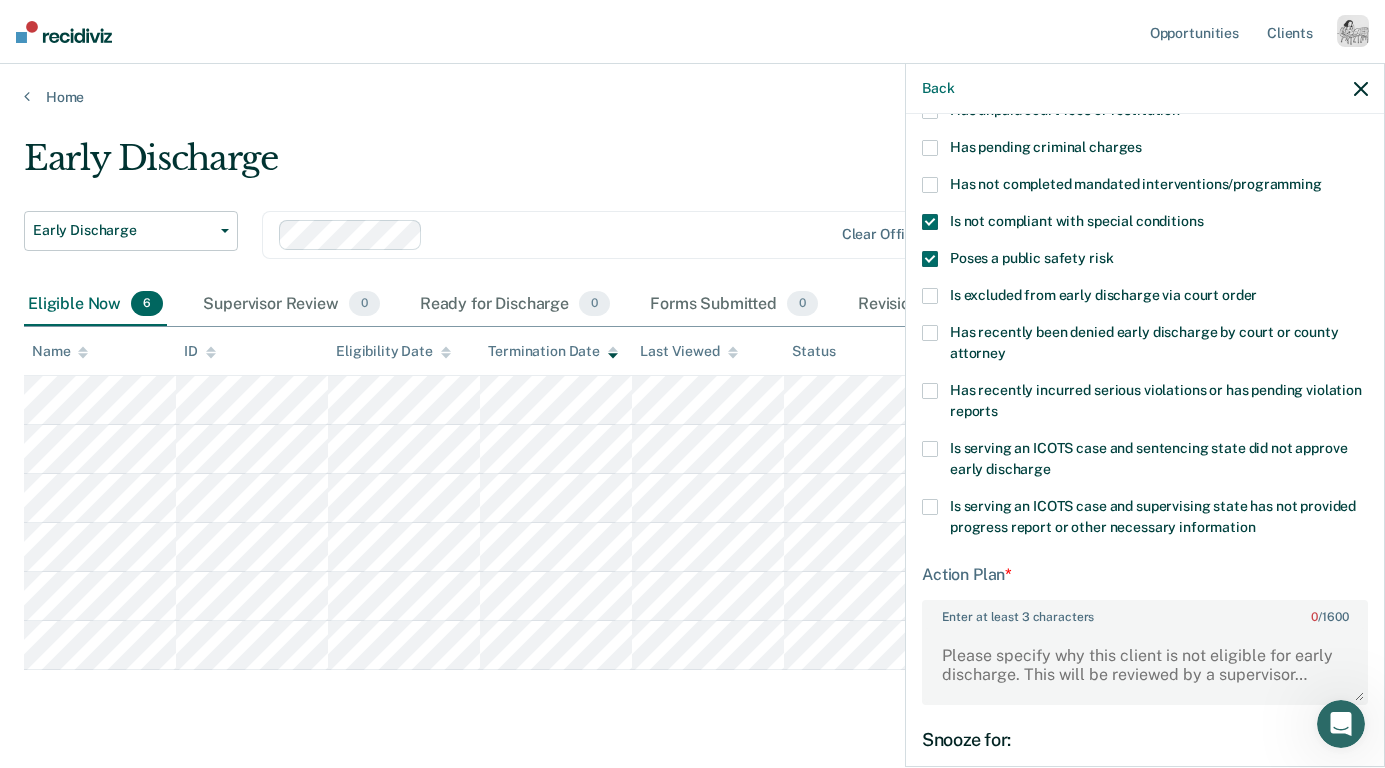 click on "Is not compliant with special conditions" at bounding box center [1076, 221] 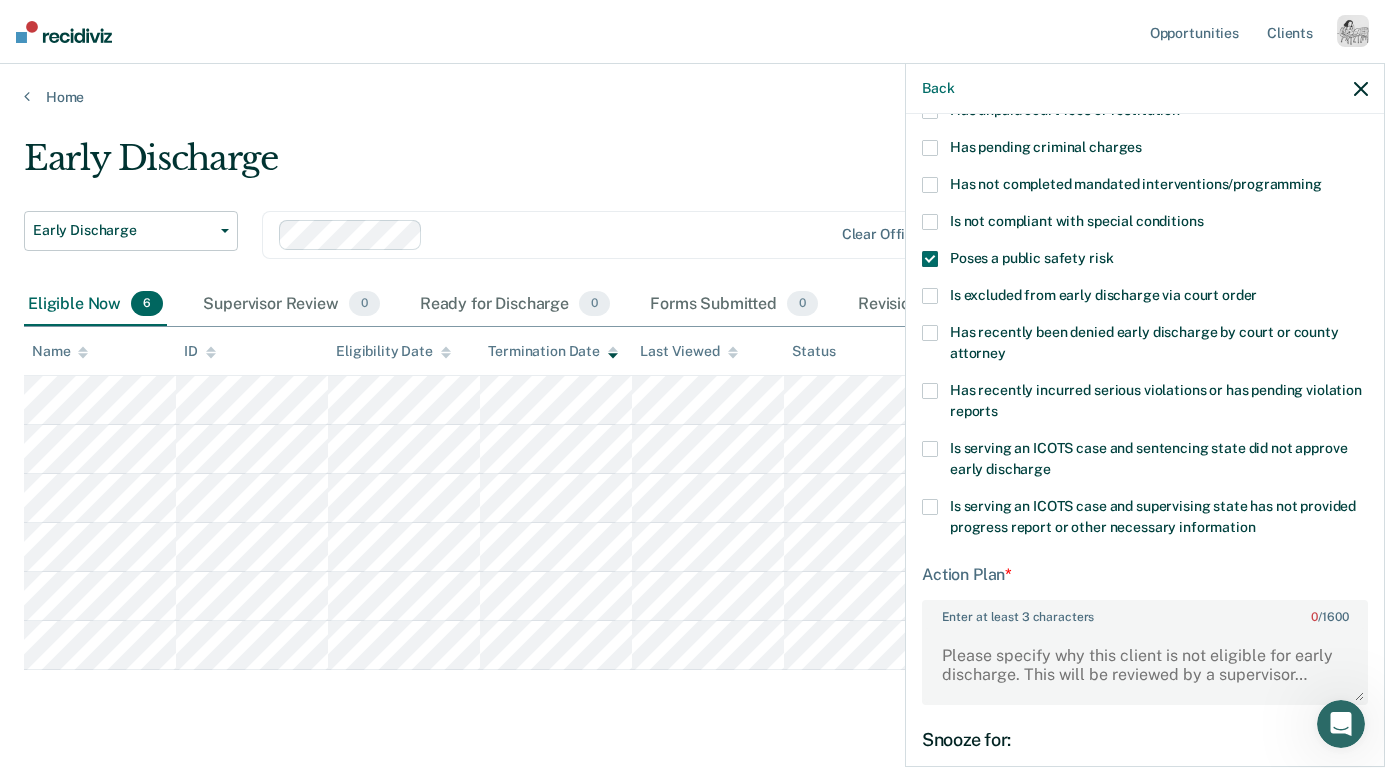 scroll, scrollTop: 278, scrollLeft: 0, axis: vertical 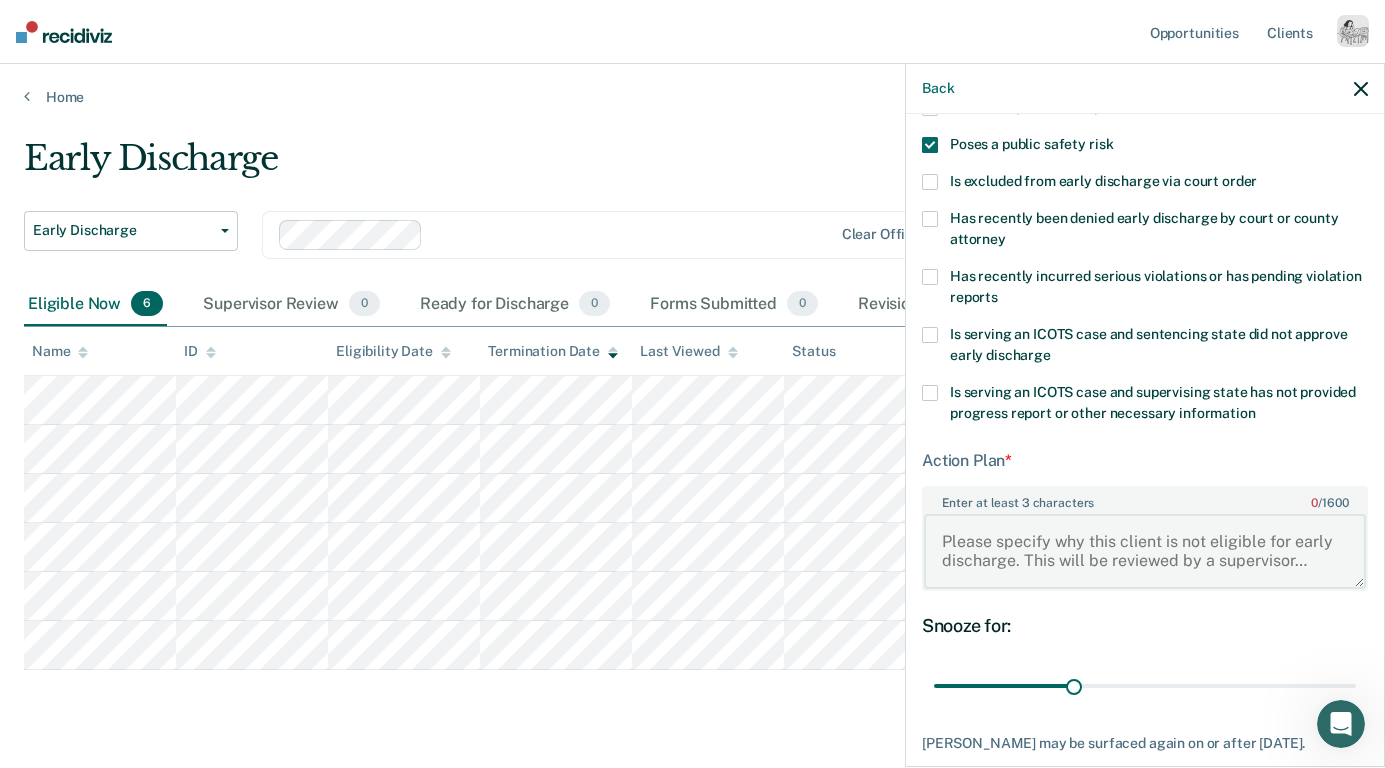 click on "Enter at least 3 characters 0  /  1600" at bounding box center (1145, 551) 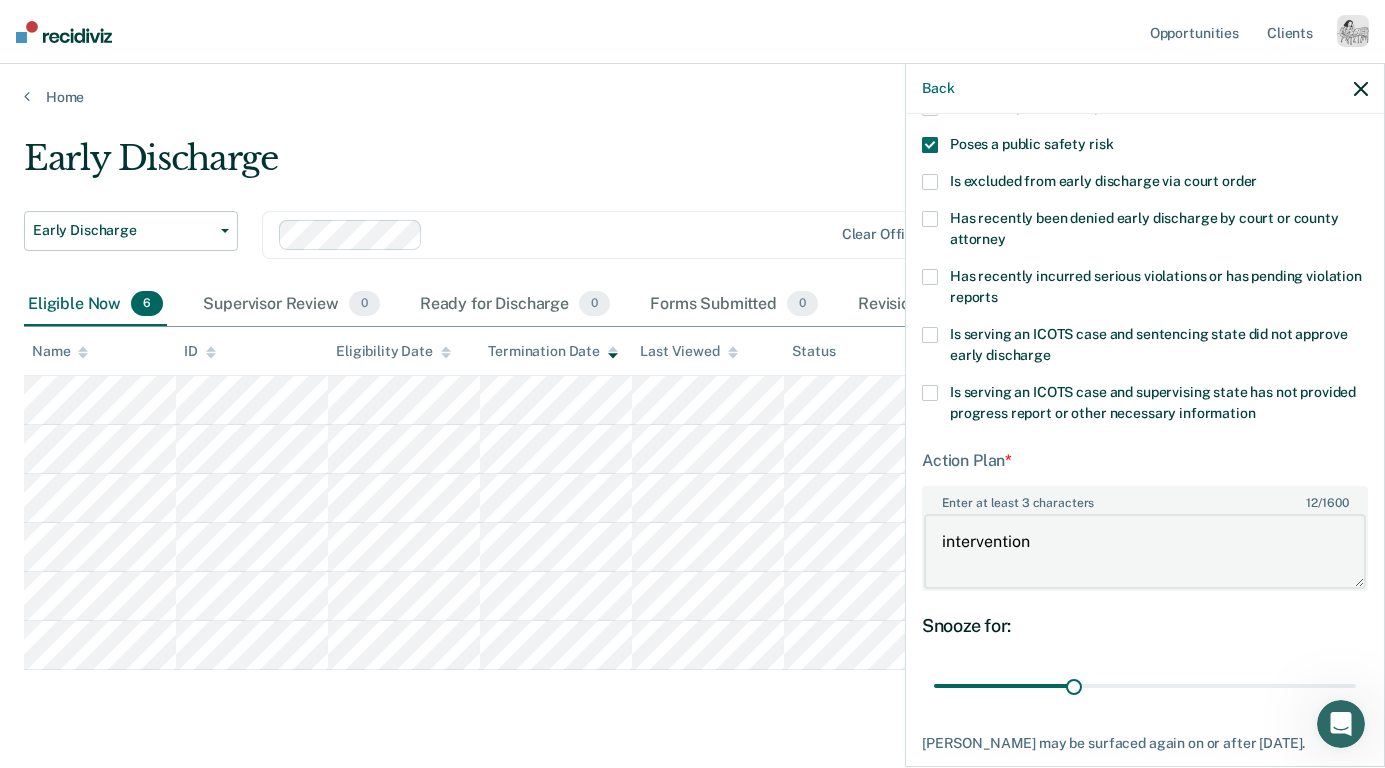scroll, scrollTop: 391, scrollLeft: 0, axis: vertical 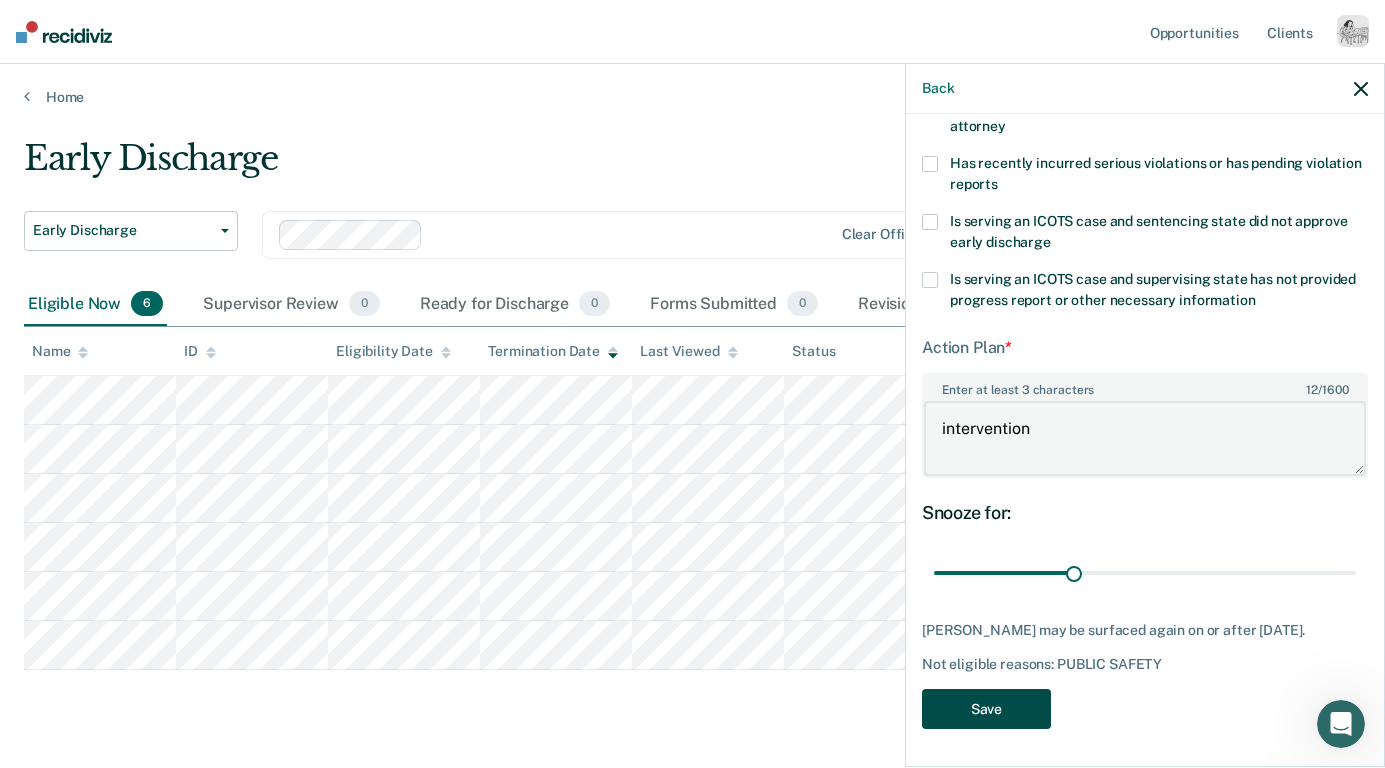 type on "intervention" 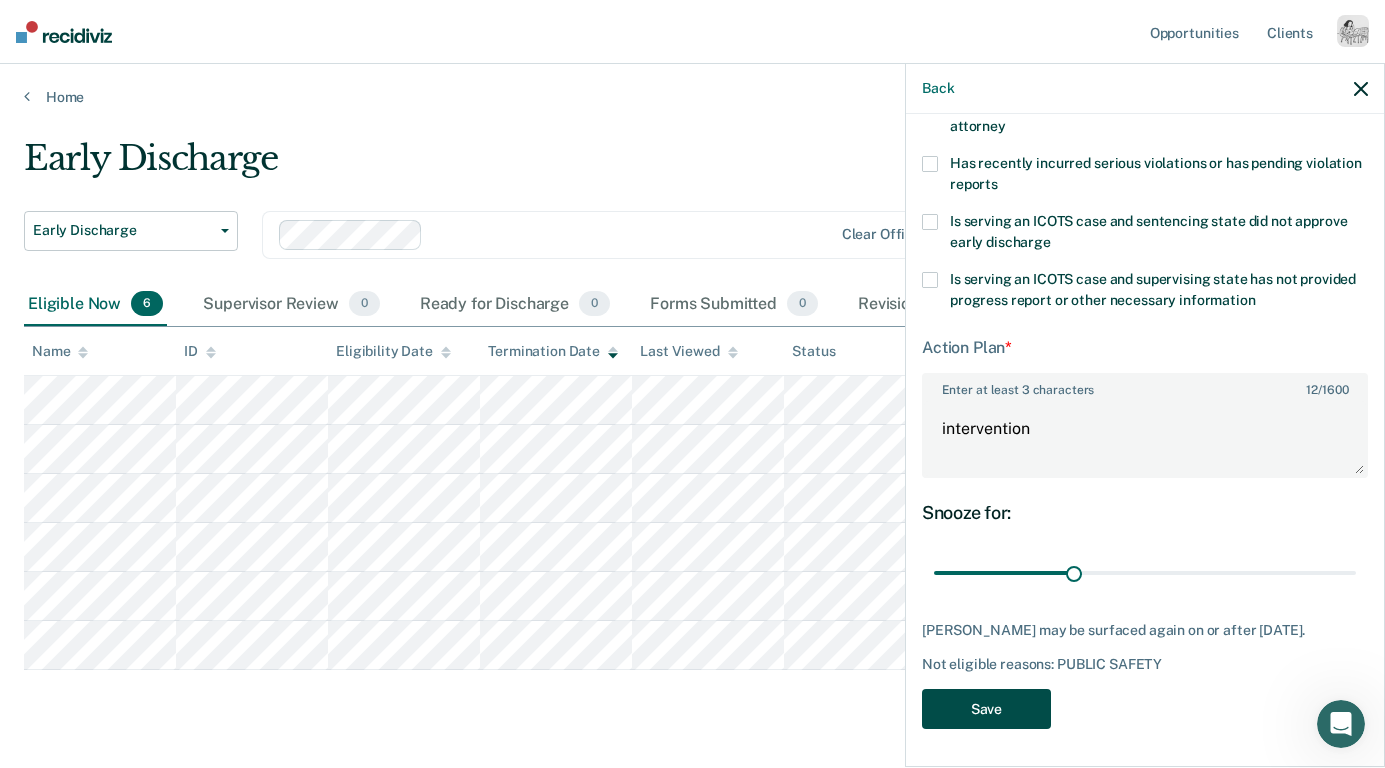 click on "Save" at bounding box center [986, 709] 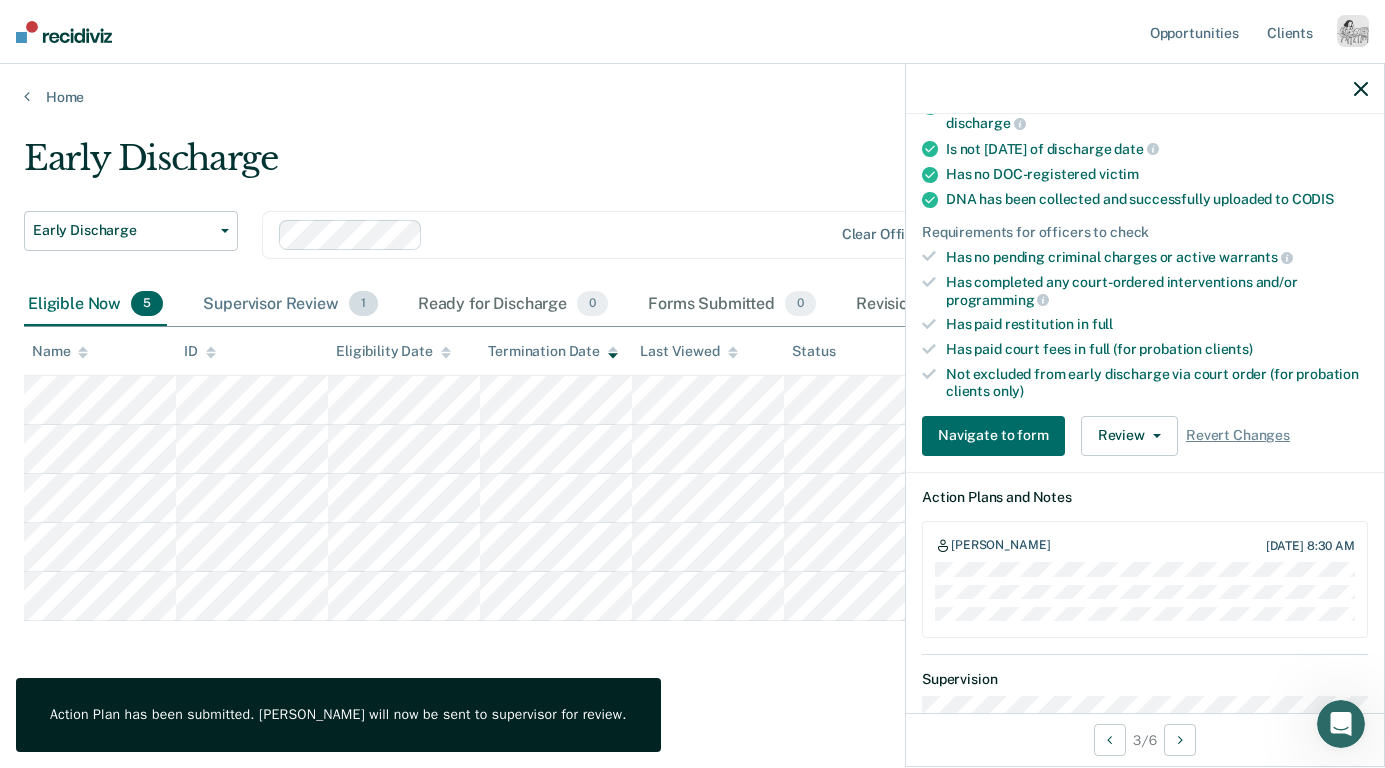 click on "Supervisor Review 1" at bounding box center [290, 305] 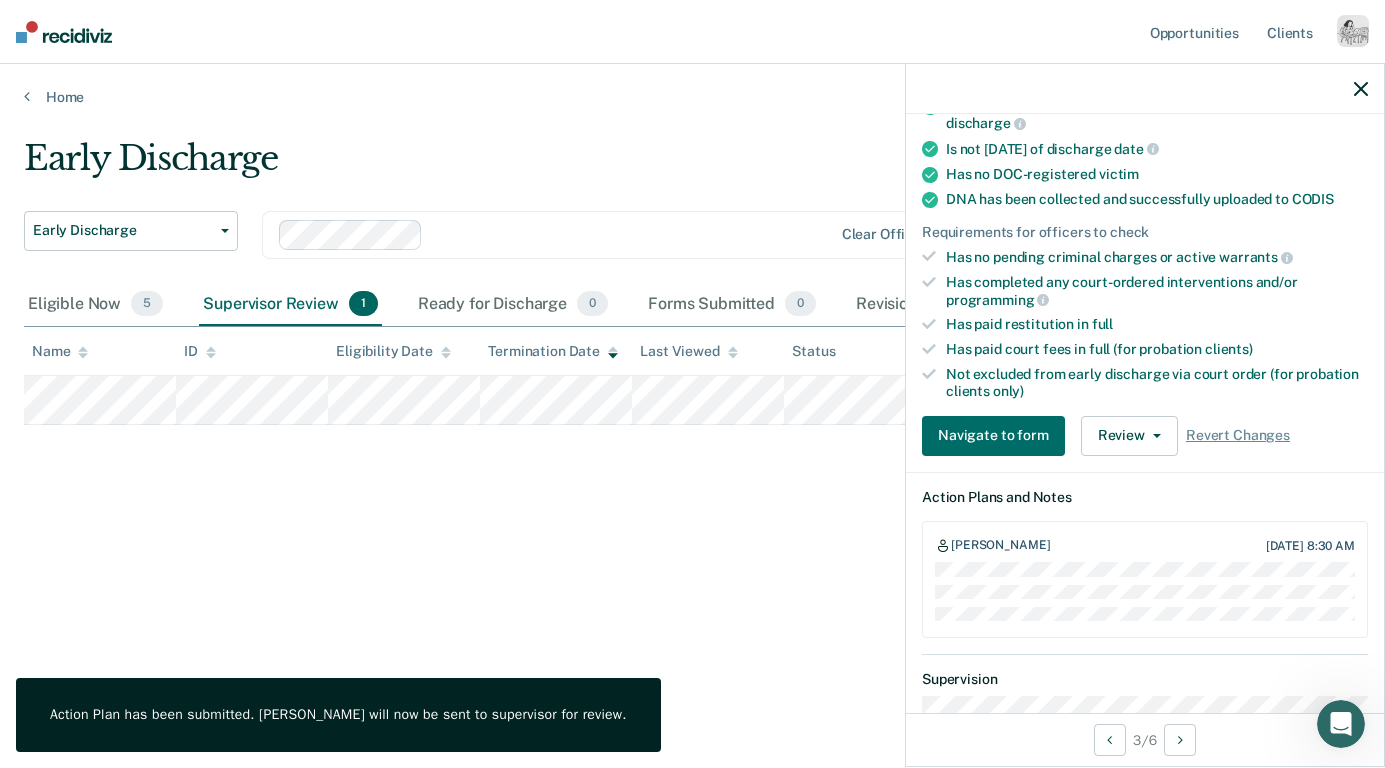 click 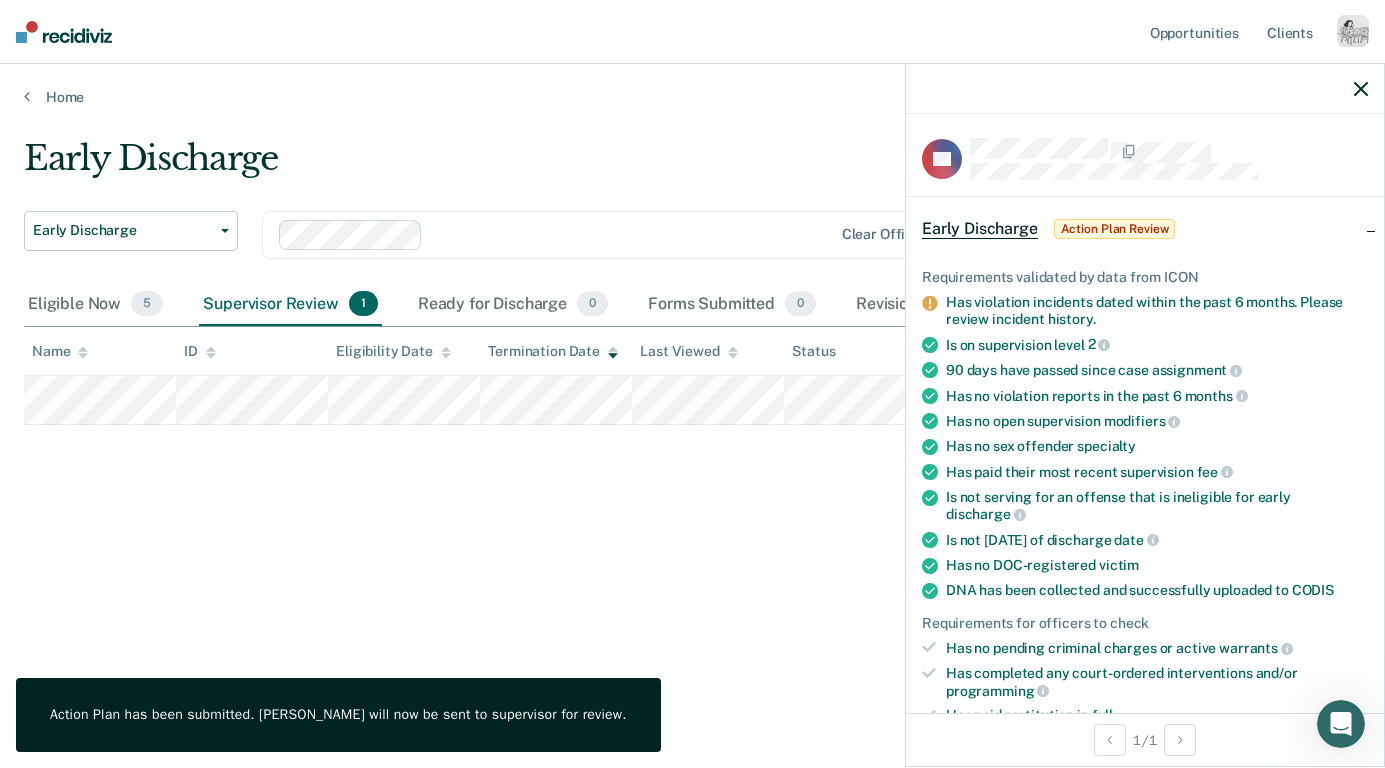 scroll, scrollTop: 444, scrollLeft: 0, axis: vertical 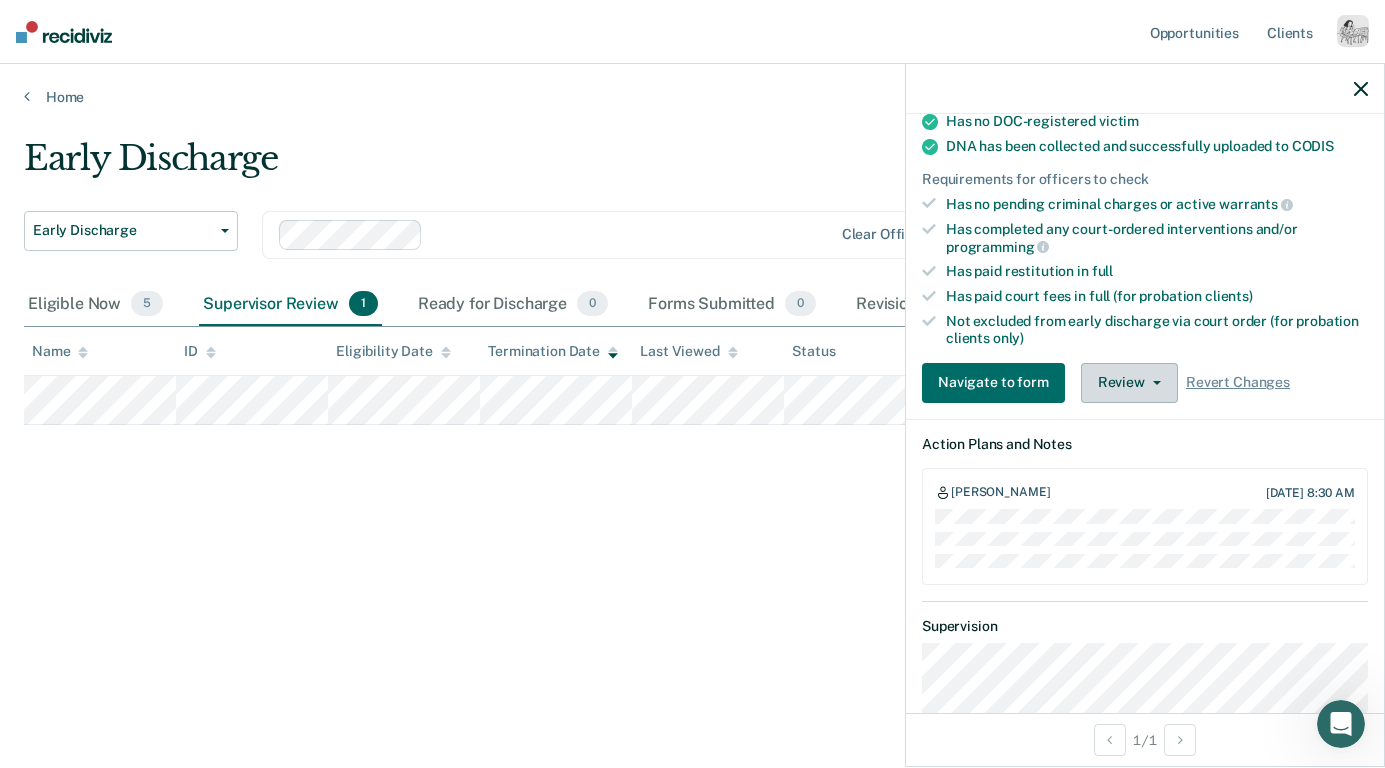 click on "Review" at bounding box center (1129, 383) 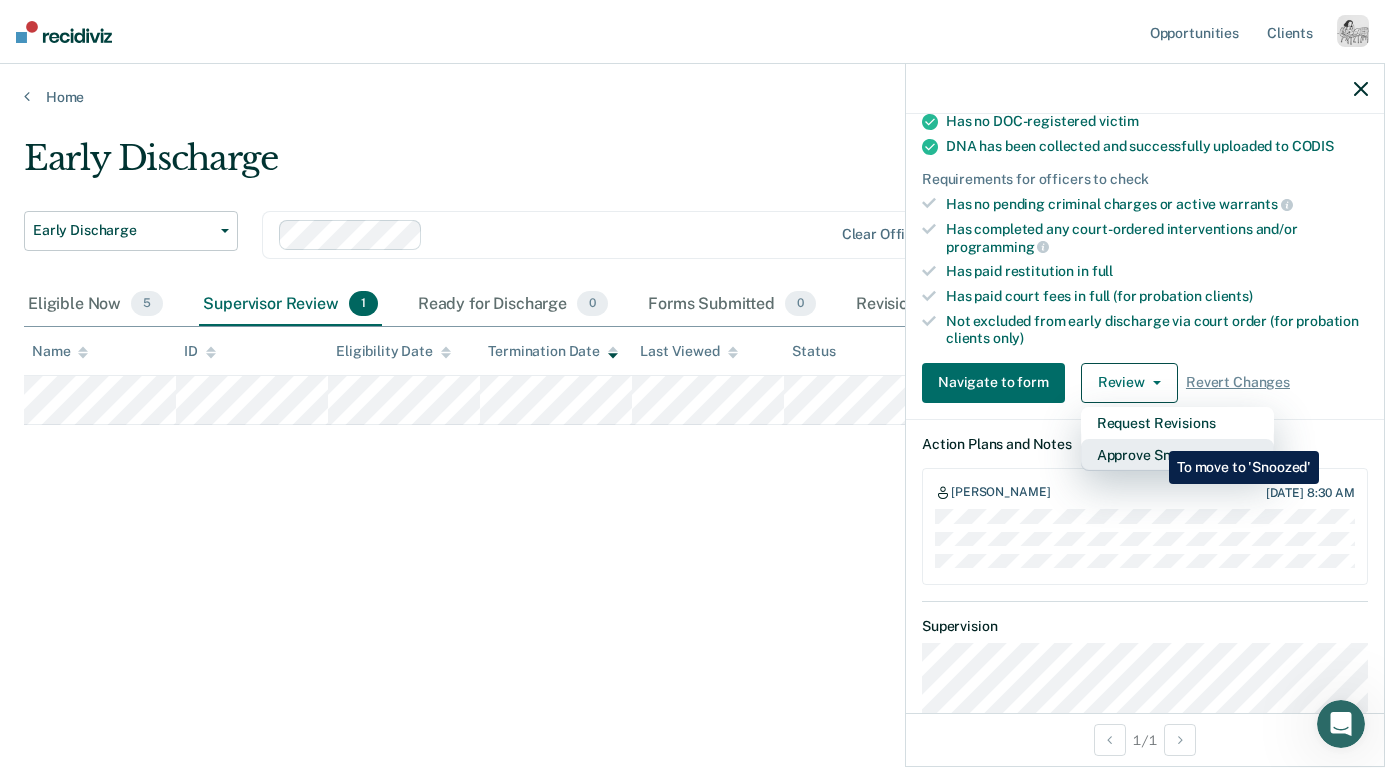 click on "Approve Snooze" at bounding box center (1177, 455) 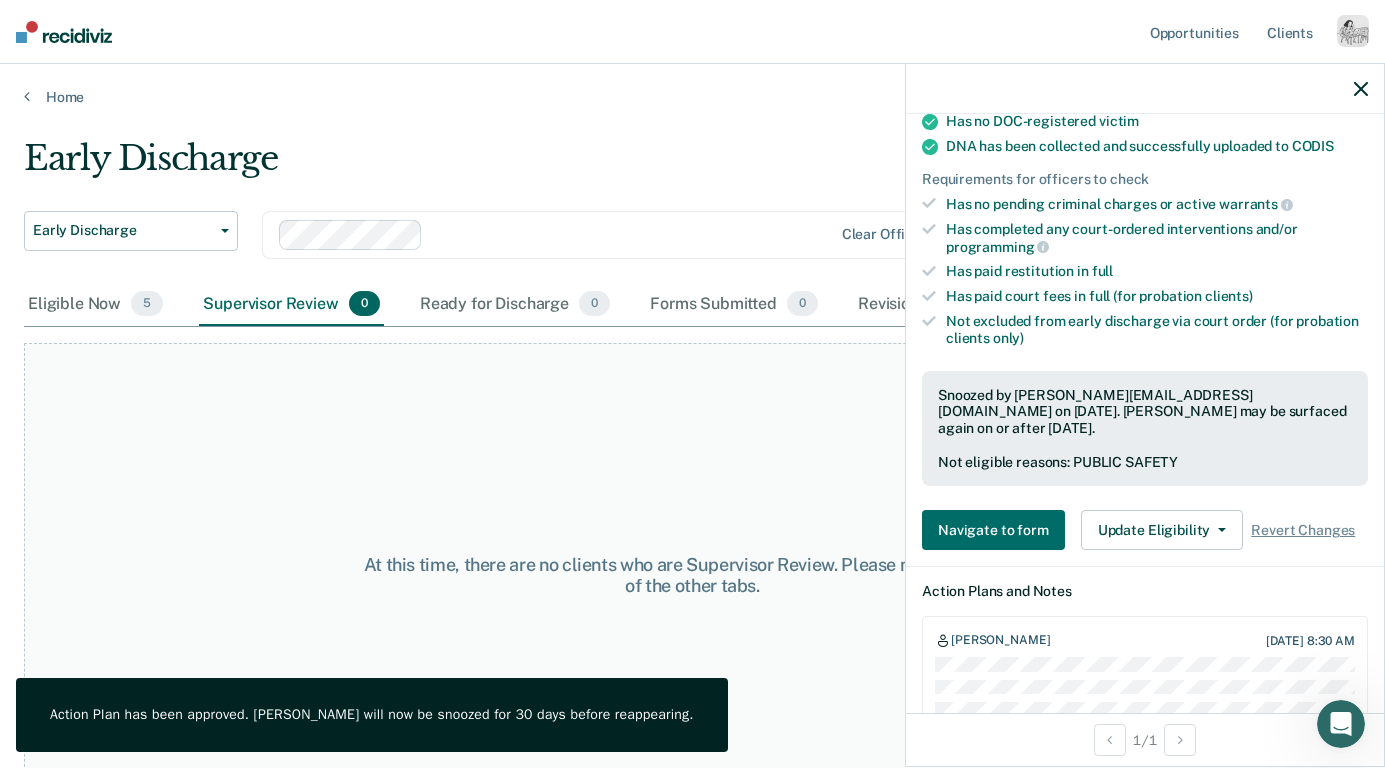 click 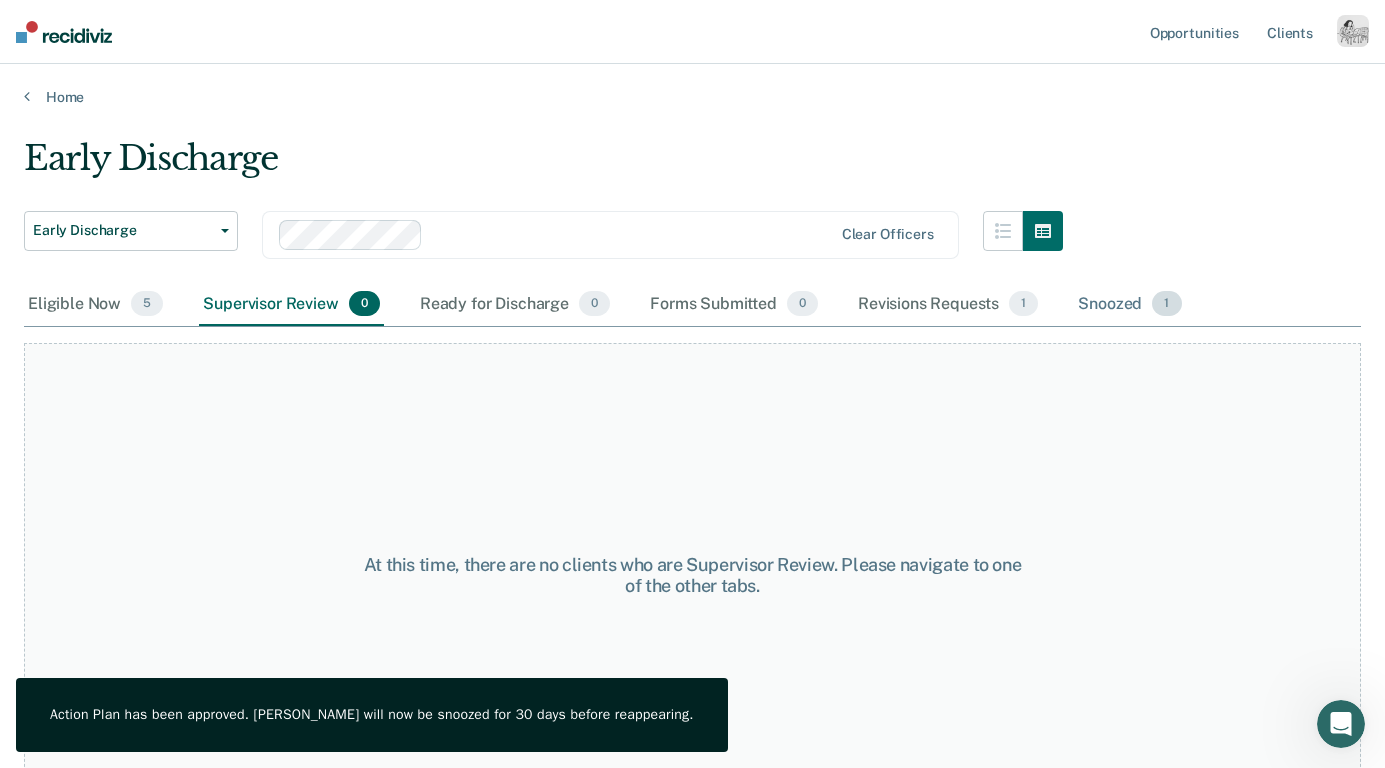 click on "Snoozed 1" at bounding box center (1129, 305) 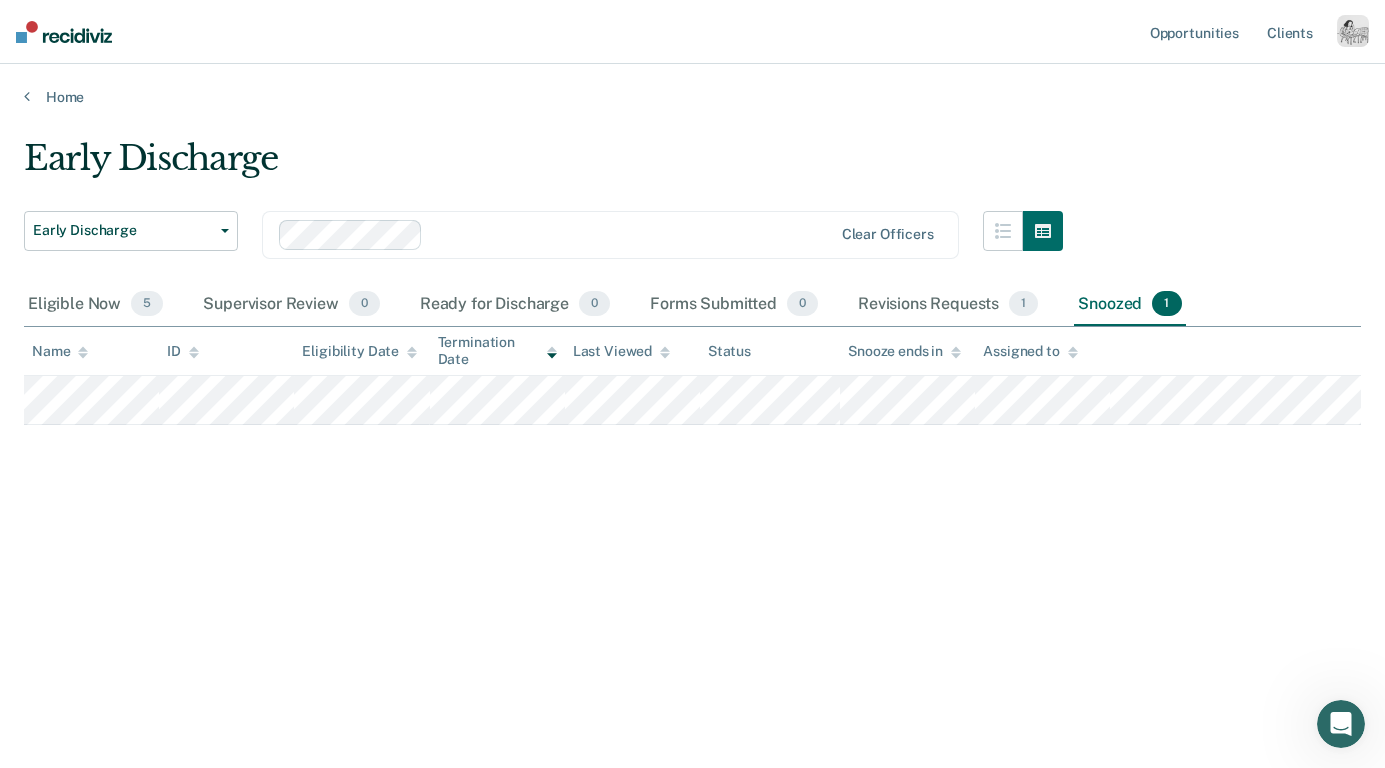 click at bounding box center [1353, 31] 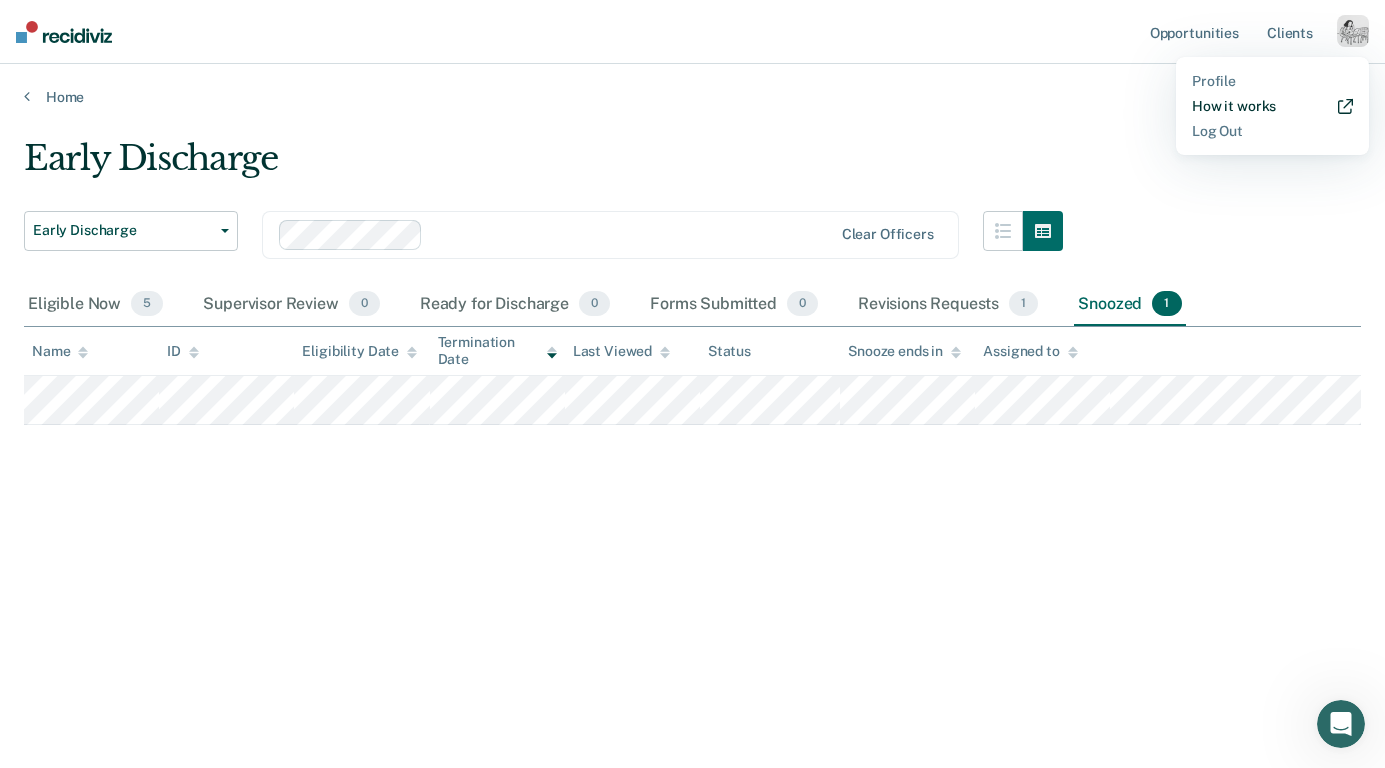 click on "How it works" at bounding box center (1272, 106) 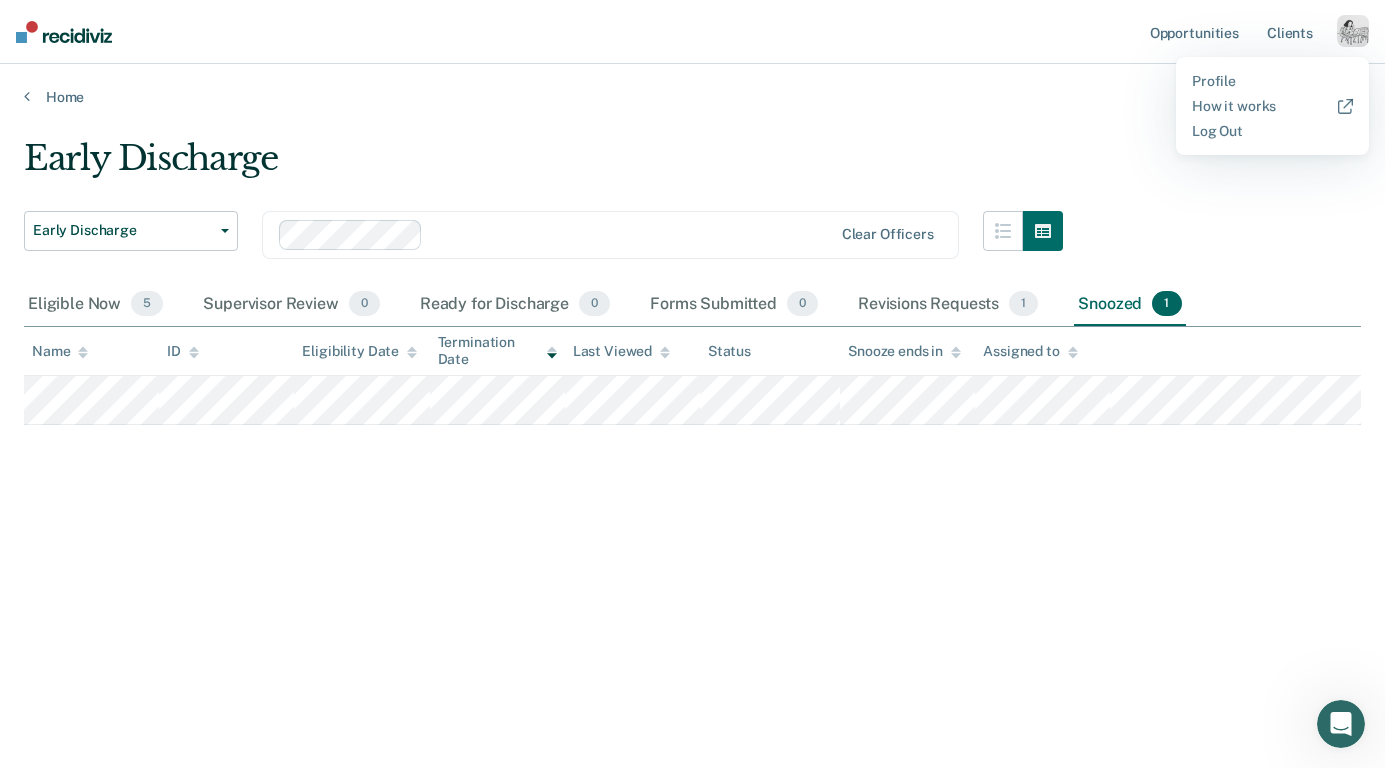 click on "Early Discharge   Early Discharge Early Discharge Clear   officers Eligible Now 5 Supervisor Review 0 Ready for Discharge 0 Forms Submitted 0 Revisions Requests 1 Snoozed 1
To pick up a draggable item, press the space bar.
While dragging, use the arrow keys to move the item.
Press space again to drop the item in its new position, or press escape to cancel.
Name ID Eligibility Date Termination Date Last Viewed Status Snooze ends in Assigned to" at bounding box center [692, 410] 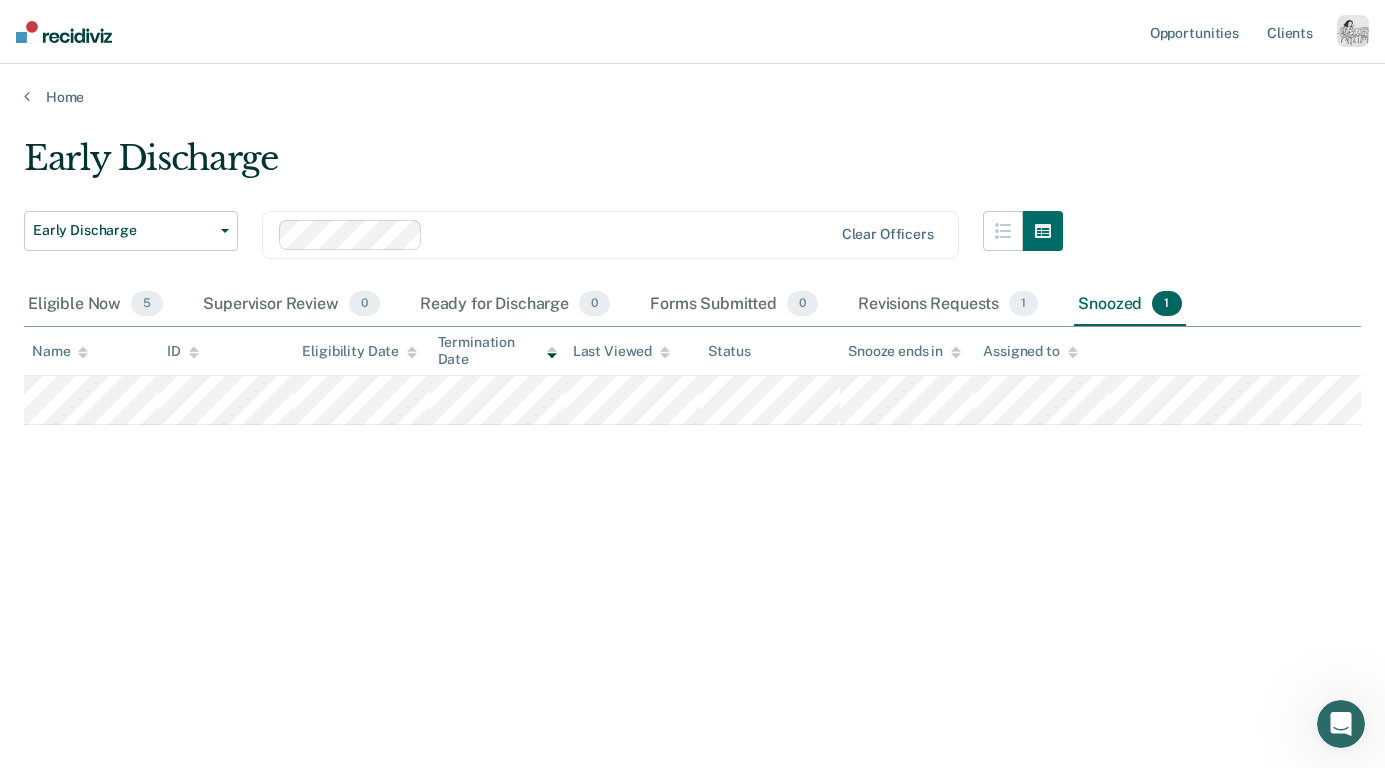 click 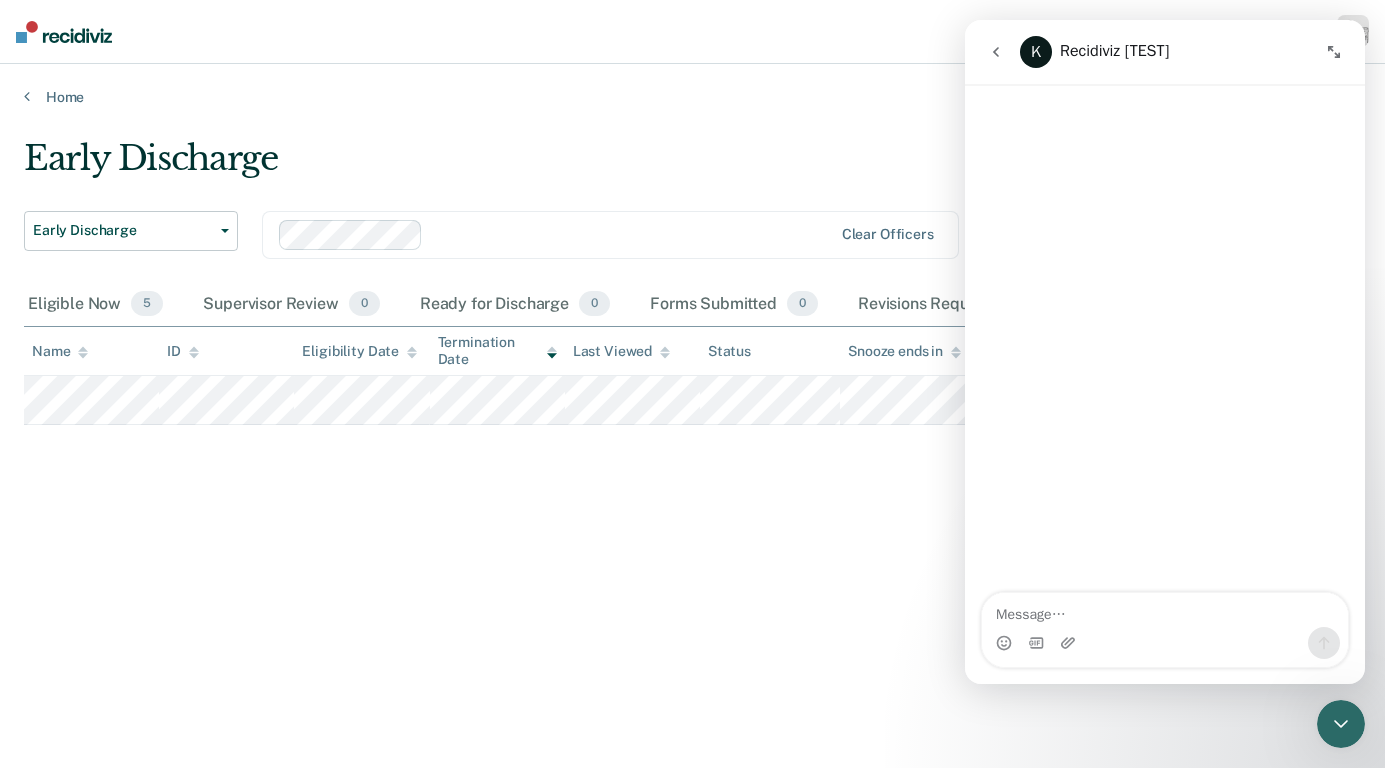click 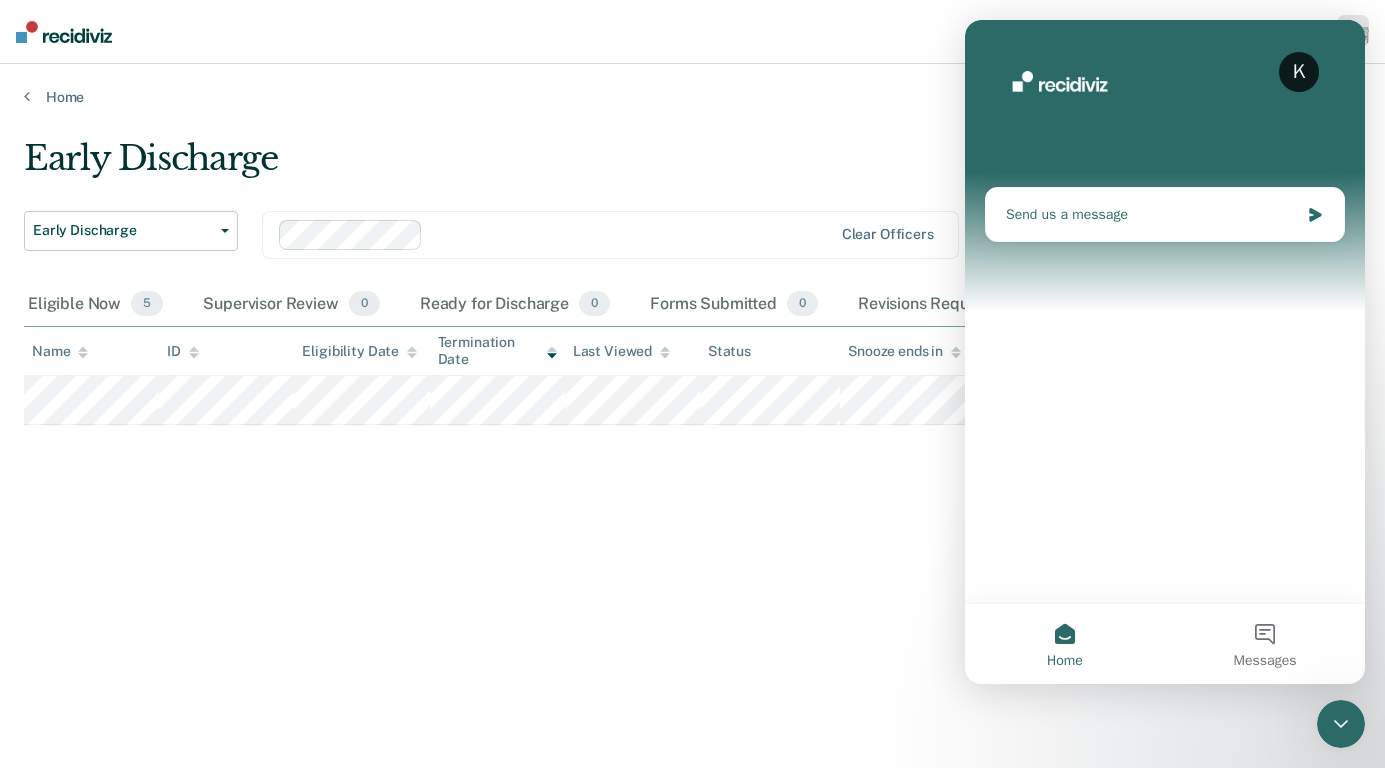 click on "Send us a message" at bounding box center [1152, 214] 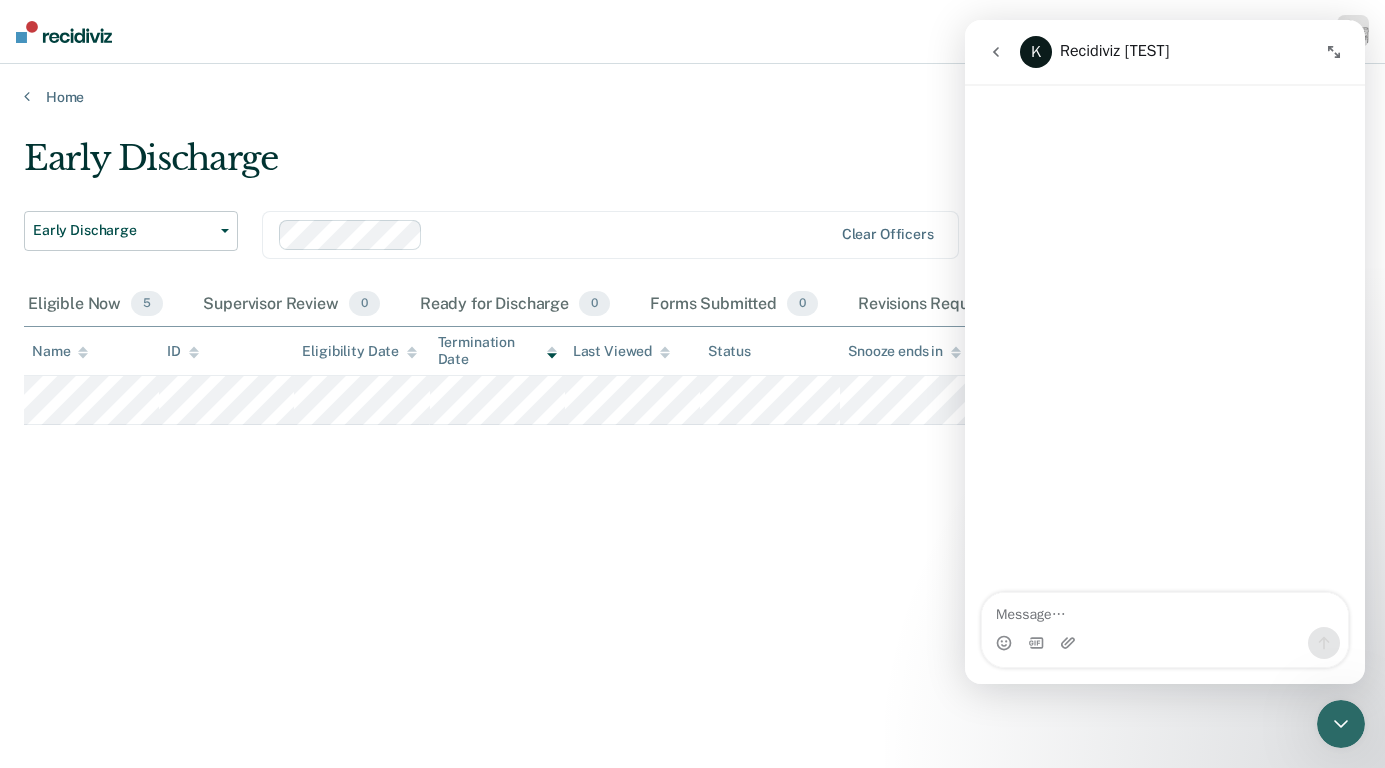 click 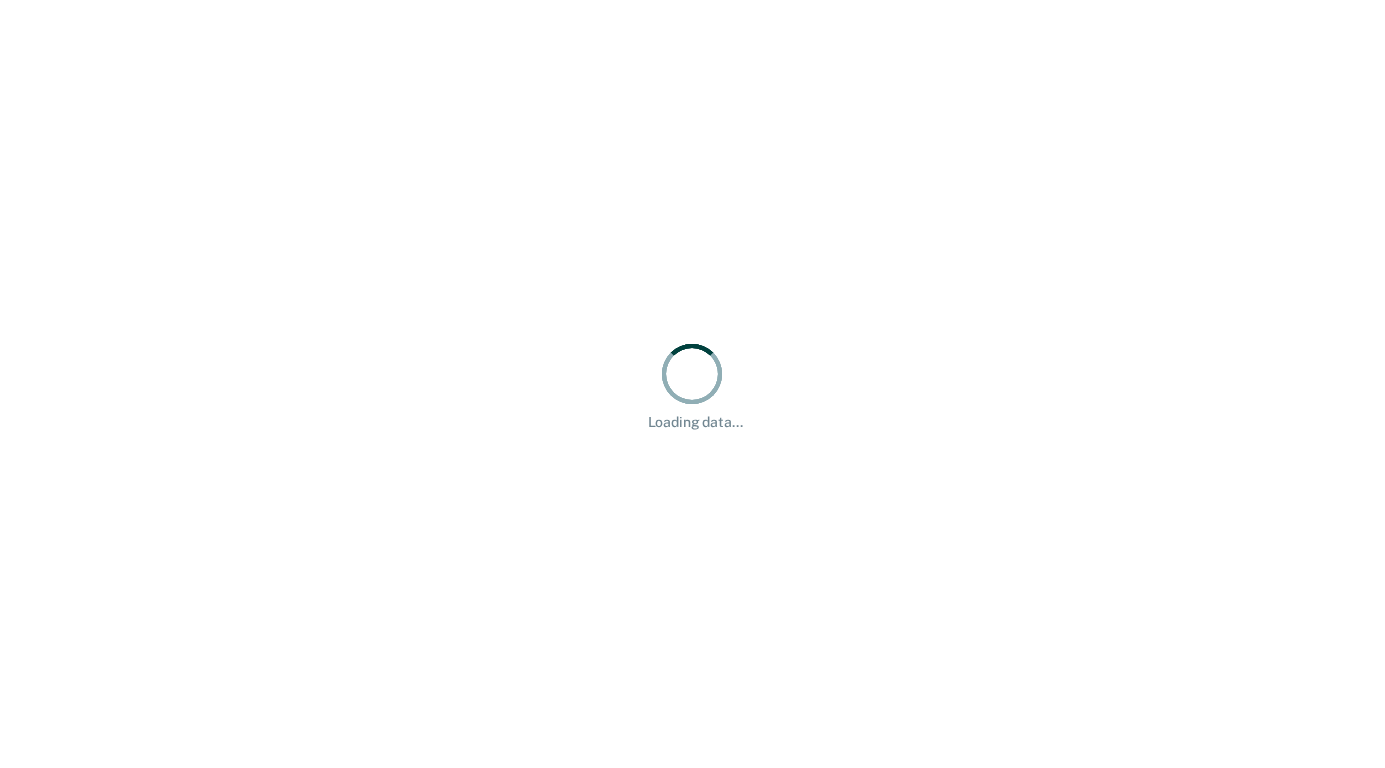 scroll, scrollTop: 0, scrollLeft: 0, axis: both 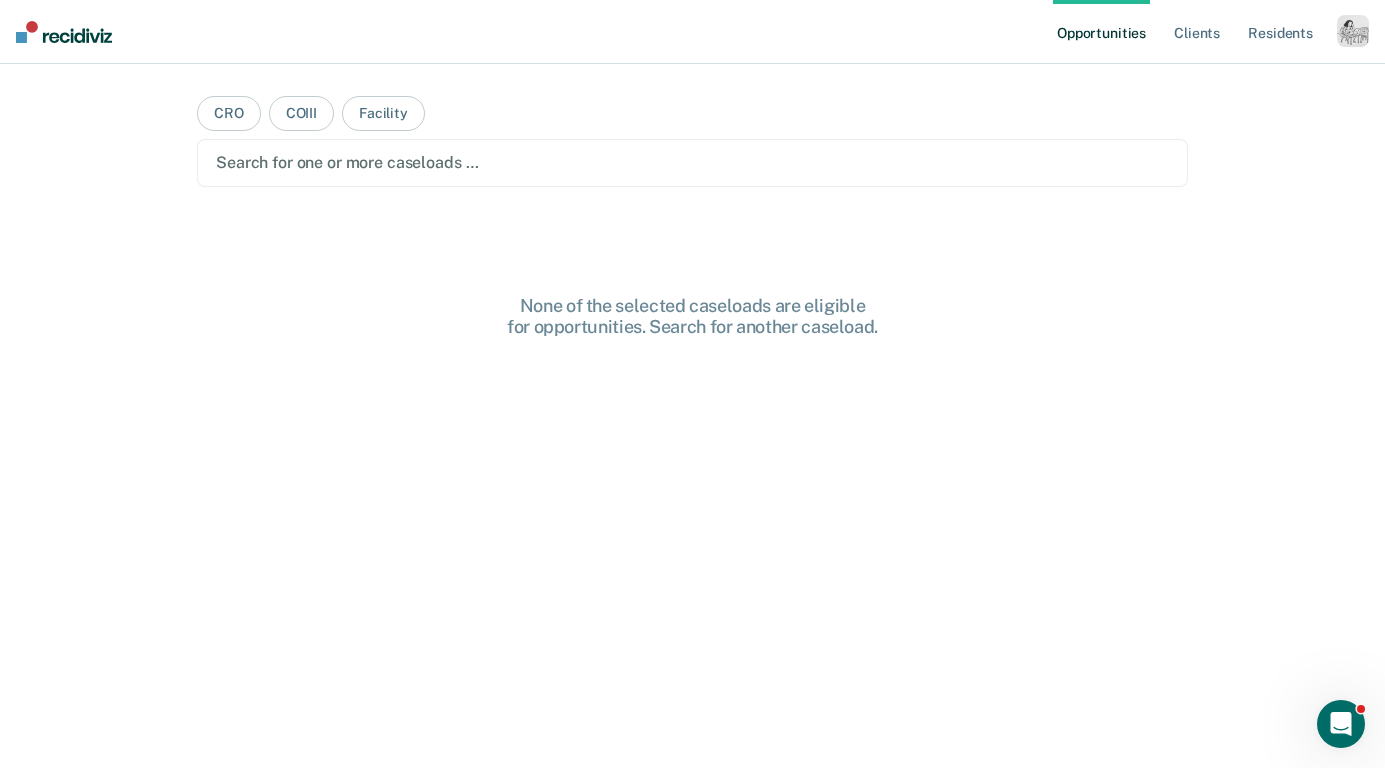 click at bounding box center [1353, 31] 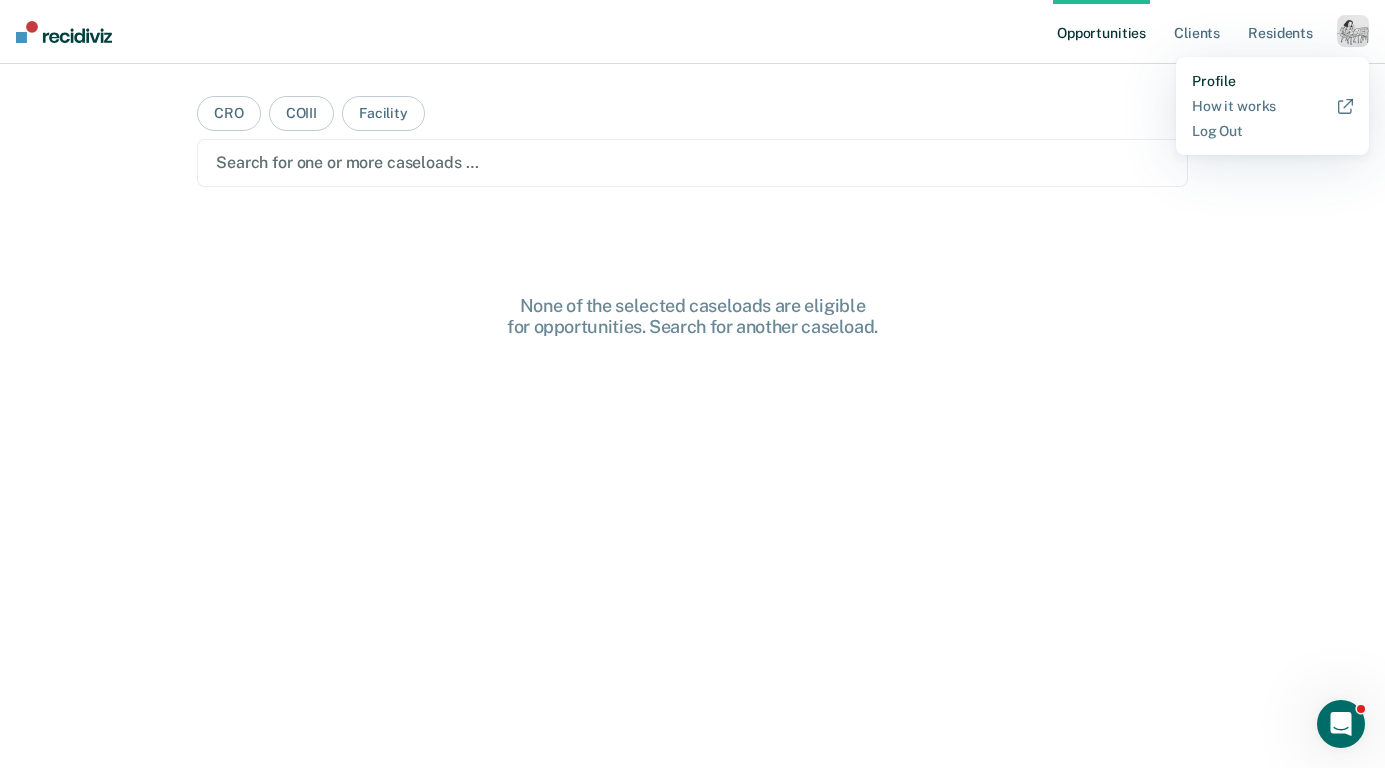 click on "Profile" at bounding box center [1272, 81] 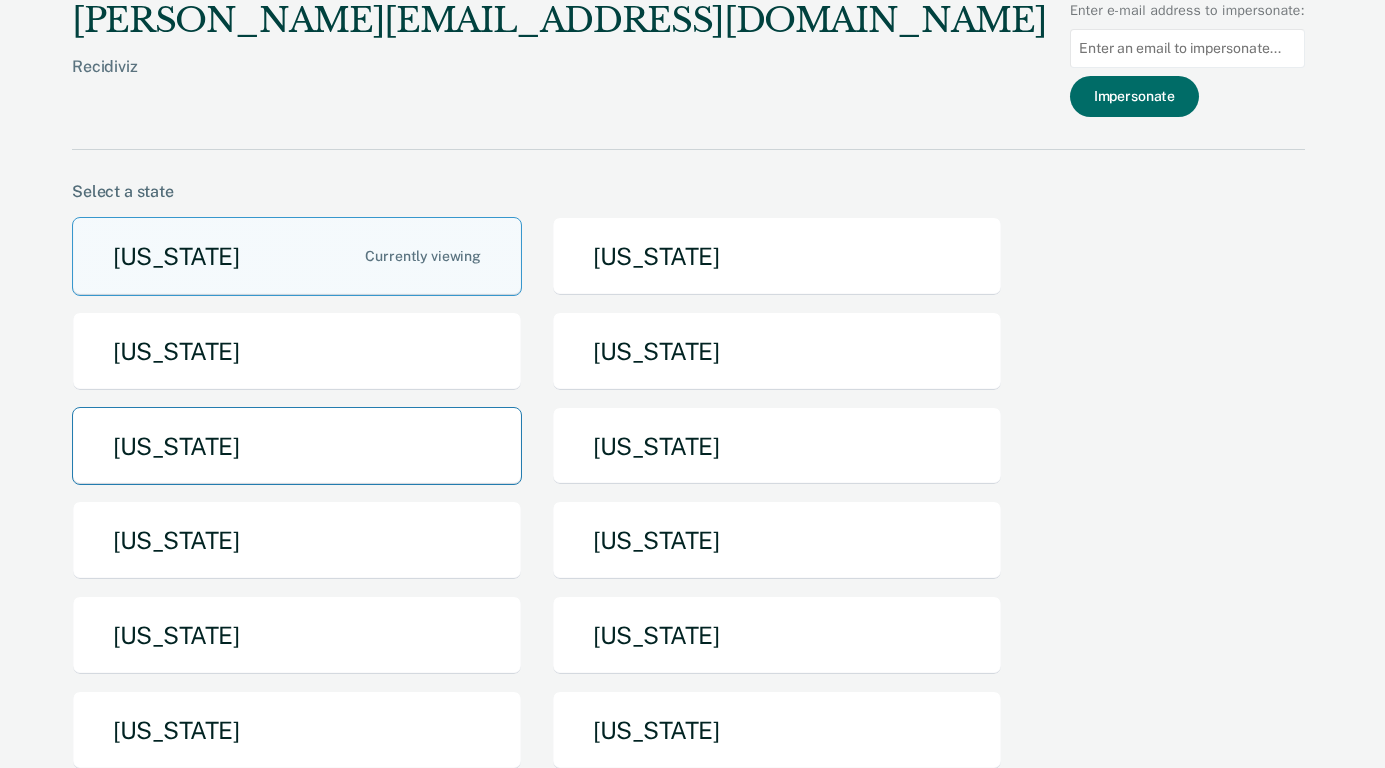 click on "[US_STATE]" at bounding box center (297, 446) 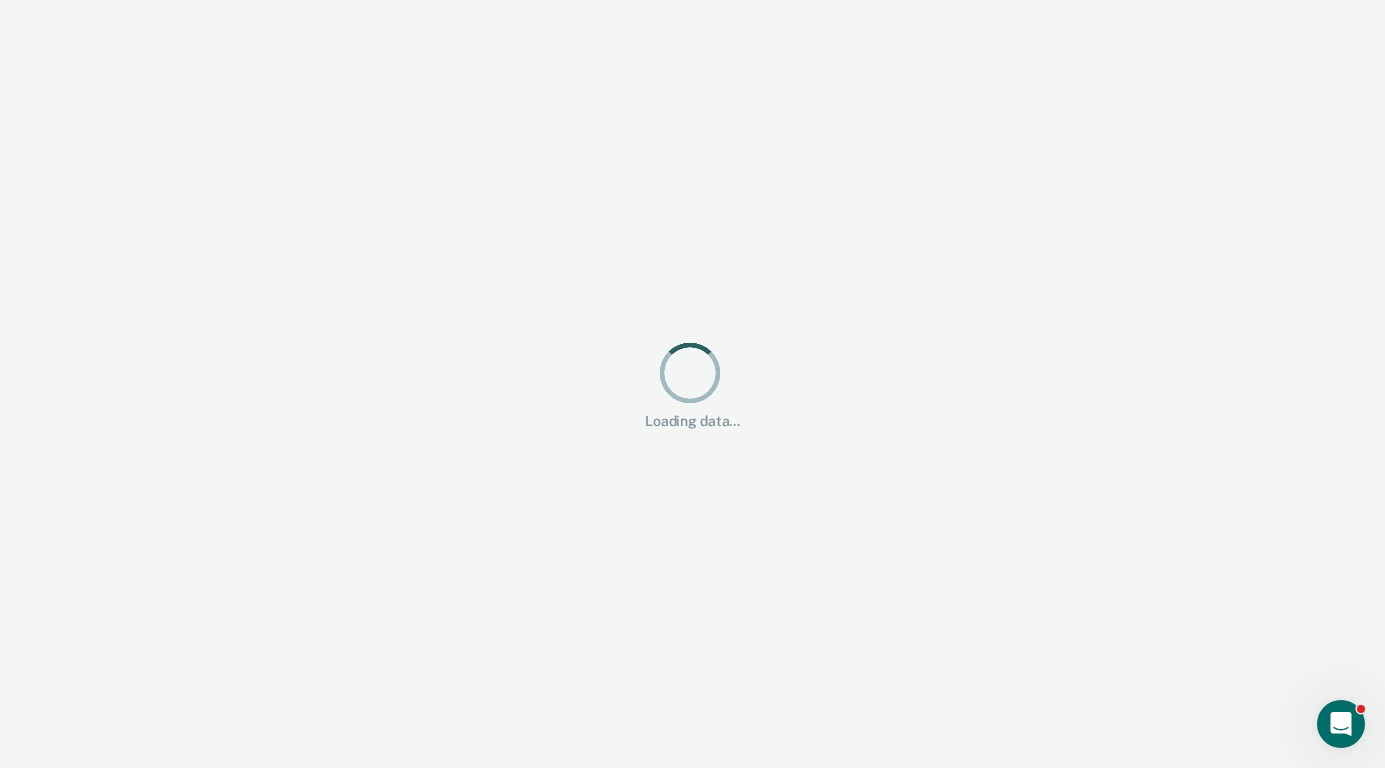 scroll, scrollTop: 0, scrollLeft: 0, axis: both 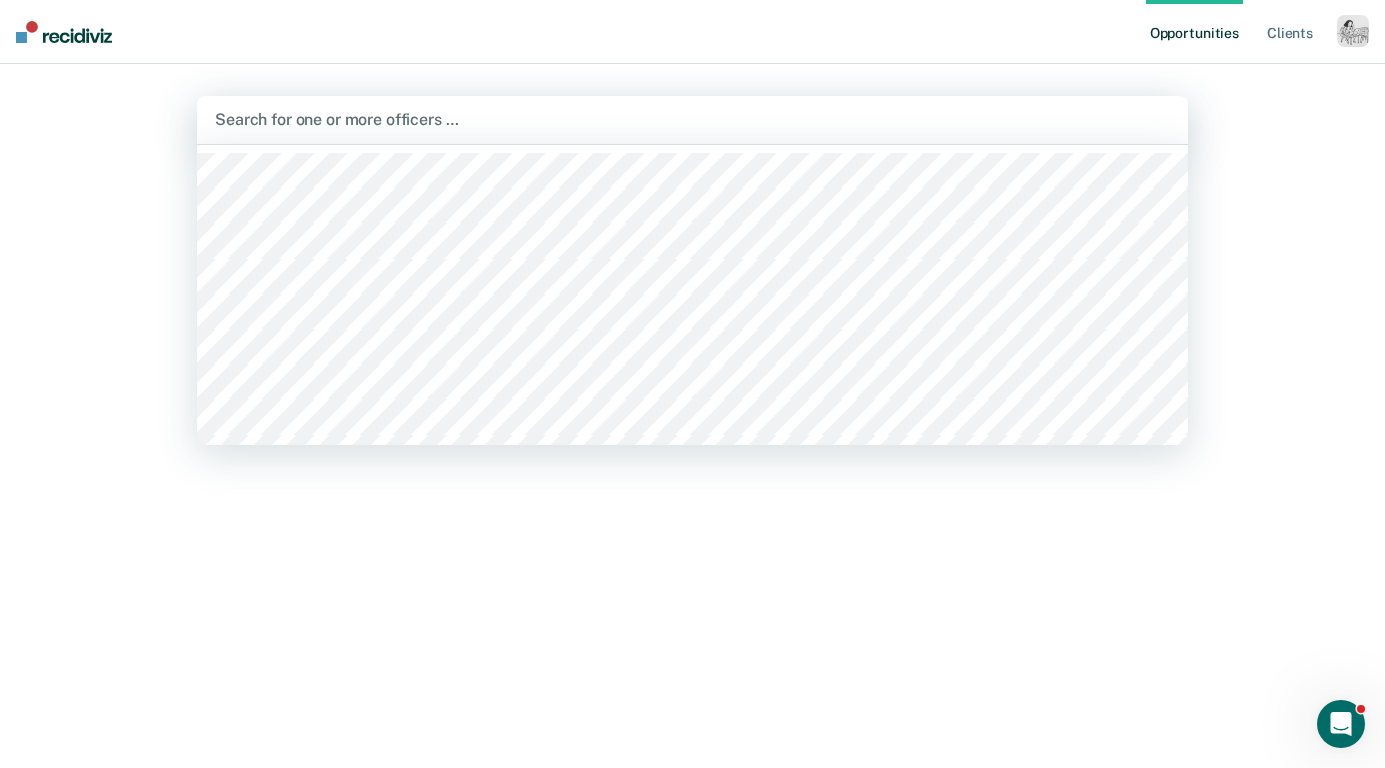 click on "Search for one or more officers …" at bounding box center (692, 120) 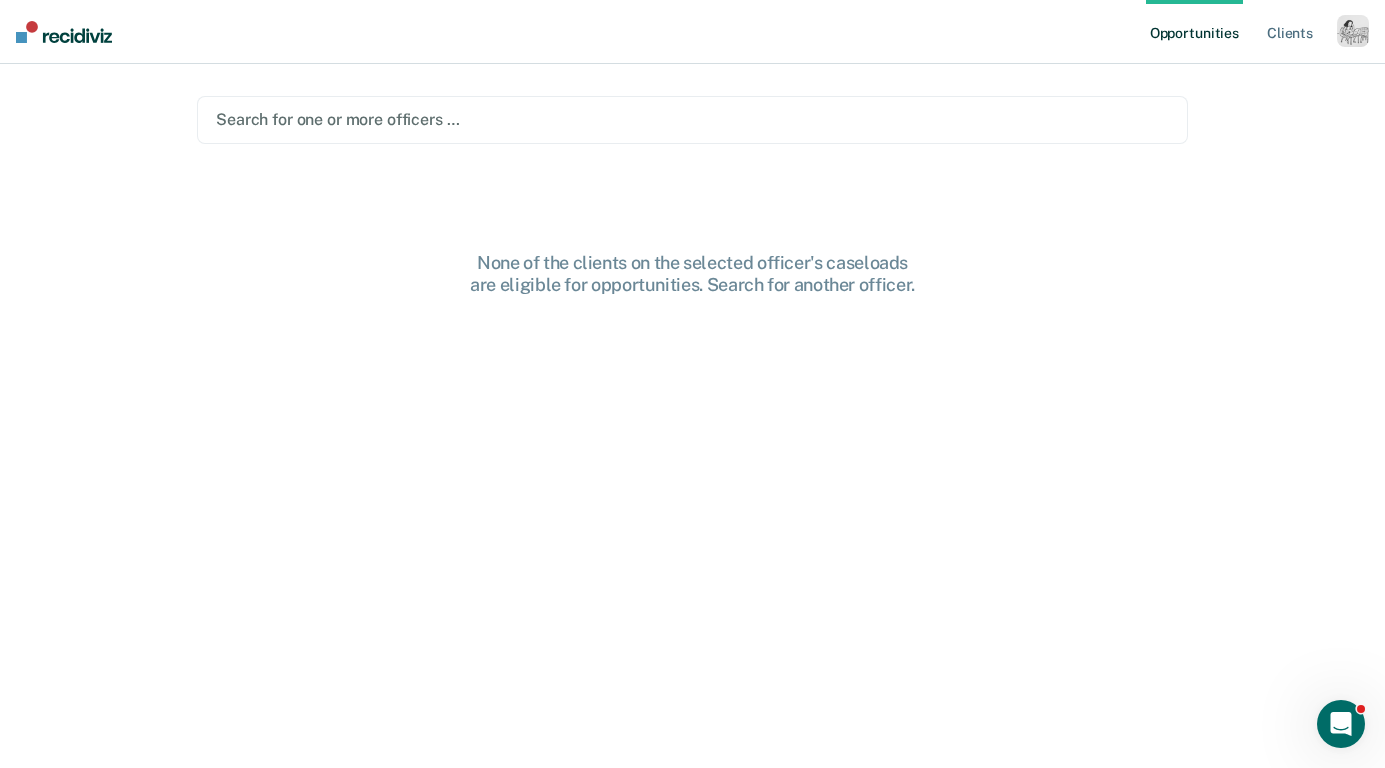 click on "Search for one or more officers …" at bounding box center [692, 120] 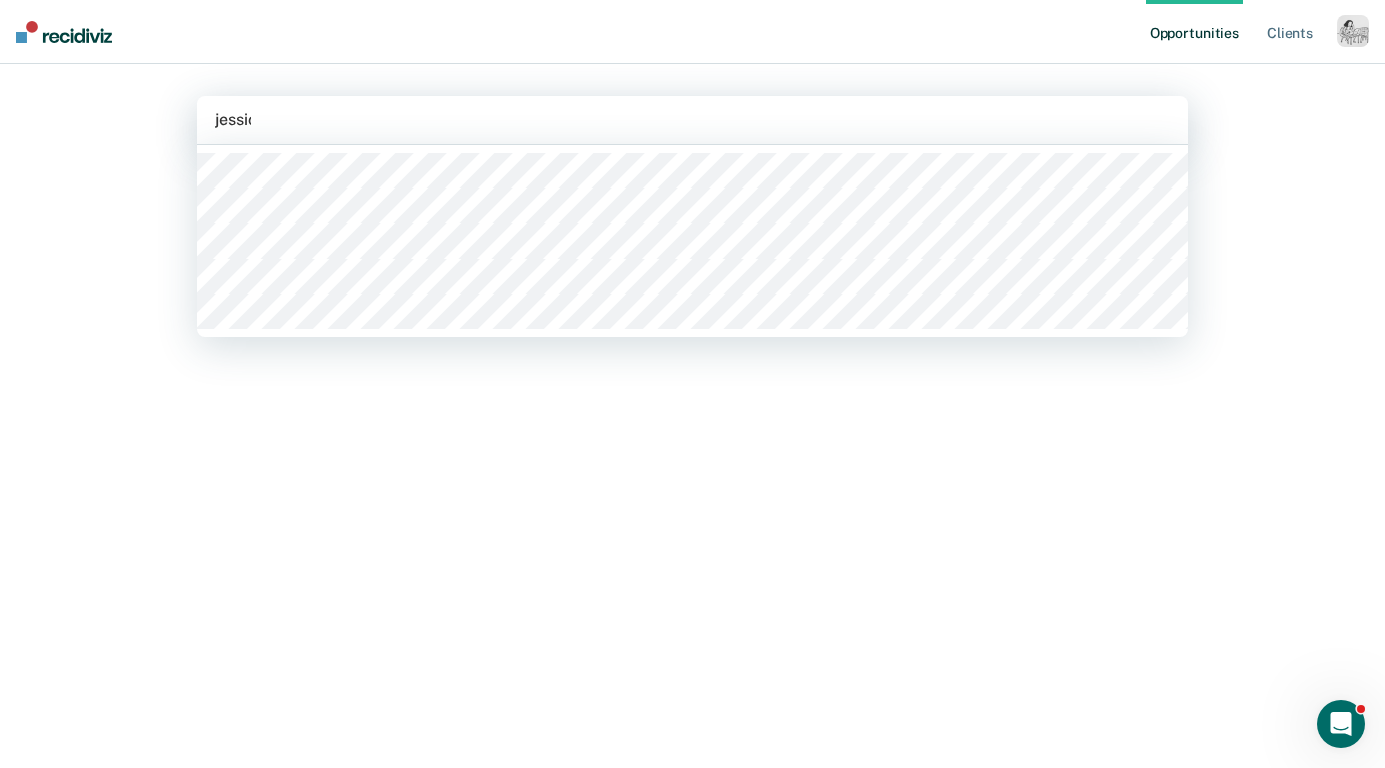 type on "jessica" 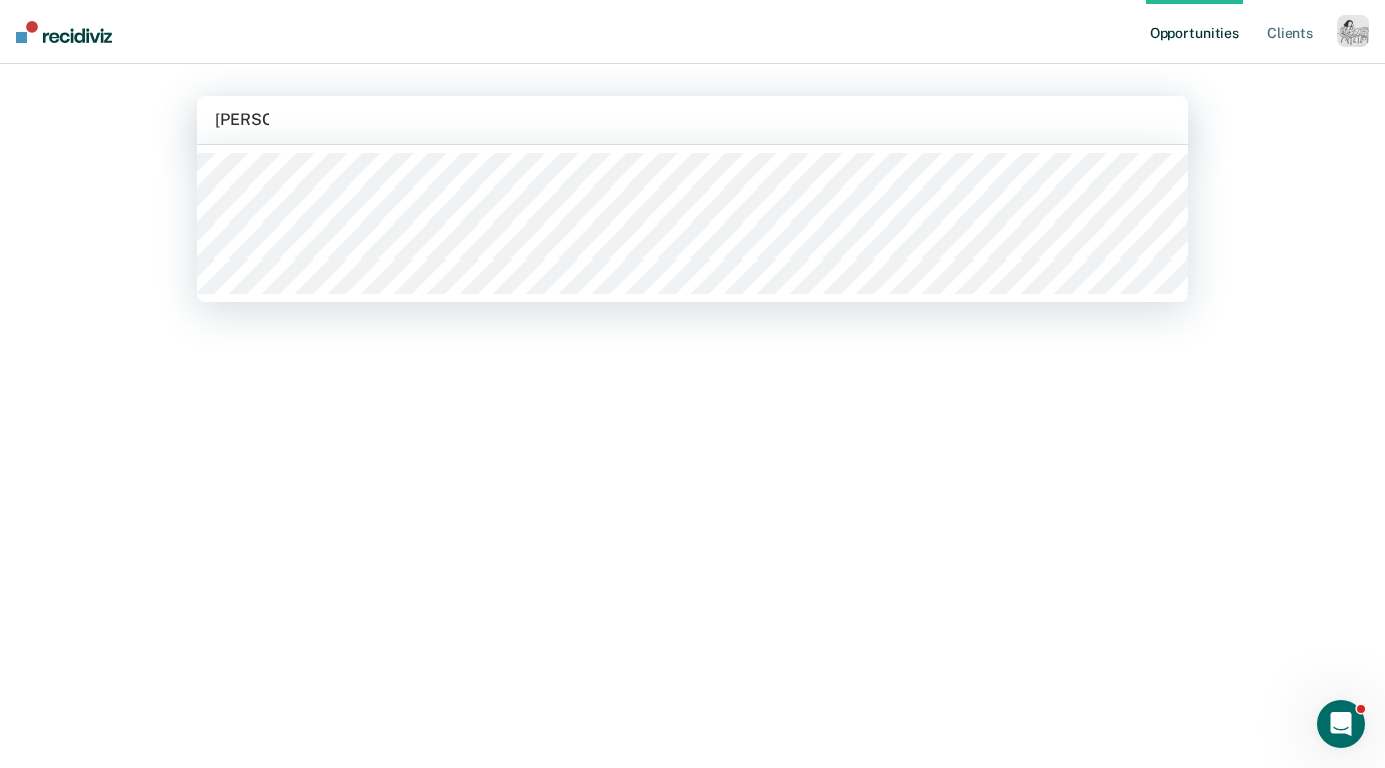 type 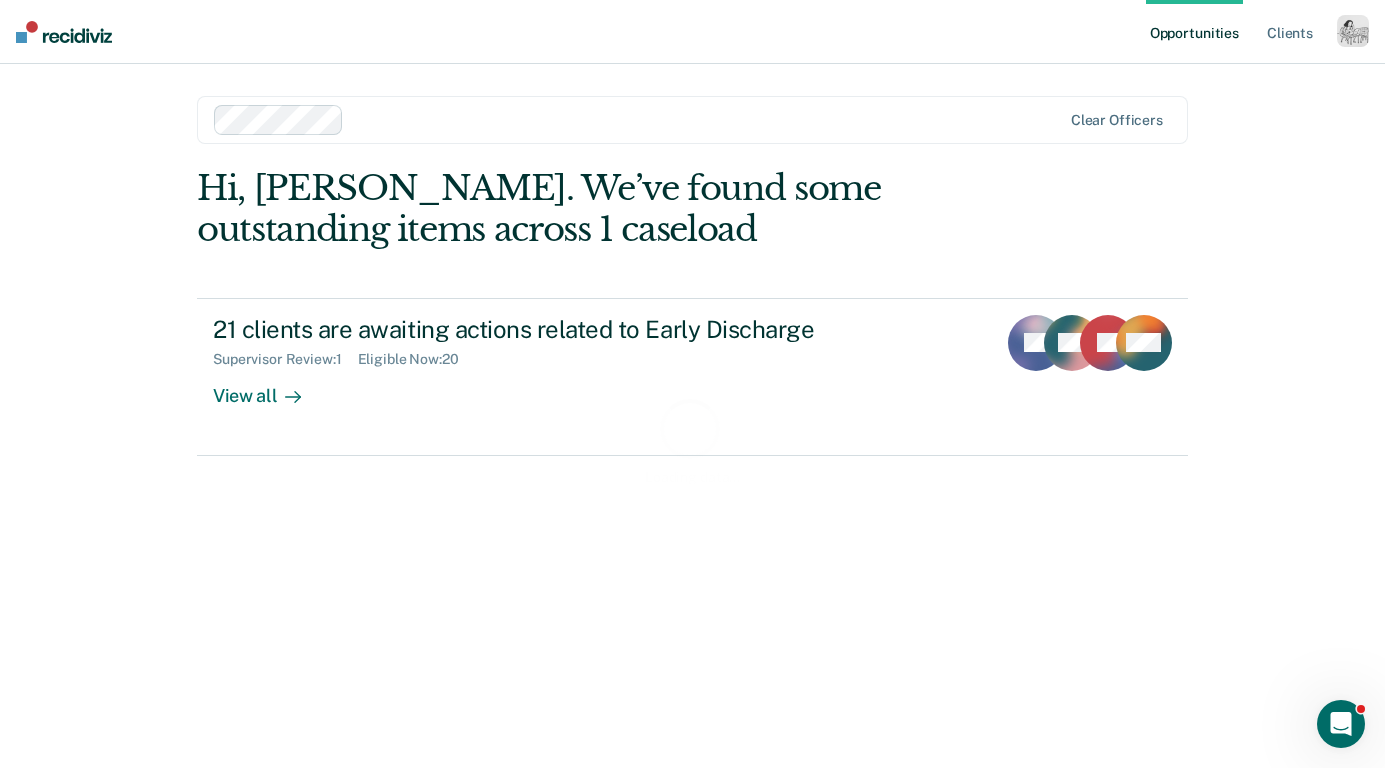 click on "Loading data..." at bounding box center (692, 440) 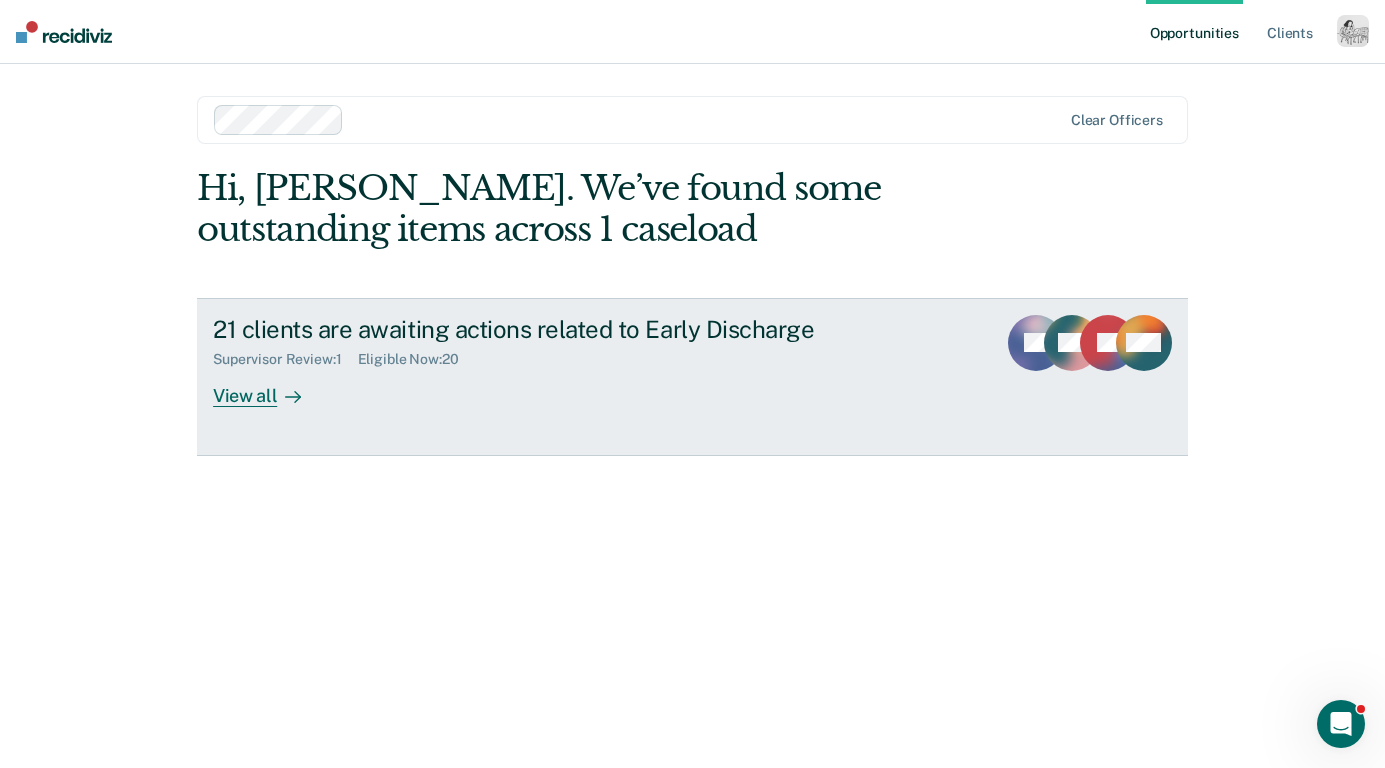 click on "View all" at bounding box center (269, 387) 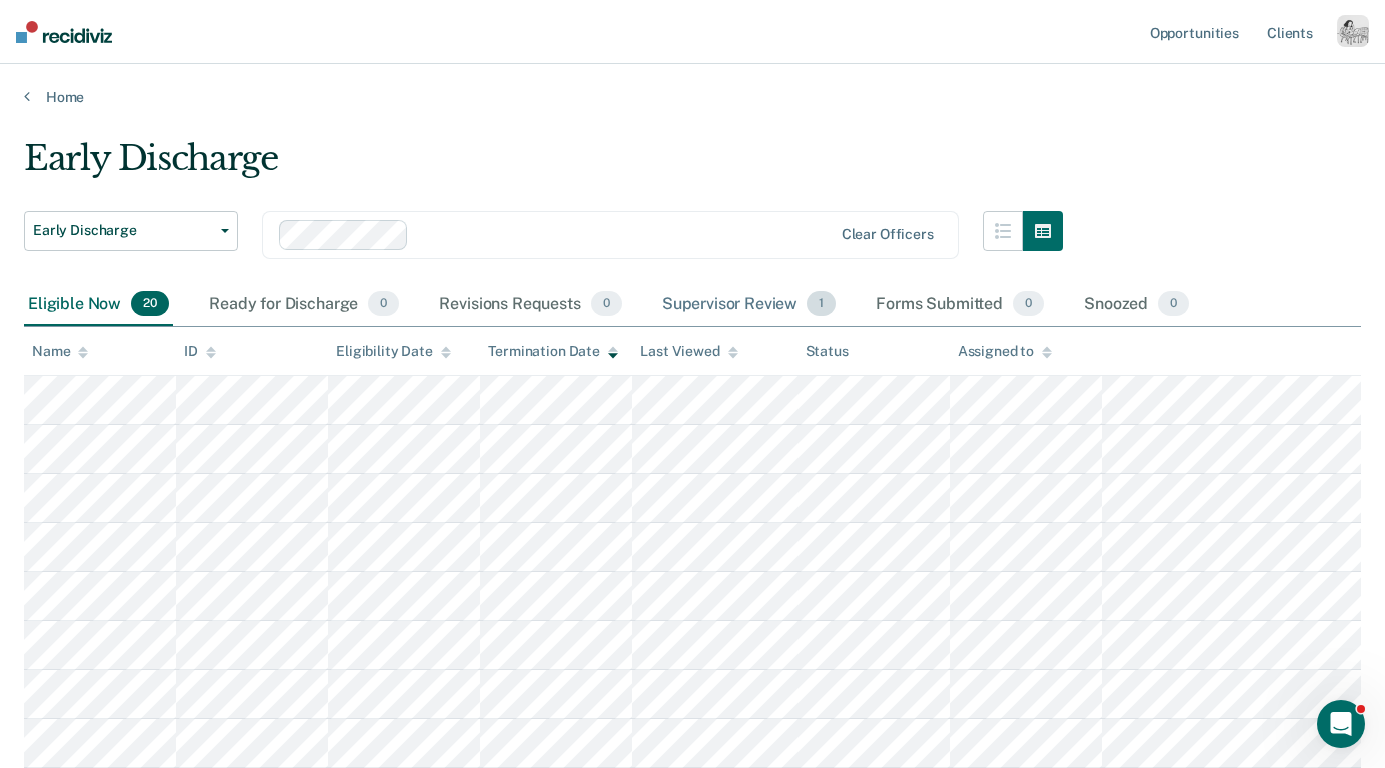 click on "Supervisor Review 1" at bounding box center (749, 305) 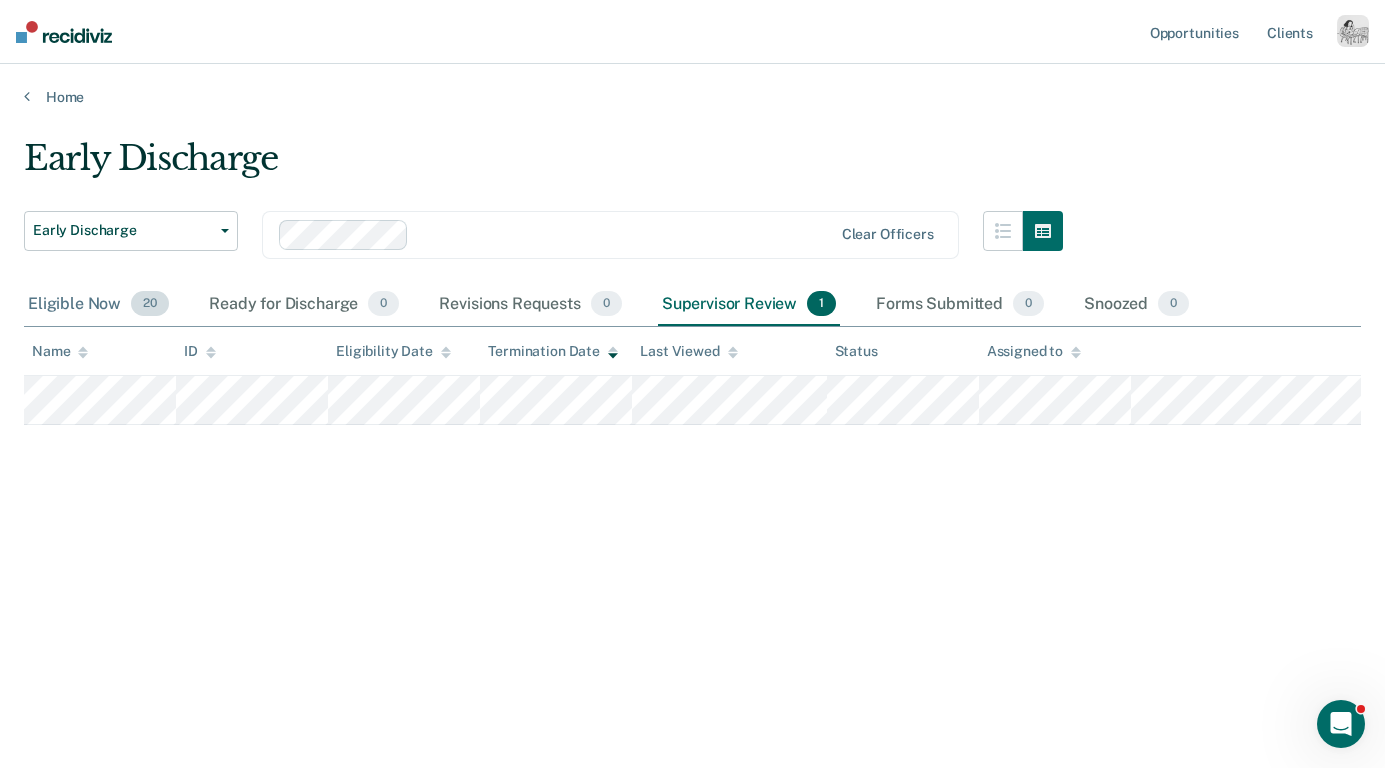click on "Eligible Now 20" at bounding box center (98, 305) 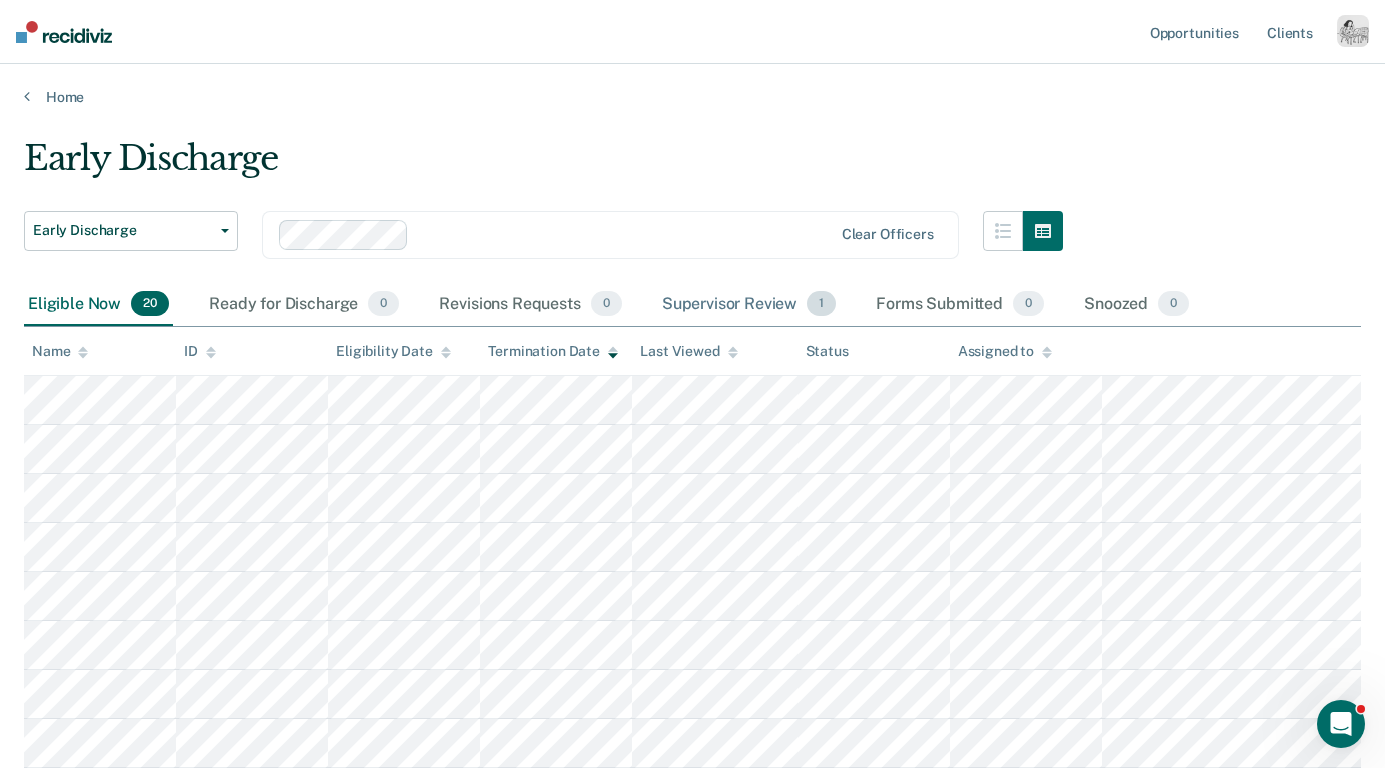 click on "Supervisor Review 1" at bounding box center [749, 305] 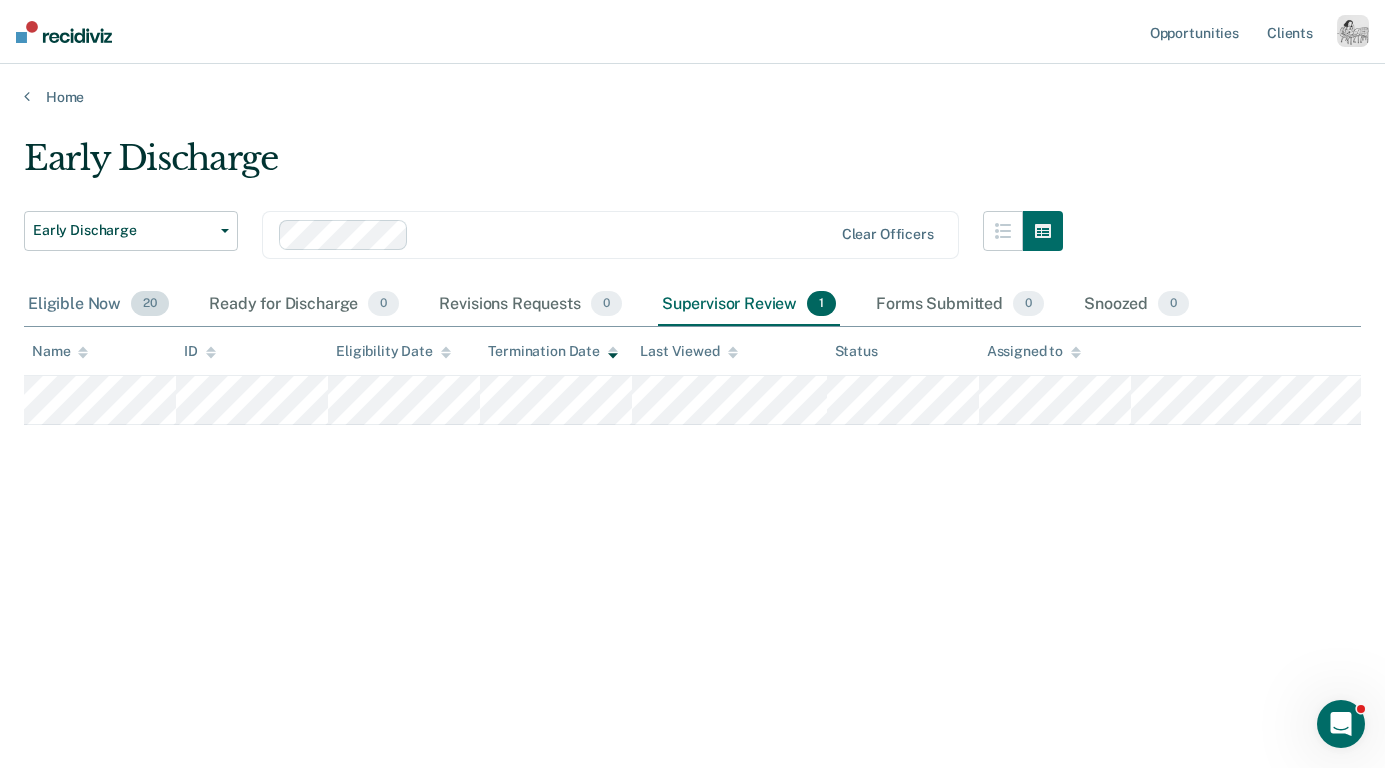 click on "Eligible Now 20" at bounding box center (98, 305) 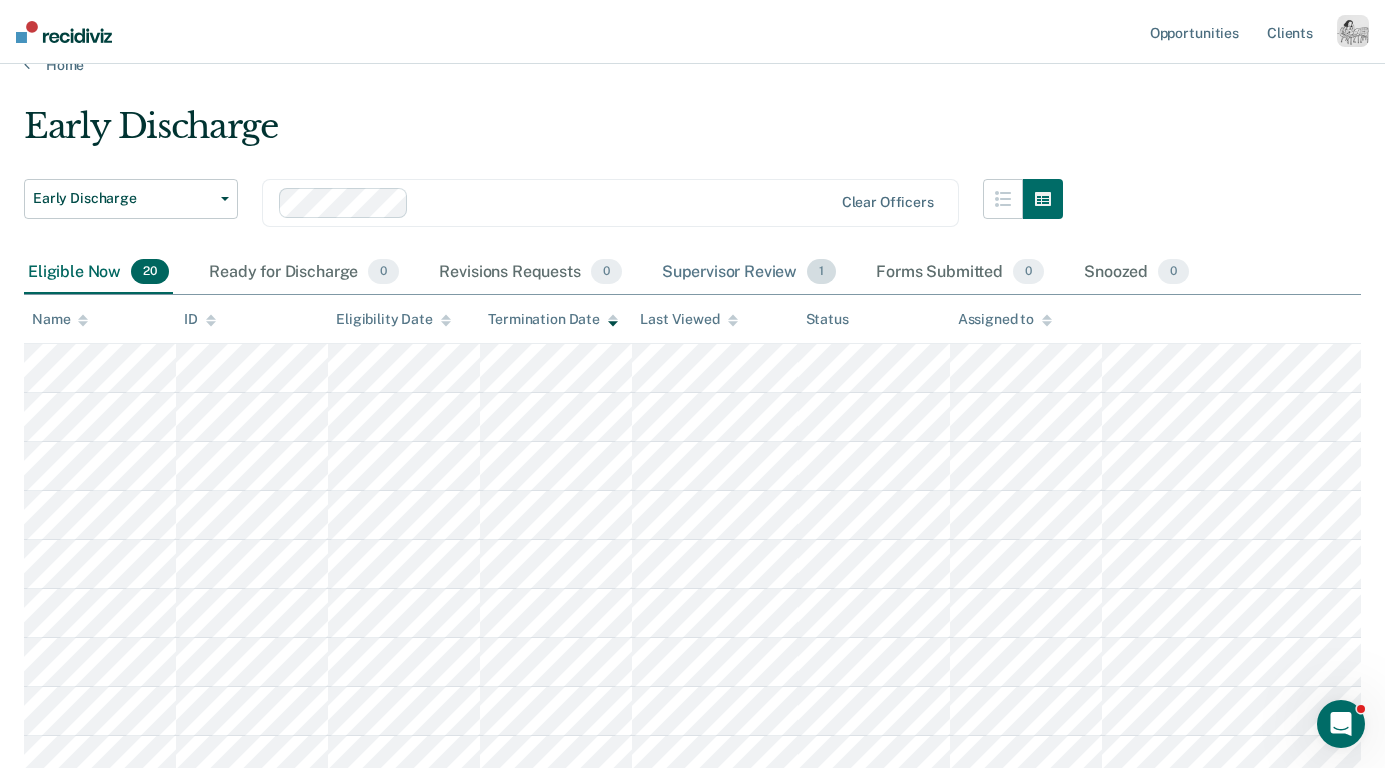 scroll, scrollTop: 27, scrollLeft: 0, axis: vertical 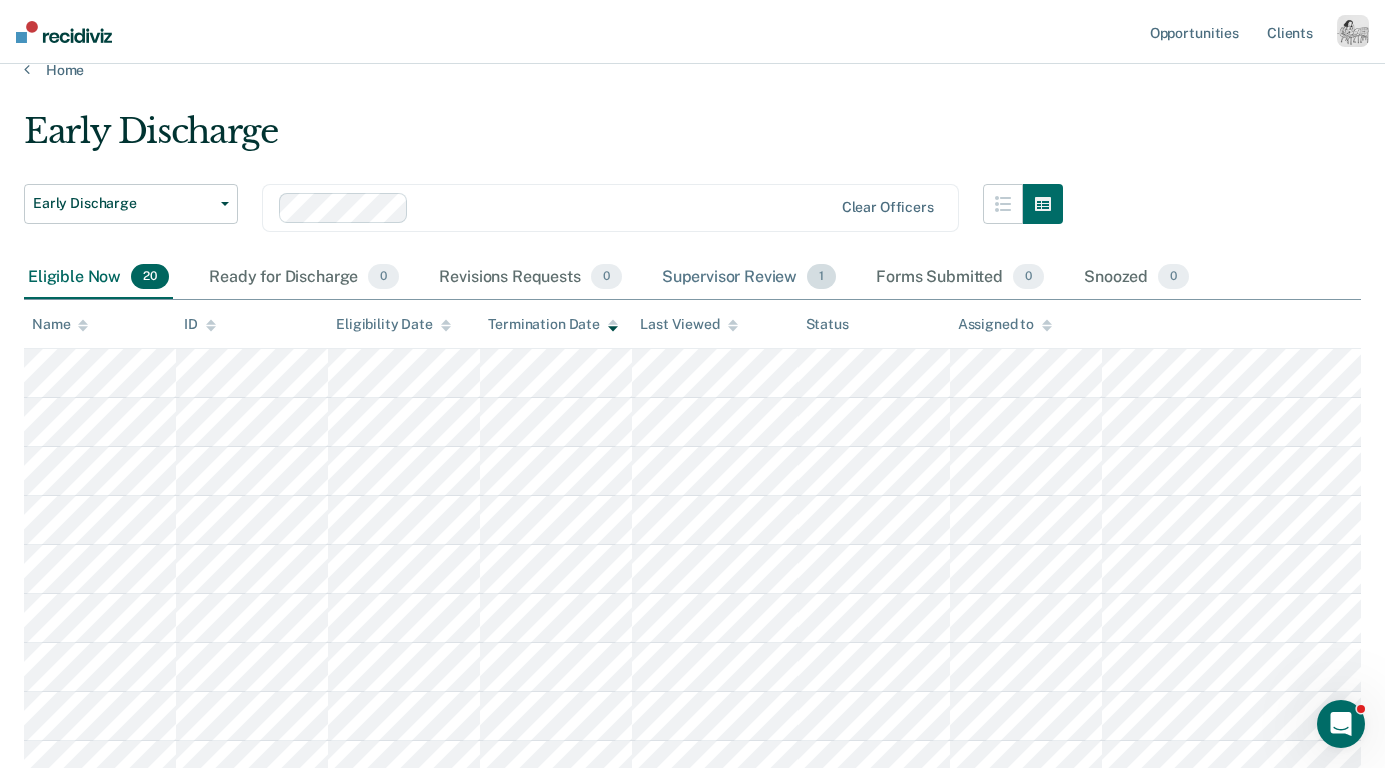click on "Supervisor Review 1" at bounding box center (749, 278) 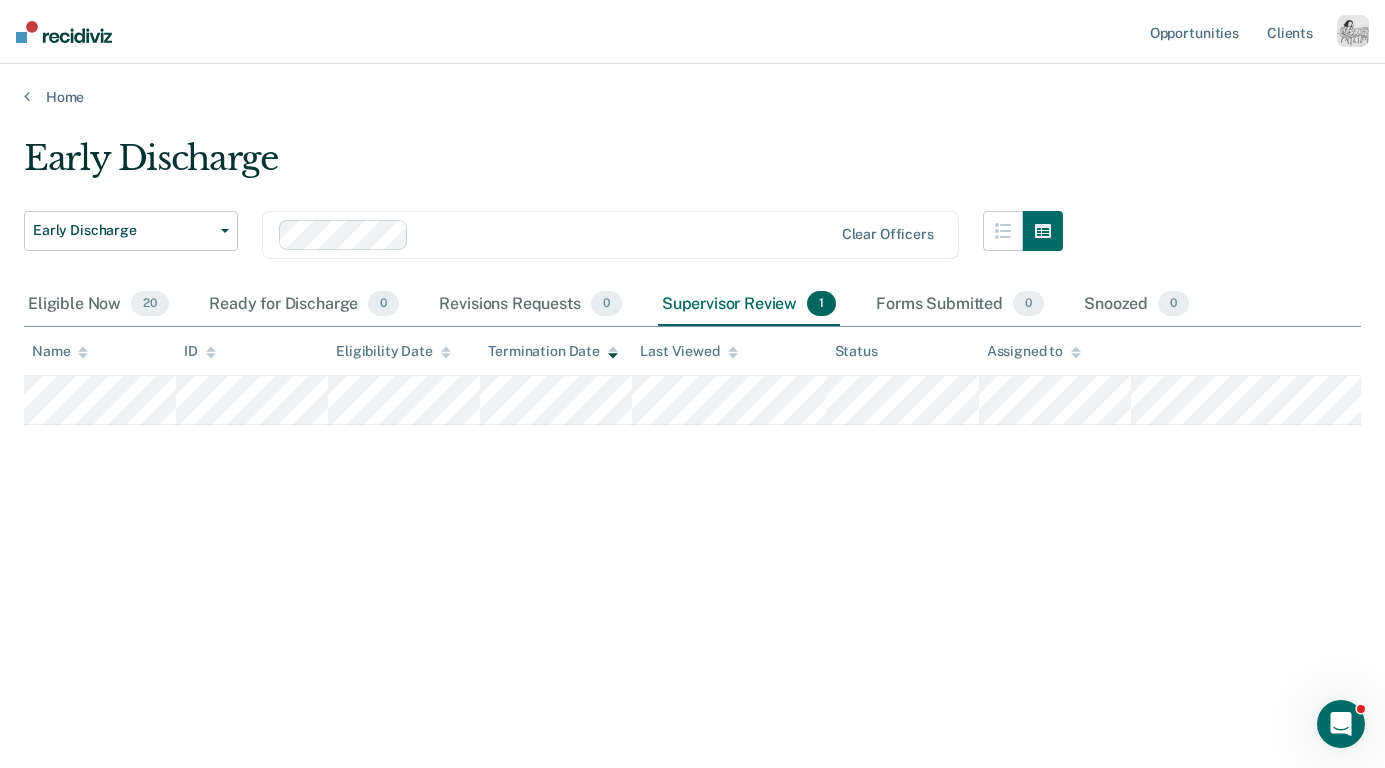 scroll, scrollTop: 0, scrollLeft: 0, axis: both 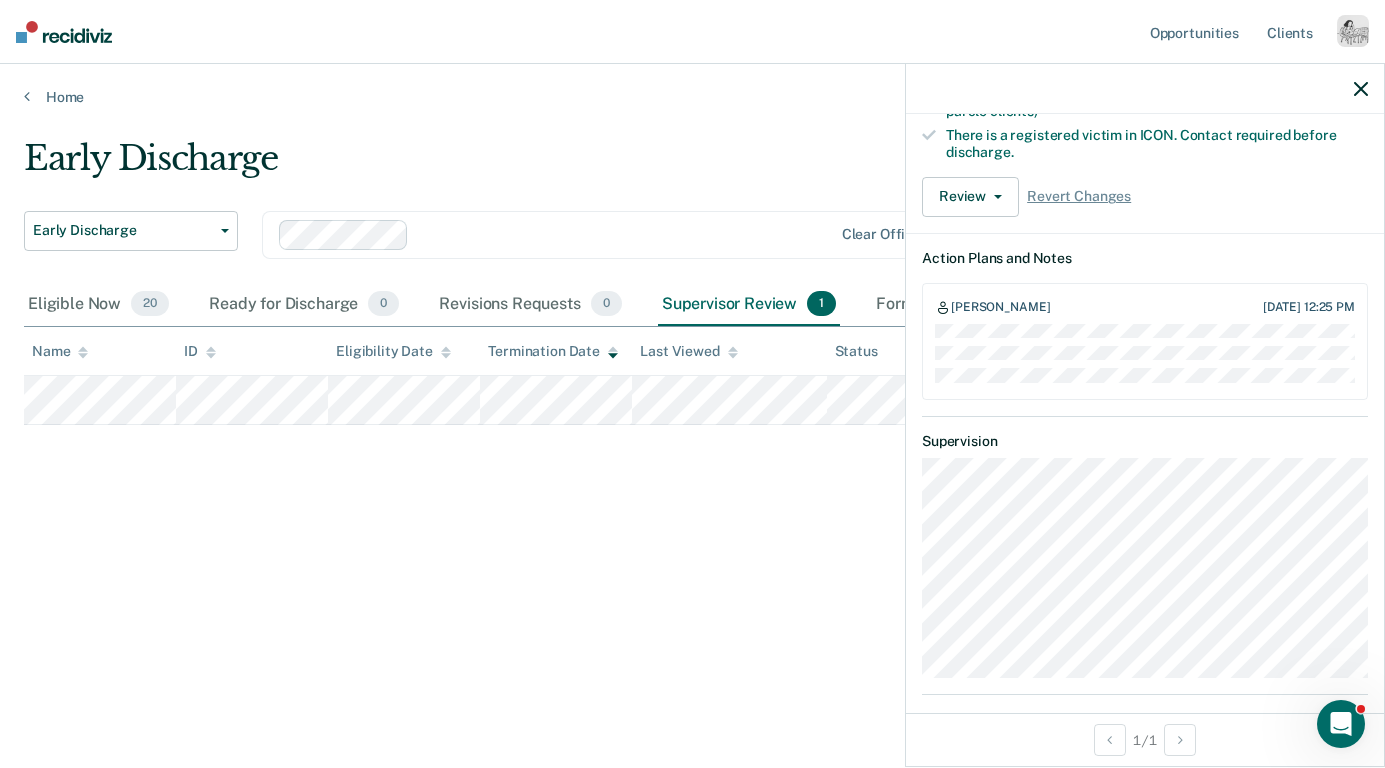 click 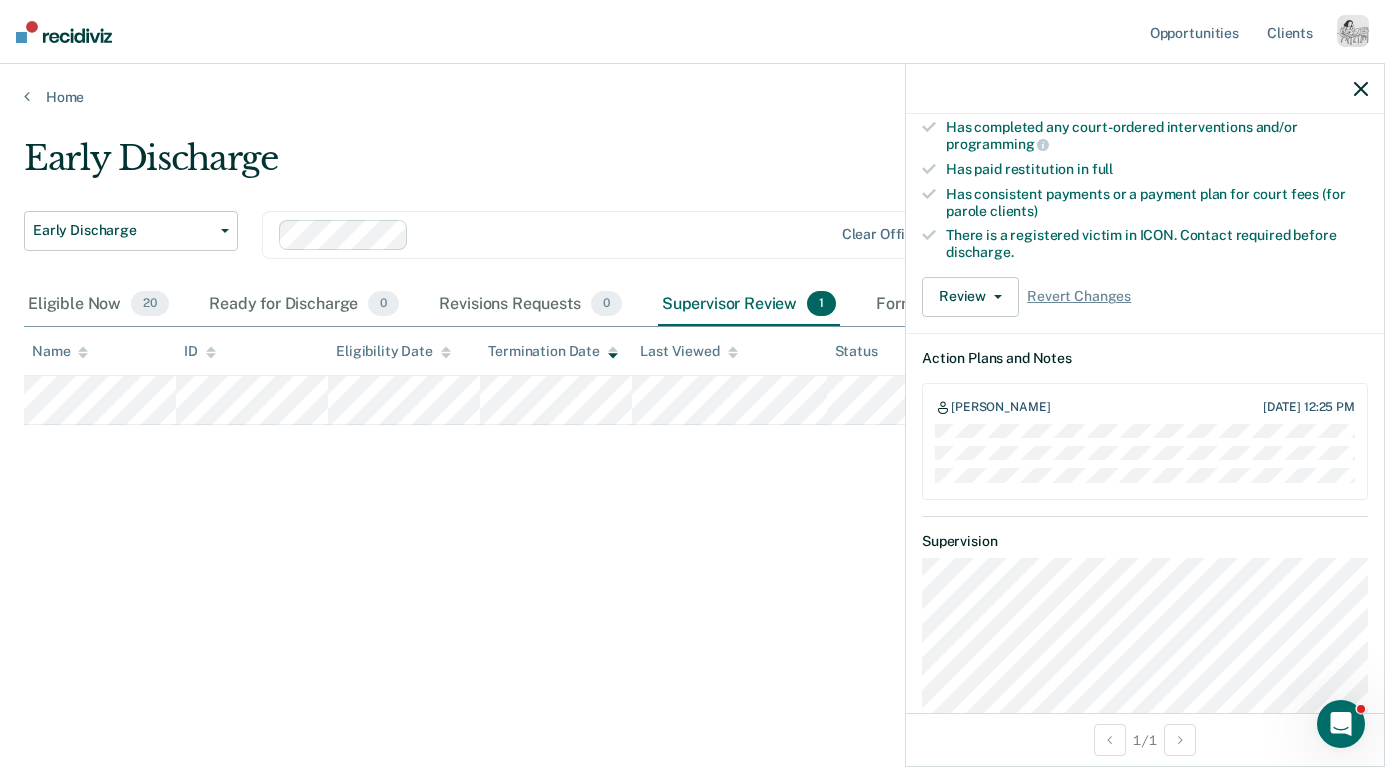 scroll, scrollTop: 610, scrollLeft: 0, axis: vertical 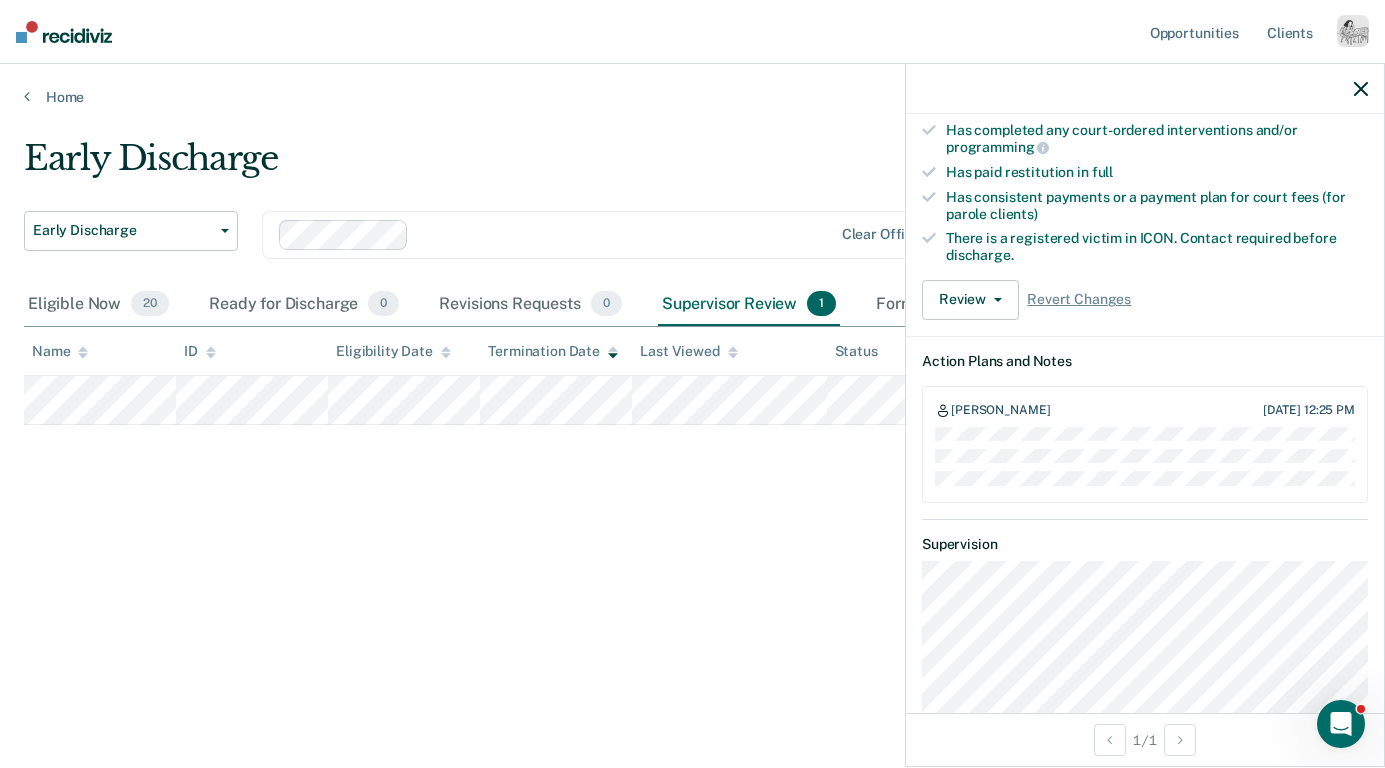 click 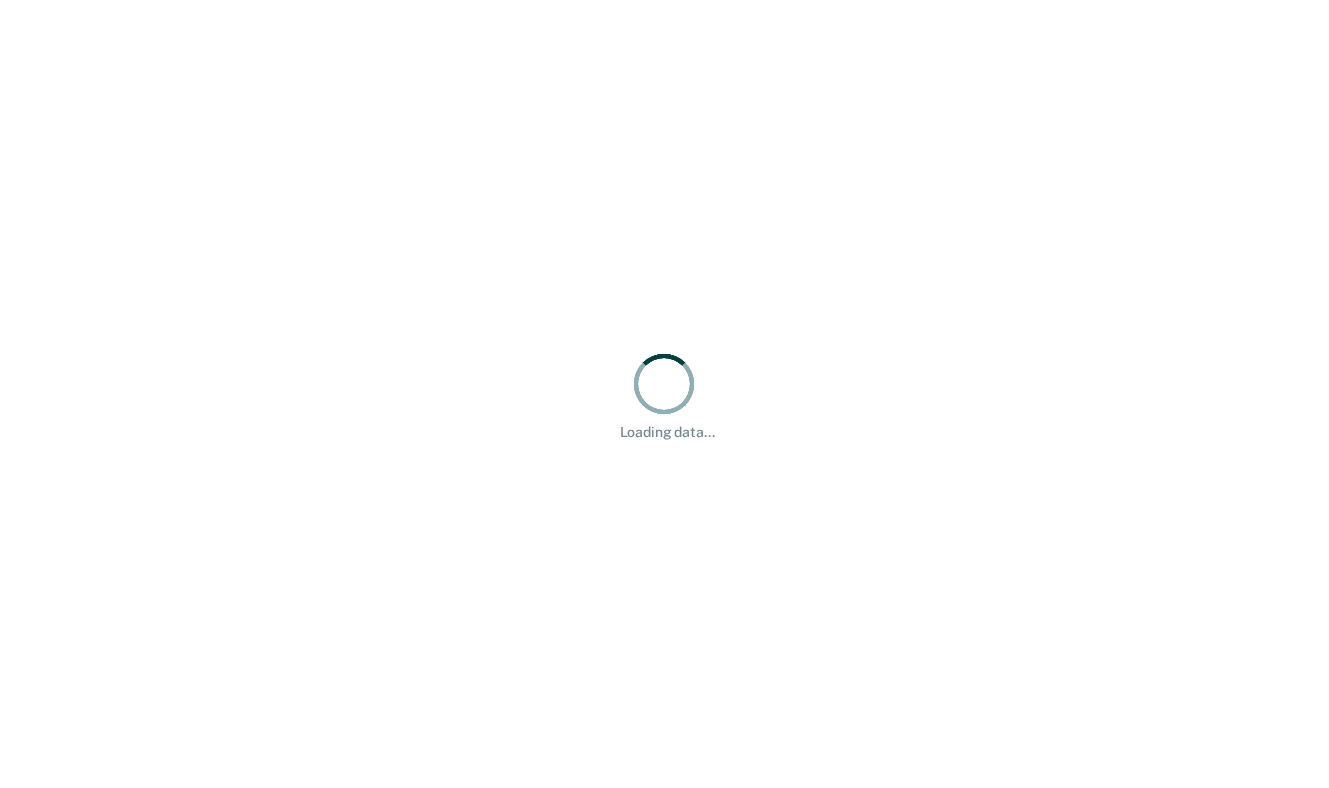 scroll, scrollTop: 0, scrollLeft: 0, axis: both 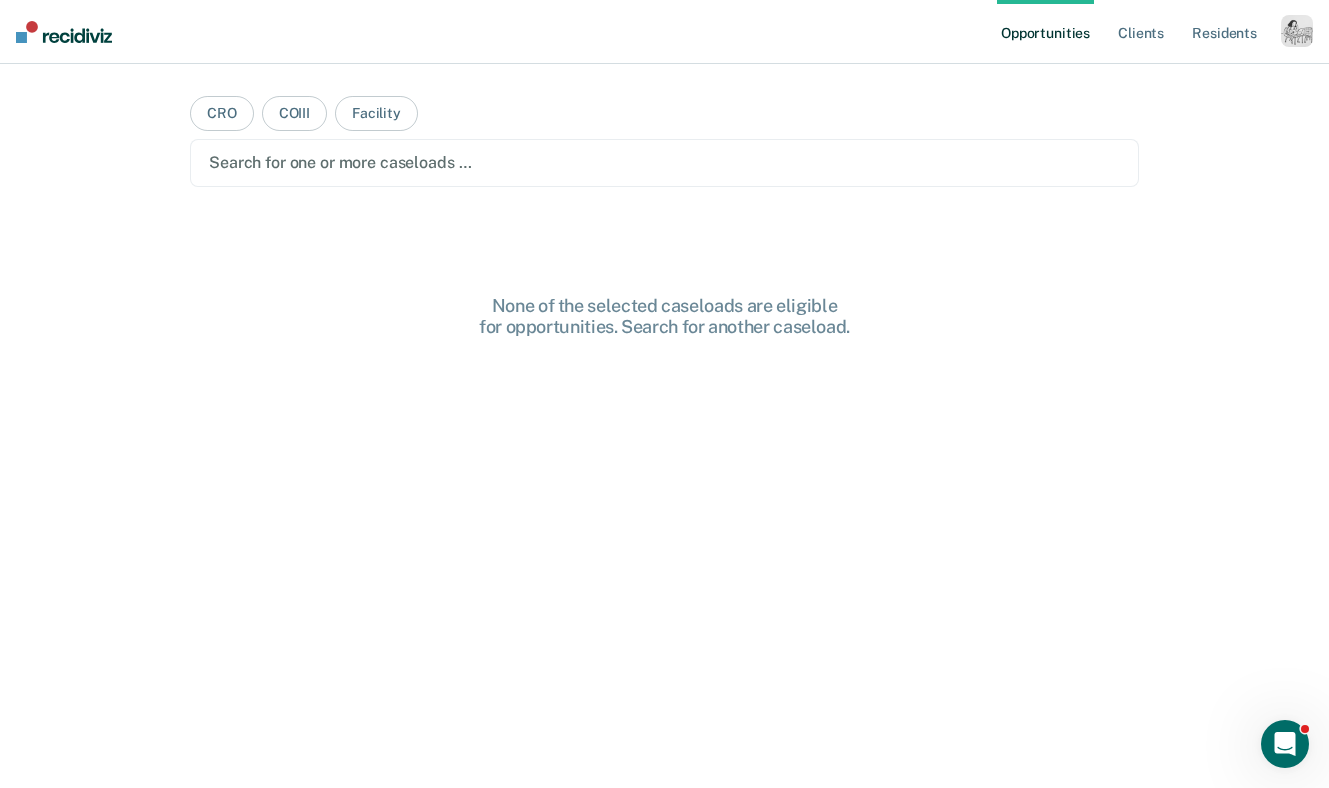 click at bounding box center [1297, 31] 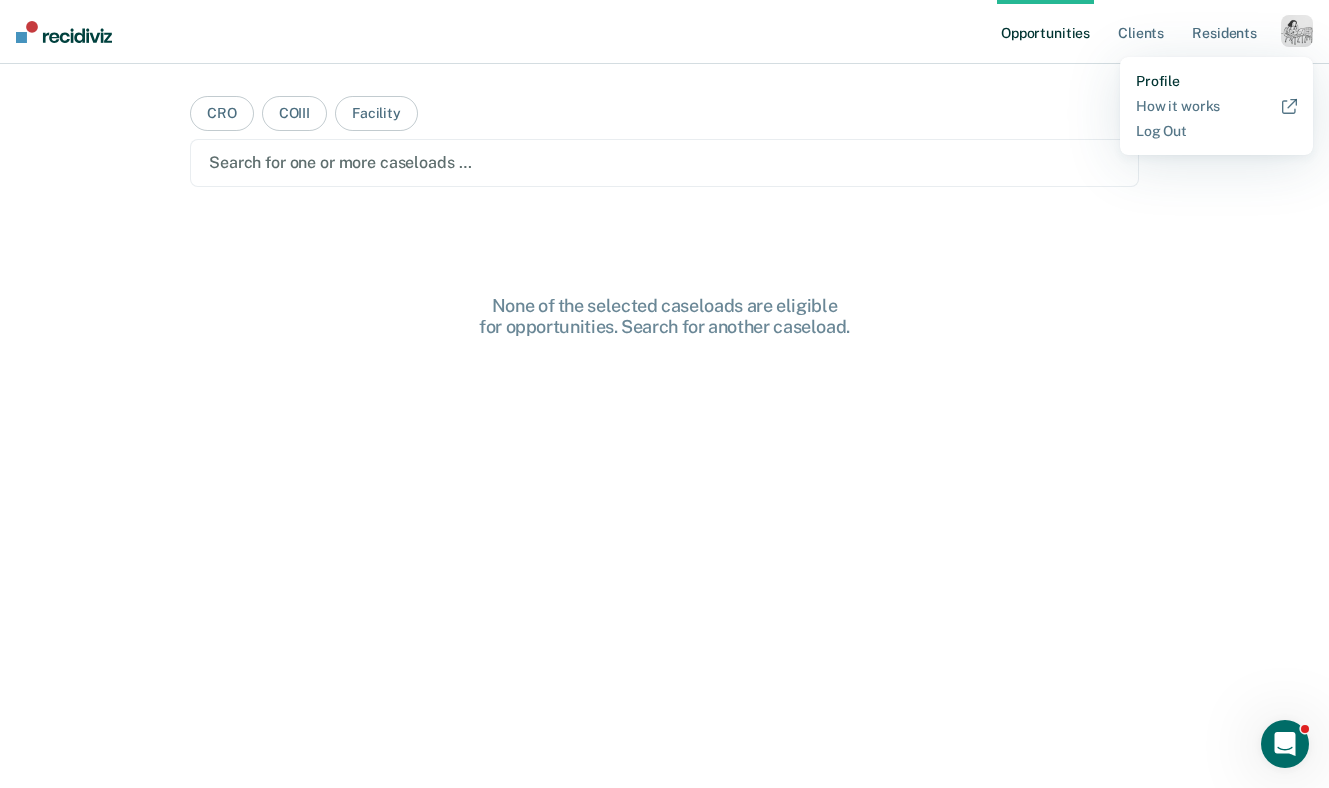 click on "Profile" at bounding box center (1216, 81) 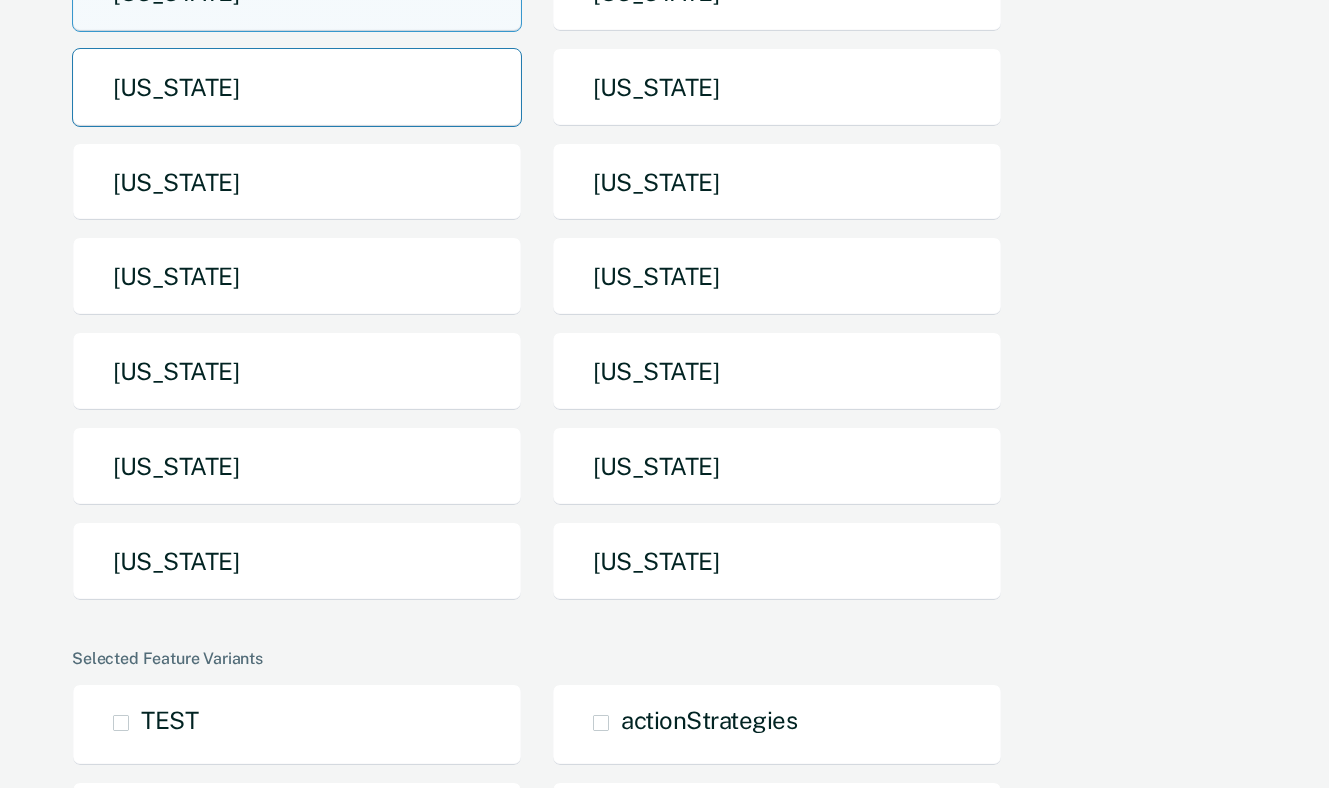 scroll, scrollTop: 368, scrollLeft: 0, axis: vertical 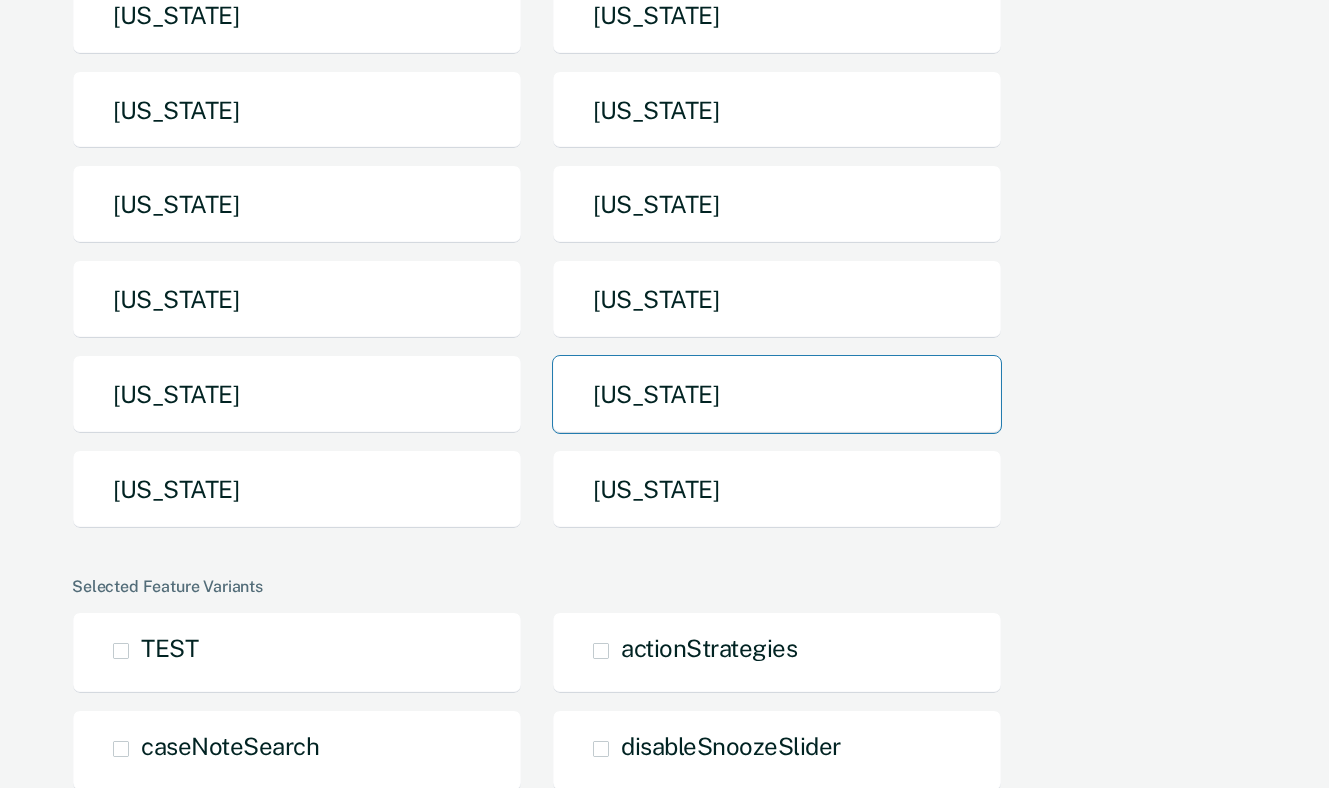 click on "[US_STATE]" at bounding box center [777, 394] 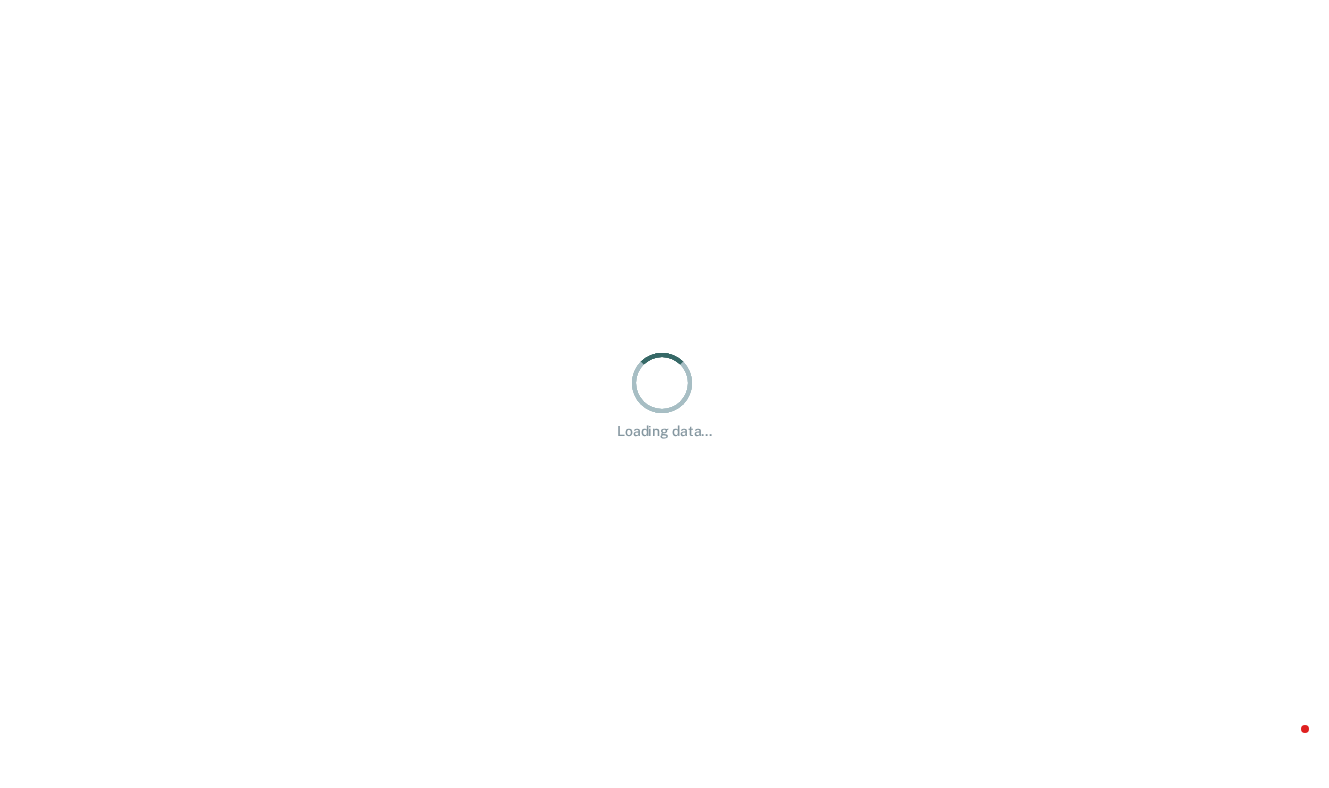 scroll, scrollTop: 0, scrollLeft: 0, axis: both 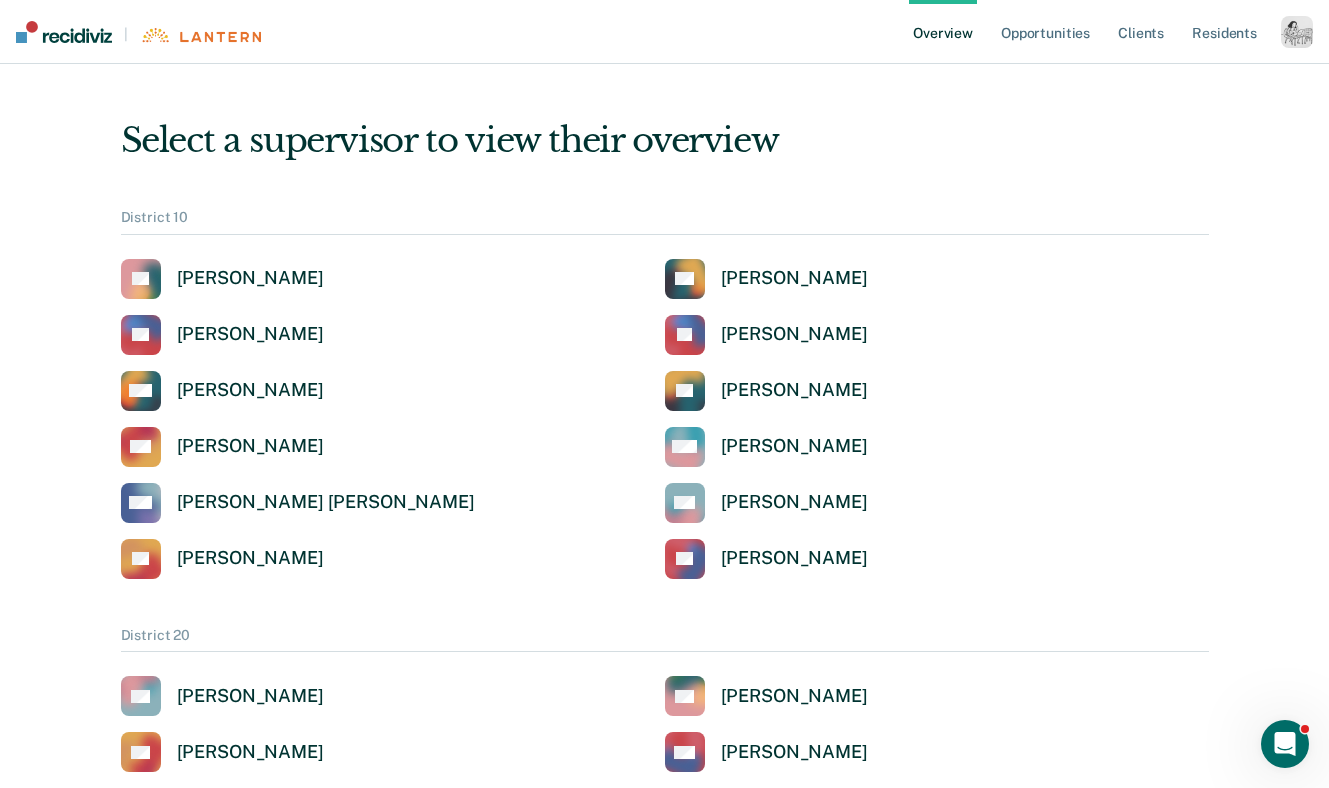 click at bounding box center (1297, 32) 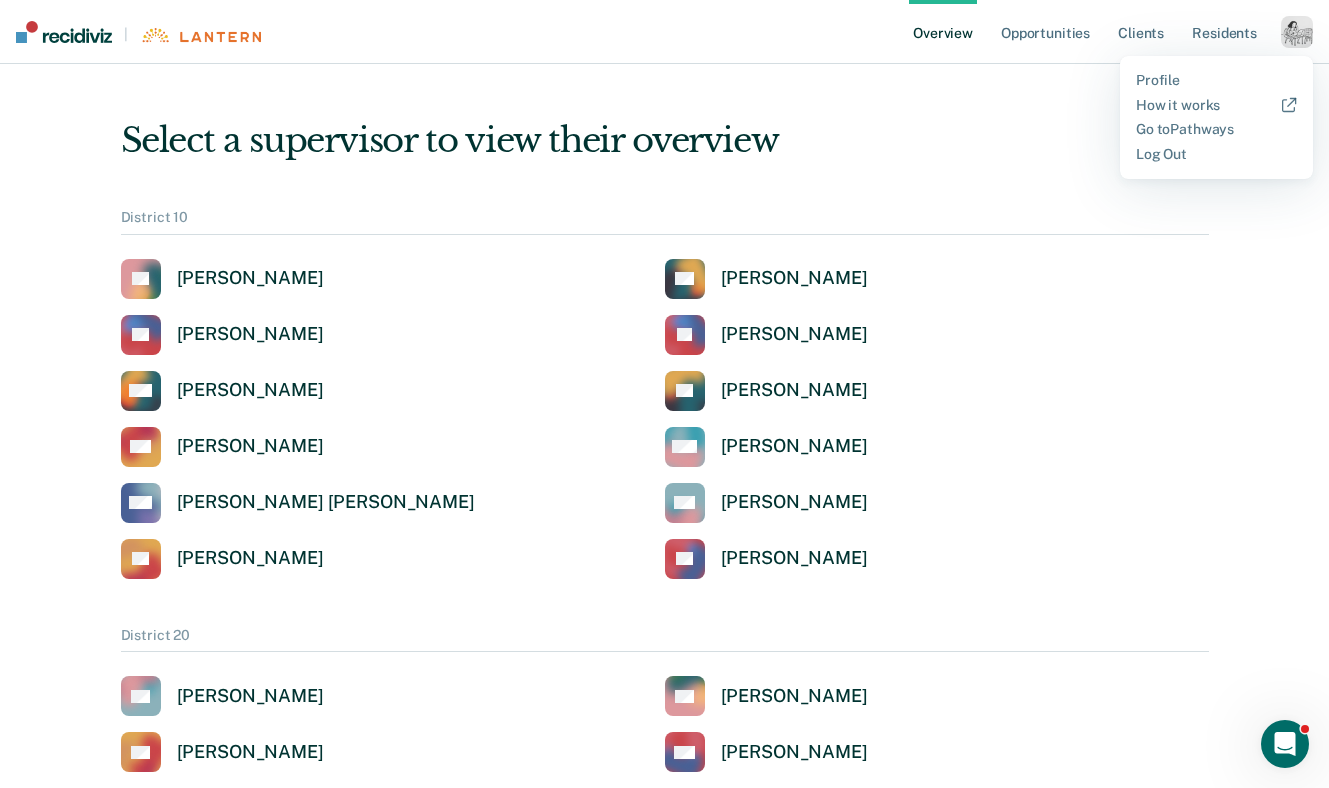 click on "Profile How it works Go to  Pathways Log Out" at bounding box center [1216, 117] 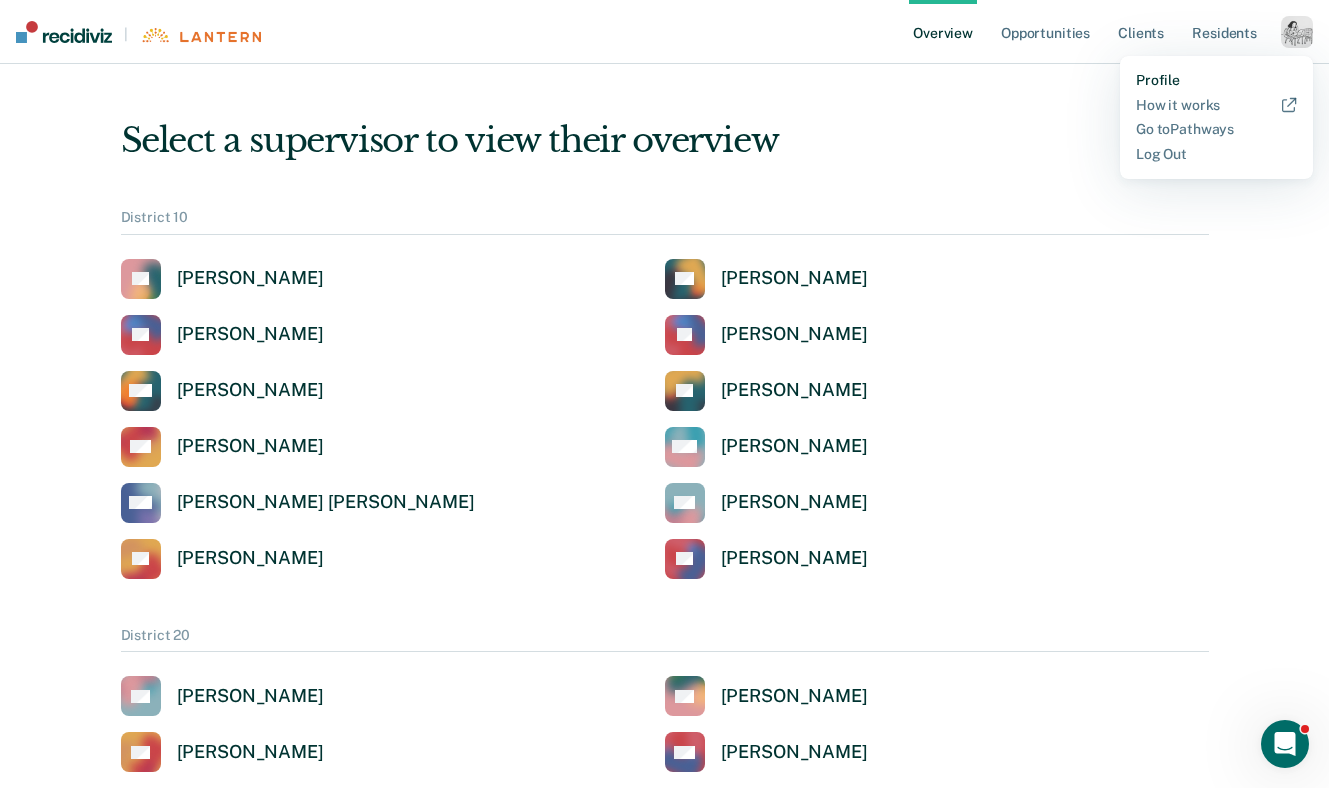 click on "Profile" at bounding box center (1216, 80) 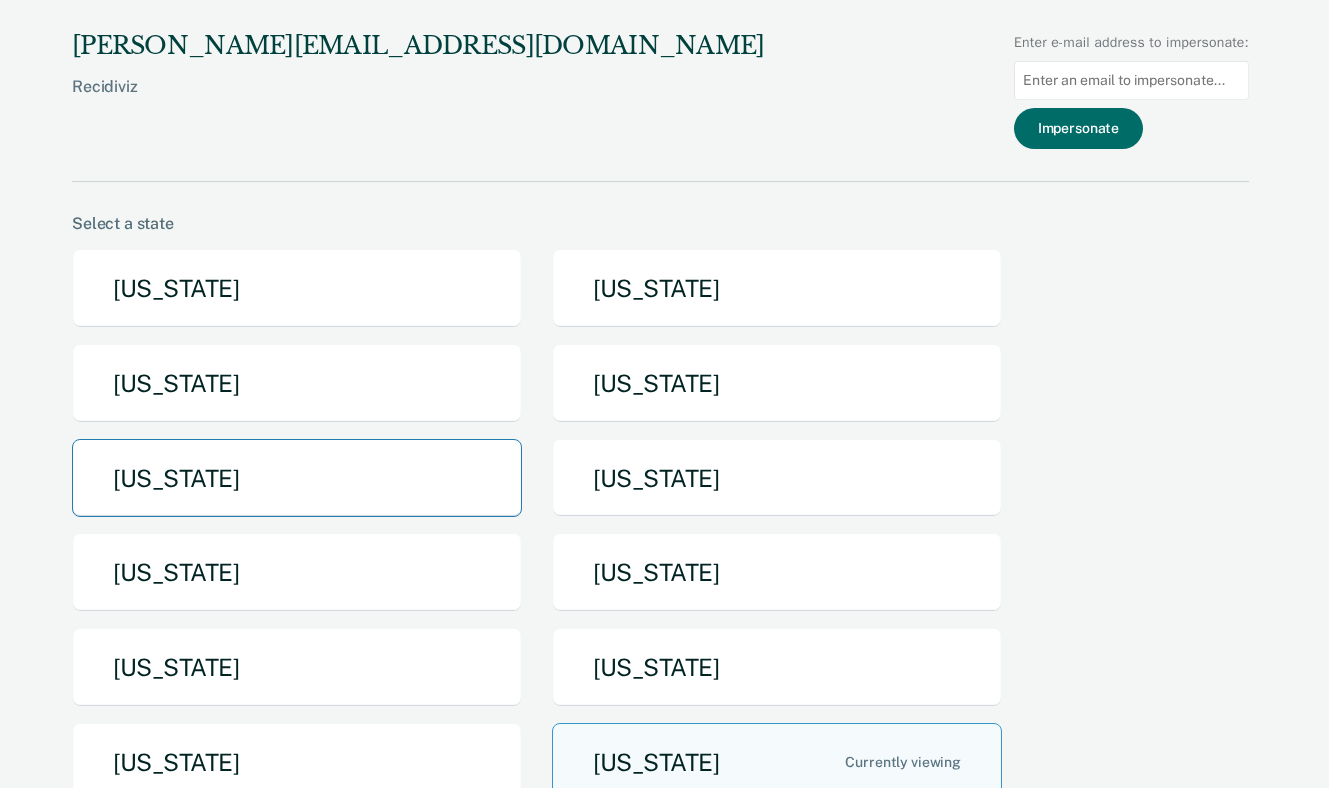 click on "[US_STATE]" at bounding box center [297, 478] 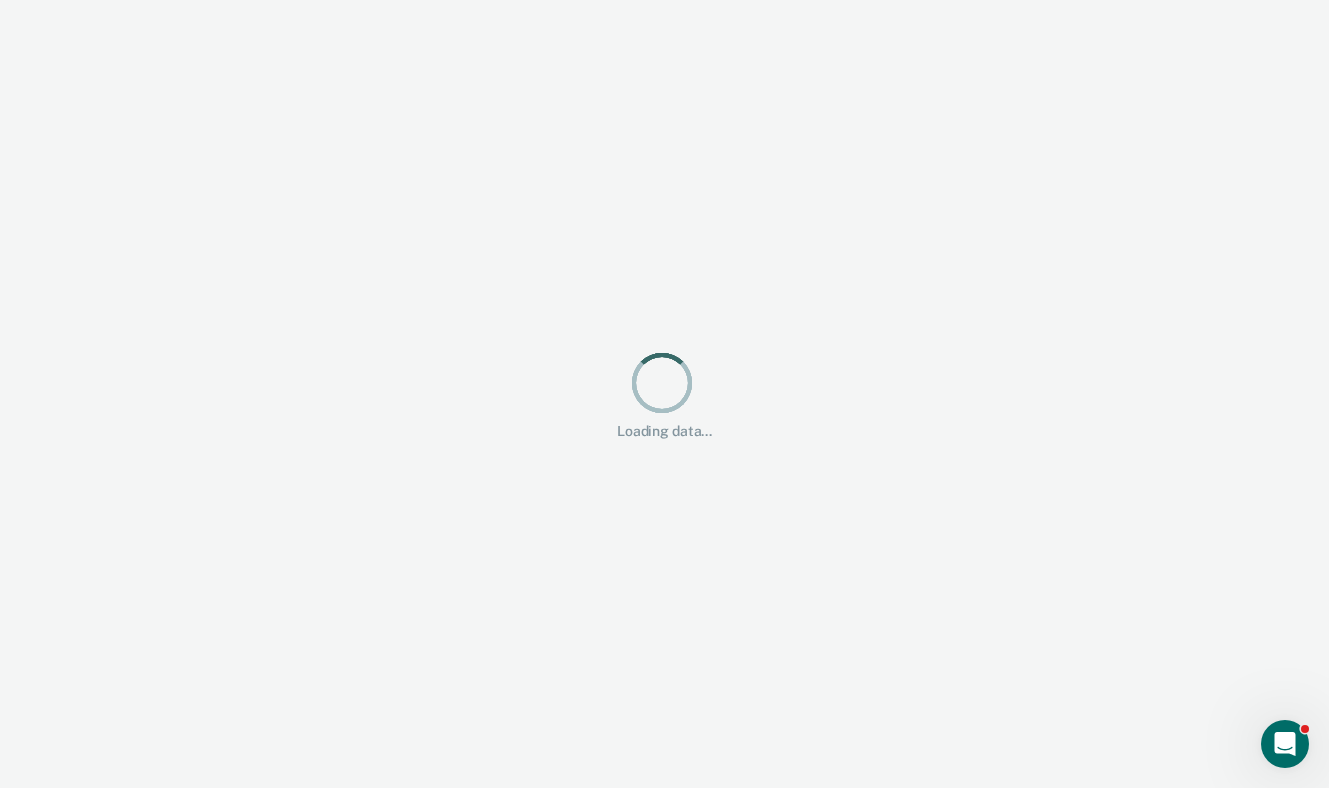 scroll, scrollTop: 0, scrollLeft: 0, axis: both 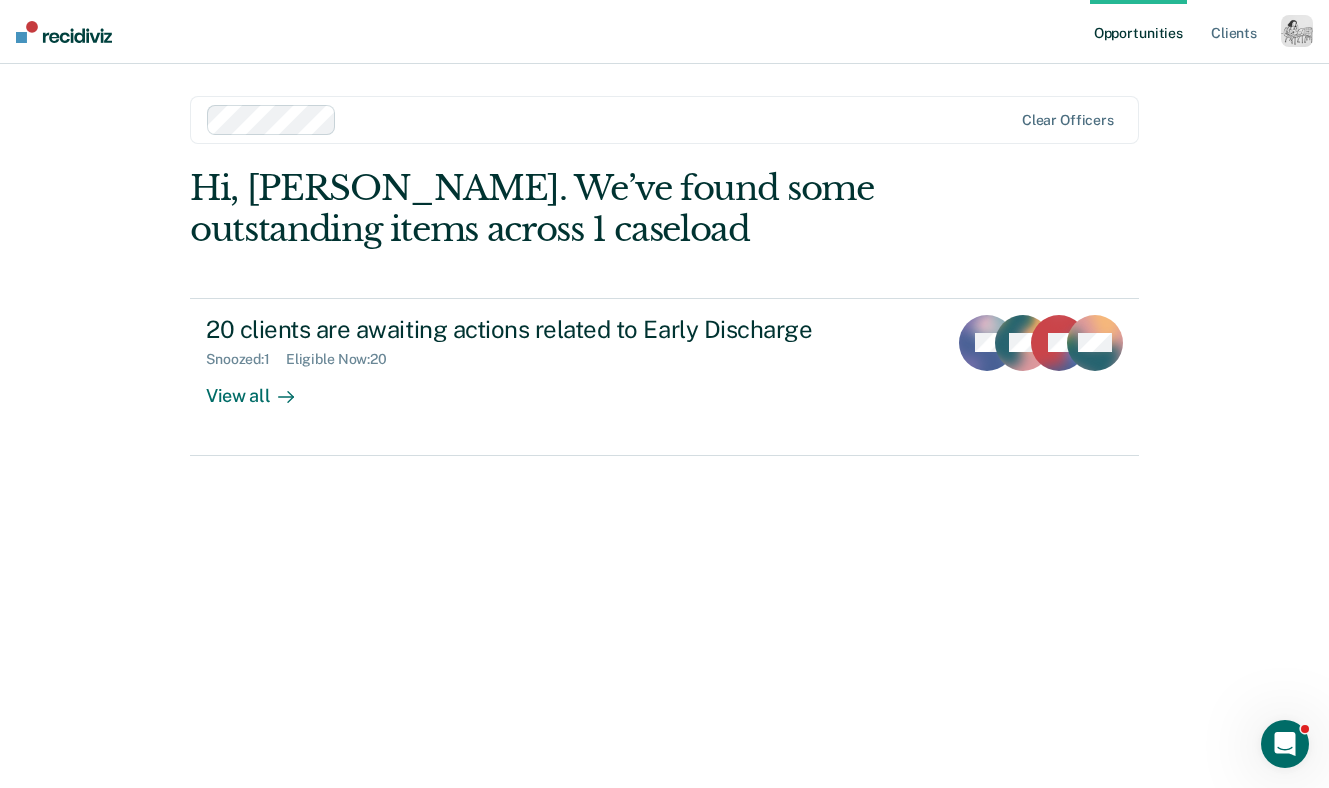 click at bounding box center (1297, 31) 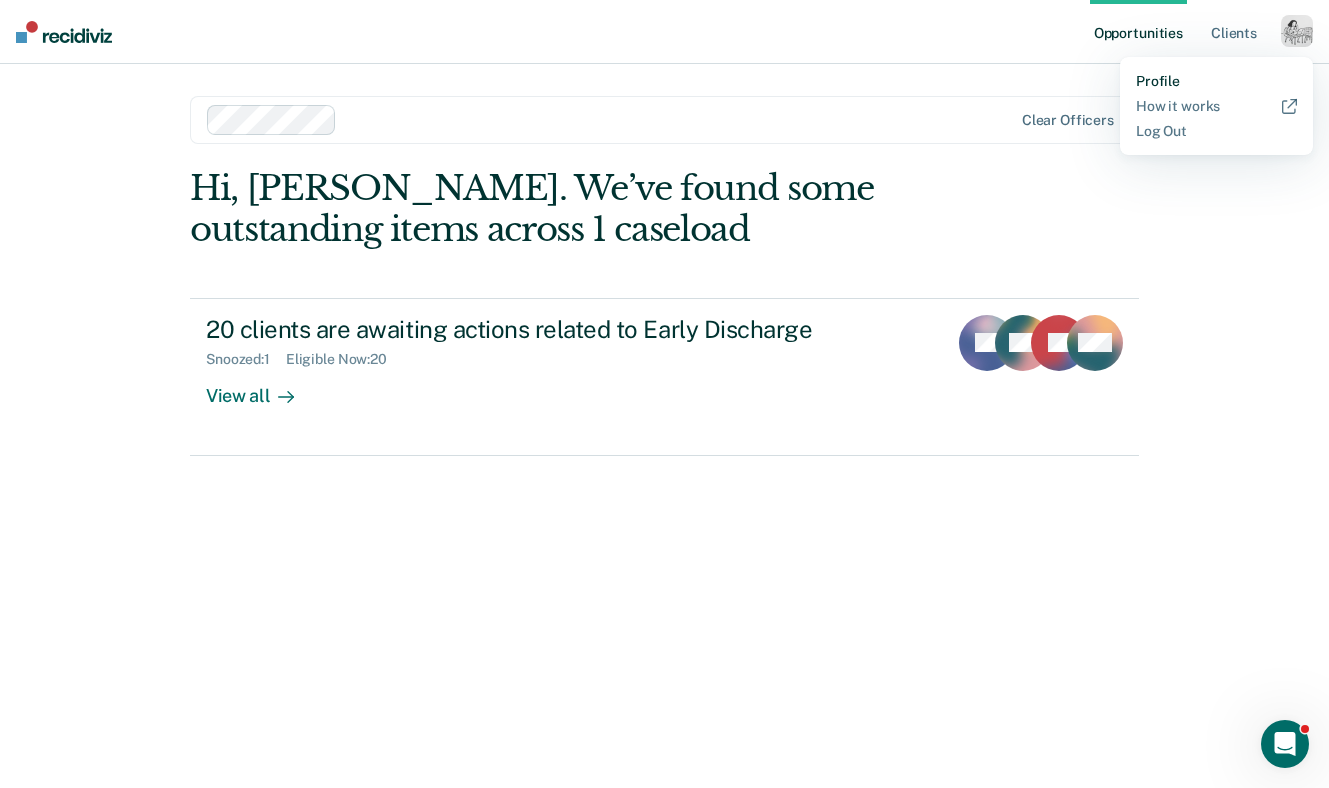 click on "Profile" at bounding box center (1216, 81) 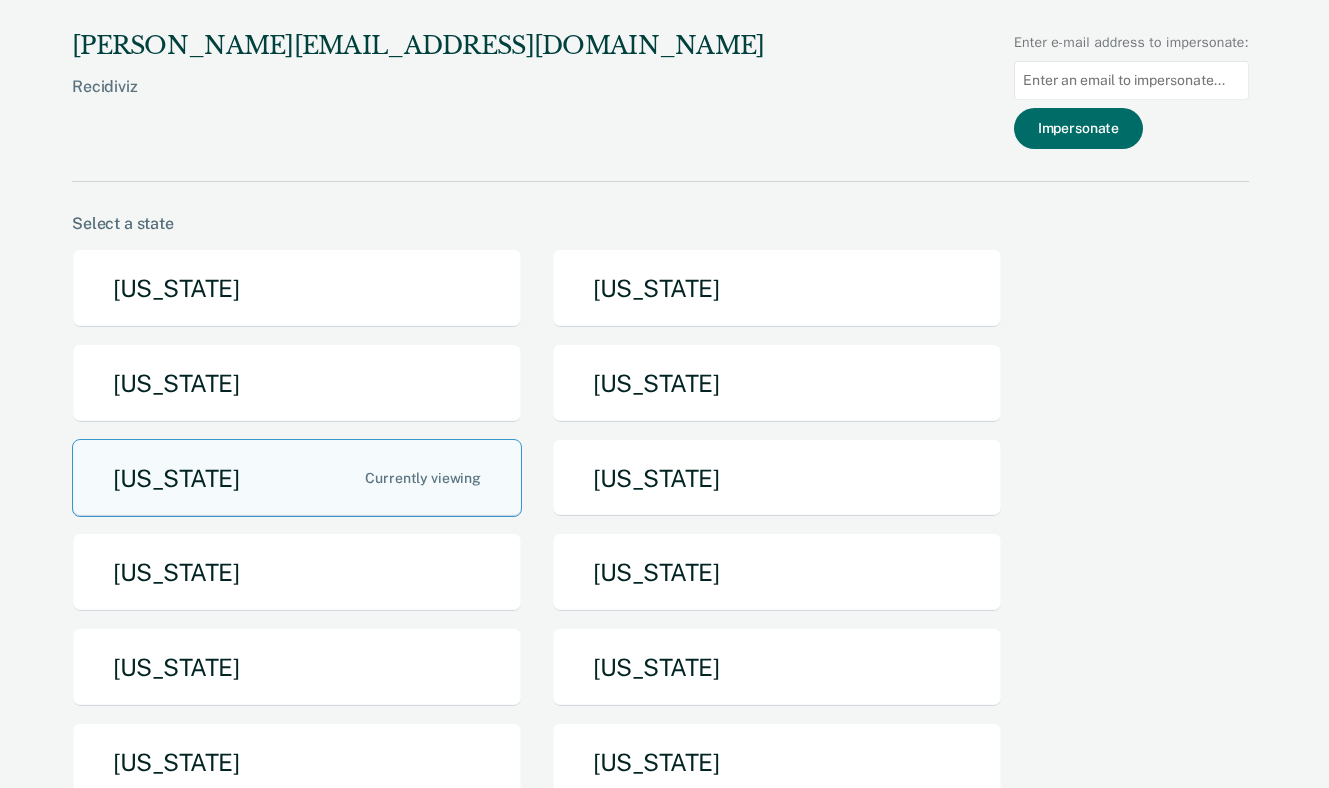 click at bounding box center [1131, 80] 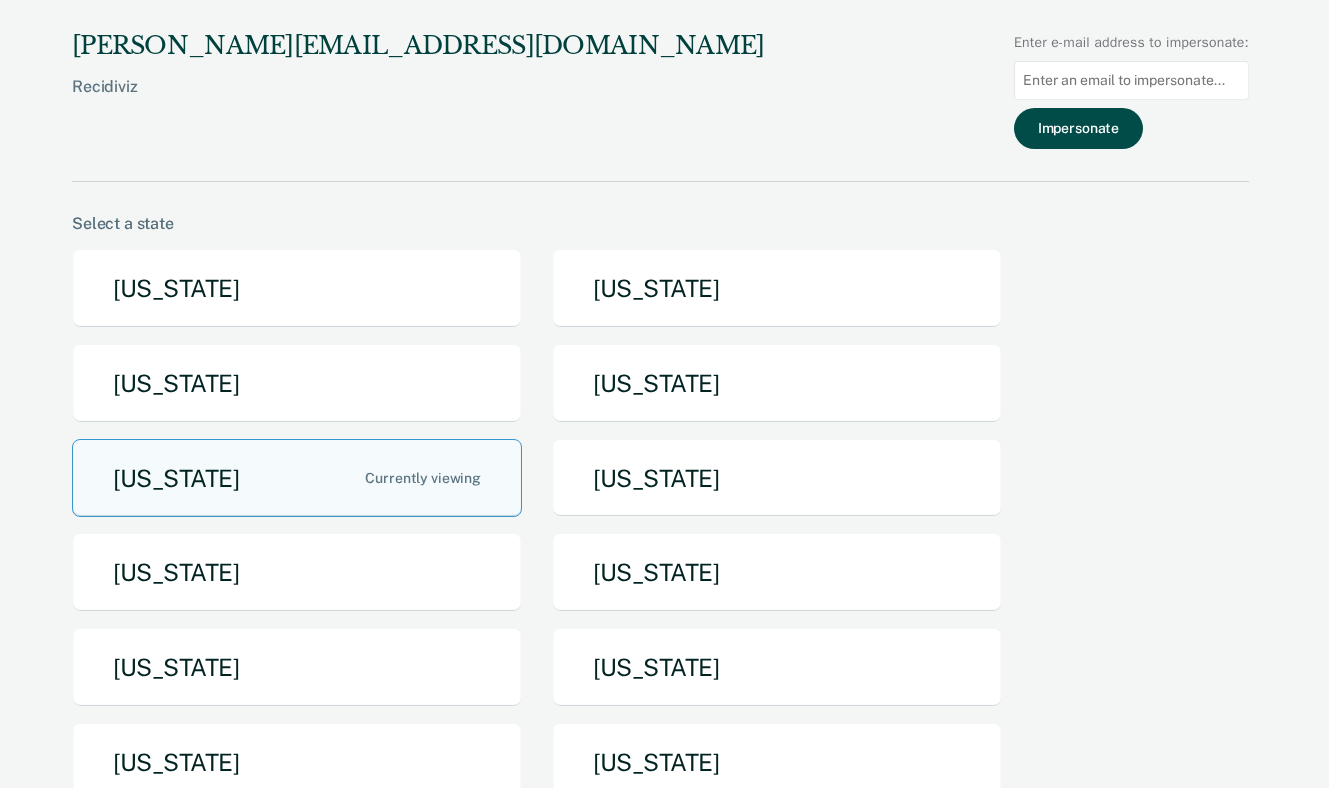 paste on "[DATE][EMAIL_ADDRESS][US_STATE][DOMAIN_NAME]" 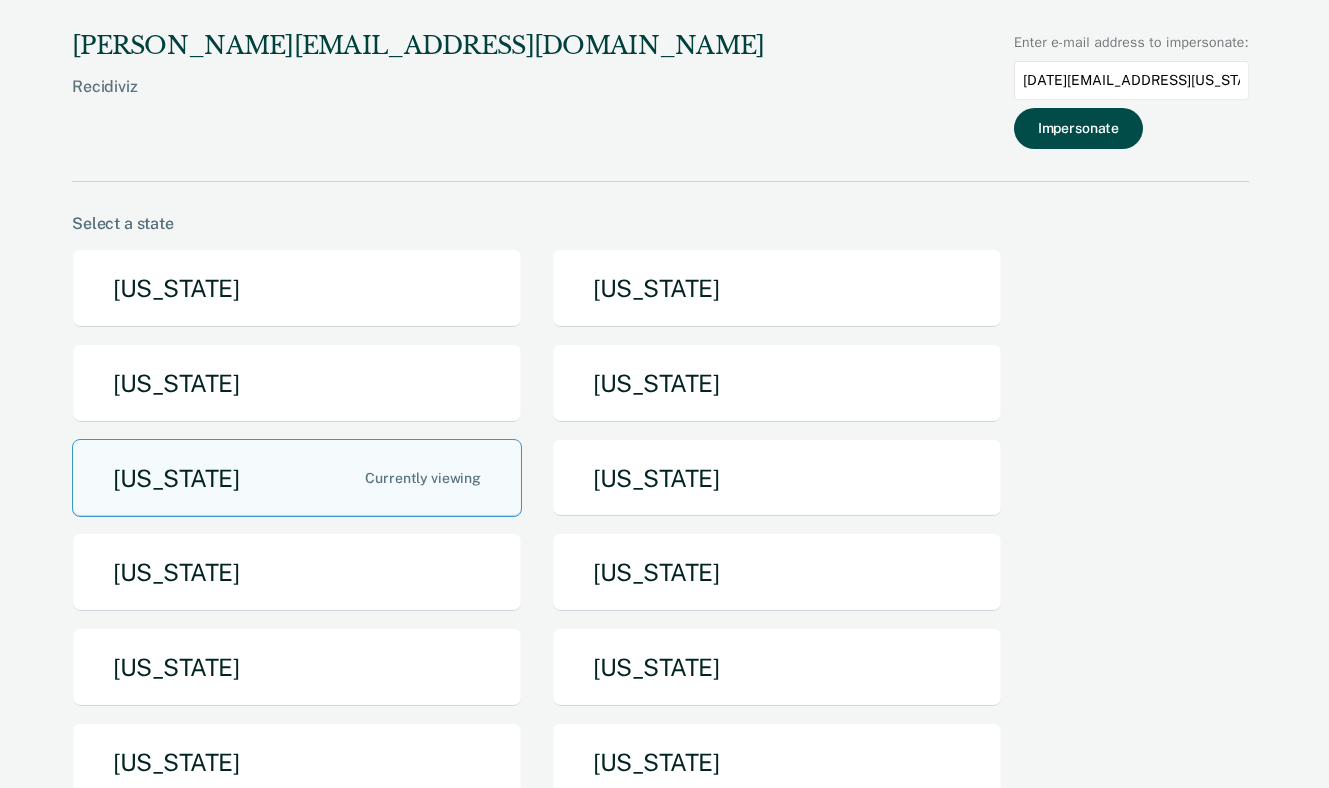 type on "[DATE][EMAIL_ADDRESS][US_STATE][DOMAIN_NAME]" 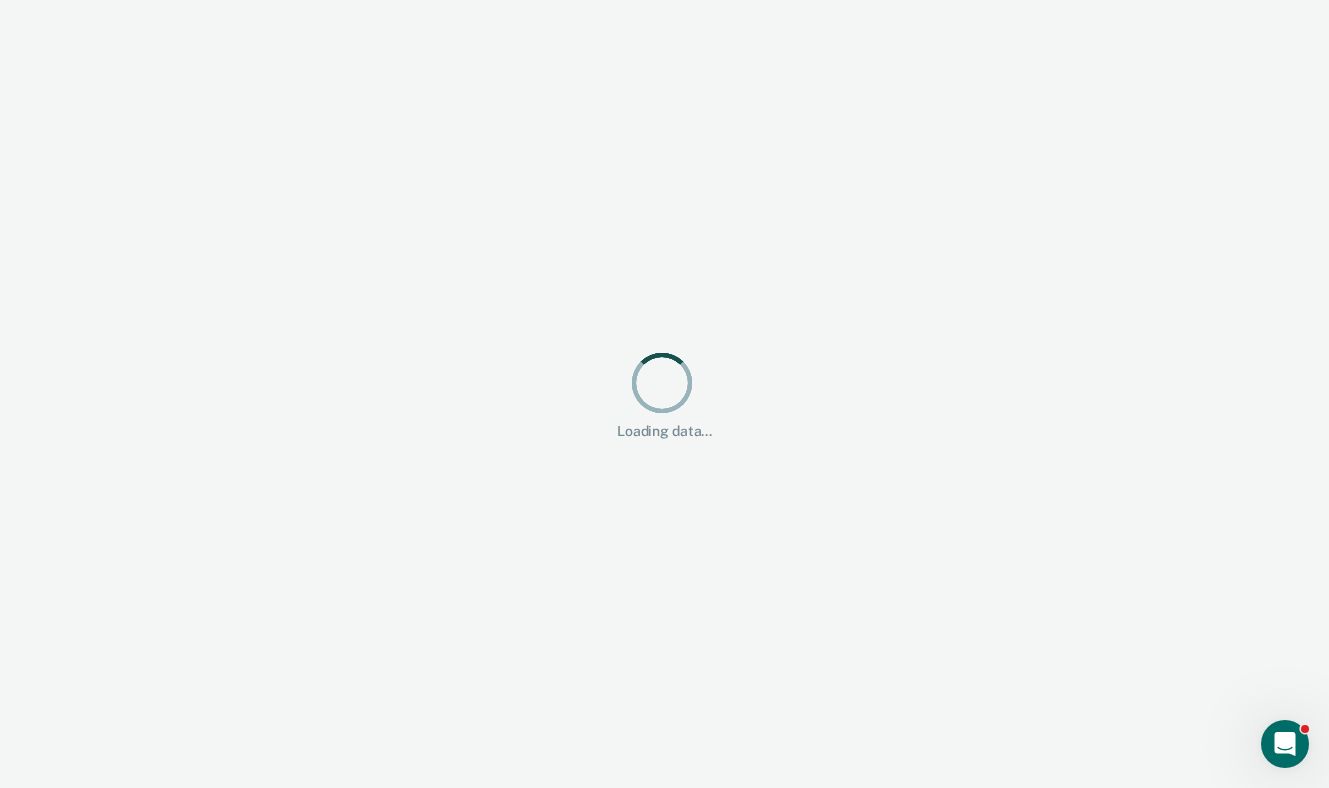scroll, scrollTop: 0, scrollLeft: 0, axis: both 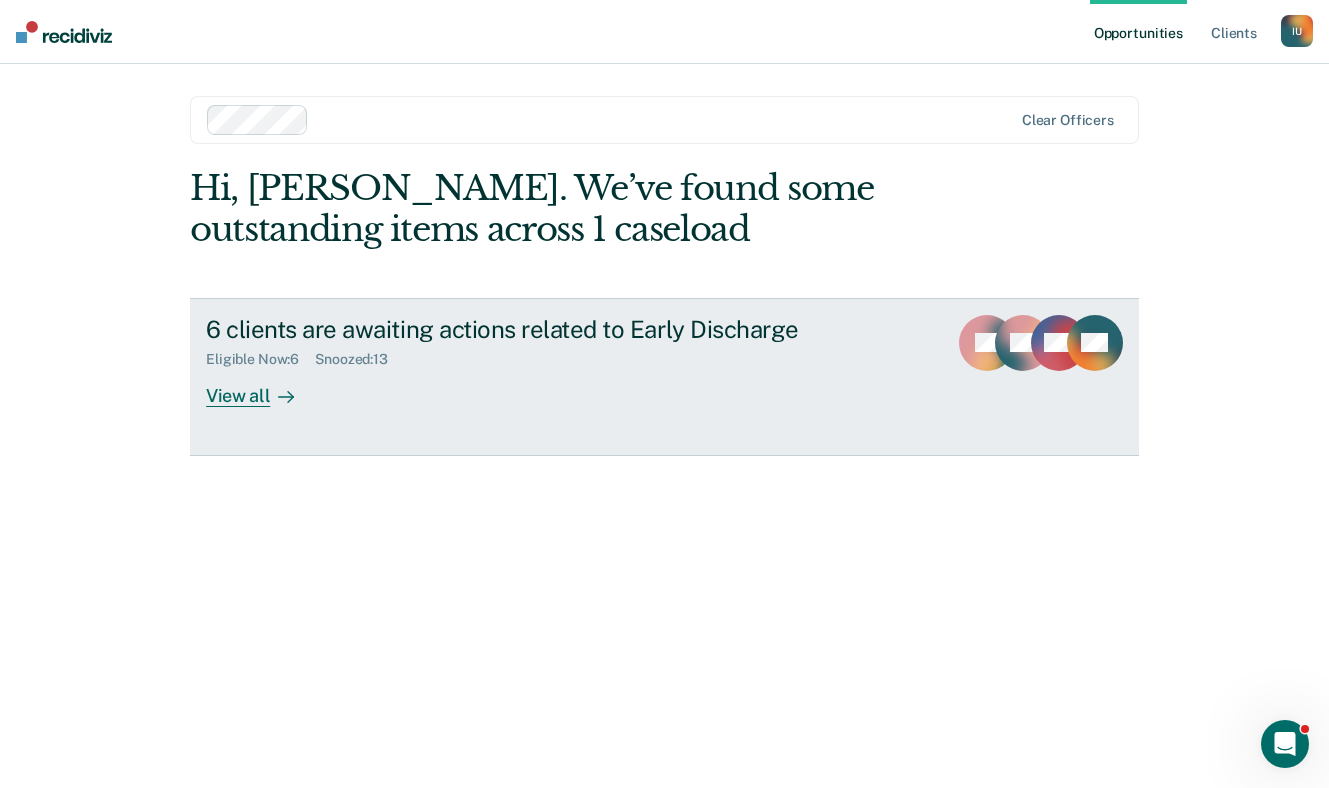 click on "View all" at bounding box center [262, 387] 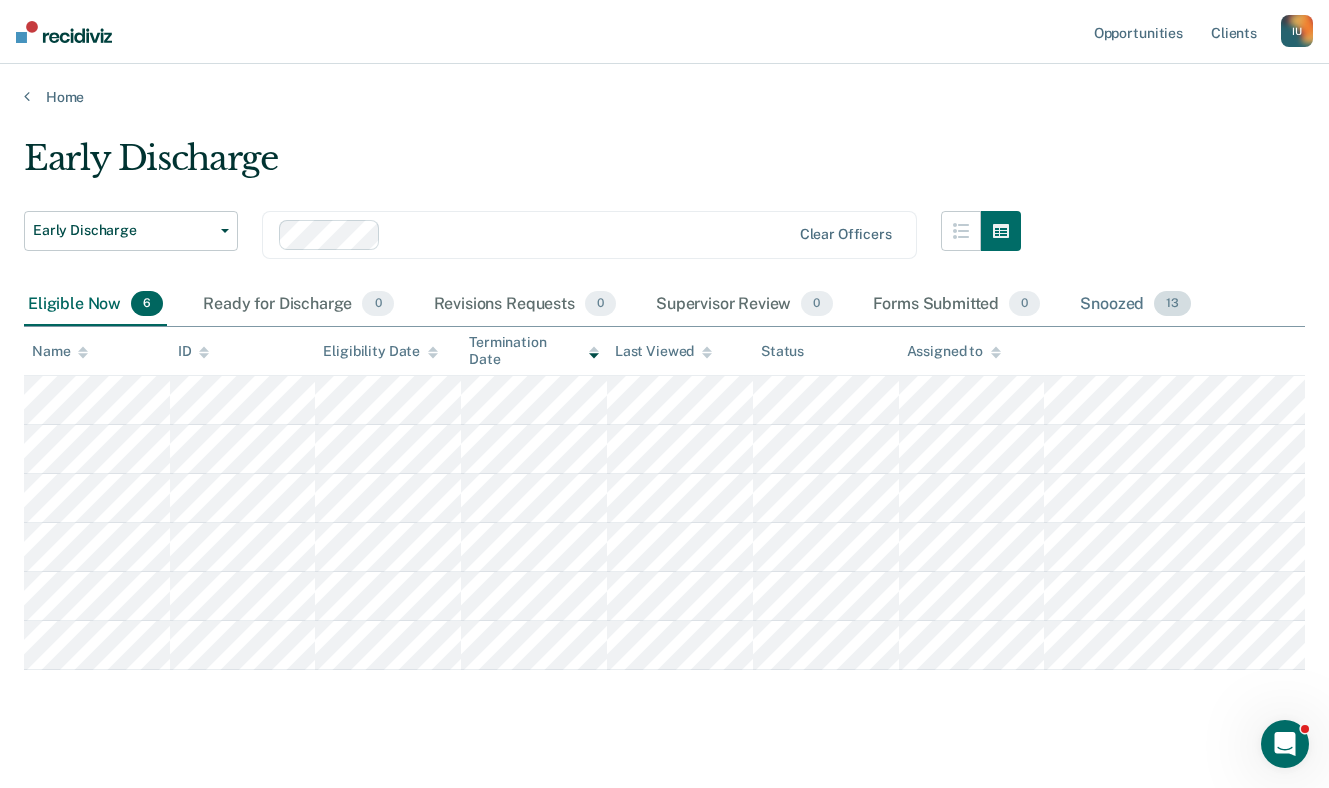 click on "Snoozed 13" at bounding box center (1135, 305) 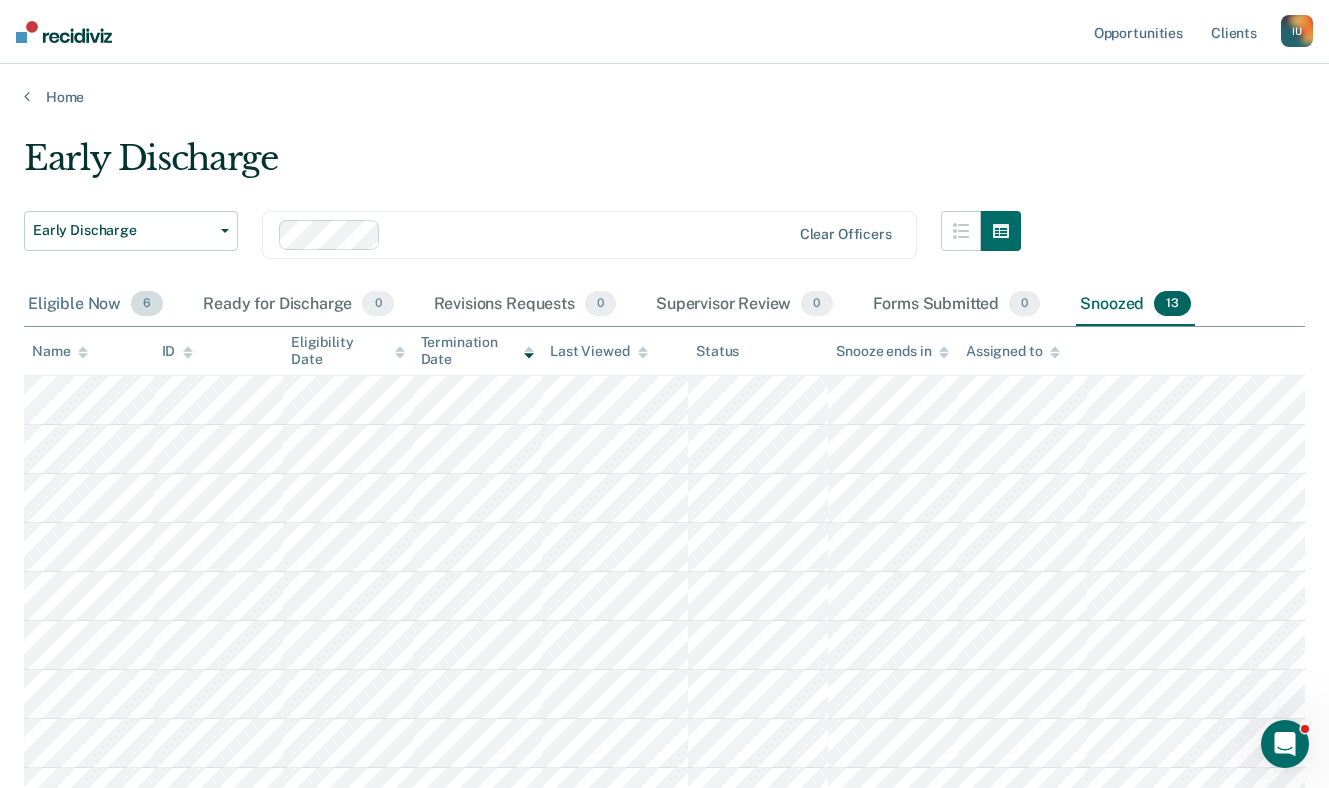 click on "Eligible Now 6" at bounding box center [95, 305] 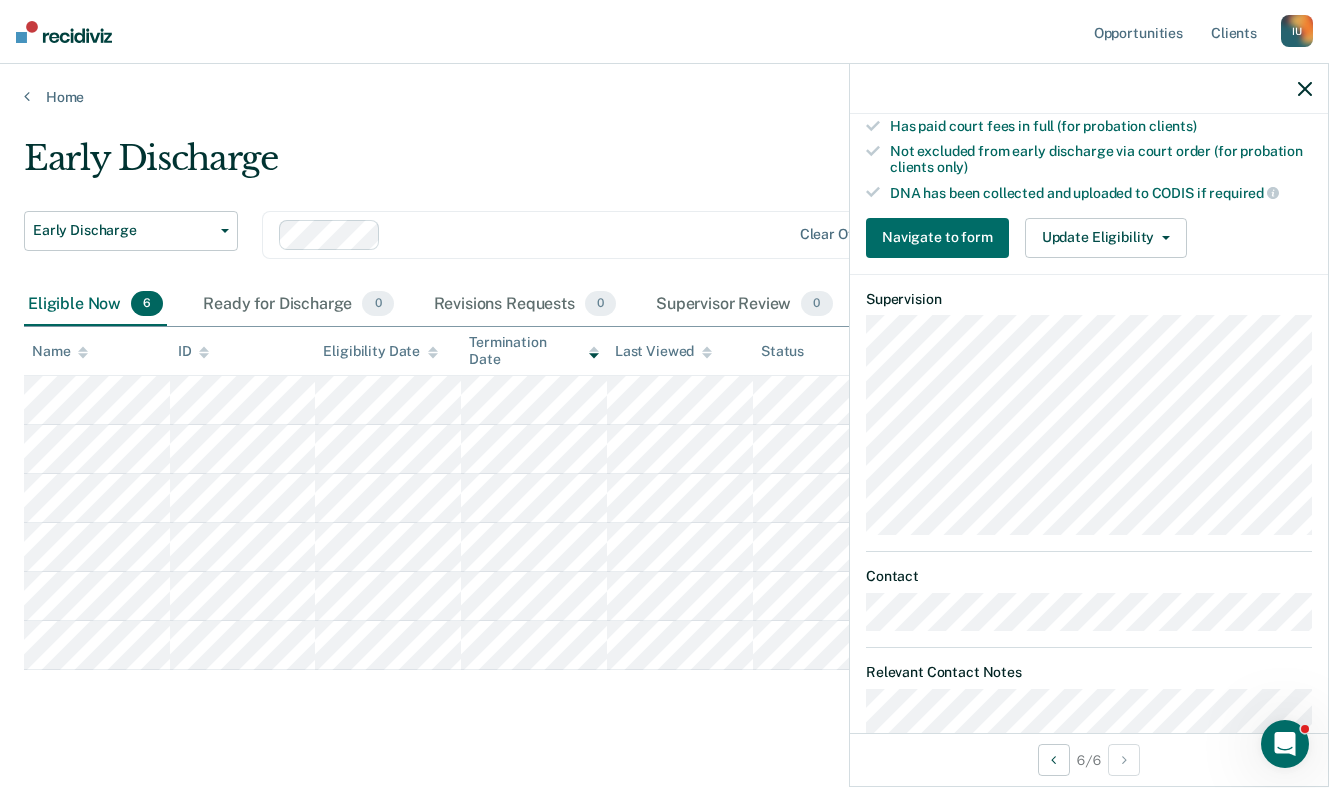 scroll, scrollTop: 699, scrollLeft: 0, axis: vertical 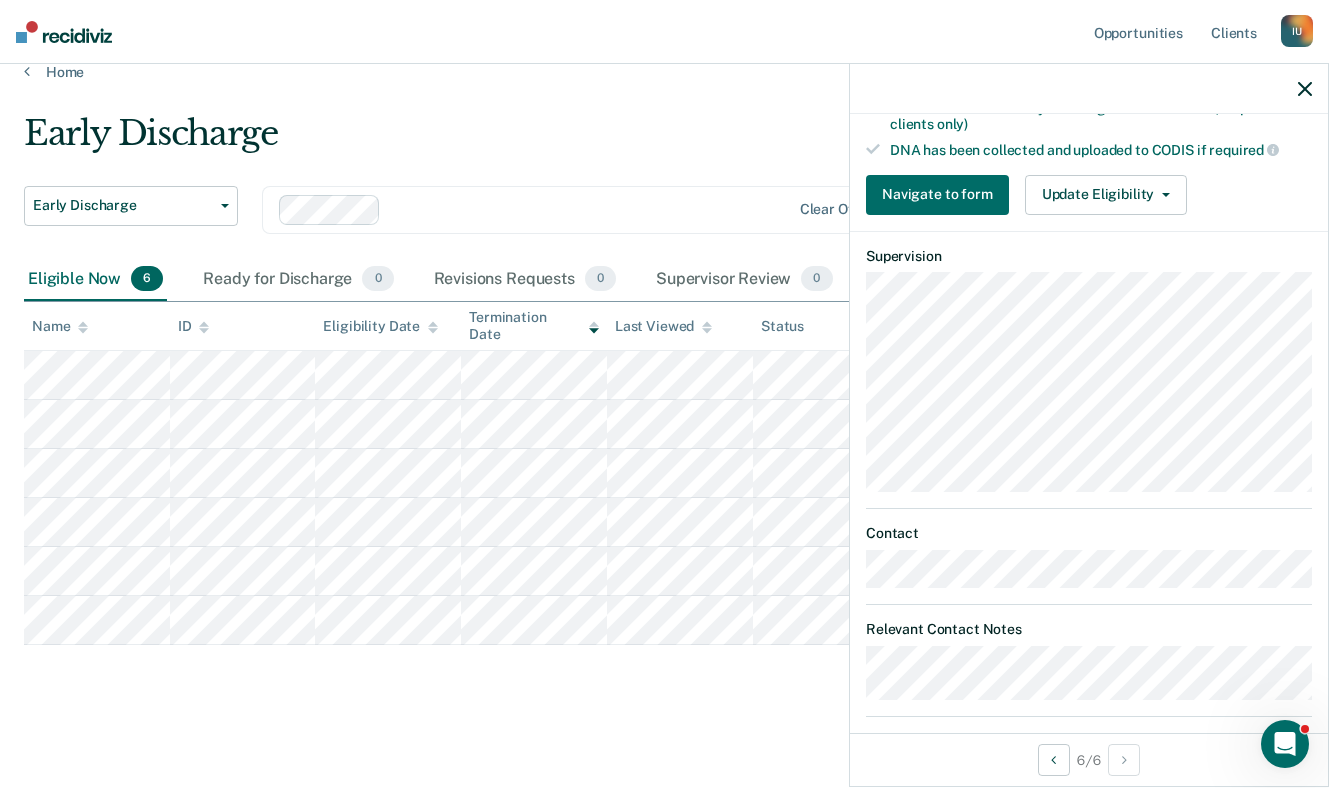 click 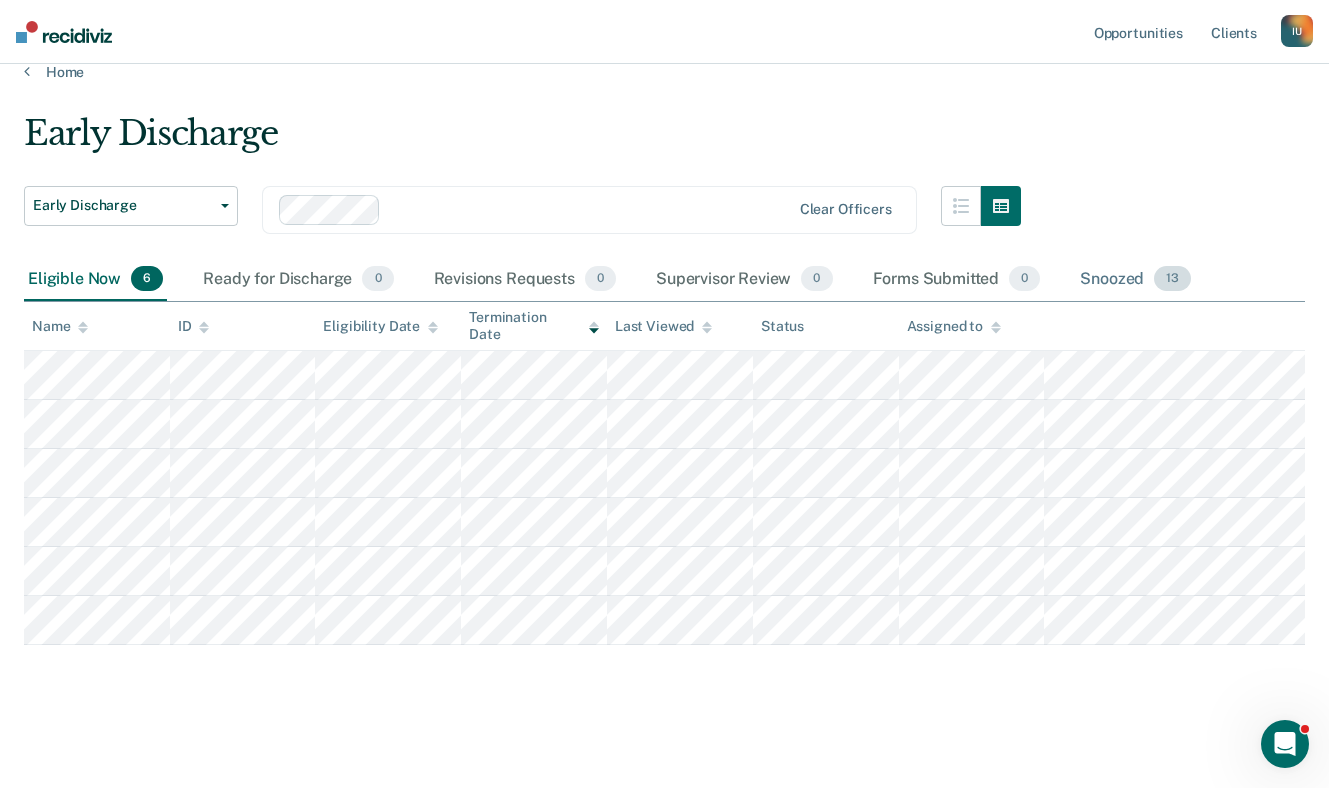 click on "Snoozed 13" at bounding box center (1135, 280) 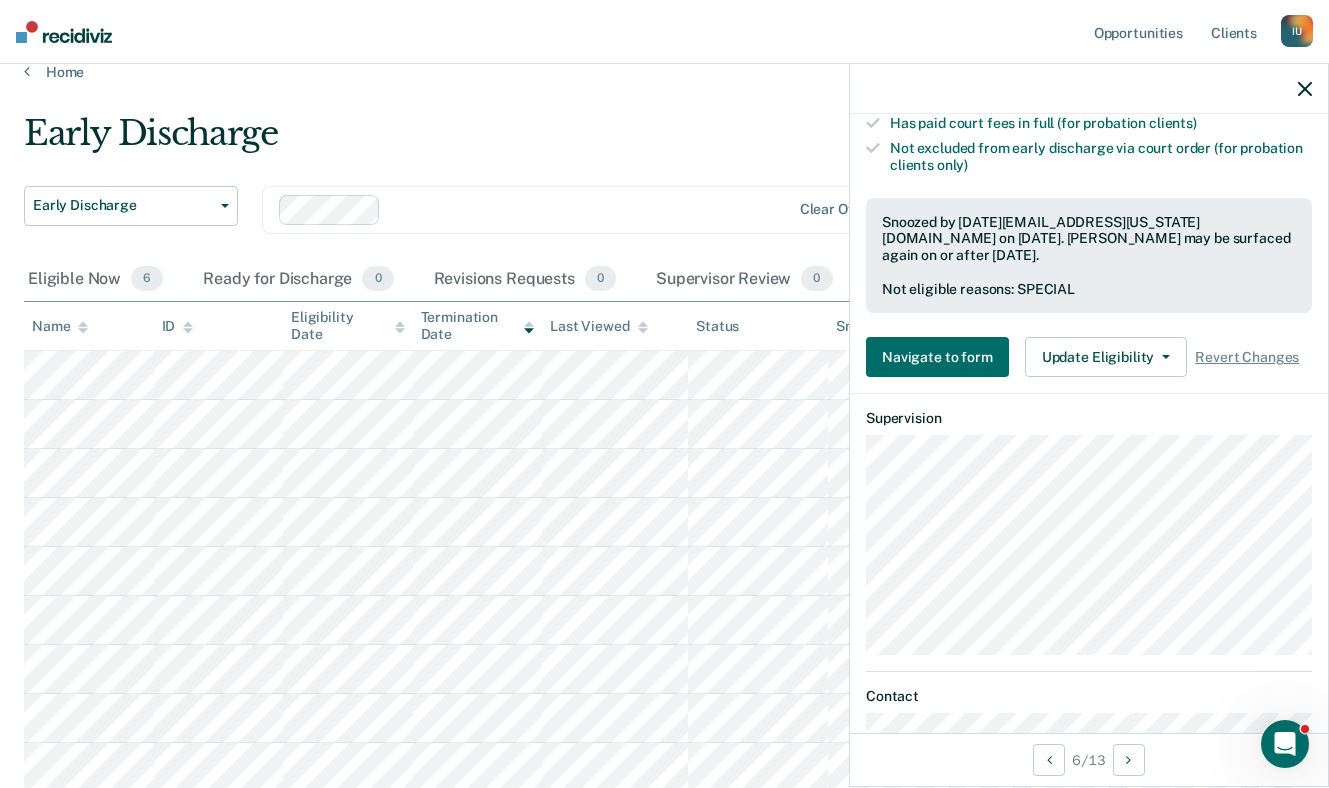 scroll, scrollTop: 614, scrollLeft: 0, axis: vertical 